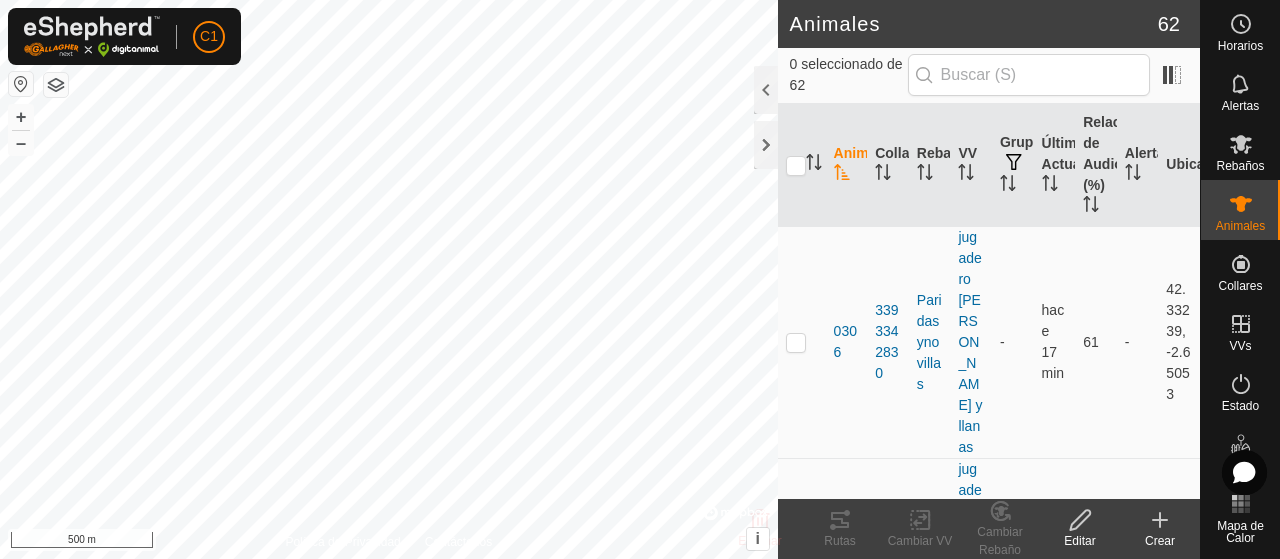 scroll, scrollTop: 0, scrollLeft: 0, axis: both 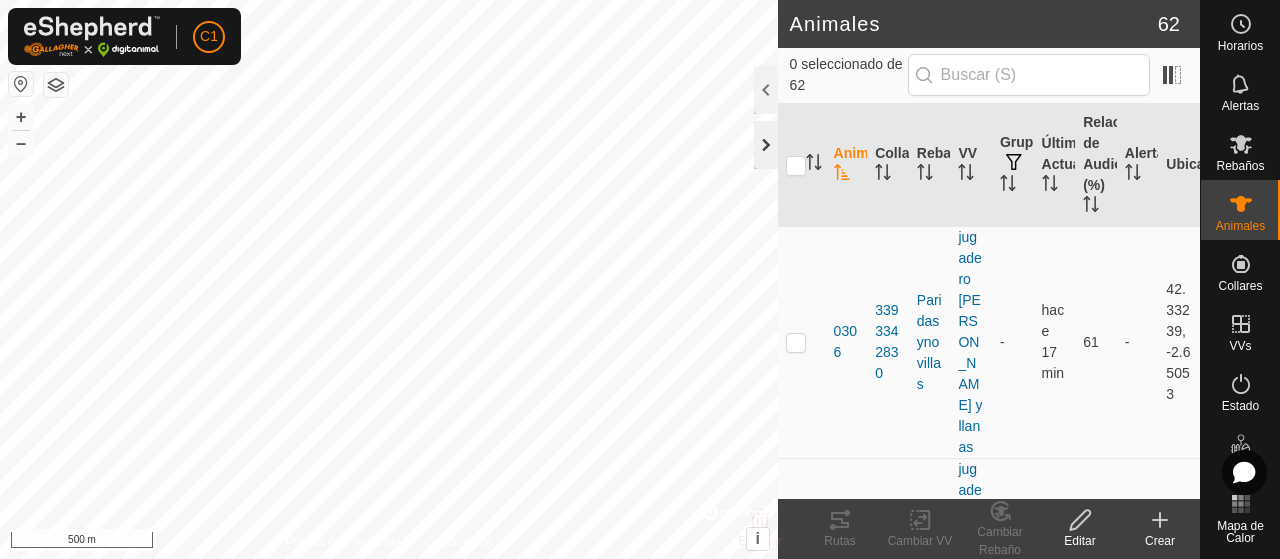 click 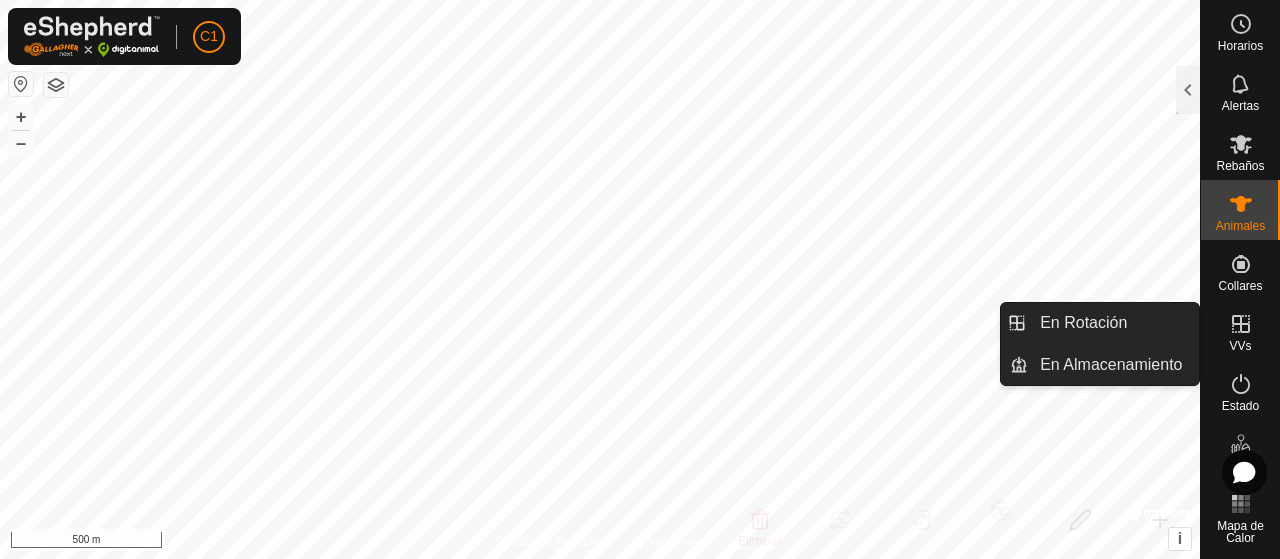 click at bounding box center (1241, 324) 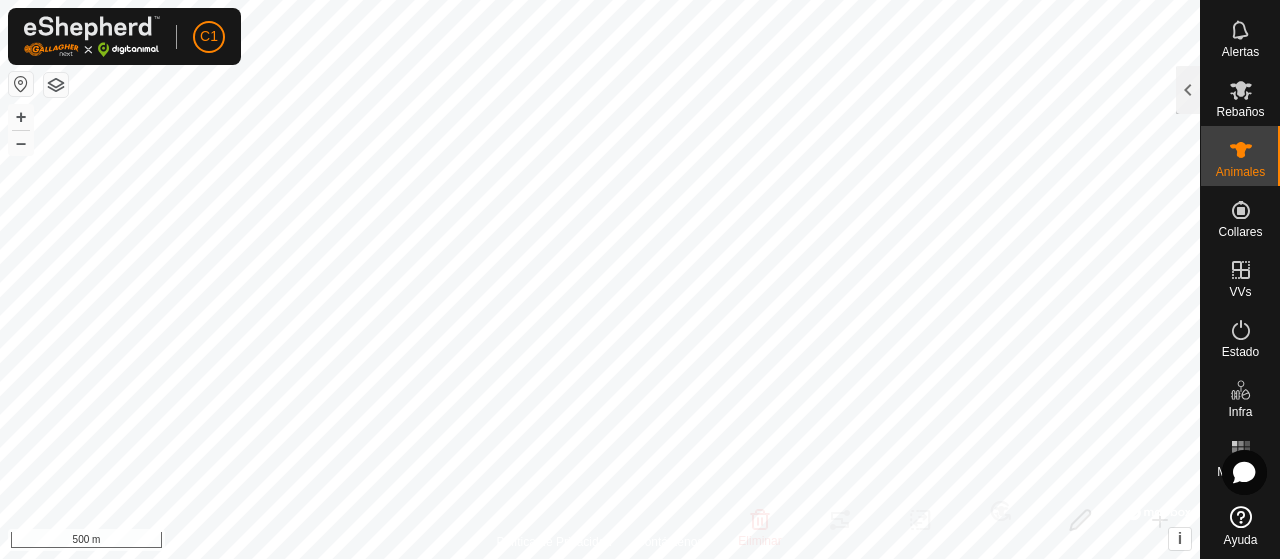 scroll, scrollTop: 0, scrollLeft: 0, axis: both 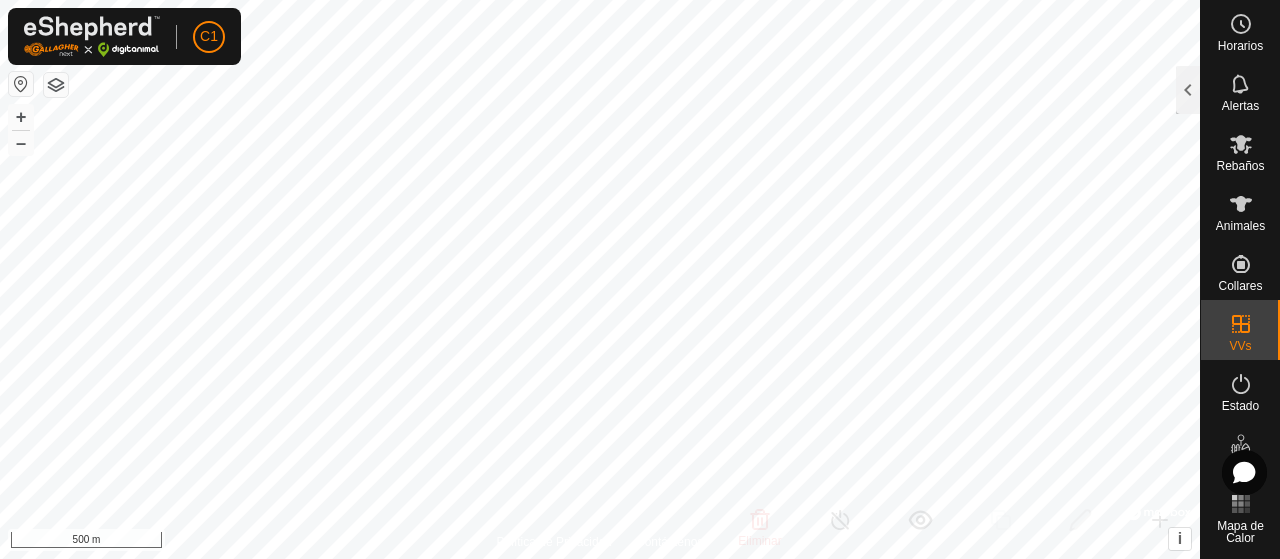 checkbox on "false" 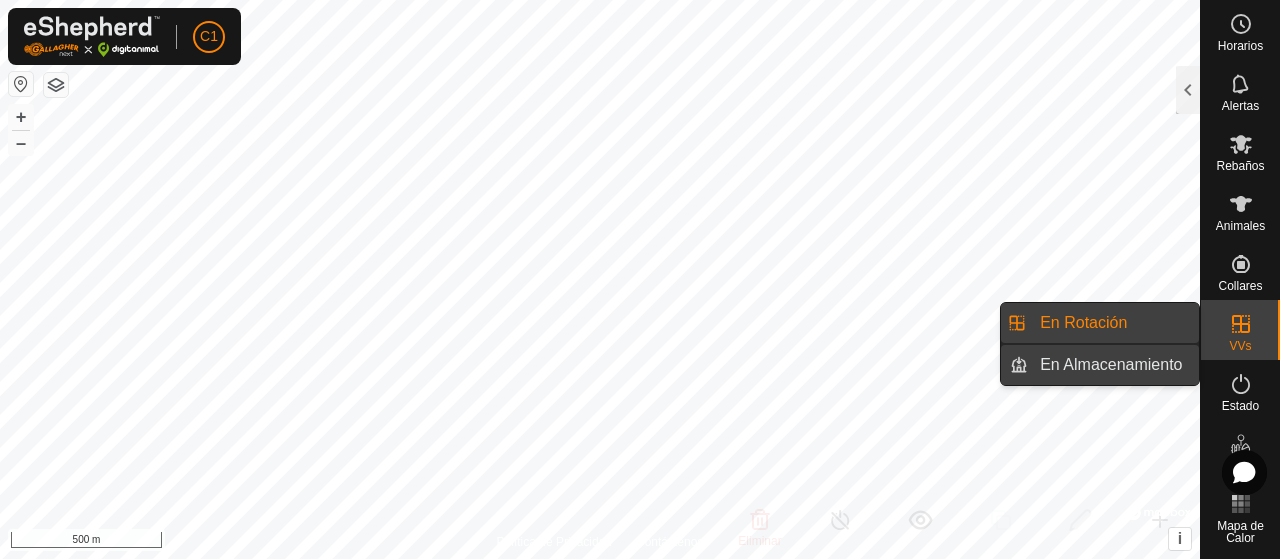 click on "En Almacenamiento" at bounding box center [1113, 365] 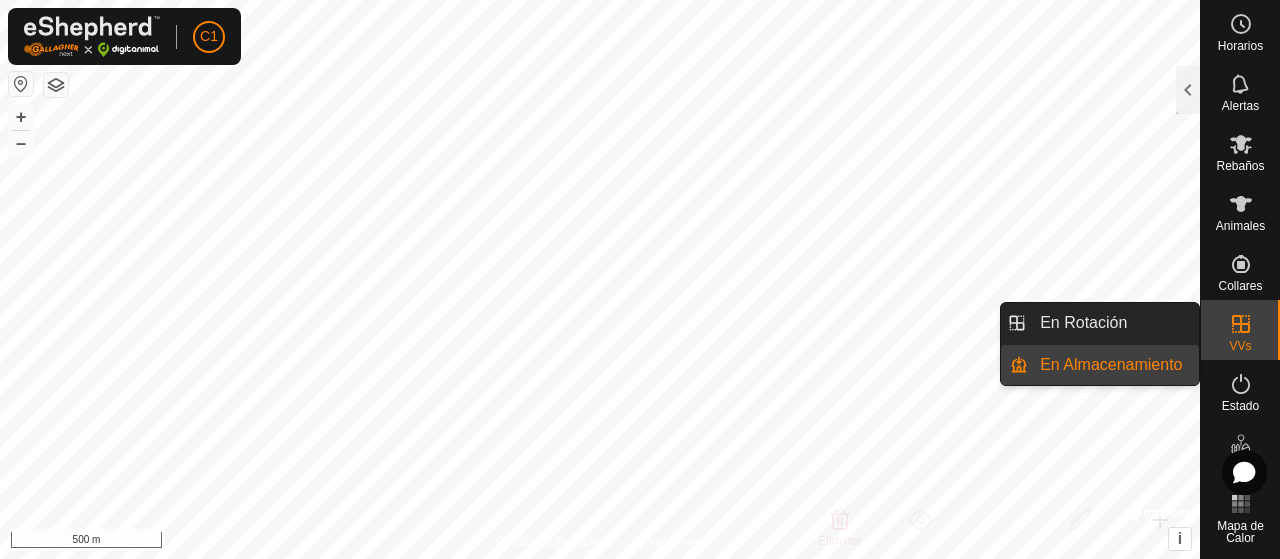 click on "En Almacenamiento" at bounding box center (1113, 365) 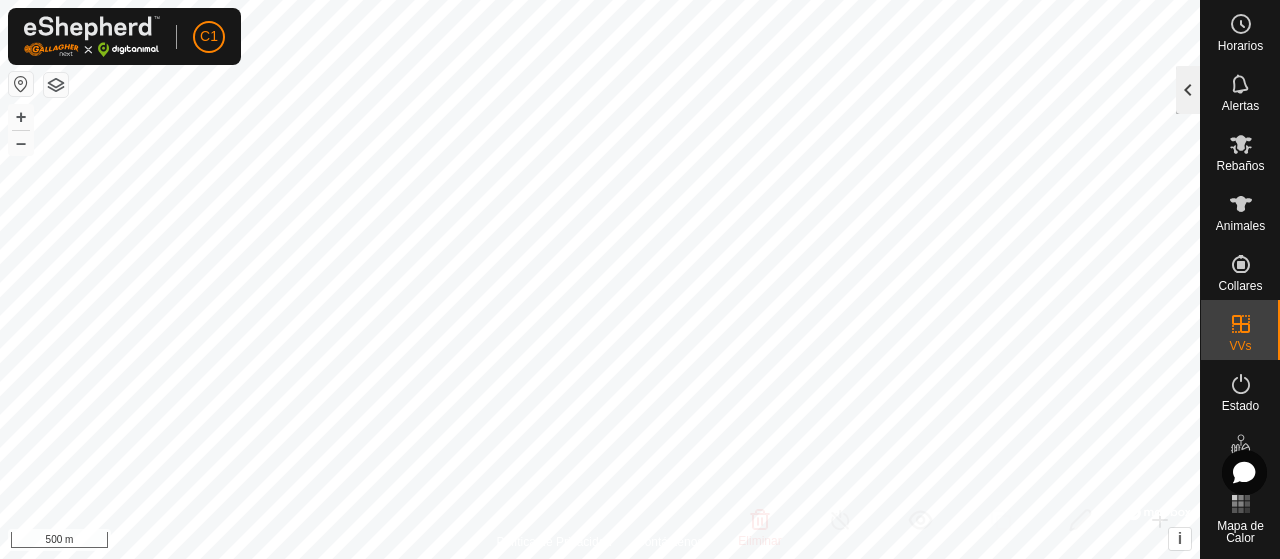 click 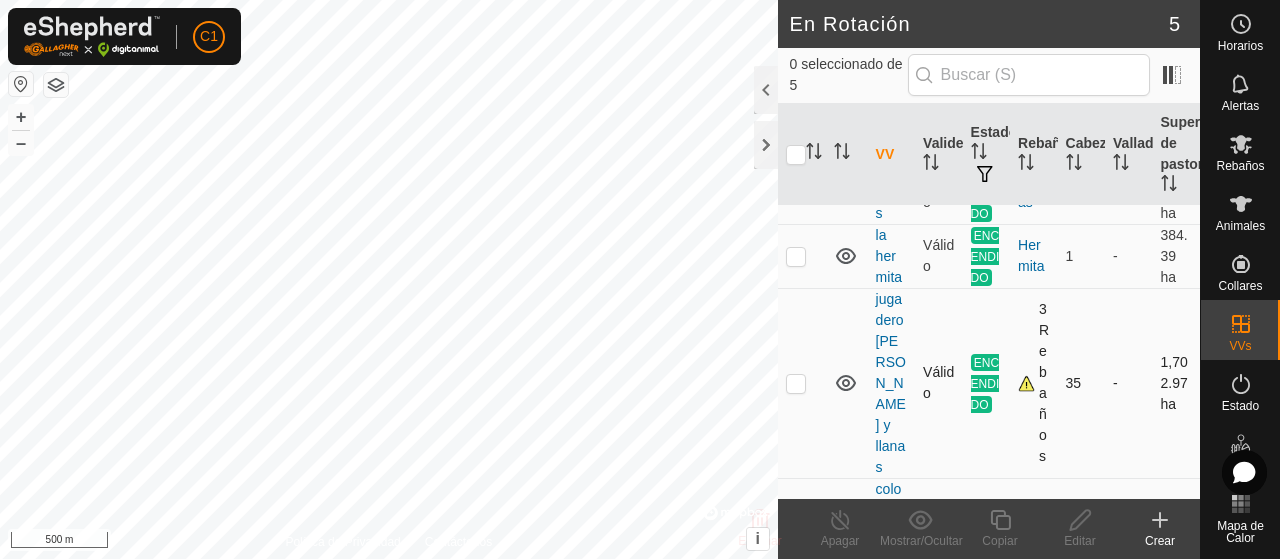 scroll, scrollTop: 100, scrollLeft: 0, axis: vertical 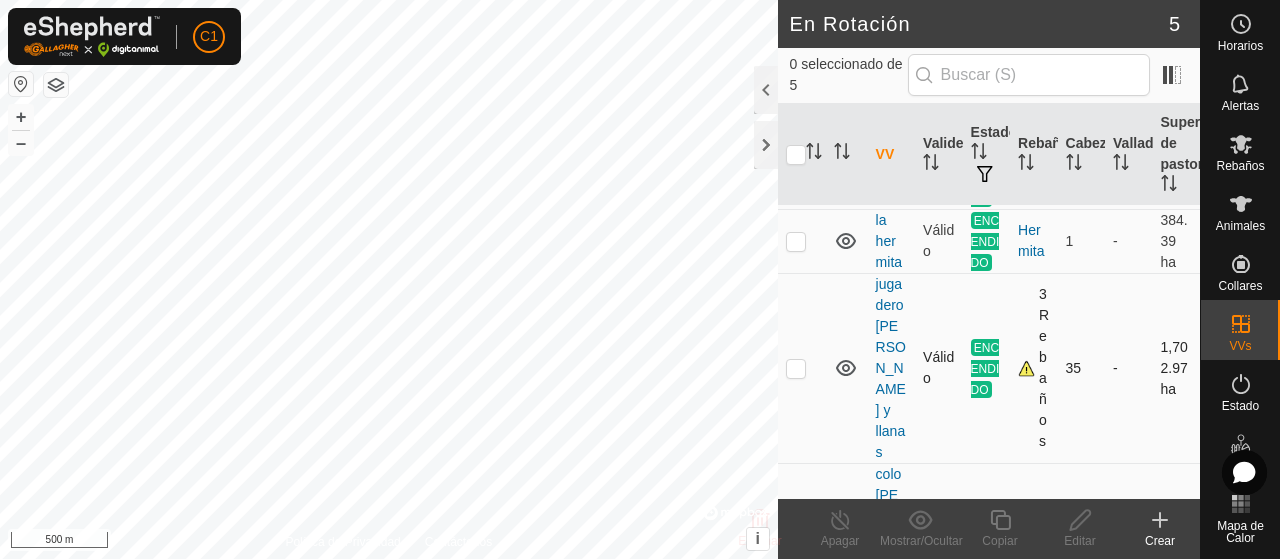 click at bounding box center (796, 368) 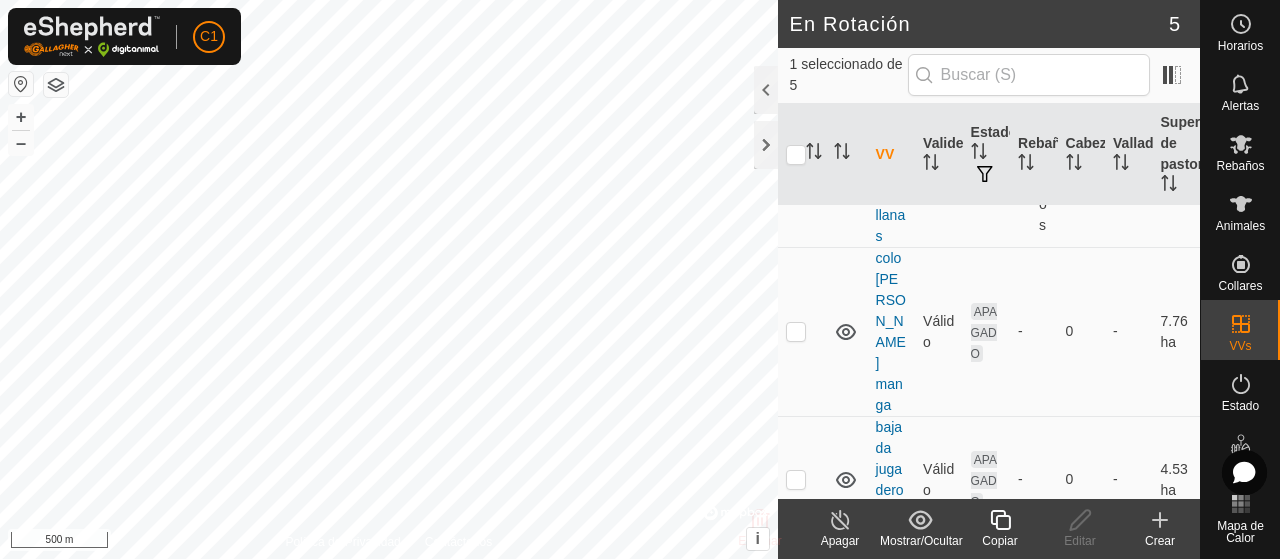 scroll, scrollTop: 319, scrollLeft: 0, axis: vertical 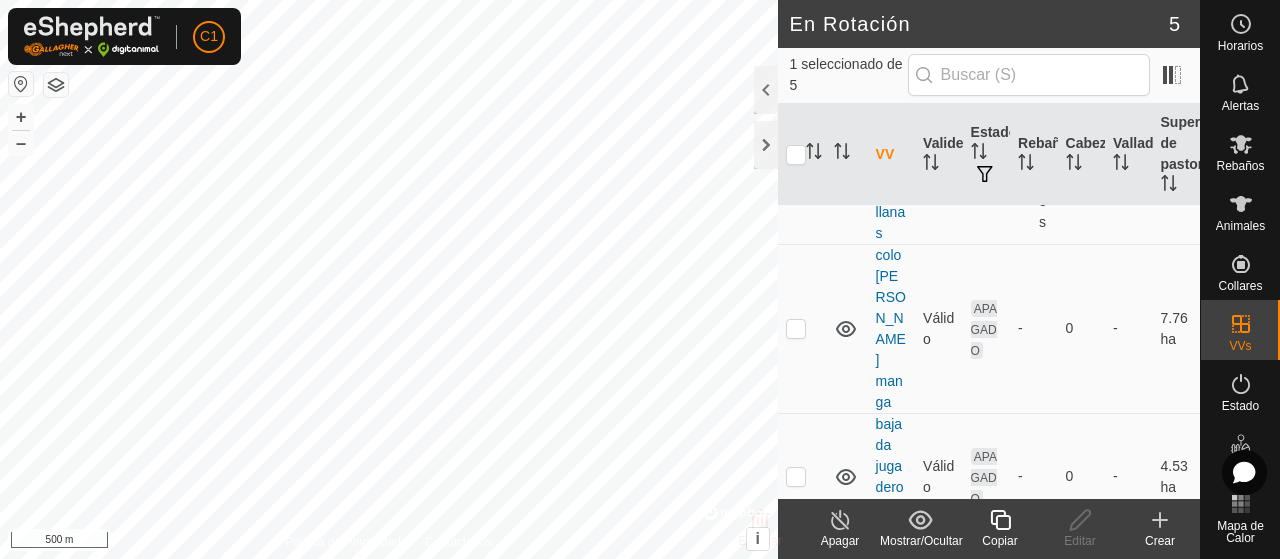 click 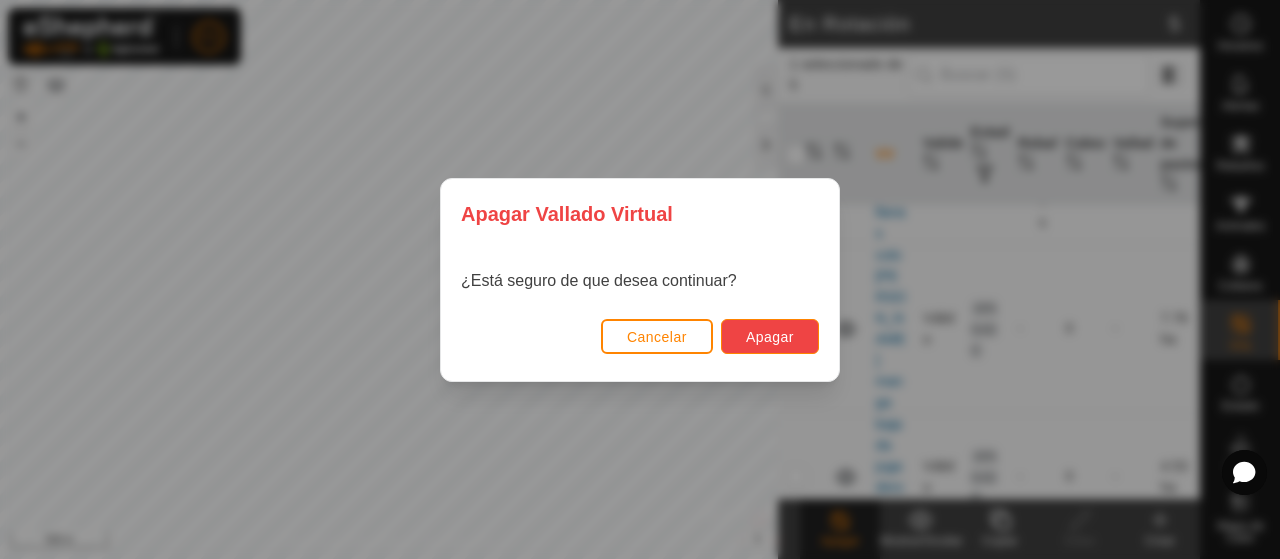 click on "Apagar" at bounding box center (770, 336) 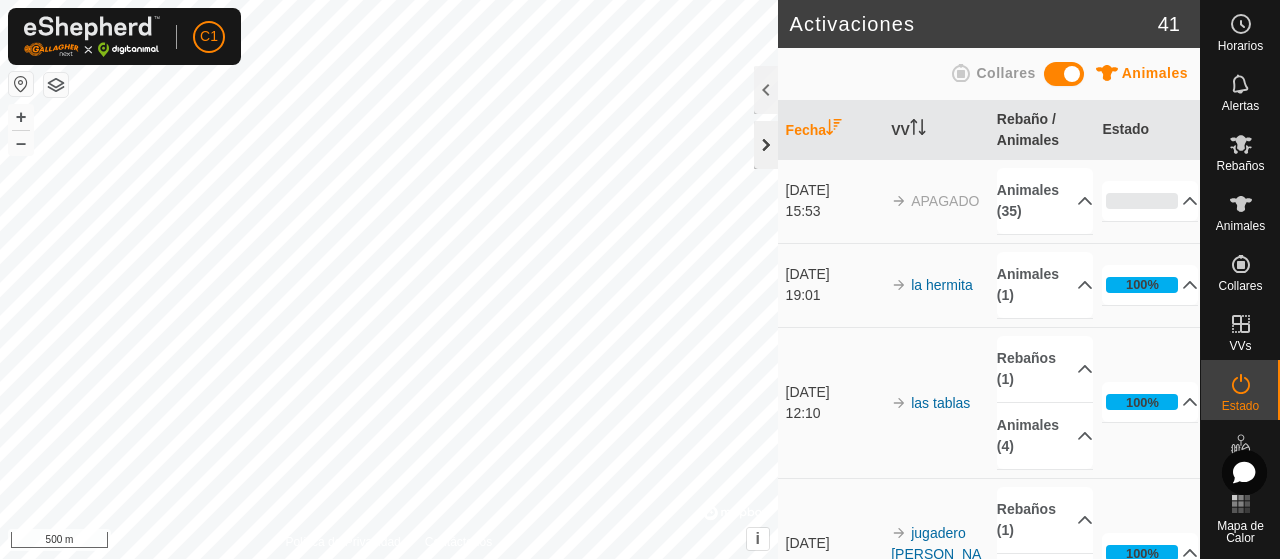 click 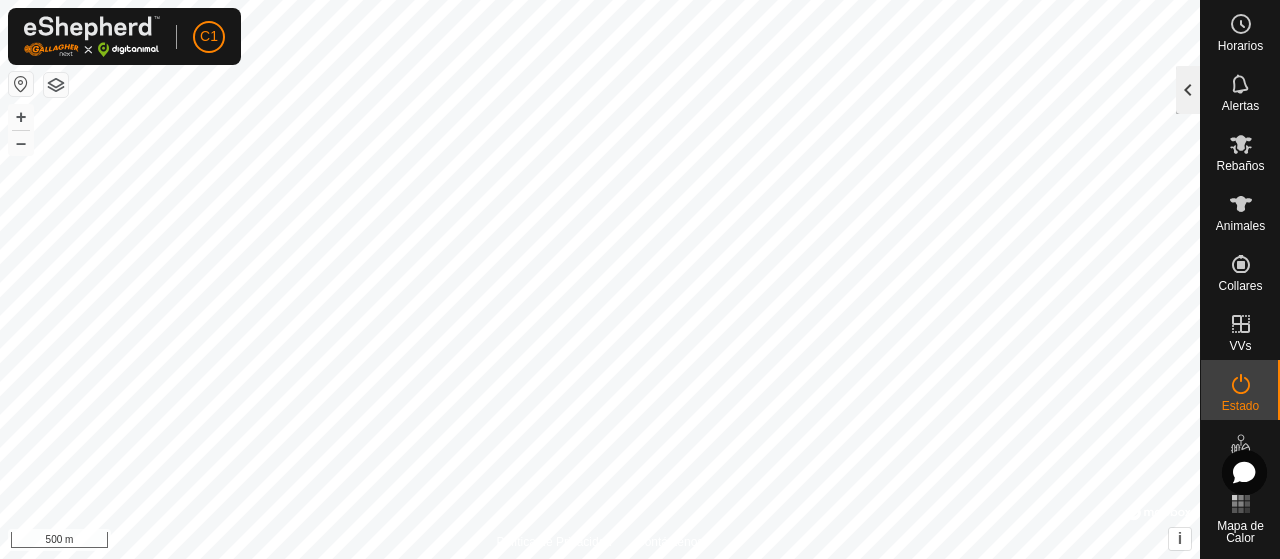click 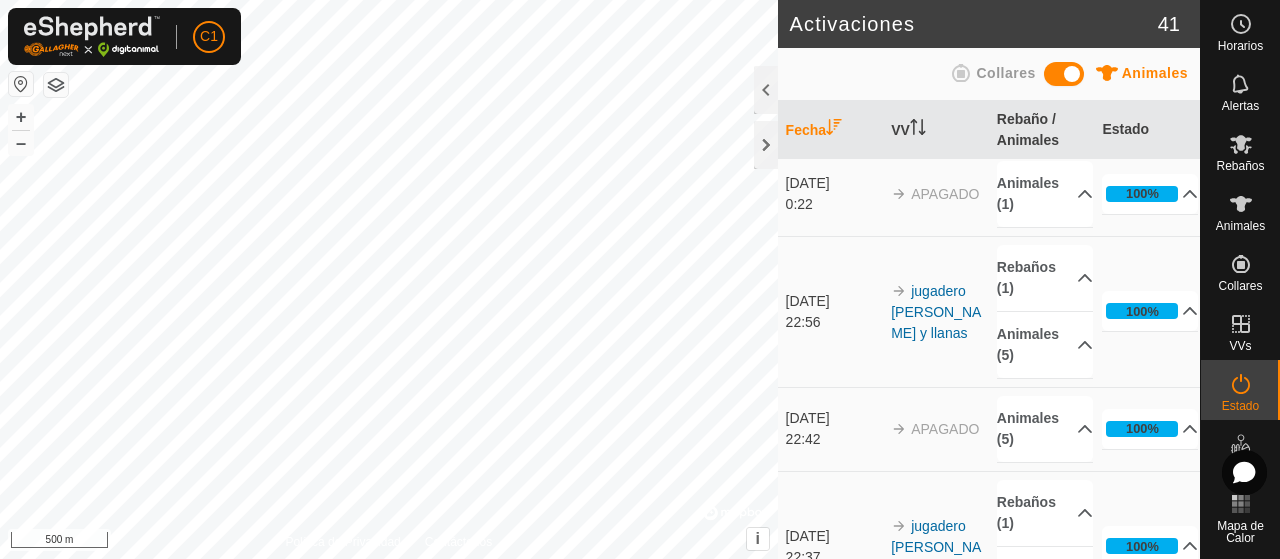 scroll, scrollTop: 4452, scrollLeft: 0, axis: vertical 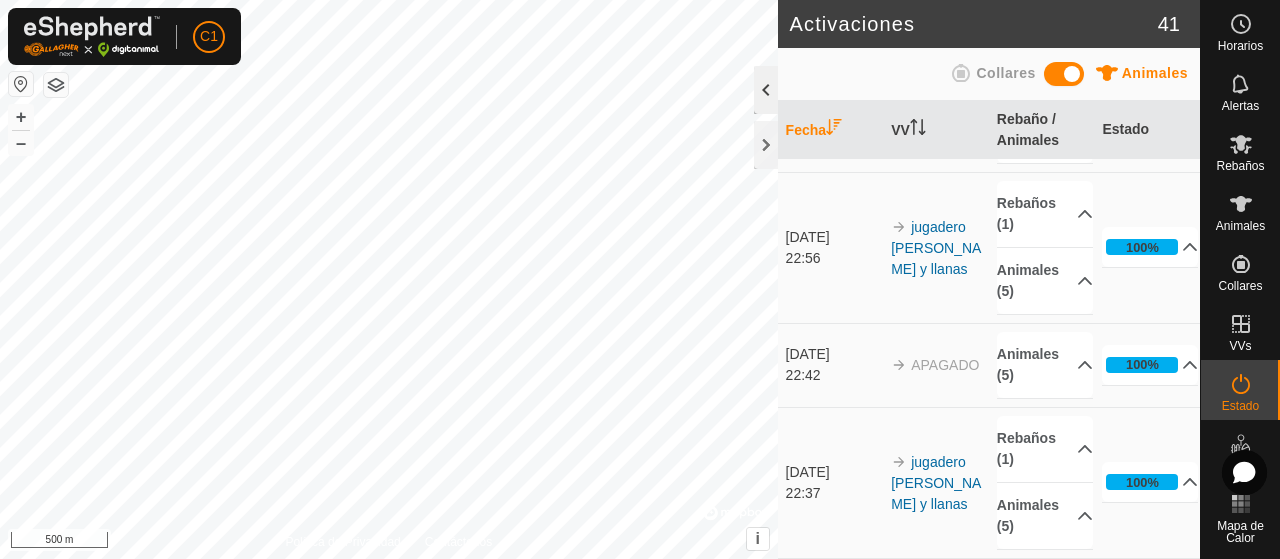 click 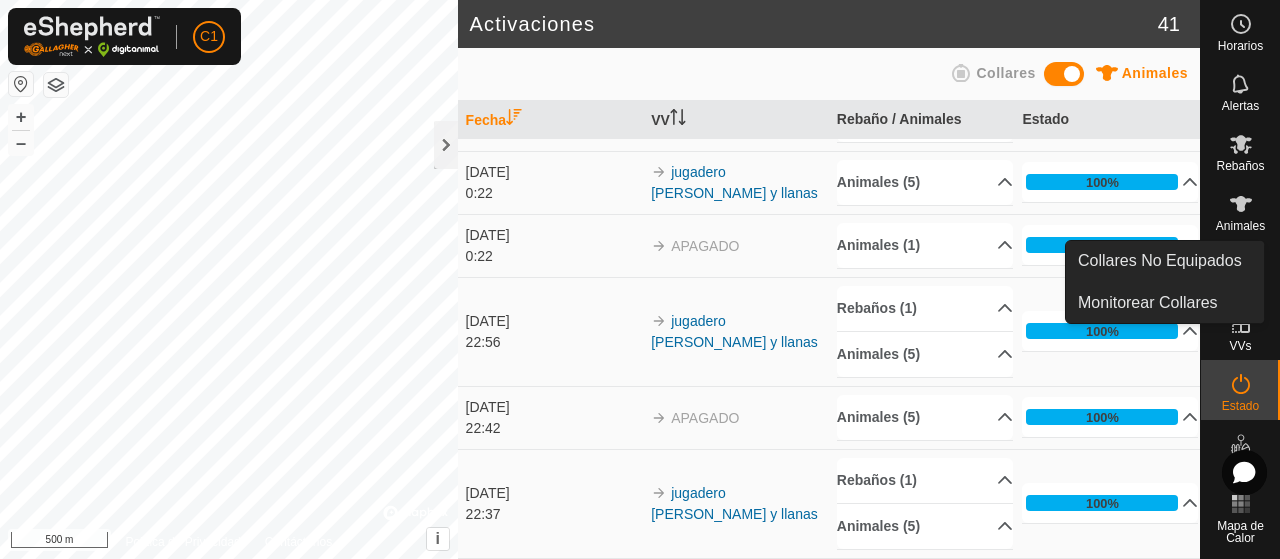 scroll, scrollTop: 2830, scrollLeft: 0, axis: vertical 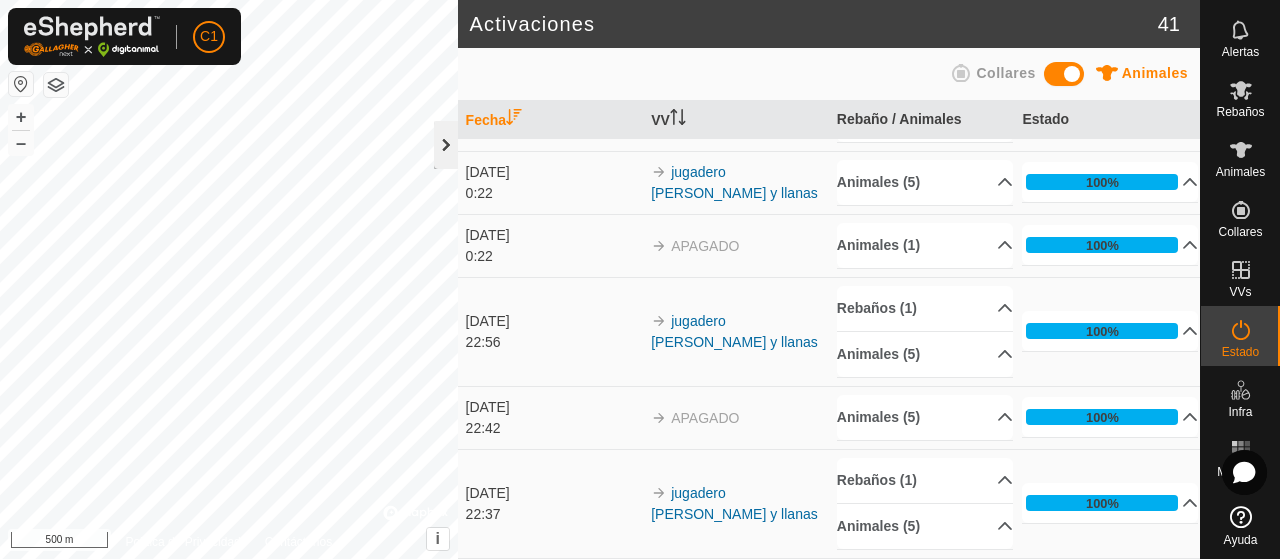 click 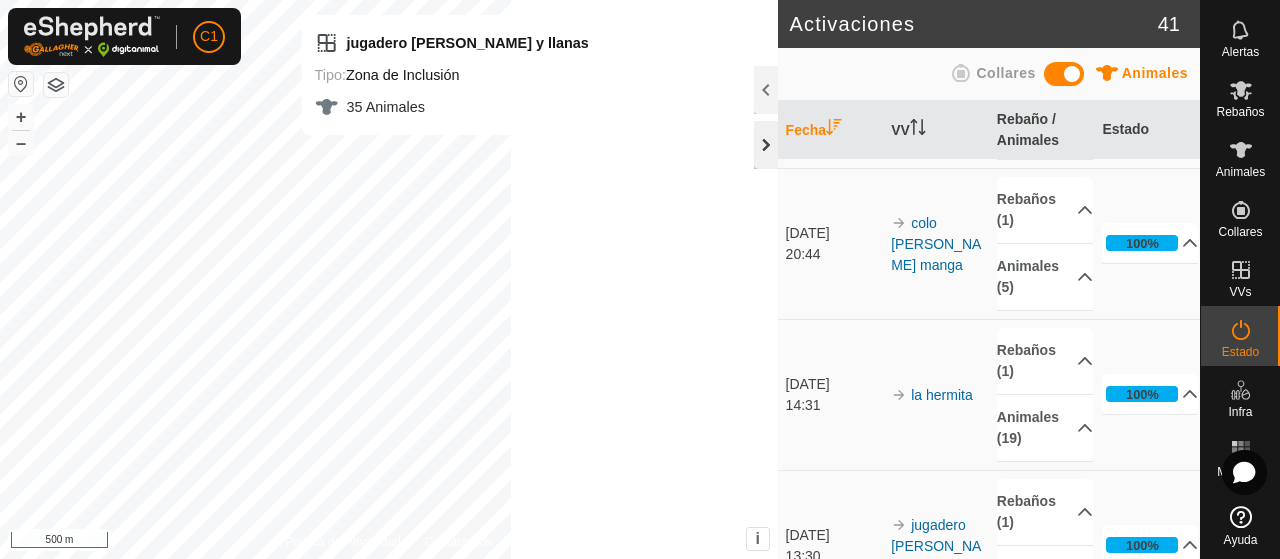 scroll, scrollTop: 4284, scrollLeft: 0, axis: vertical 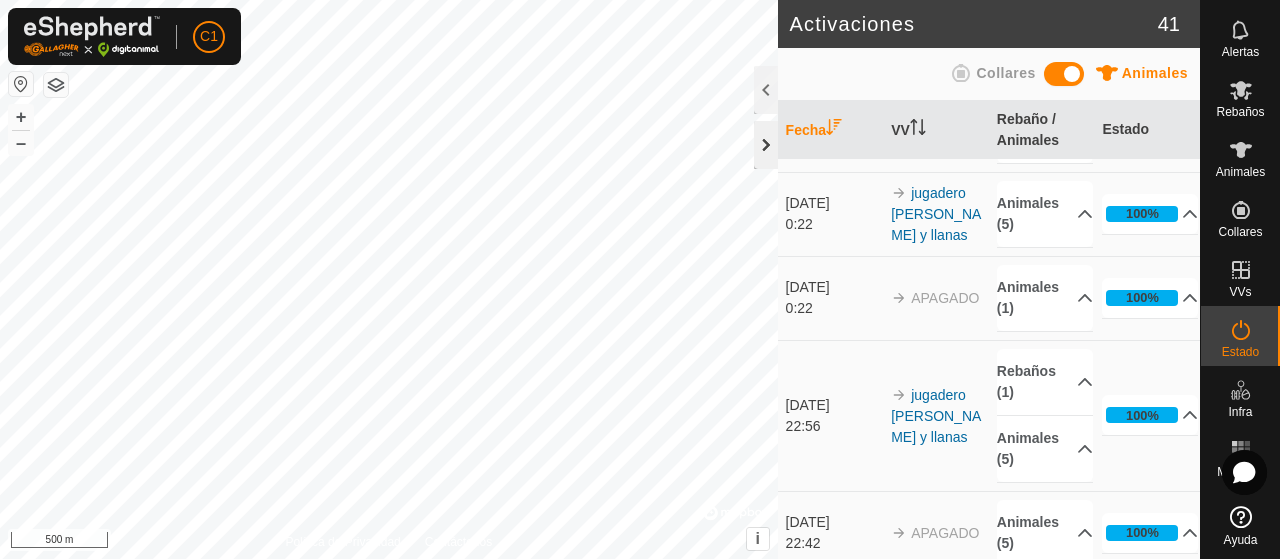 click 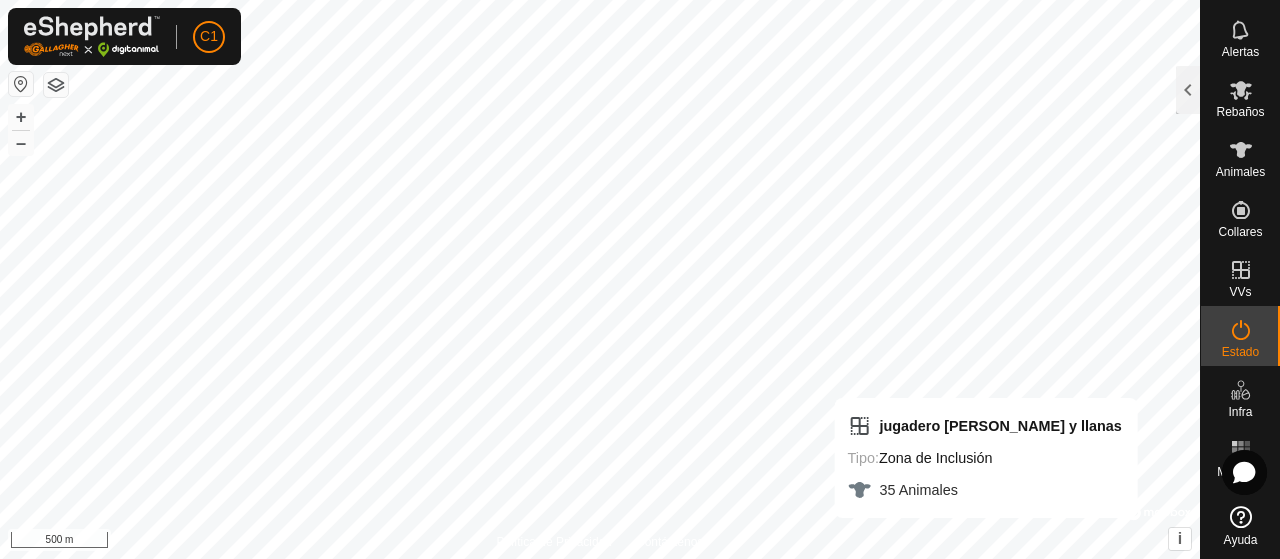 scroll, scrollTop: 13919, scrollLeft: 0, axis: vertical 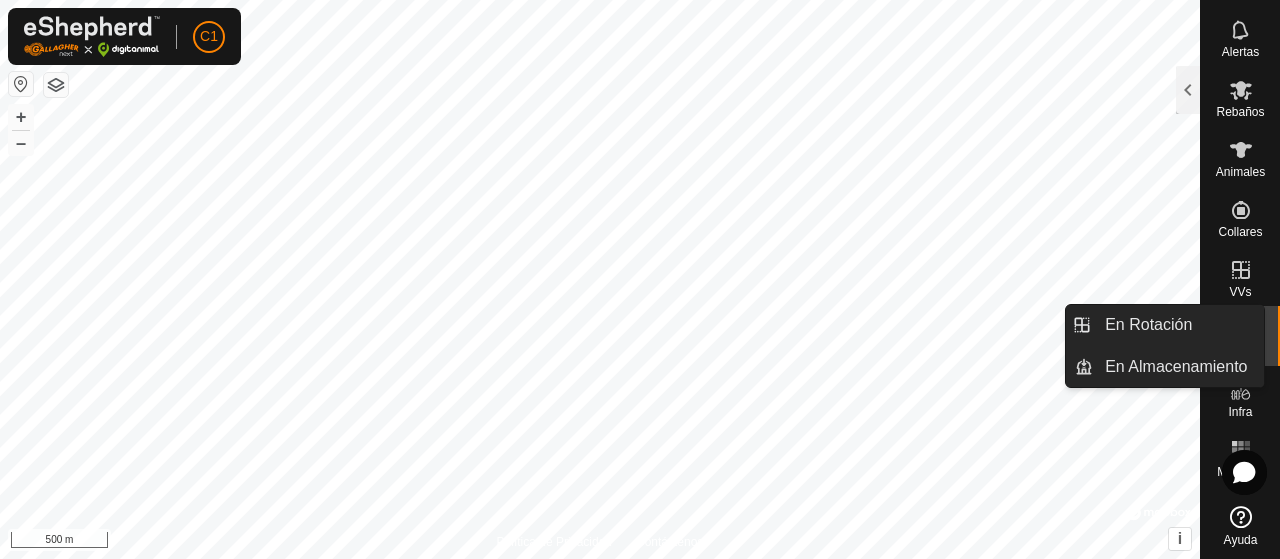 click 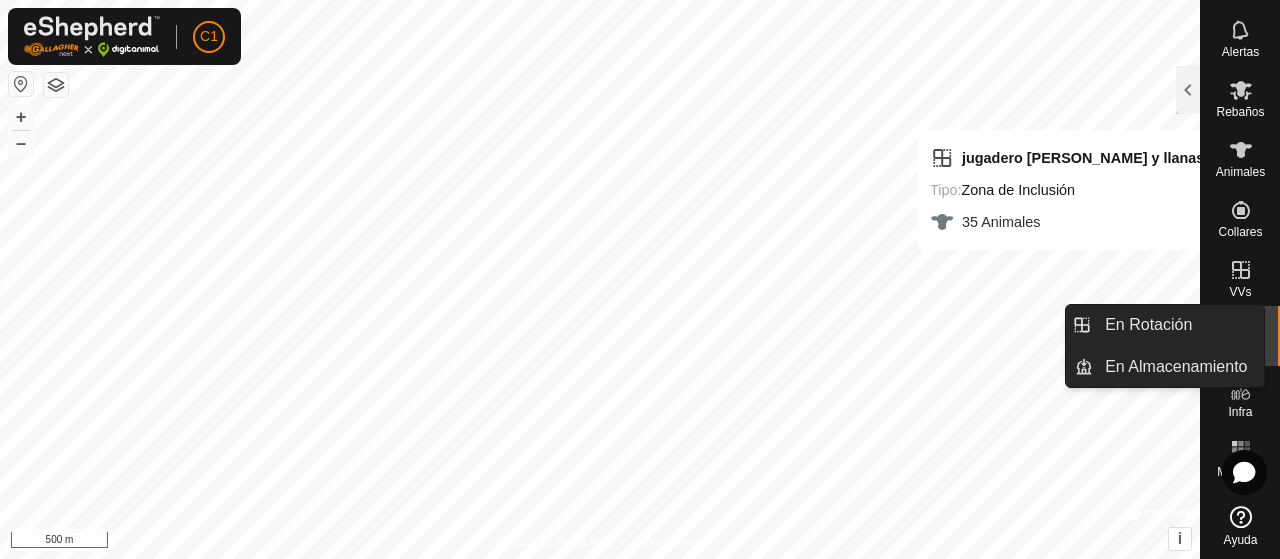 click 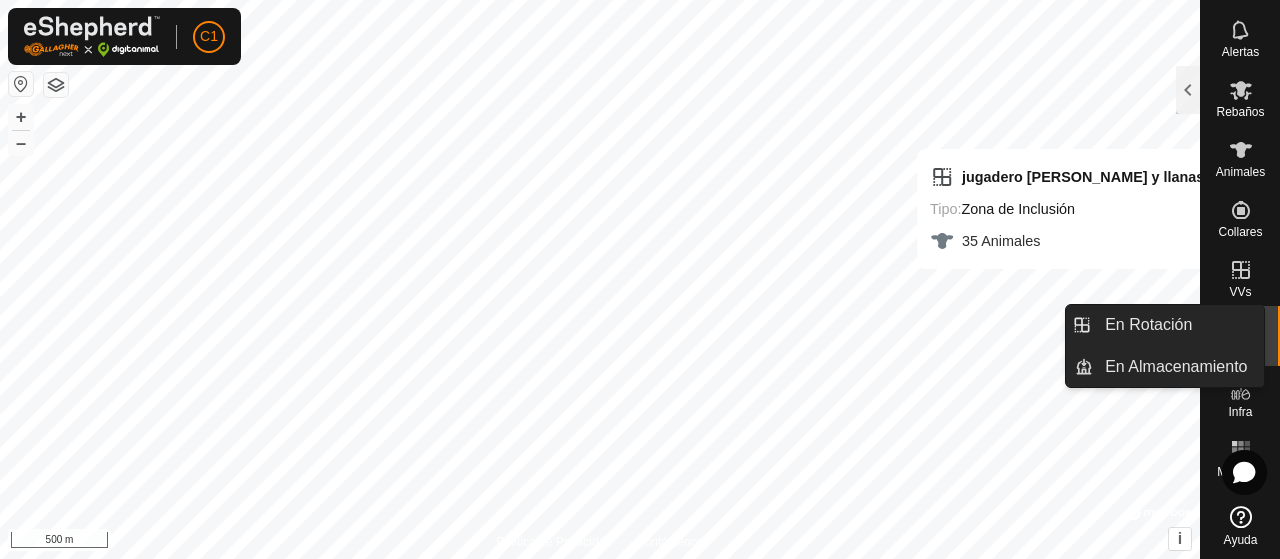 click 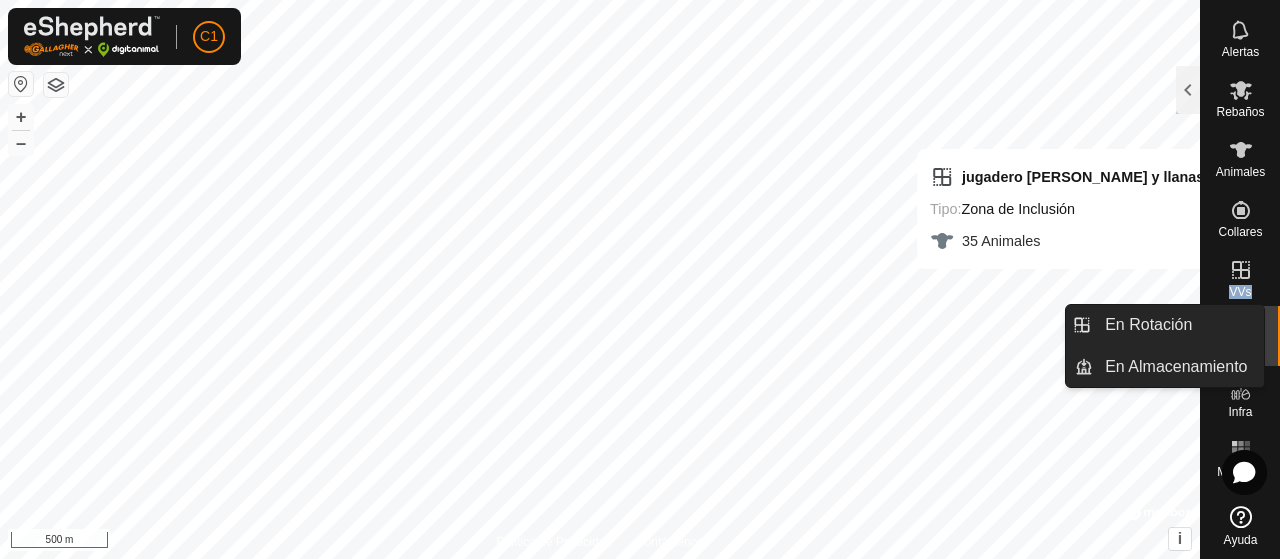 click 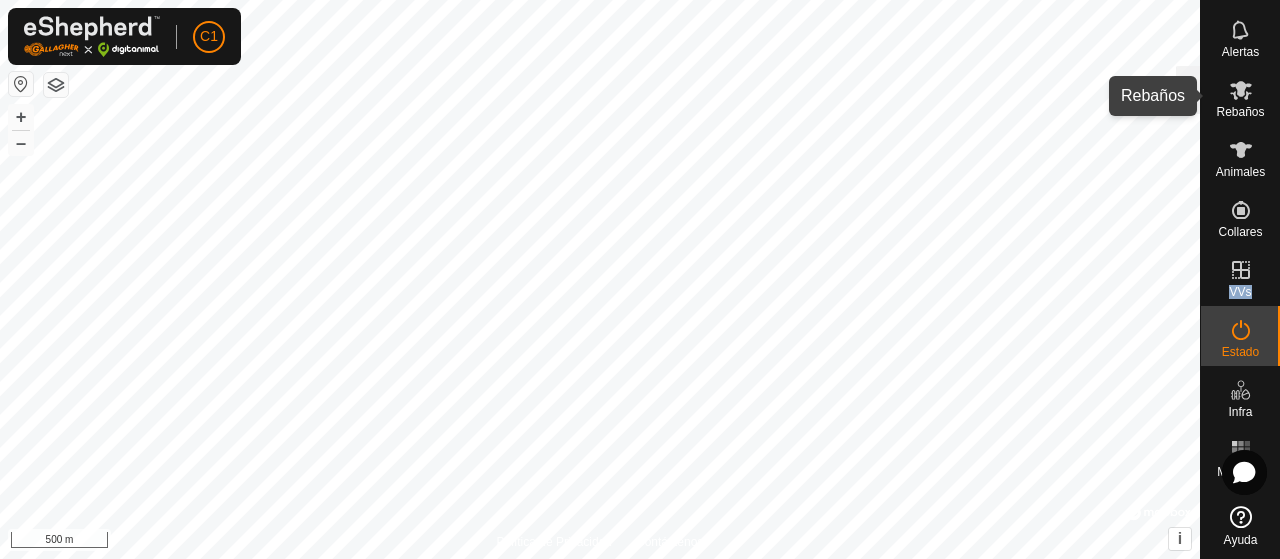 click 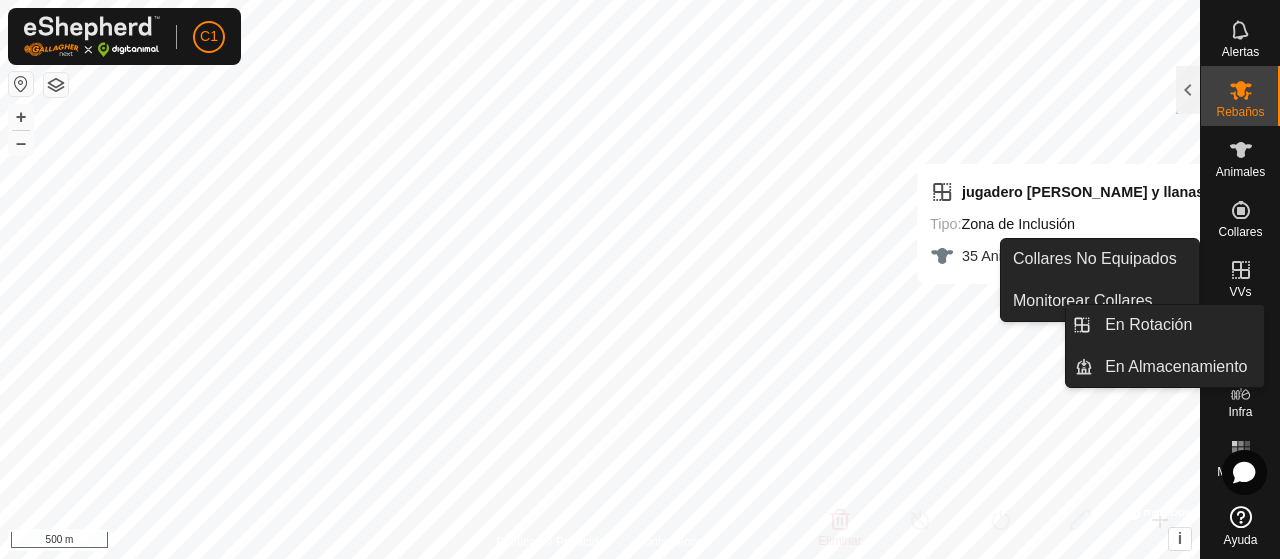 drag, startPoint x: 1241, startPoint y: 256, endPoint x: 1229, endPoint y: 265, distance: 15 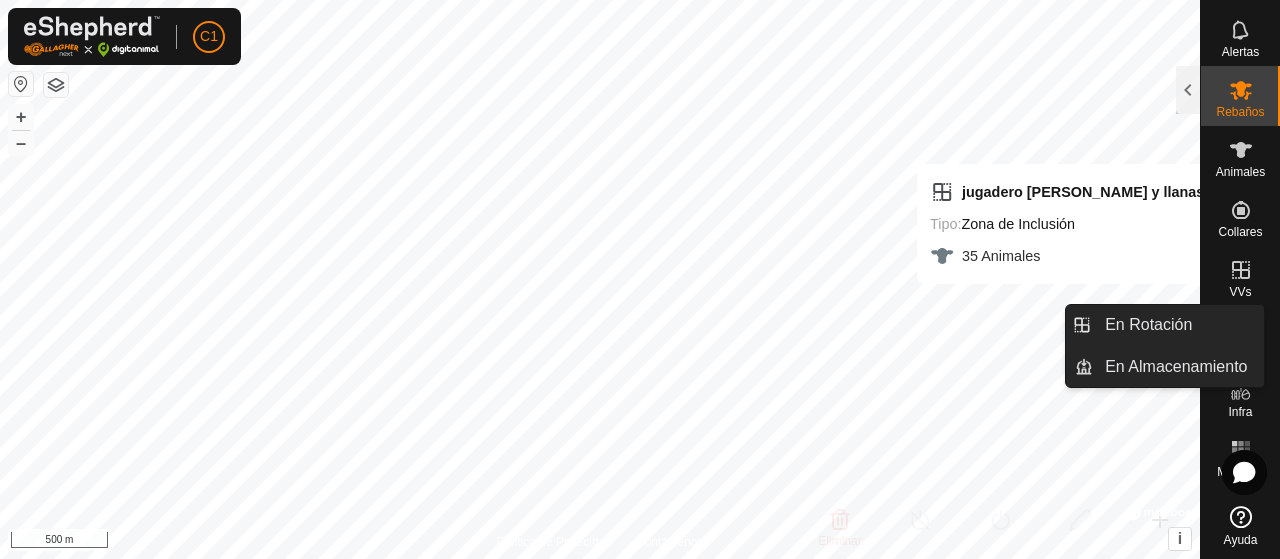 click 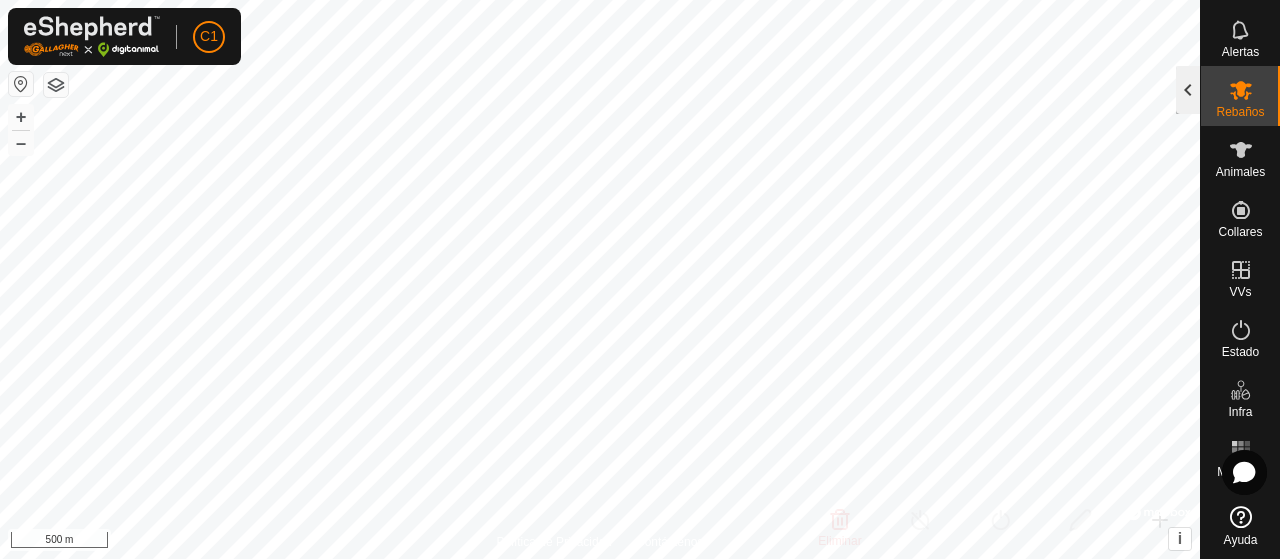 click 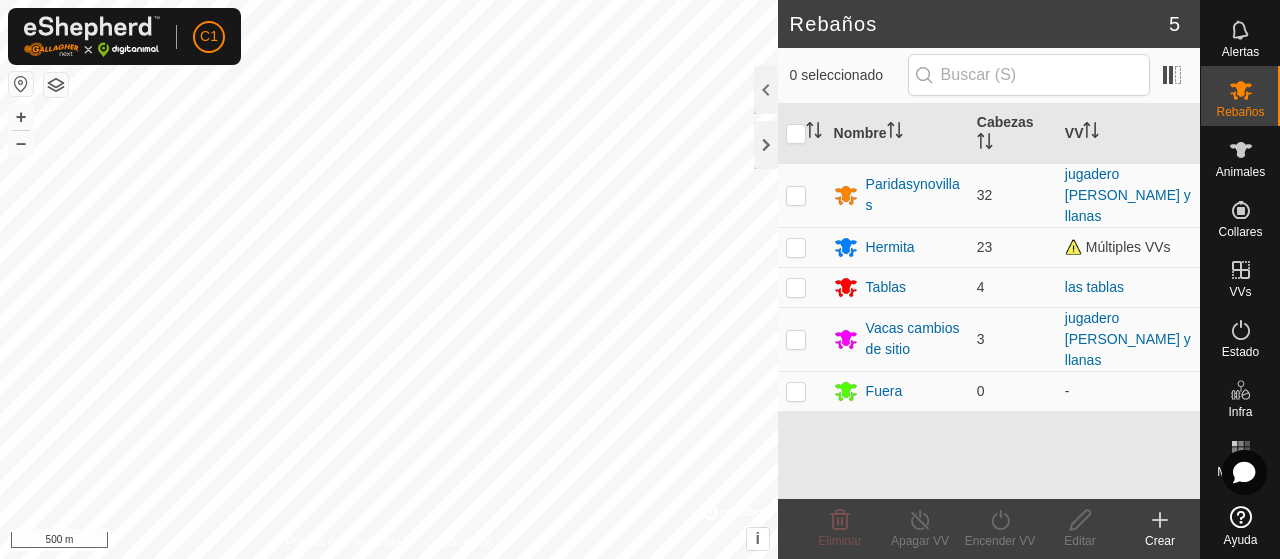 click 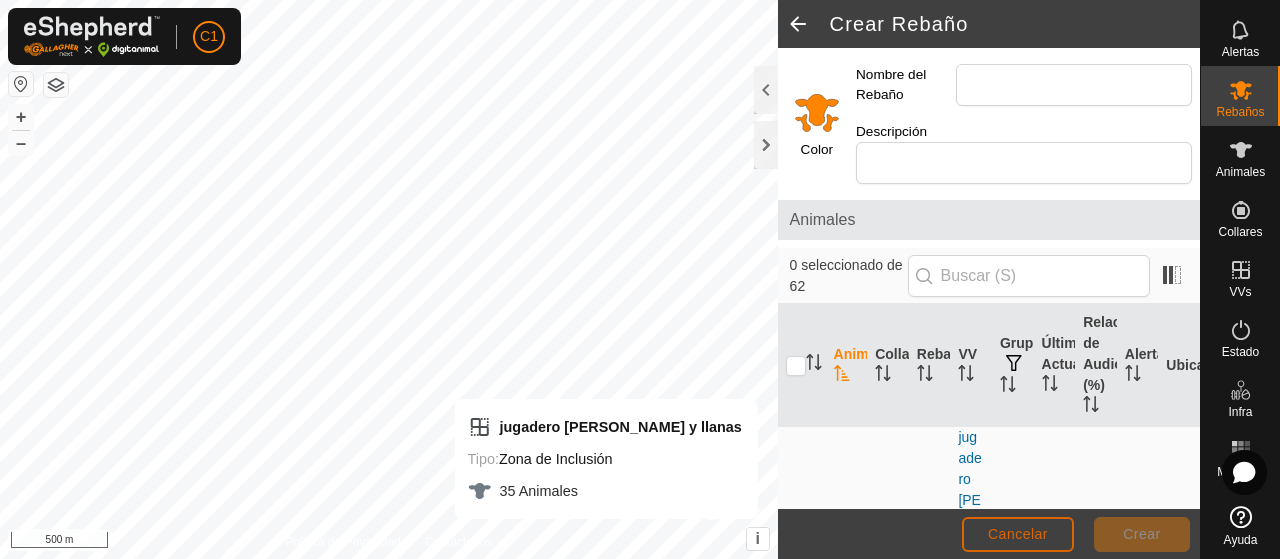 click on "Cancelar" 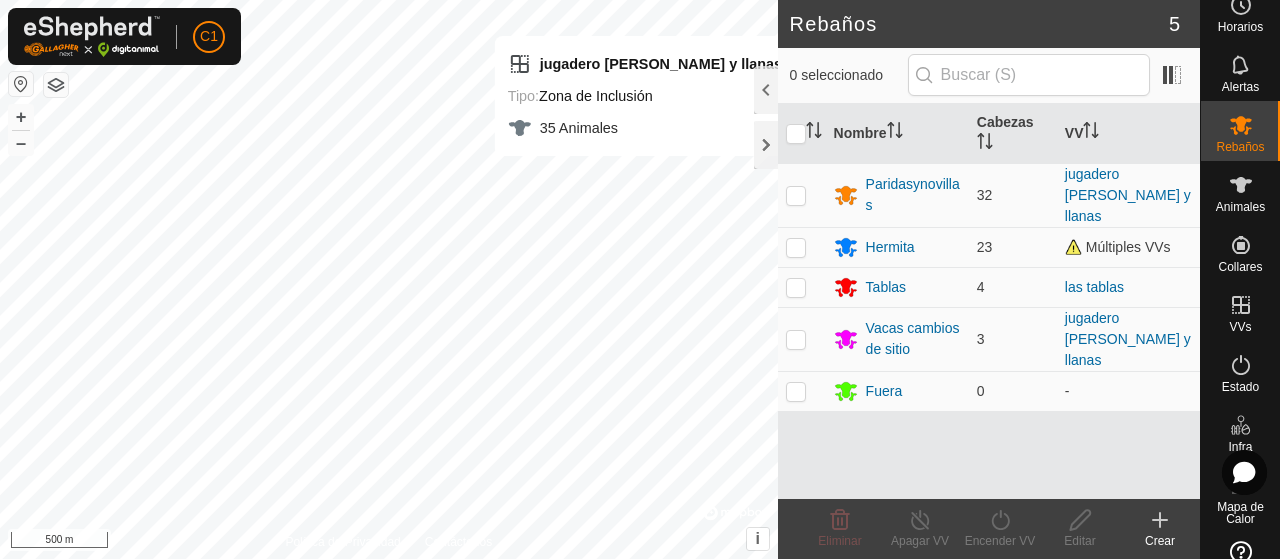 scroll, scrollTop: 54, scrollLeft: 0, axis: vertical 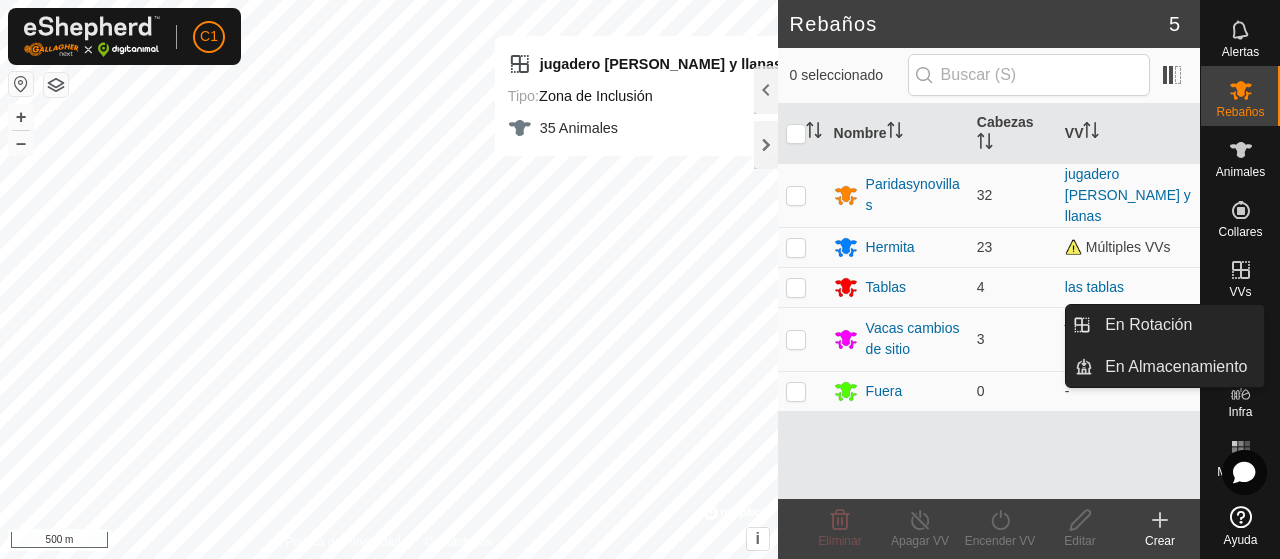 click 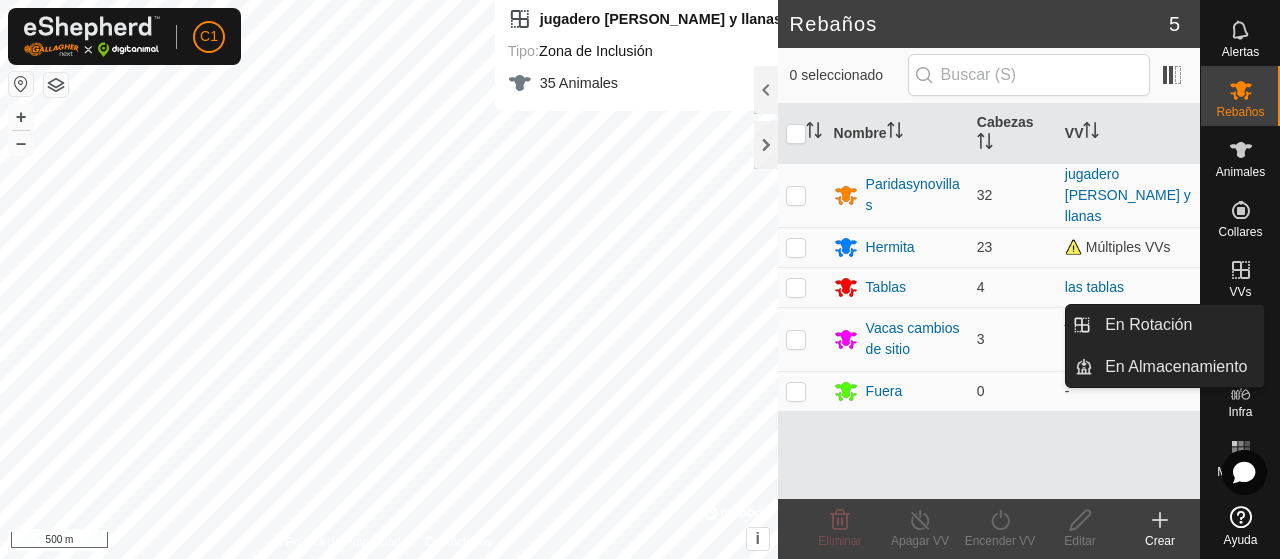click at bounding box center (1241, 270) 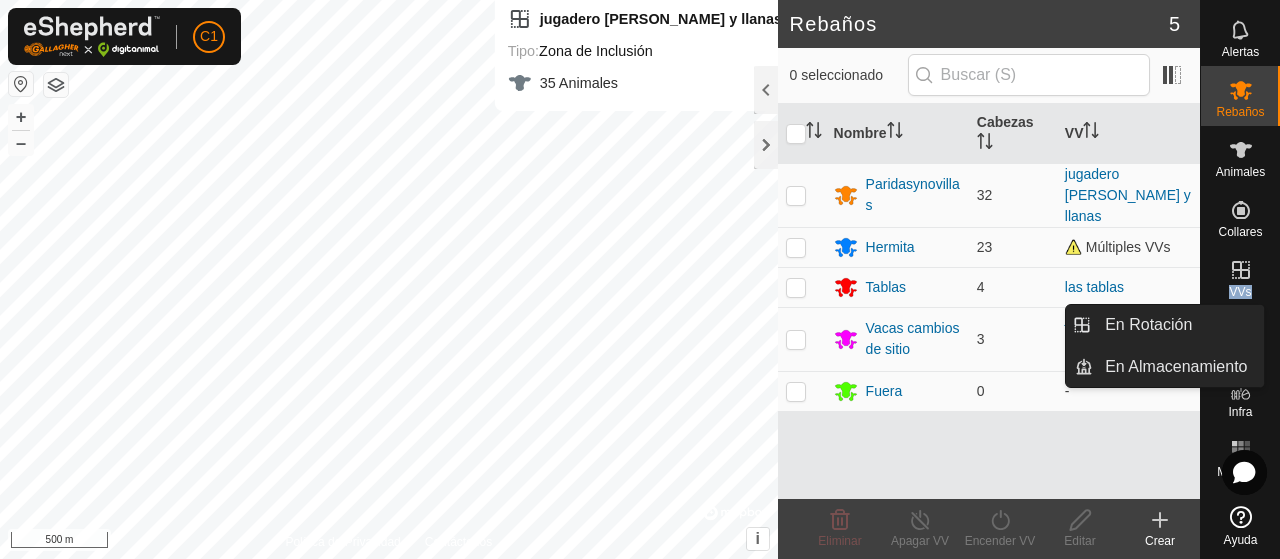 click at bounding box center (1241, 270) 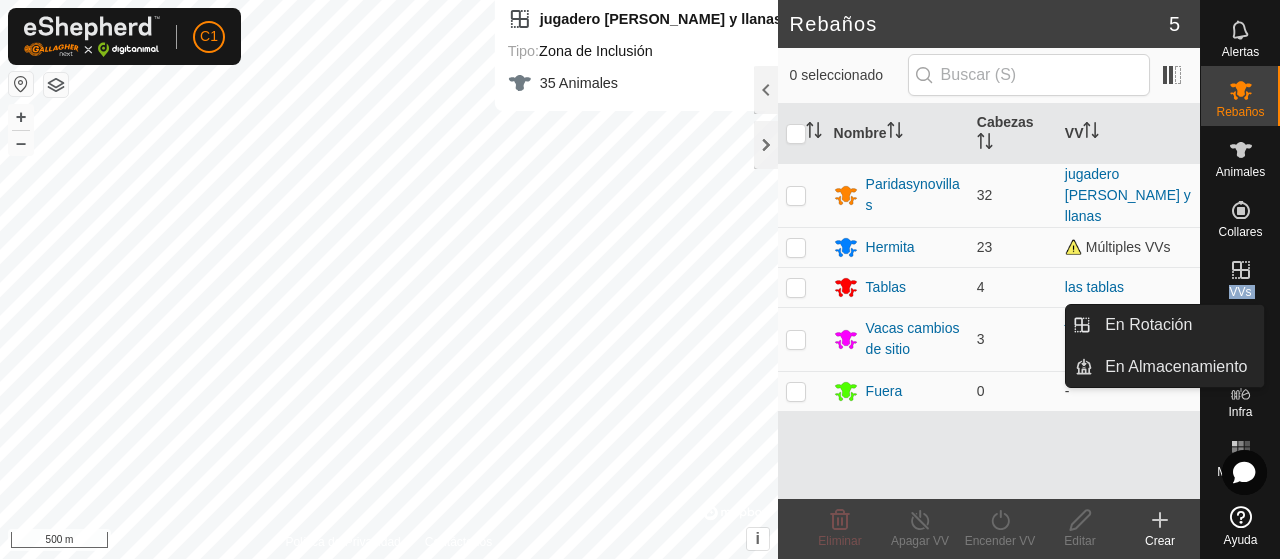 click at bounding box center [1241, 270] 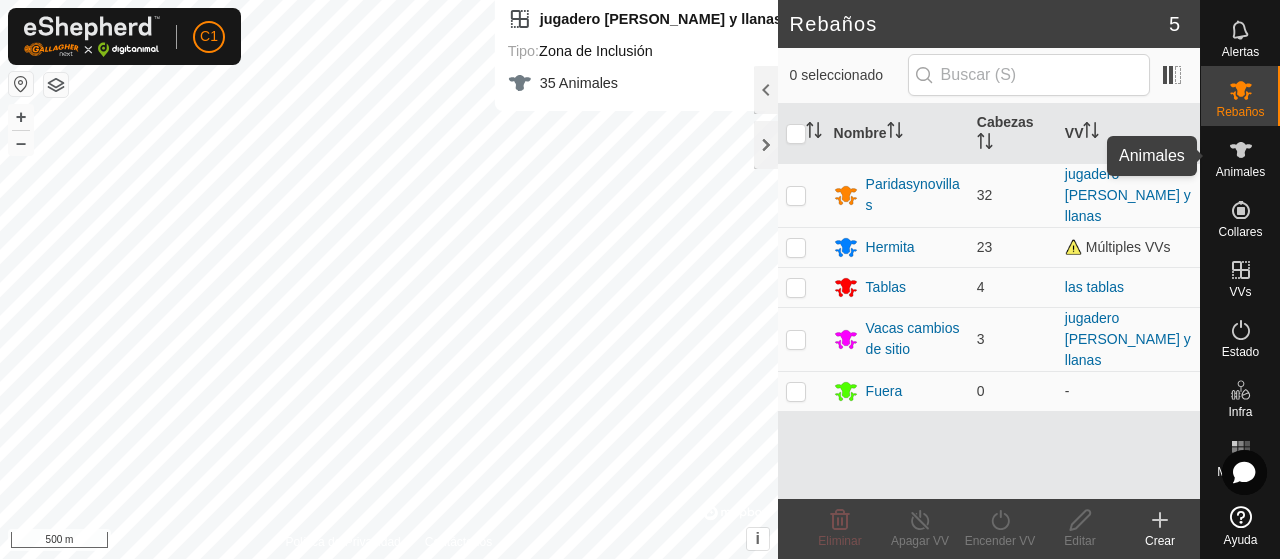 click 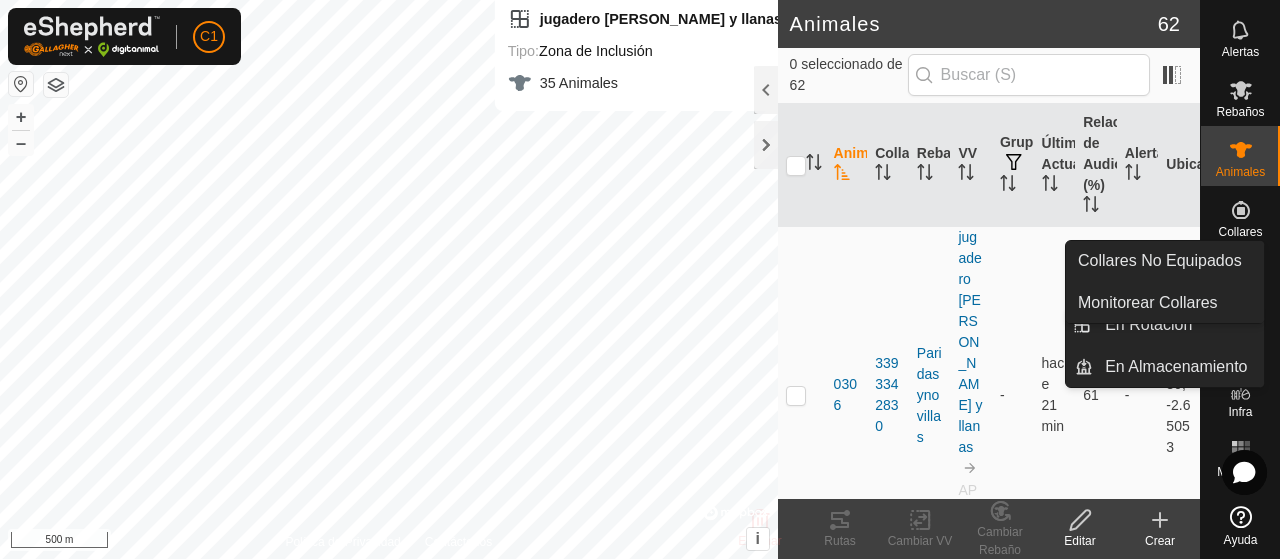 click at bounding box center [1241, 210] 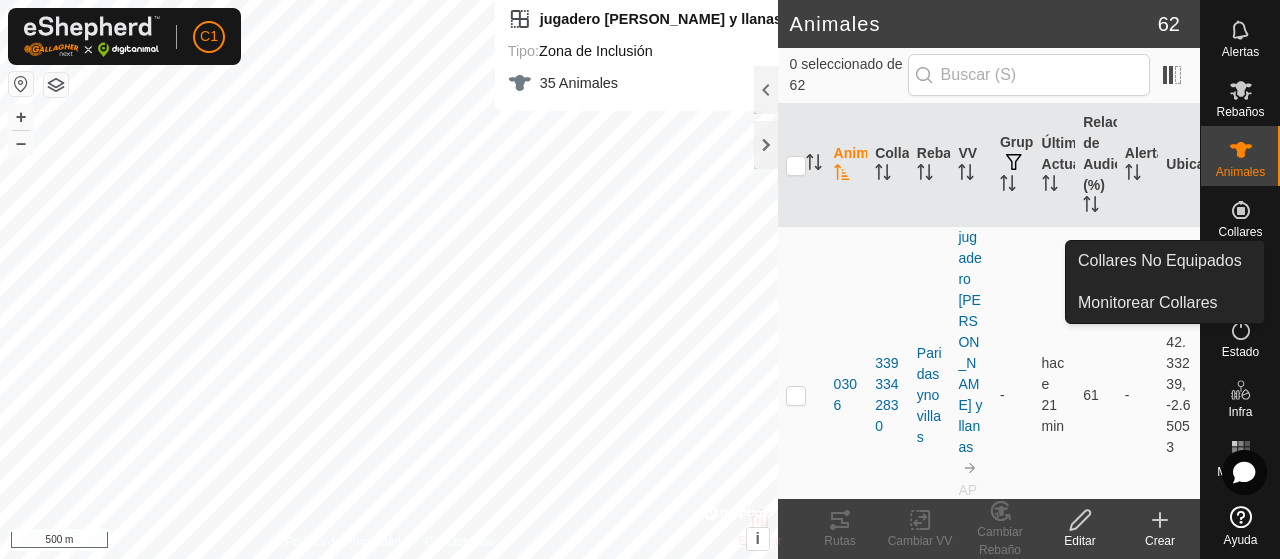 click 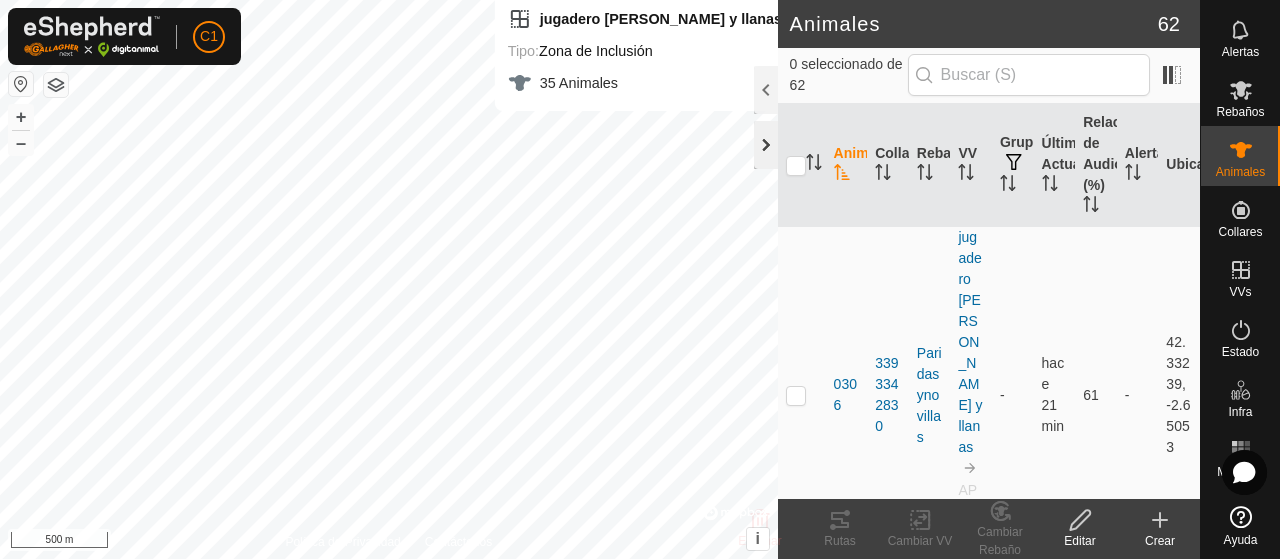 click 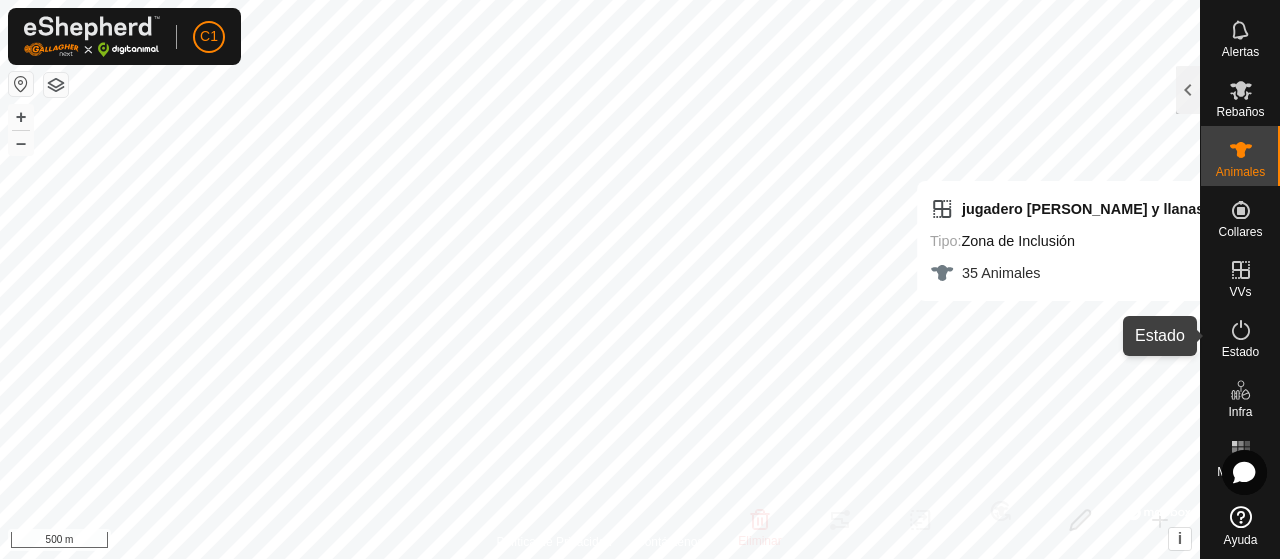 click 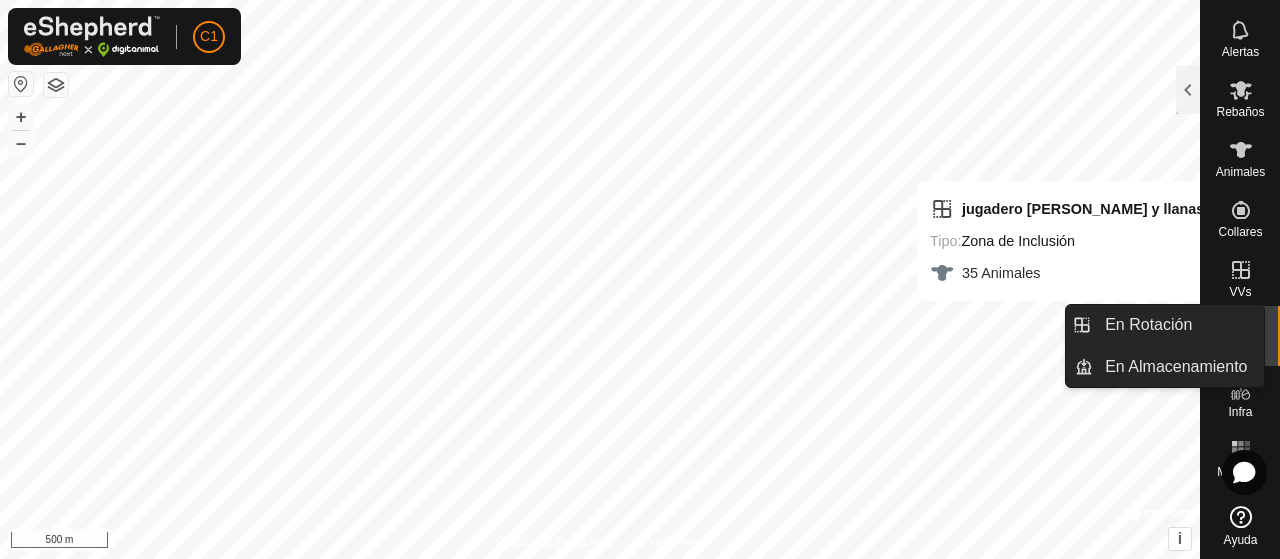 click 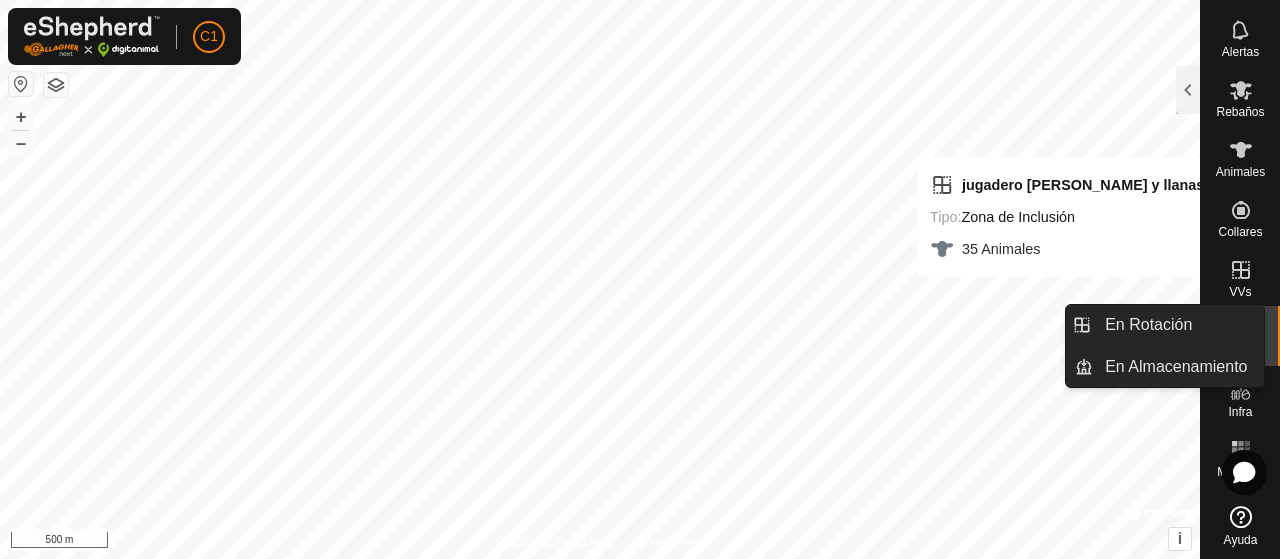 click at bounding box center [1241, 270] 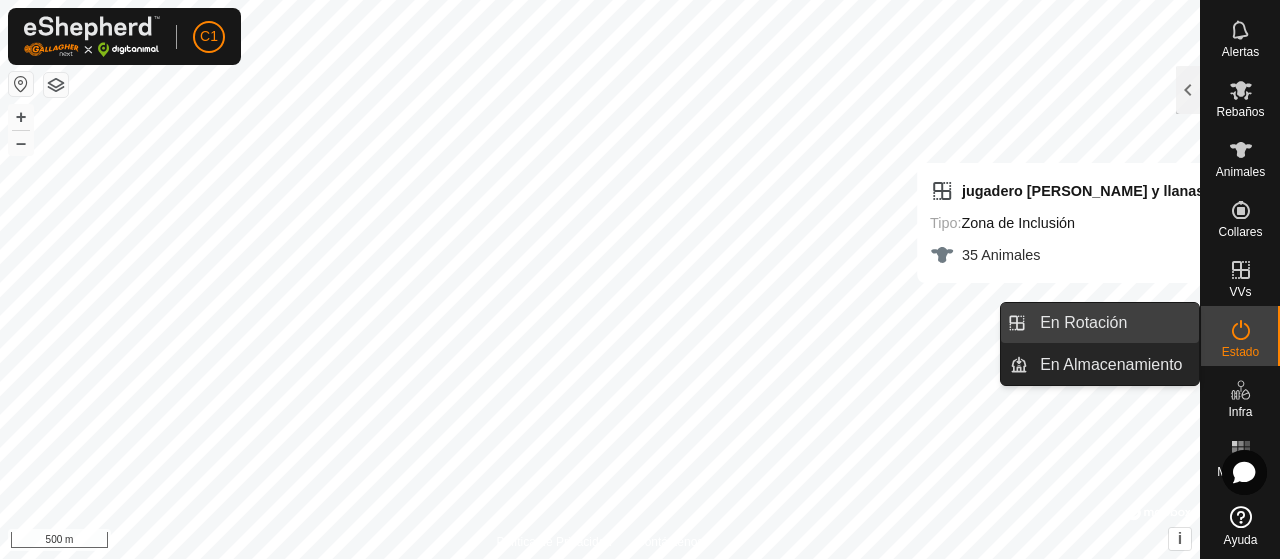 click on "En Rotación" at bounding box center [1113, 323] 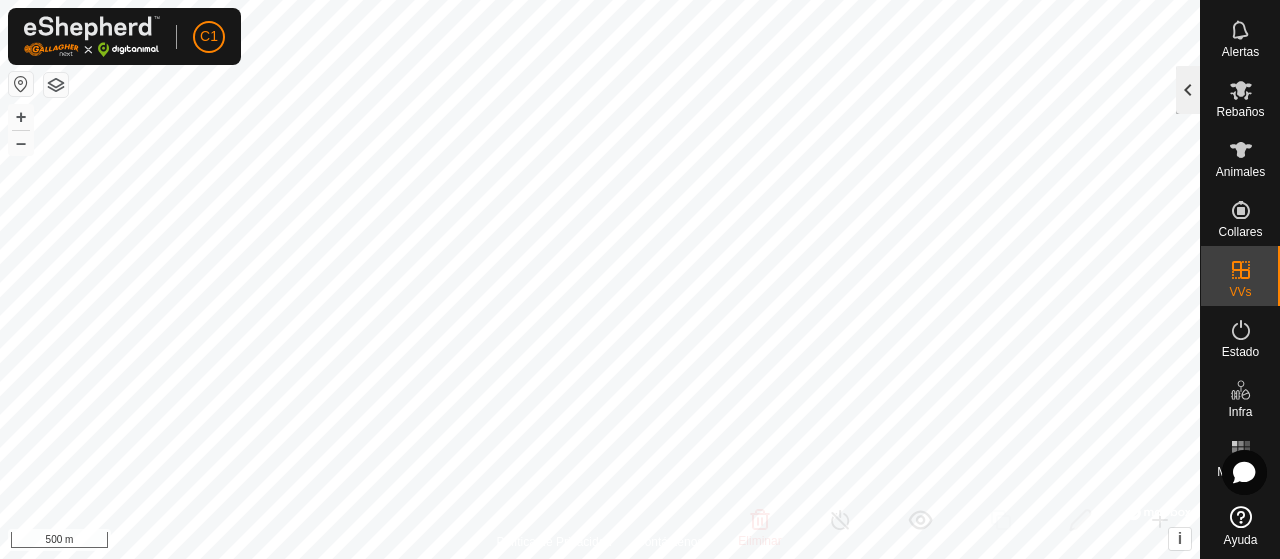 click 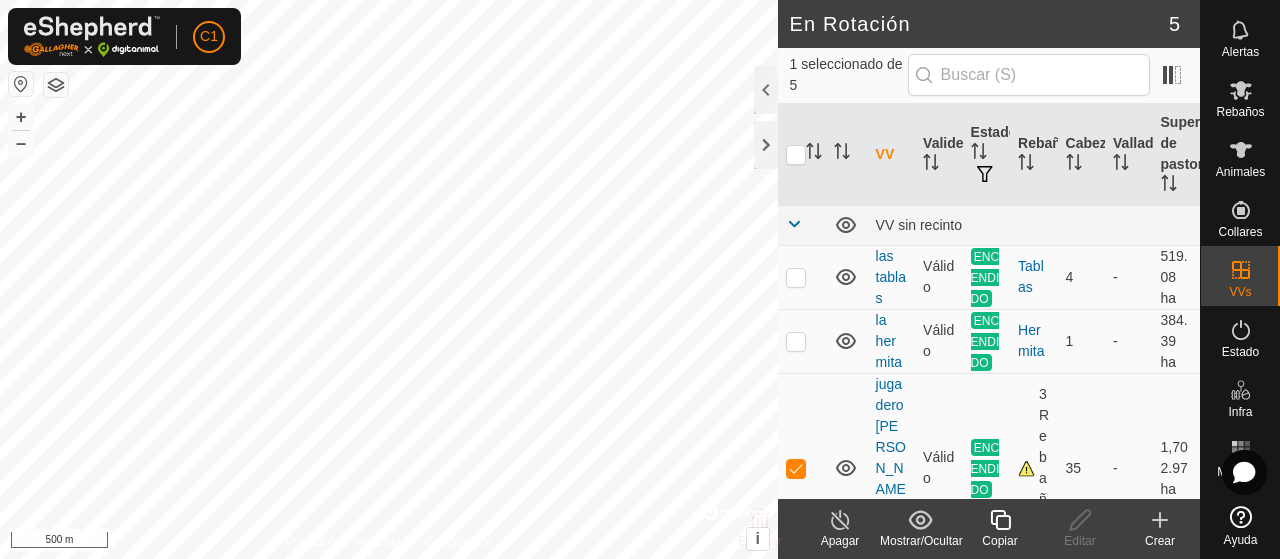 click 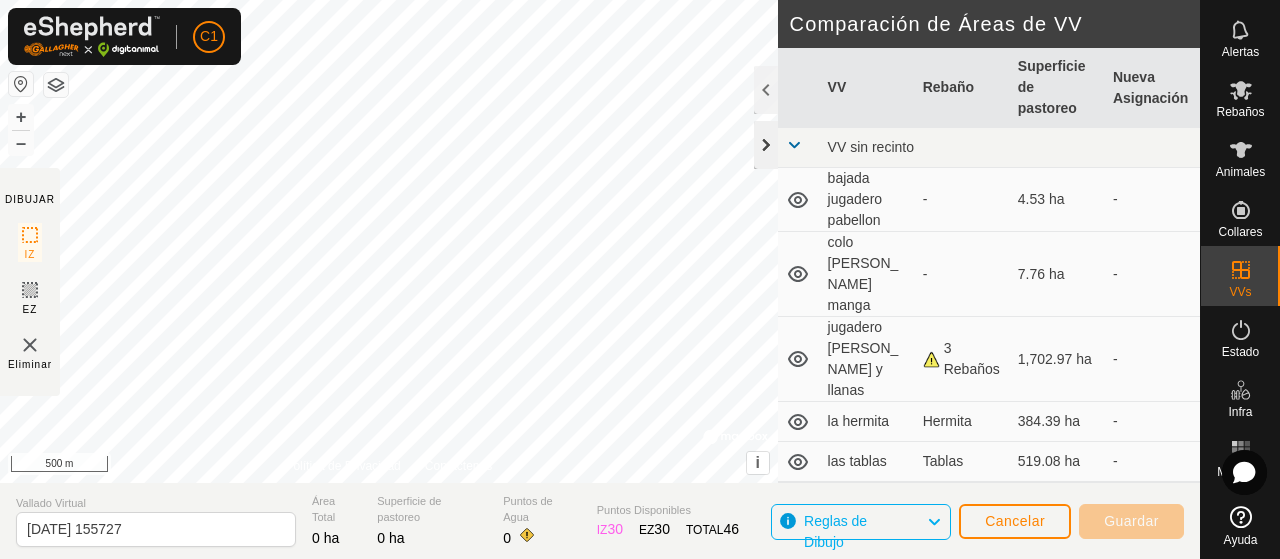 click 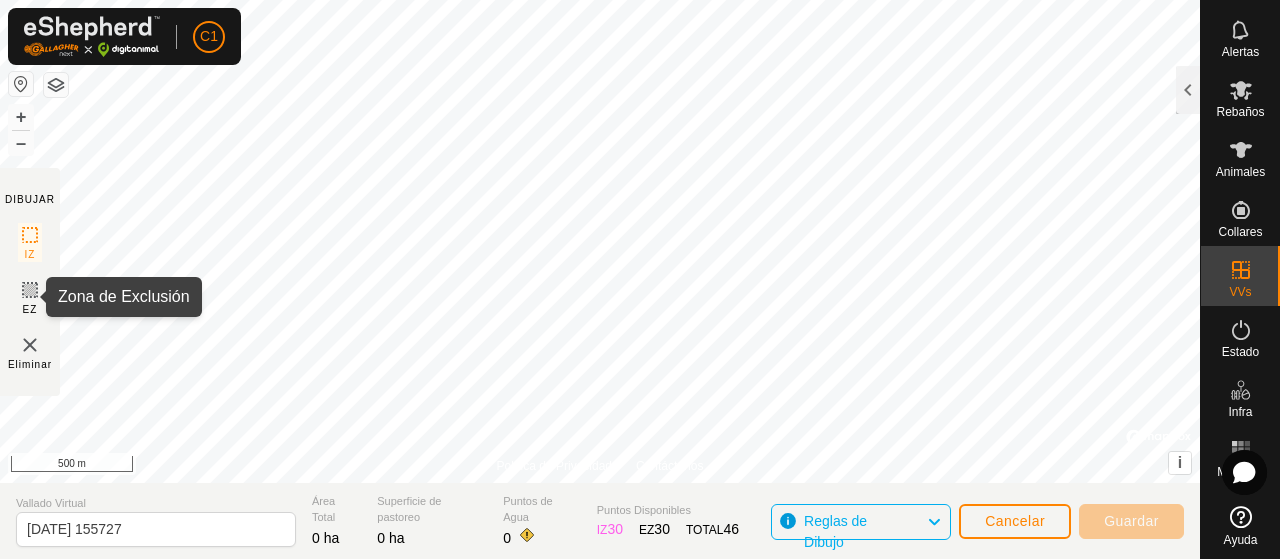 click 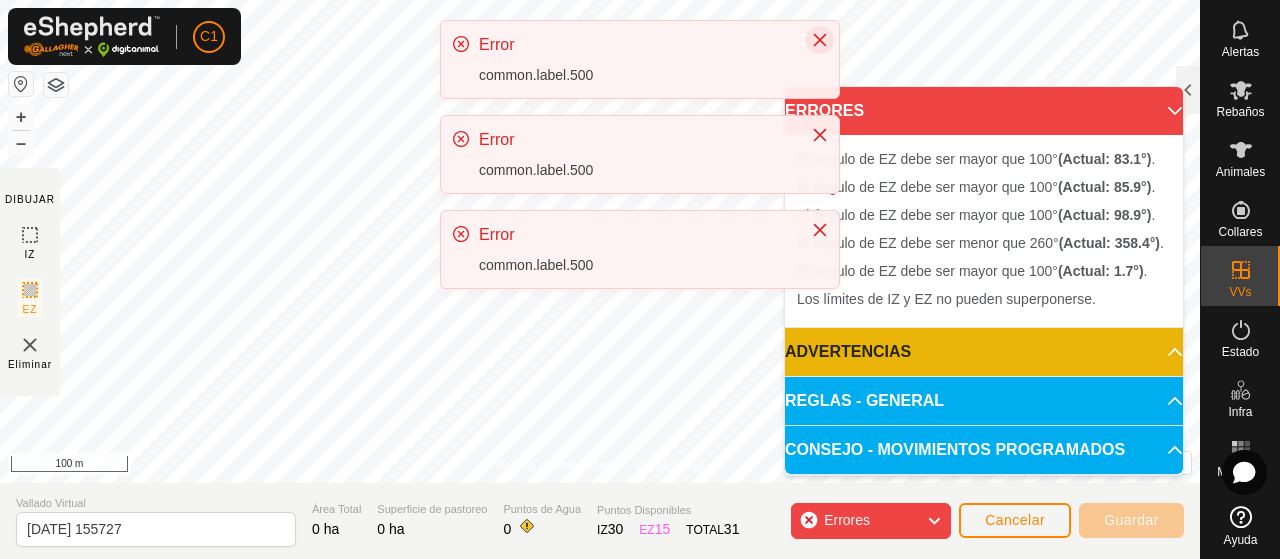 click 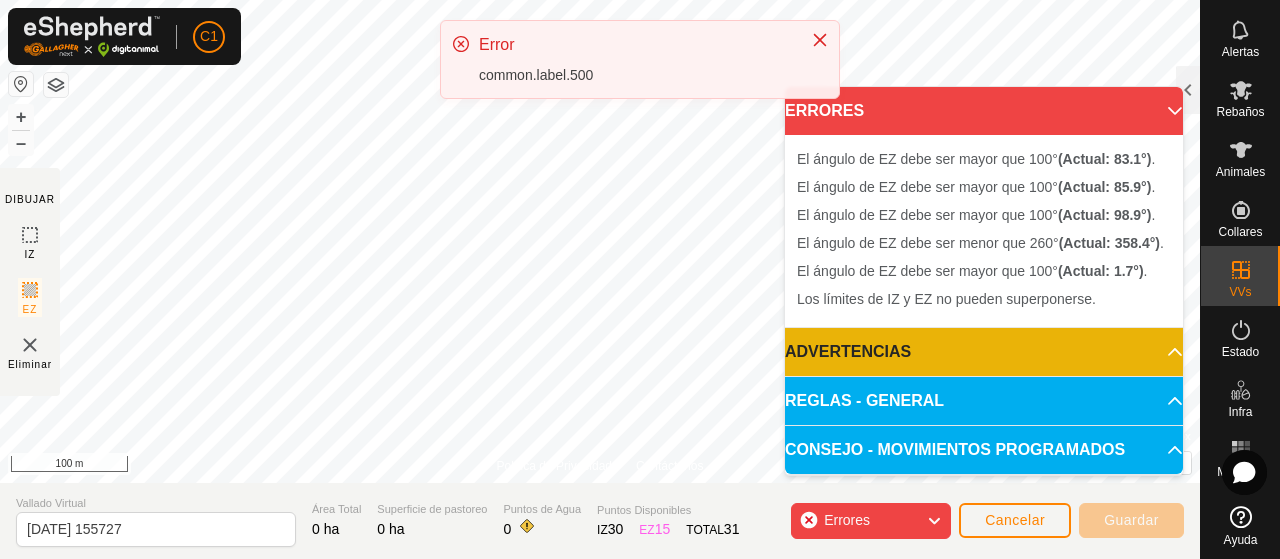 drag, startPoint x: 814, startPoint y: 45, endPoint x: 786, endPoint y: 51, distance: 28.635643 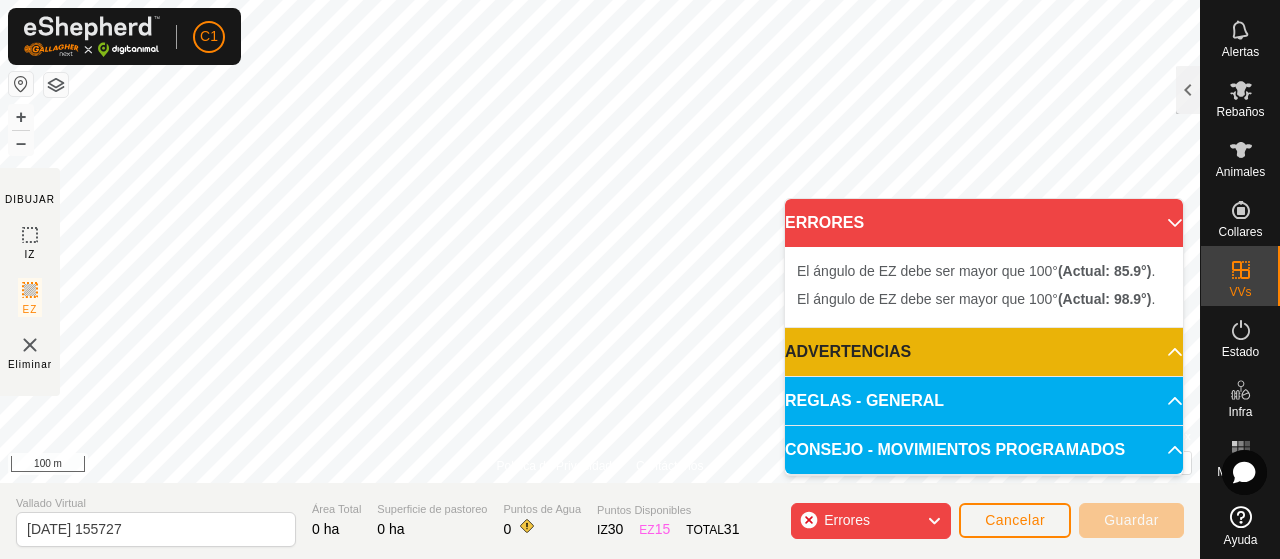 click on "C1 Horarios Alertas Rebaños Animales Collares VVs Estado Infra Mapa de Calor Ayuda DIBUJAR IZ EZ Eliminar Política de Privacidad Contáctenos El ángulo de EZ debe ser mayor que 100°  (Actual: 82.6°) . + – ⇧ i ©  Mapbox , ©  OpenStreetMap ,  Improve this map 100 m Comparación de Áreas de VV     VV   Rebaño   Superficie de pastoreo   Nueva Asignación  VV sin recinto  bajada jugadero pabellon  -  4.53 ha   -   colo del pantano manga  -  7.76 ha   -   jugadero prado y llanas   3 Rebaños   1,702.97 ha   -   la hermita   Hermita   384.39 ha   -   las tablas   Tablas   519.08 ha   -  Vallado Virtual 2025-07-26 155727 Área Total 0 ha Superficie de pastoreo 0 ha Puntos de Agua 0 Puntos Disponibles  IZ   30  EZ  15  TOTAL   31 Errores Cancelar Guardar
ERRORES El ángulo de EZ debe ser mayor que 100°  (Actual: 85.9°) . El ángulo de EZ debe ser mayor que 100°  (Actual: 98.9°) . ADVERTENCIAS No hay  puntos de agua  dentro del VV. REGLAS - GENERAL No esquinas pronunciadas: IZ . EZ ." at bounding box center (640, 279) 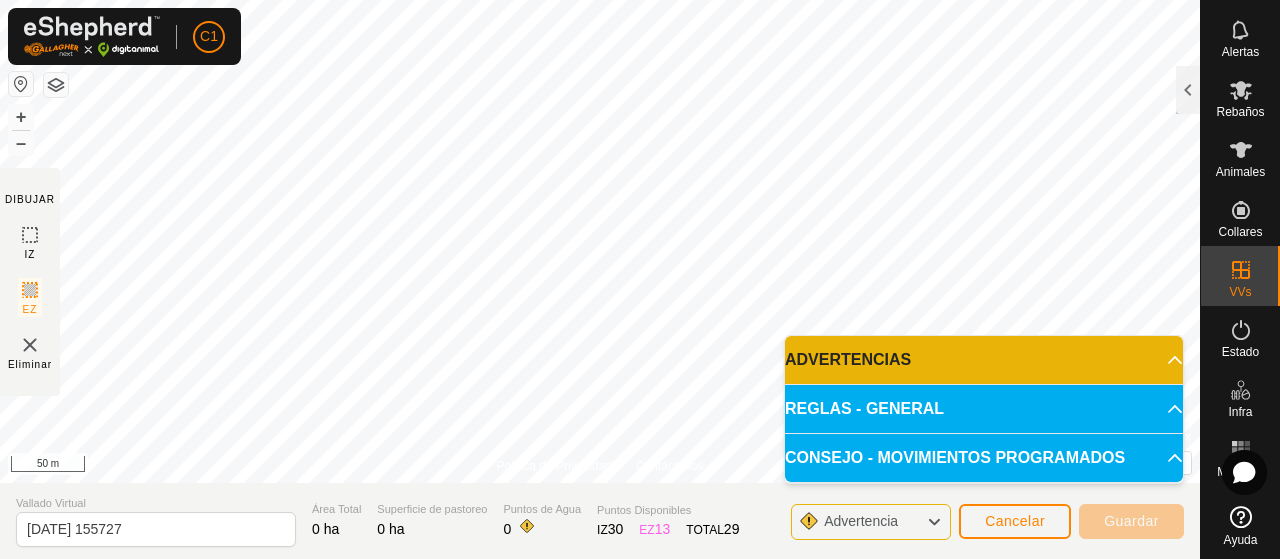 click on "Advertencia" 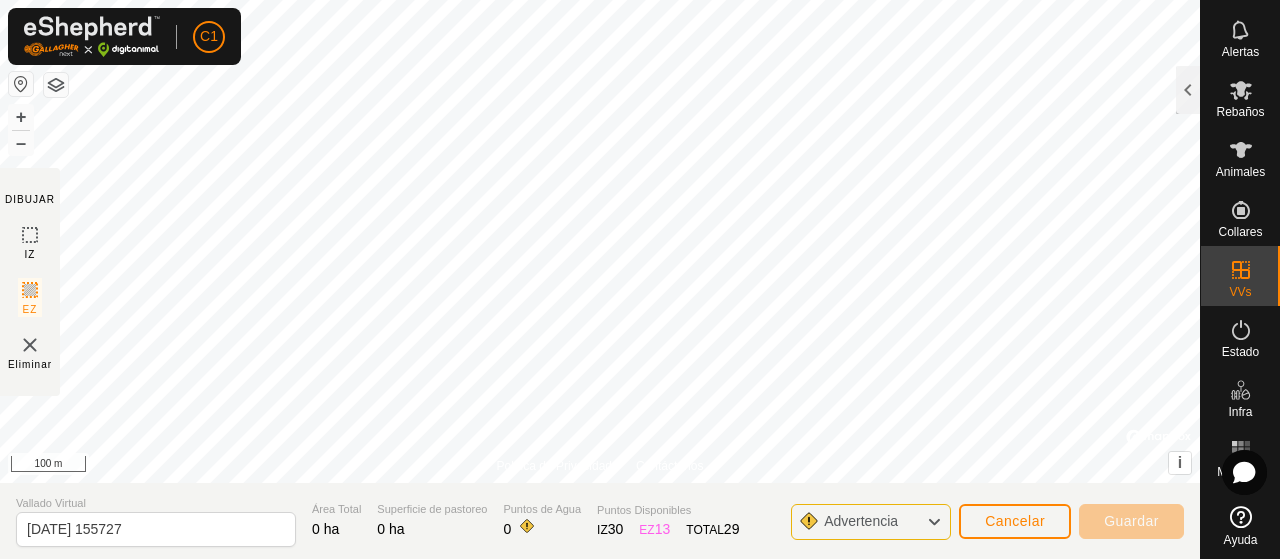 click on "Advertencia" 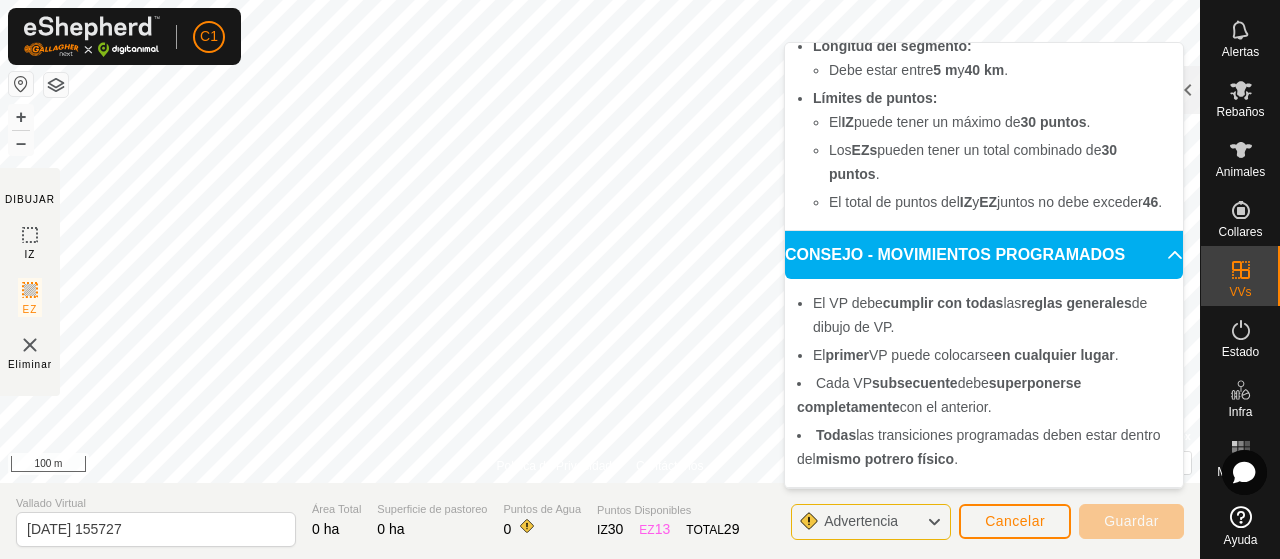 scroll, scrollTop: 0, scrollLeft: 0, axis: both 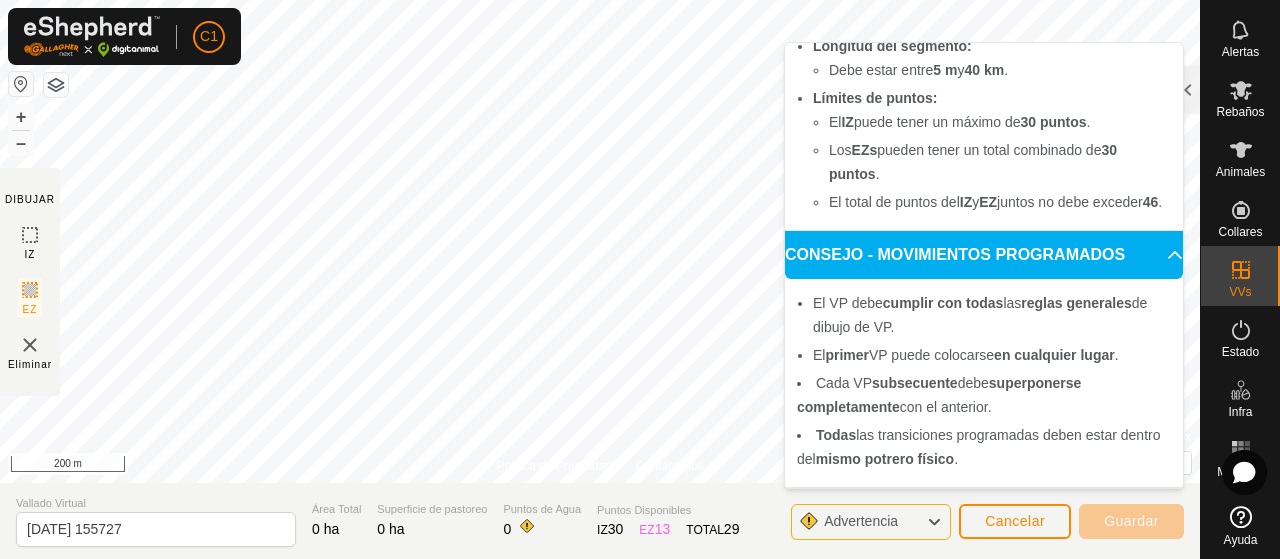 click 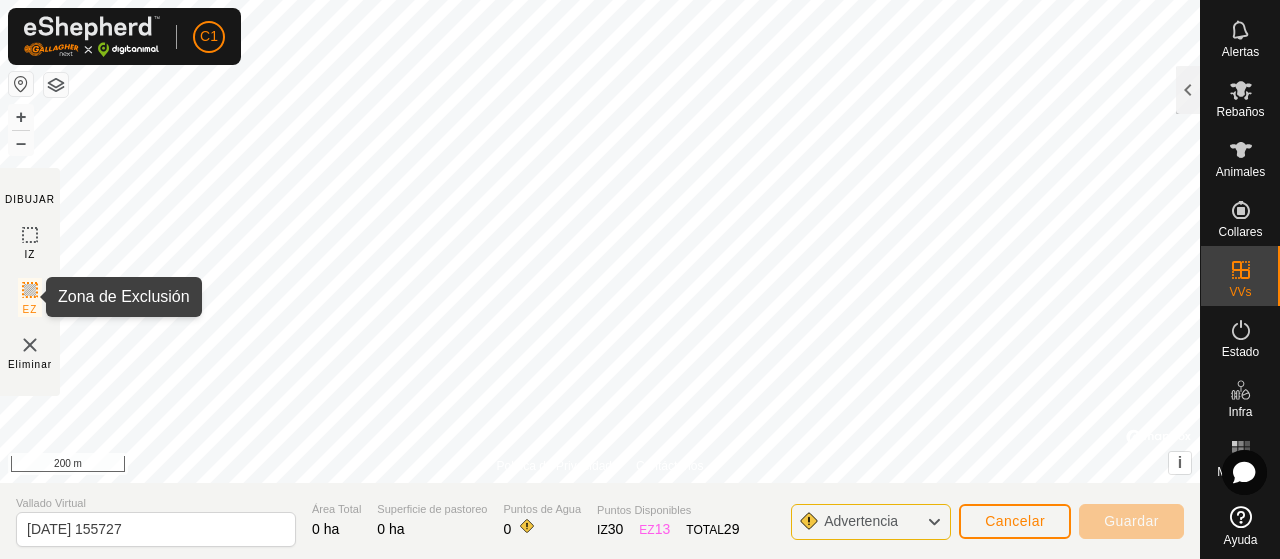 click 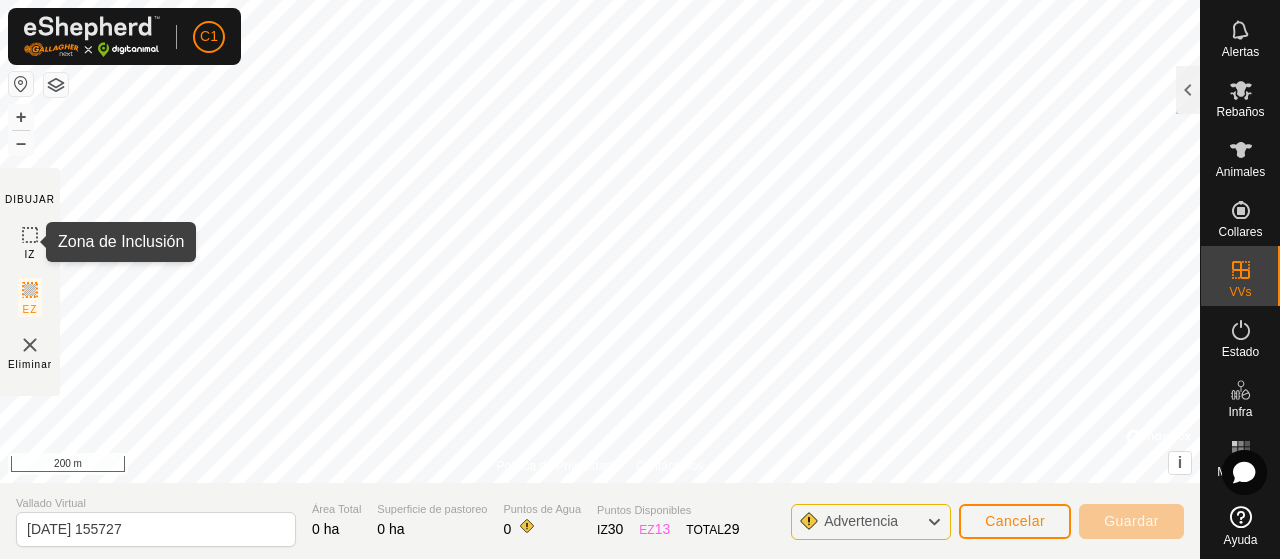 click 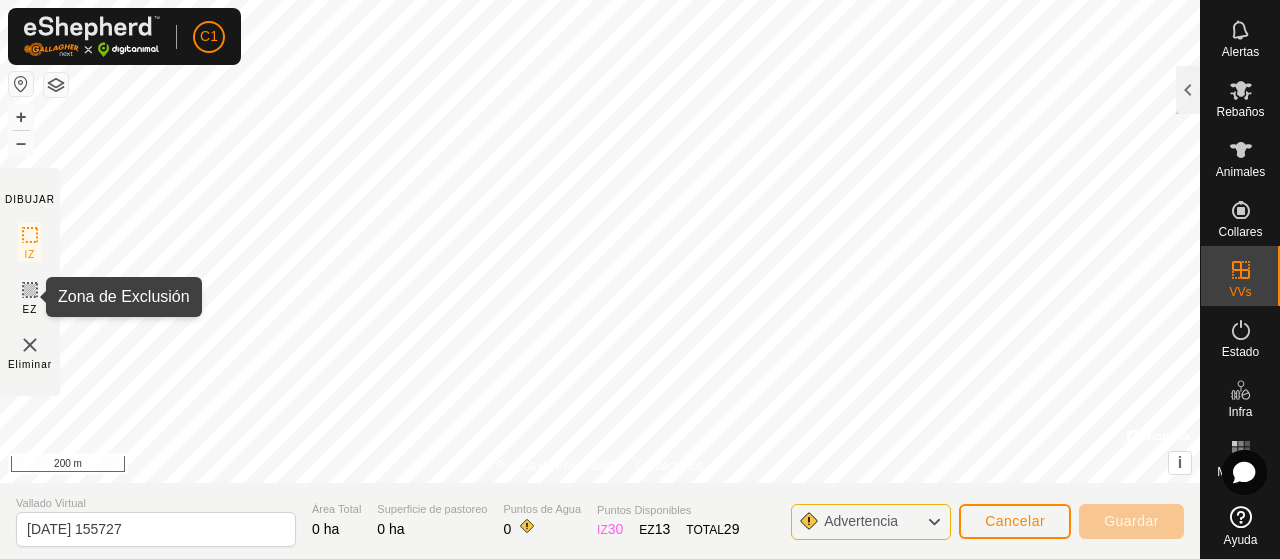 click 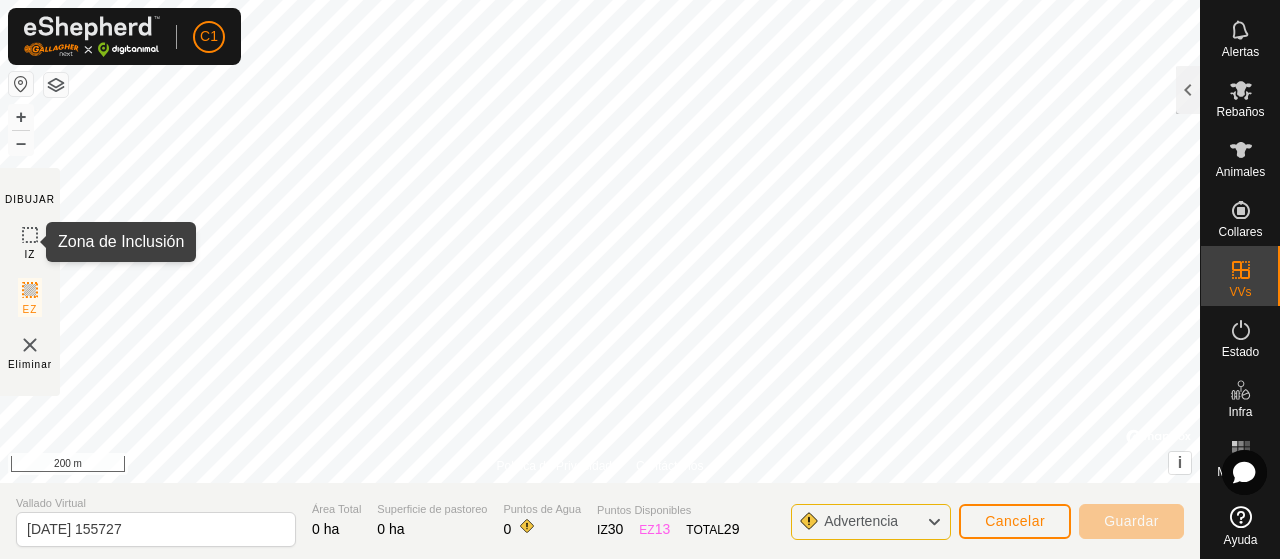 click 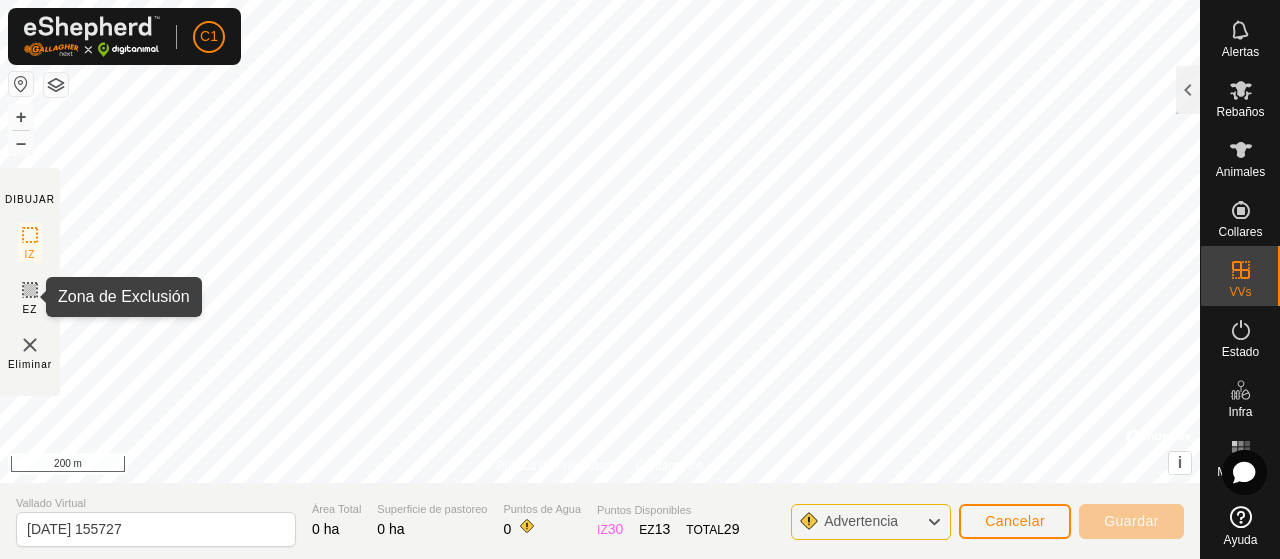 click 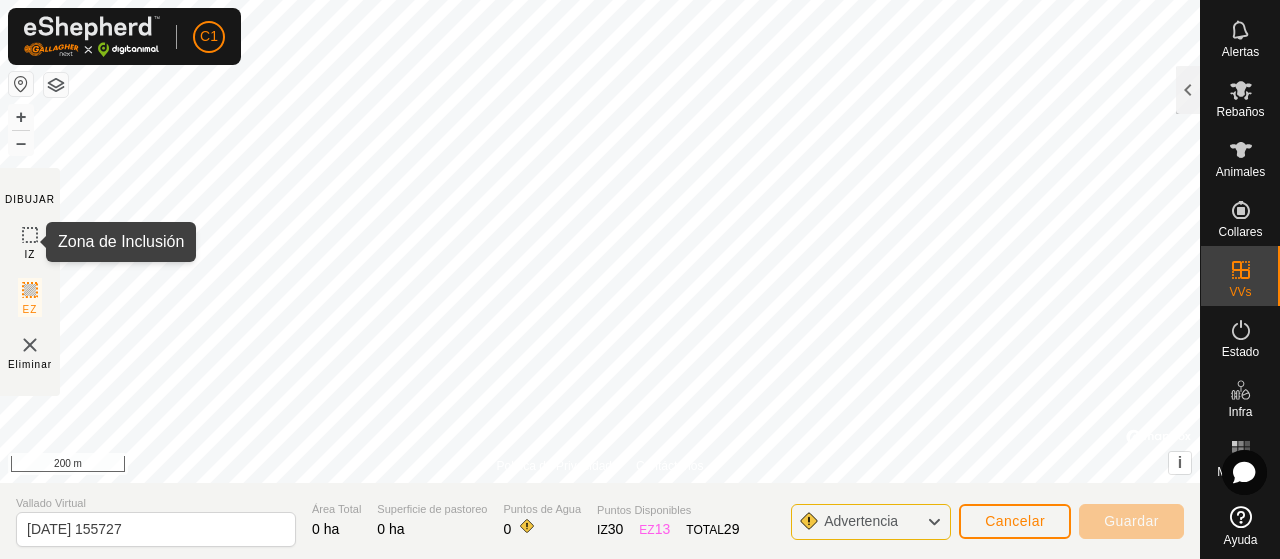 click 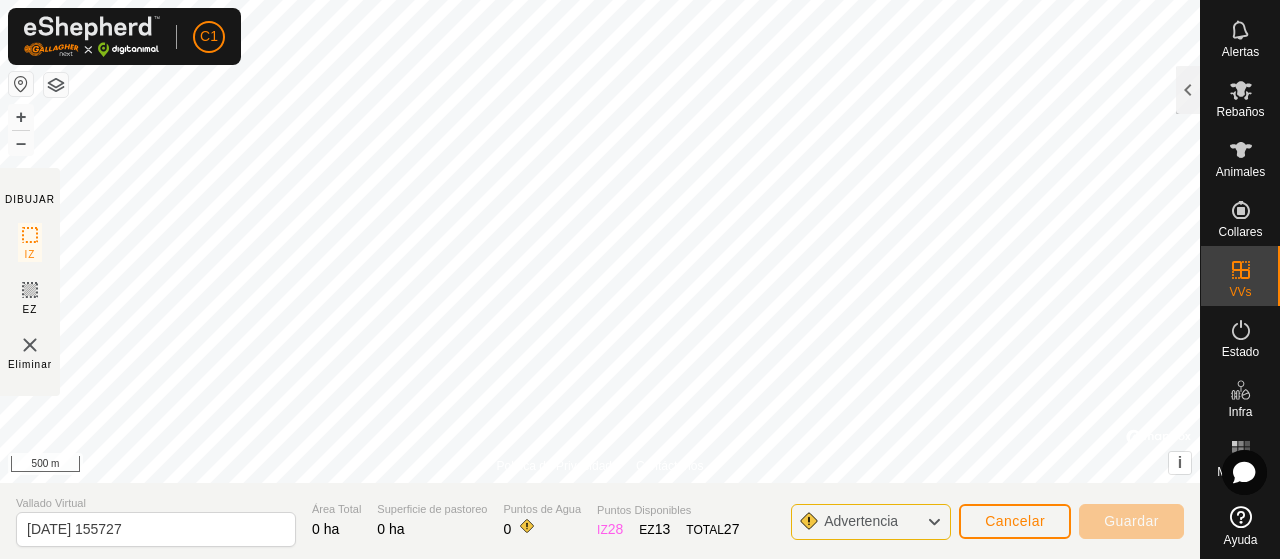 click on "C1 Horarios Alertas Rebaños Animales Collares VVs Estado Infra Mapa de Calor Ayuda DIBUJAR IZ EZ Eliminar Política de Privacidad Contáctenos El ángulo de EZ debe ser mayor que 100°  (Actual: 92.6°) . + – ⇧ i ©  Mapbox , ©  OpenStreetMap ,  Improve this map 500 m Comparación de Áreas de VV     VV   Rebaño   Superficie de pastoreo   Nueva Asignación  VV sin recinto  bajada jugadero pabellon  -  4.53 ha   -   colo del pantano manga  -  7.76 ha   -   jugadero prado y llanas   3 Rebaños   1,702.97 ha   -   la hermita   Hermita   384.39 ha   -   las tablas   Tablas   519.08 ha   -  Vallado Virtual 2025-07-26 155727 Área Total 0 ha Superficie de pastoreo 0 ha Puntos de Agua 0 Puntos Disponibles  IZ   28  EZ  13  TOTAL   27 Advertencia Cancelar Guardar" at bounding box center [640, 279] 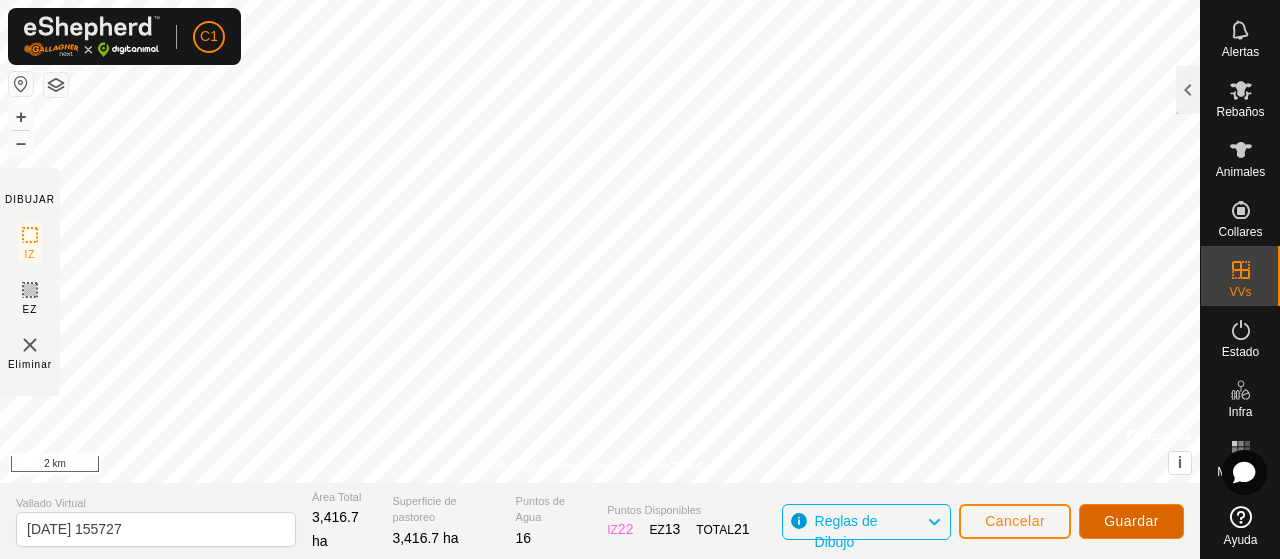 click on "Guardar" 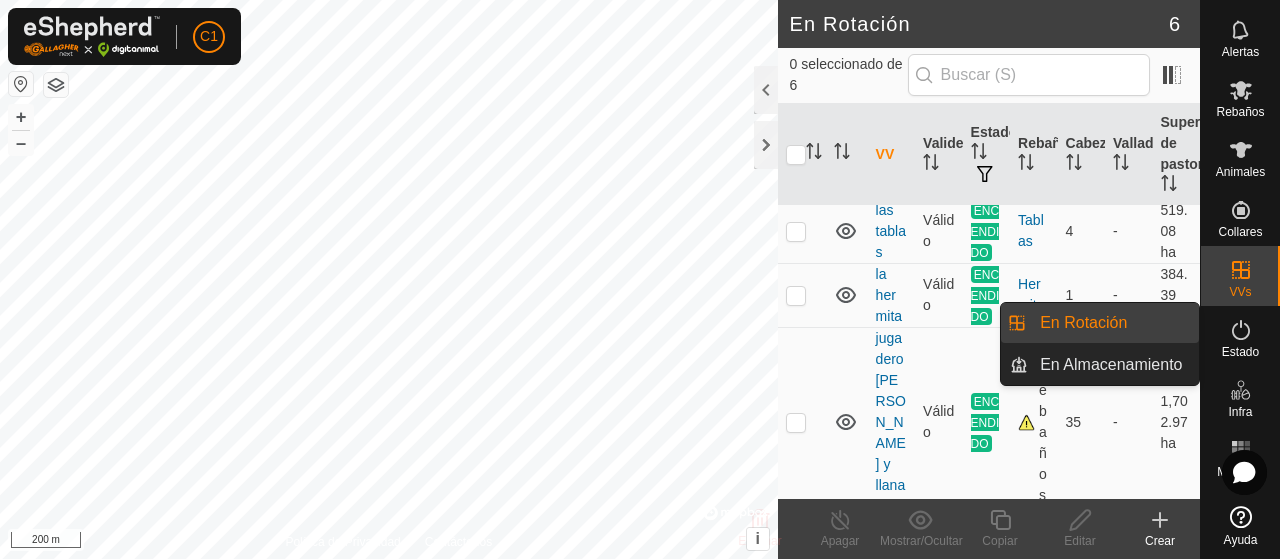 scroll, scrollTop: 0, scrollLeft: 0, axis: both 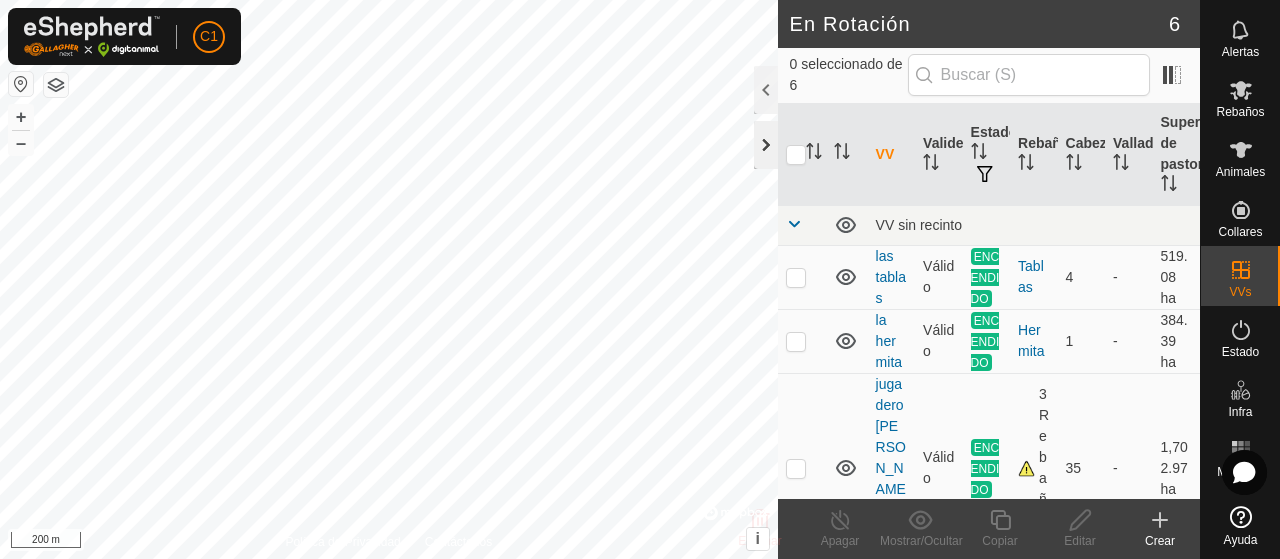 click 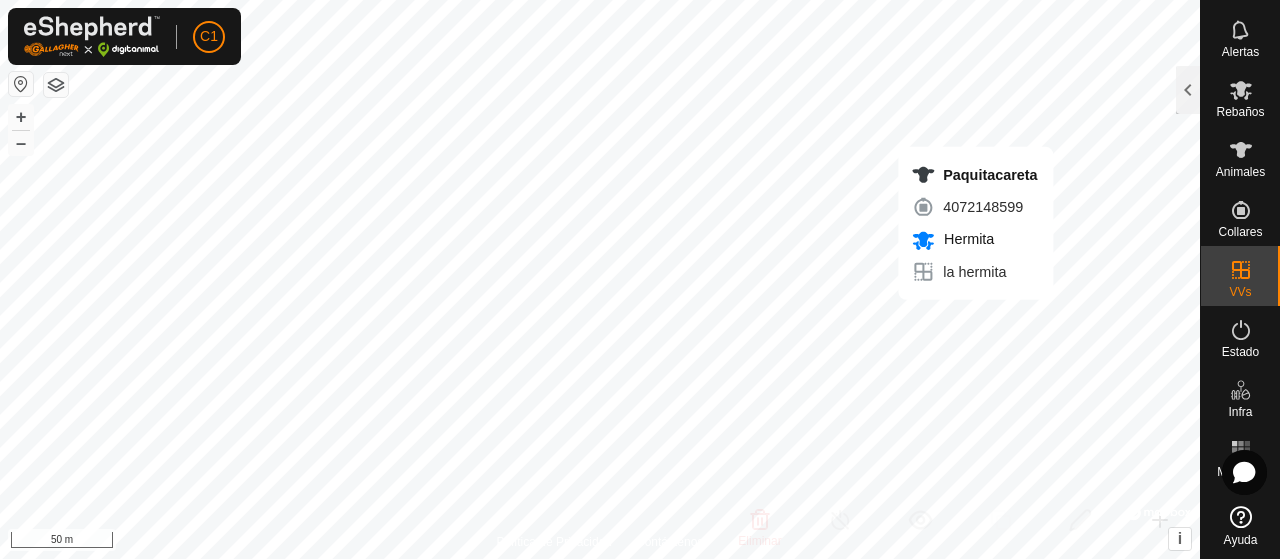 click 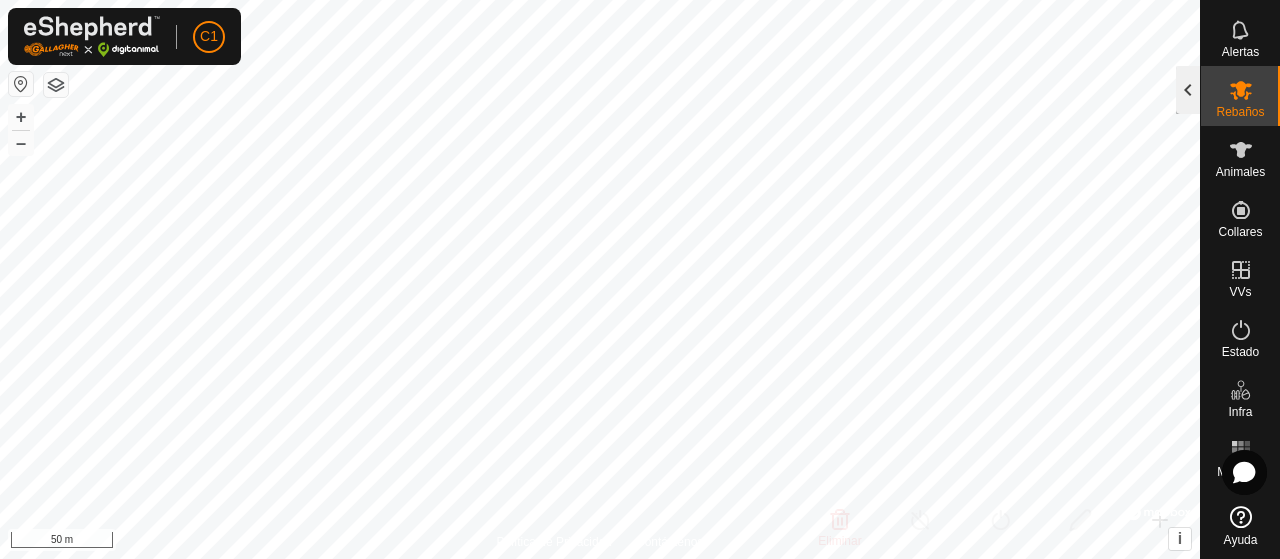 click 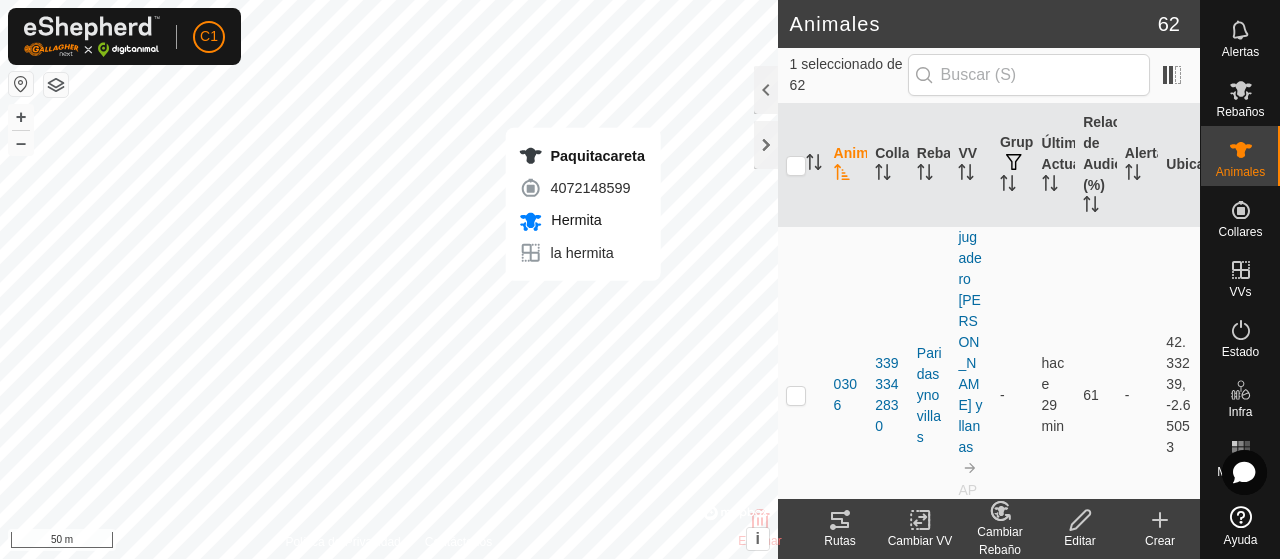 click on "Cambiar Rebaño" 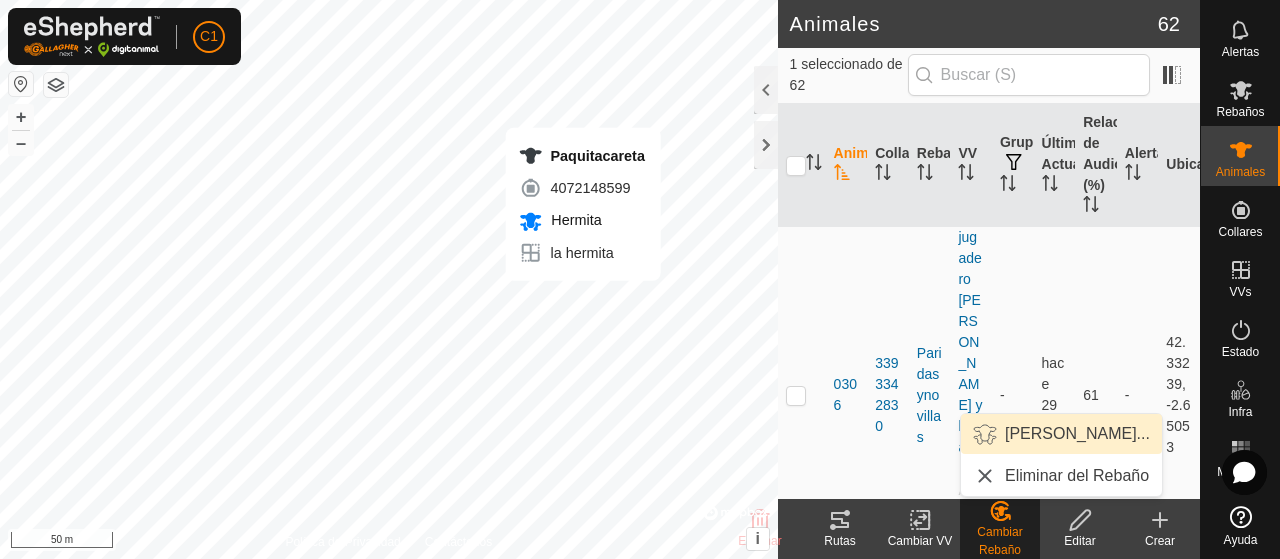 click on "[PERSON_NAME]..." at bounding box center [1061, 434] 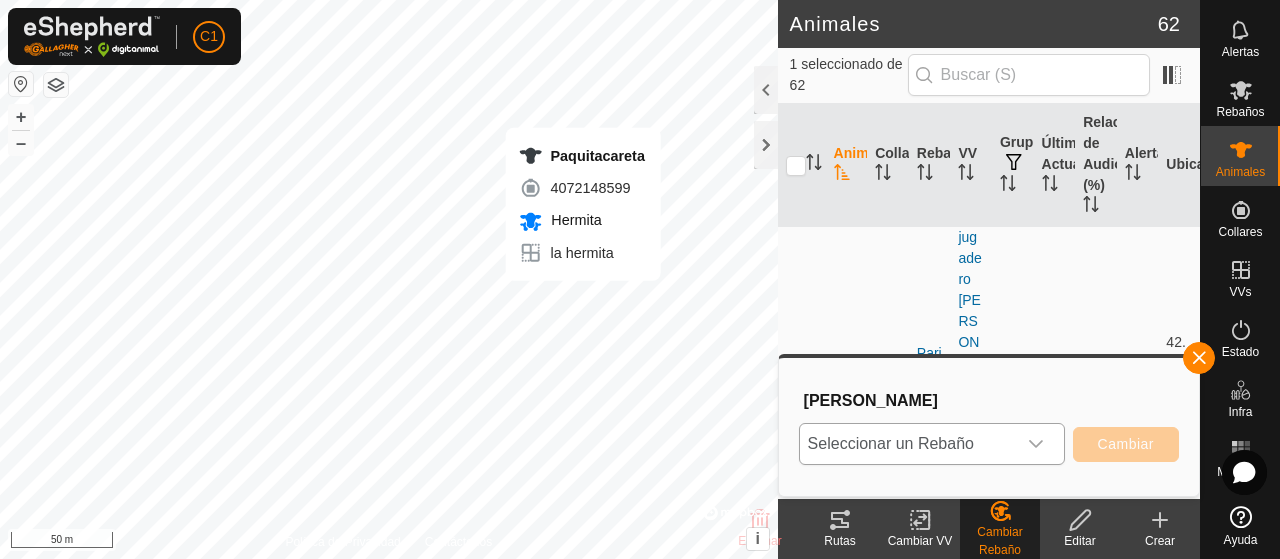 click 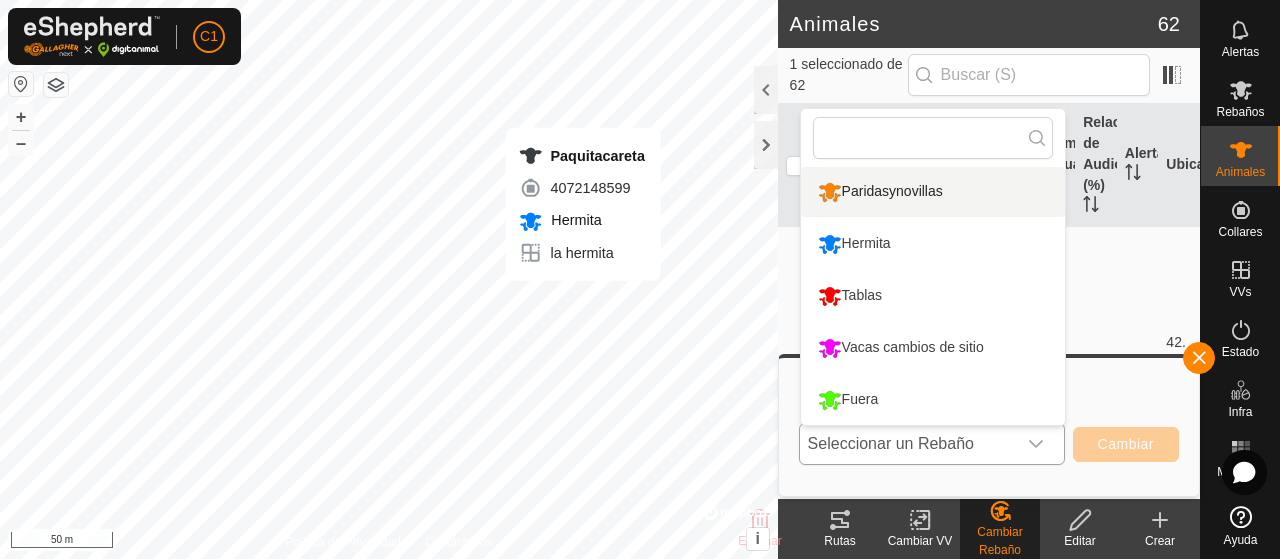 click on "Paridasynovillas" at bounding box center [933, 192] 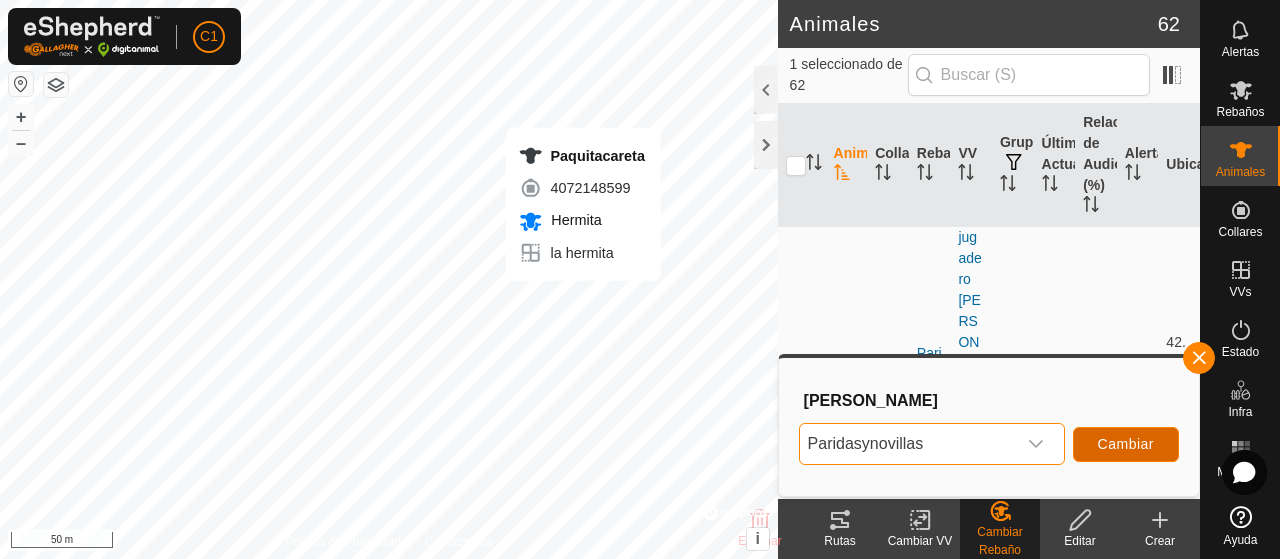 click on "Cambiar" at bounding box center [1126, 444] 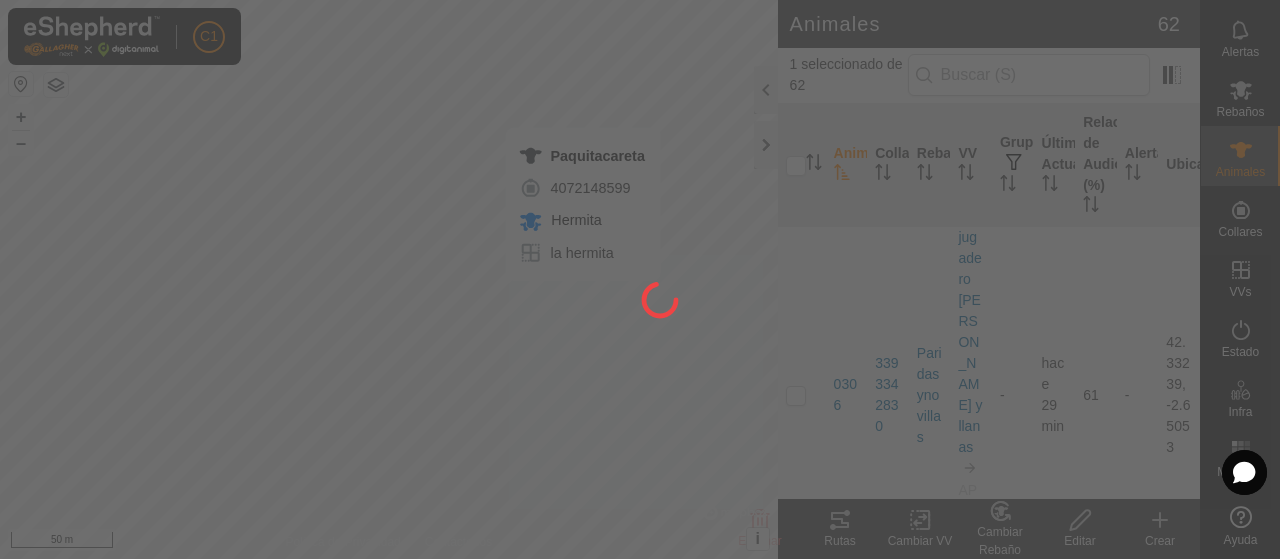 checkbox on "false" 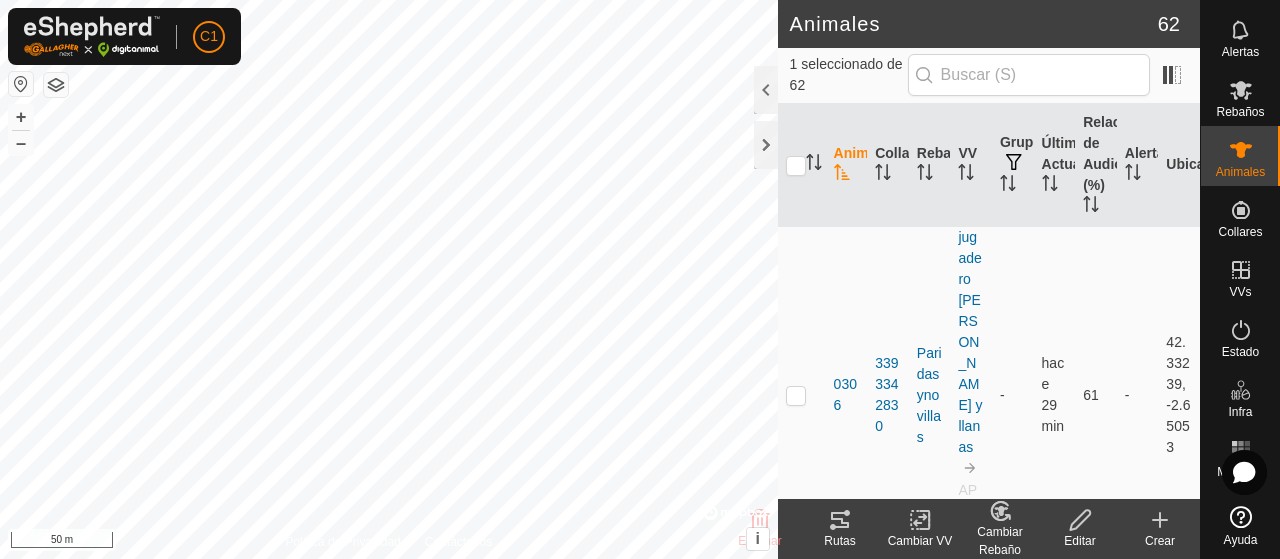 click on "Cambiar Rebaño" 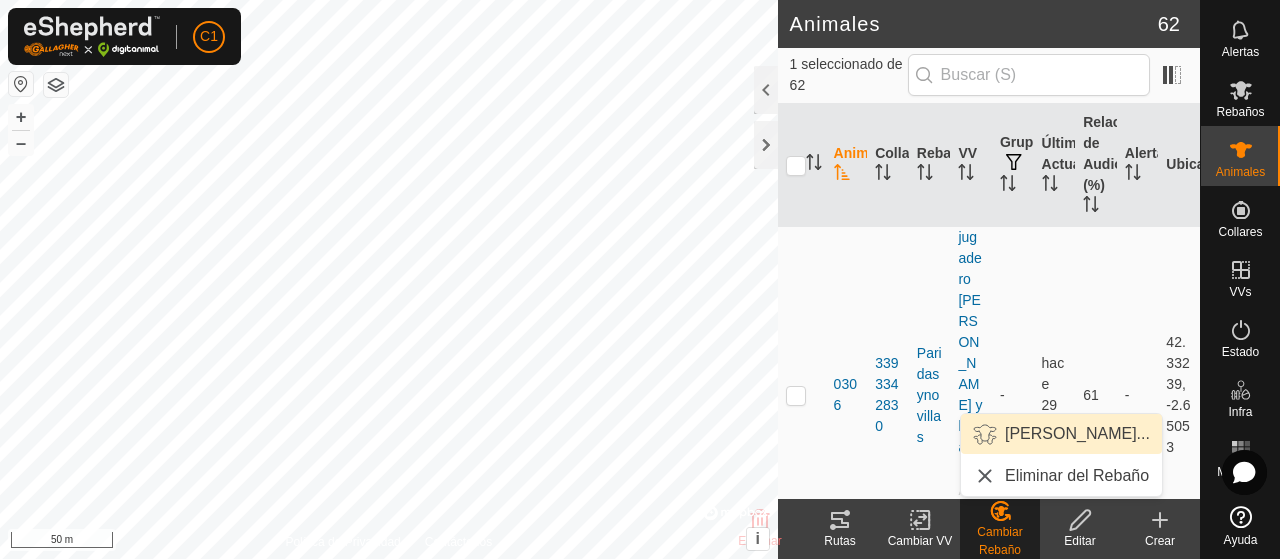click on "[PERSON_NAME]..." at bounding box center [1061, 434] 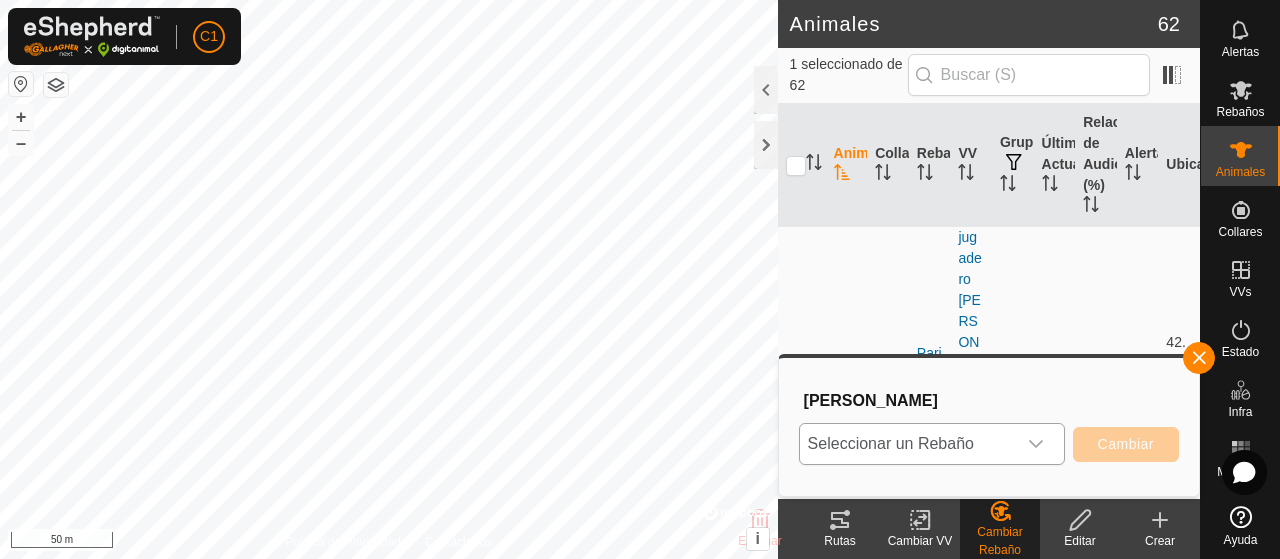 click 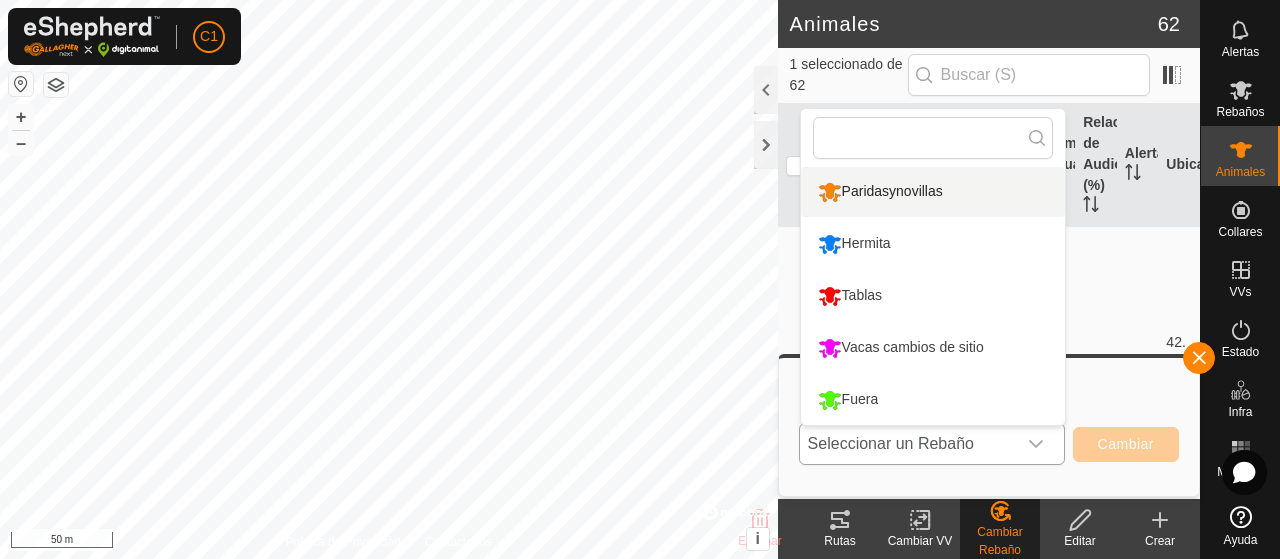 click on "Paridasynovillas" at bounding box center [933, 192] 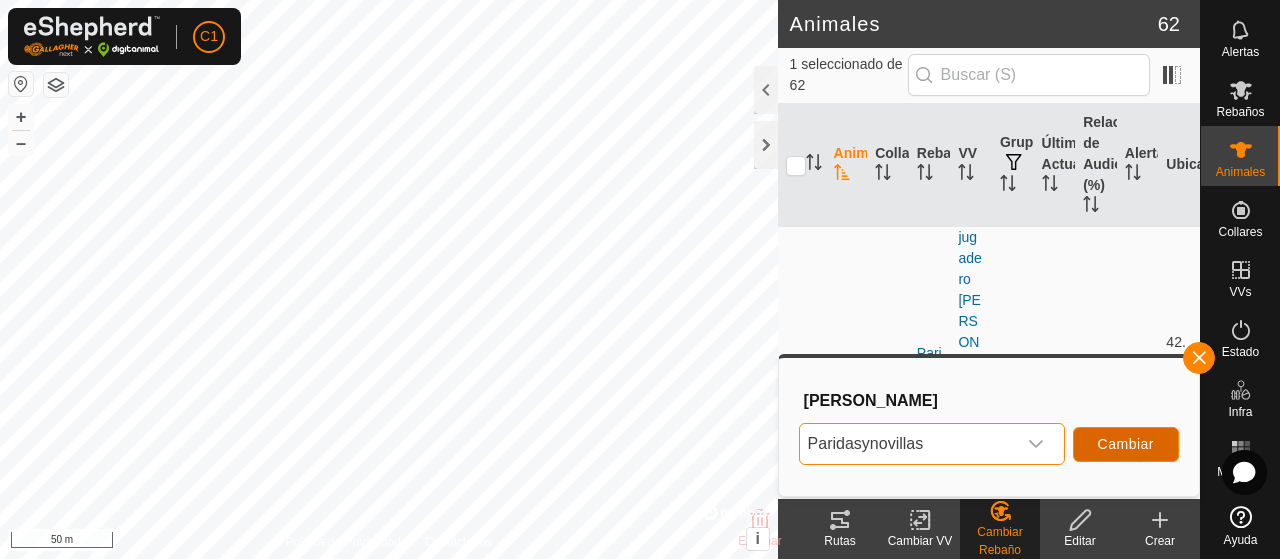 click on "Cambiar" at bounding box center [1126, 444] 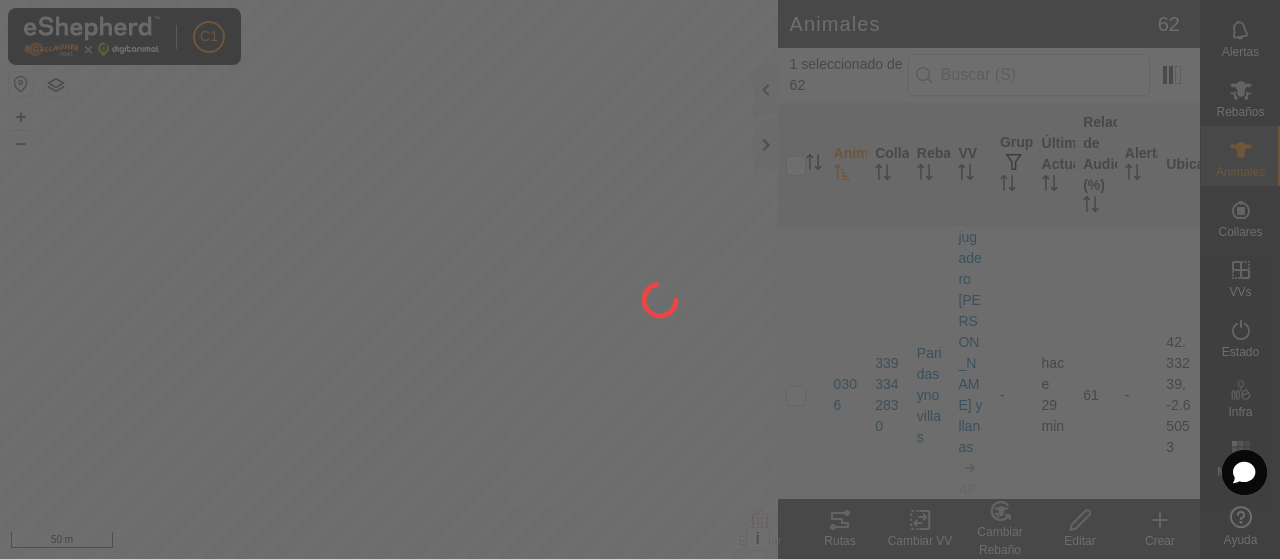 checkbox on "false" 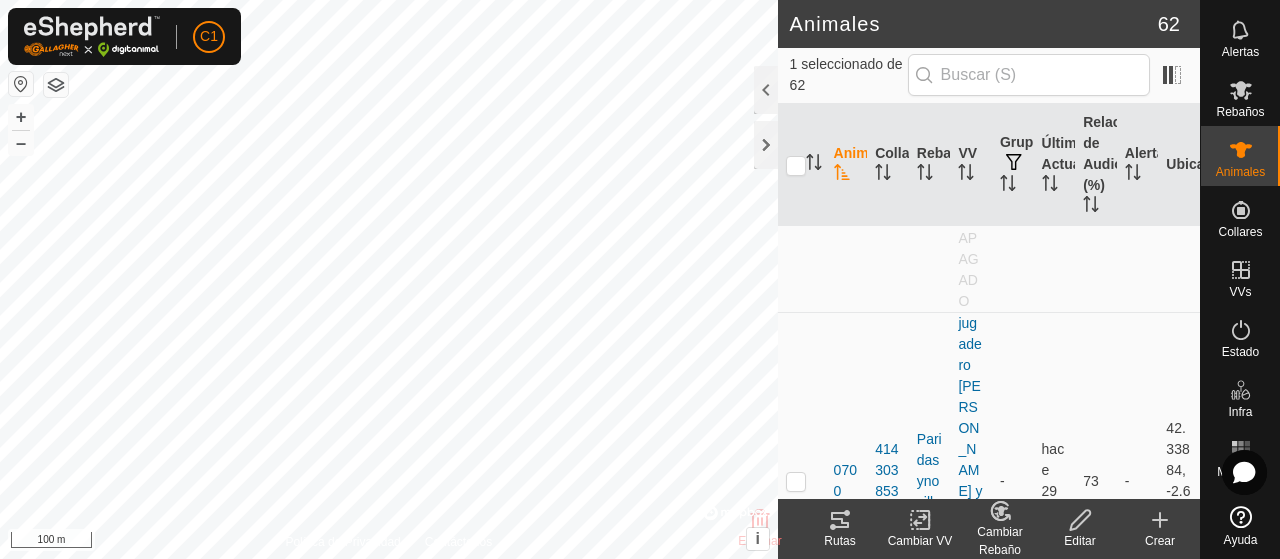 scroll, scrollTop: 300, scrollLeft: 0, axis: vertical 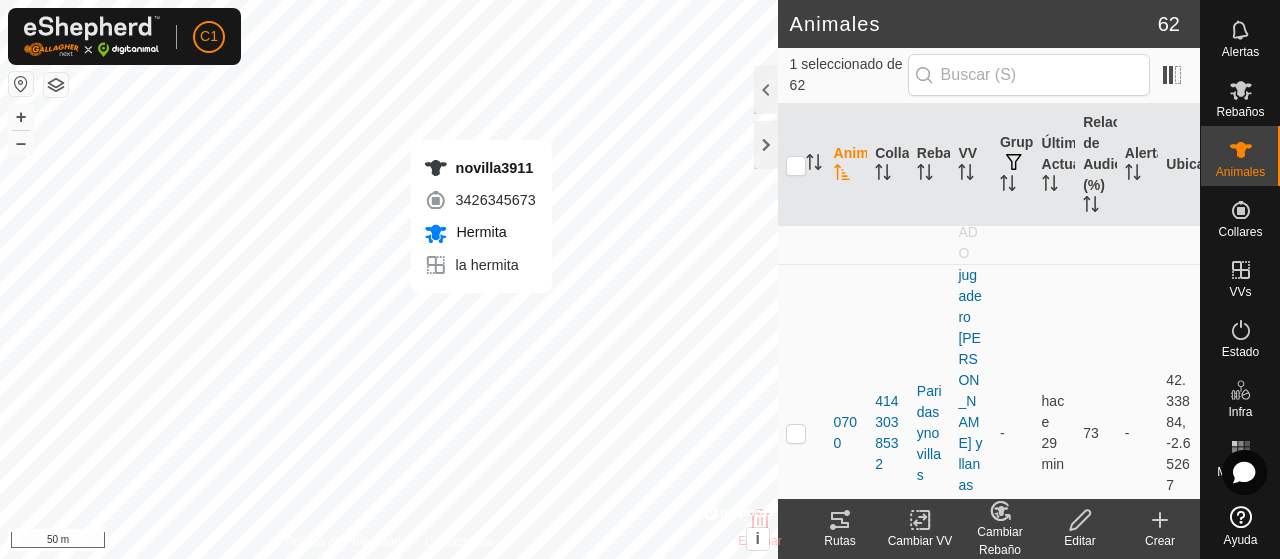 checkbox on "false" 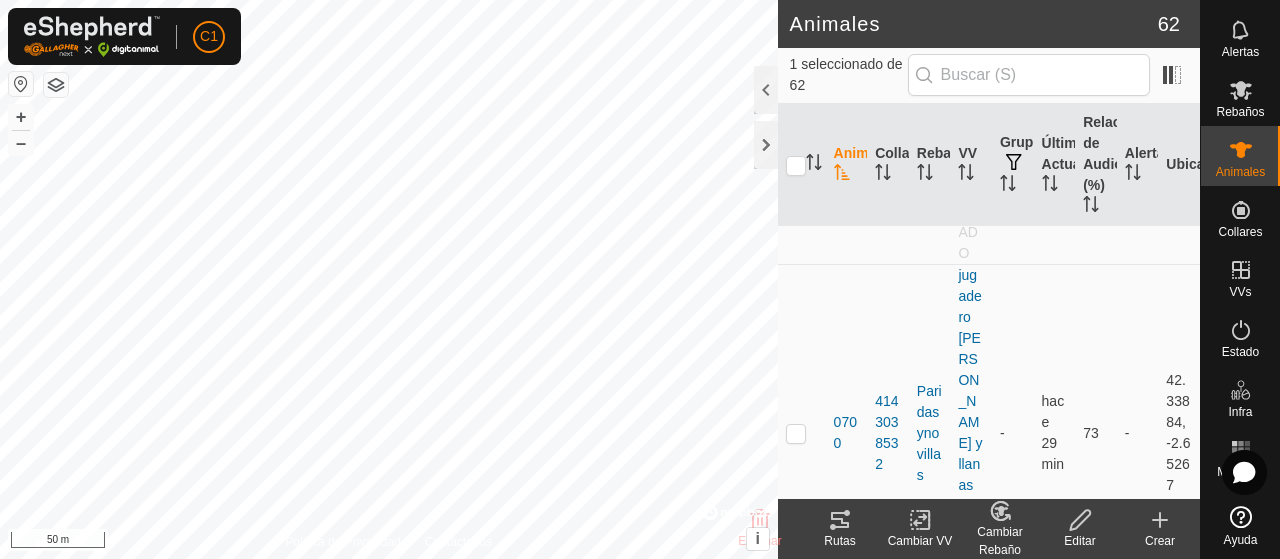 click 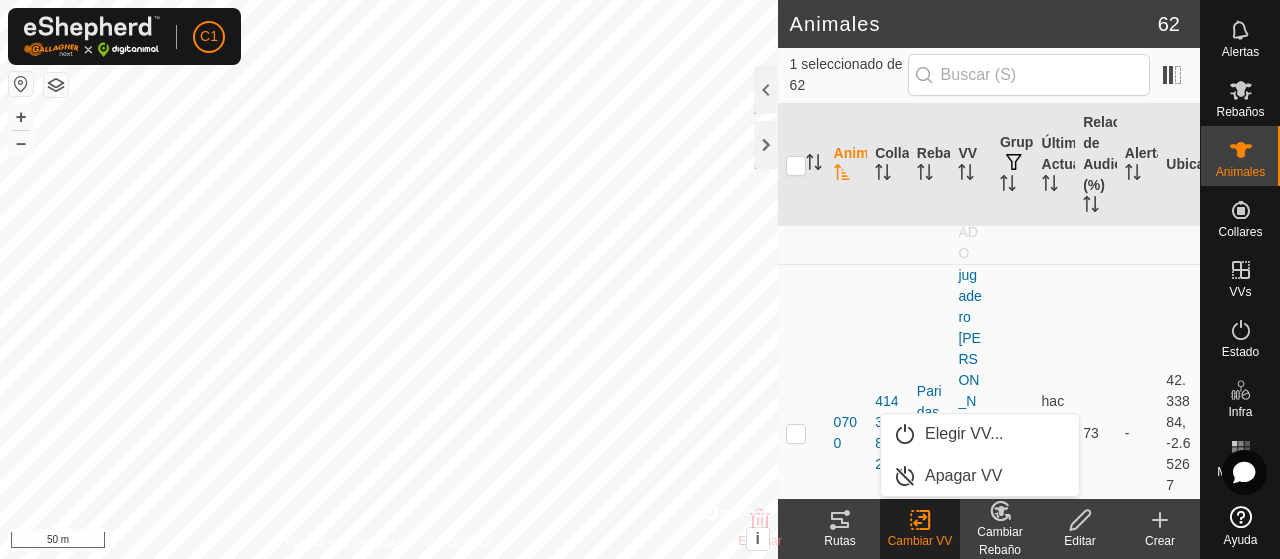 click on "Cambiar Rebaño" 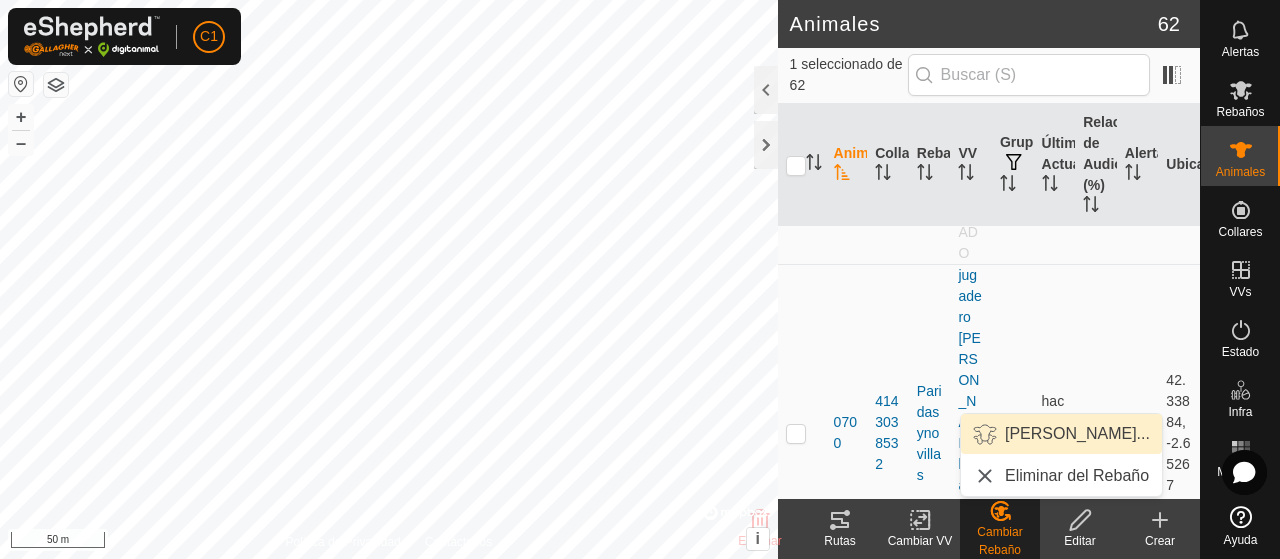 click on "[PERSON_NAME]..." at bounding box center (1061, 434) 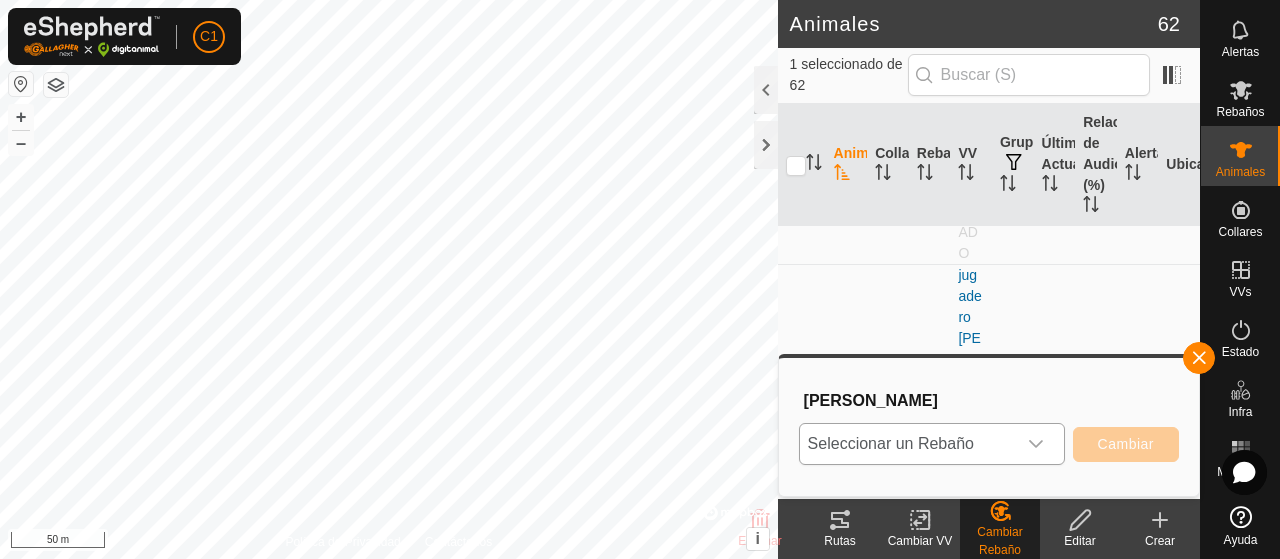 click at bounding box center (1036, 444) 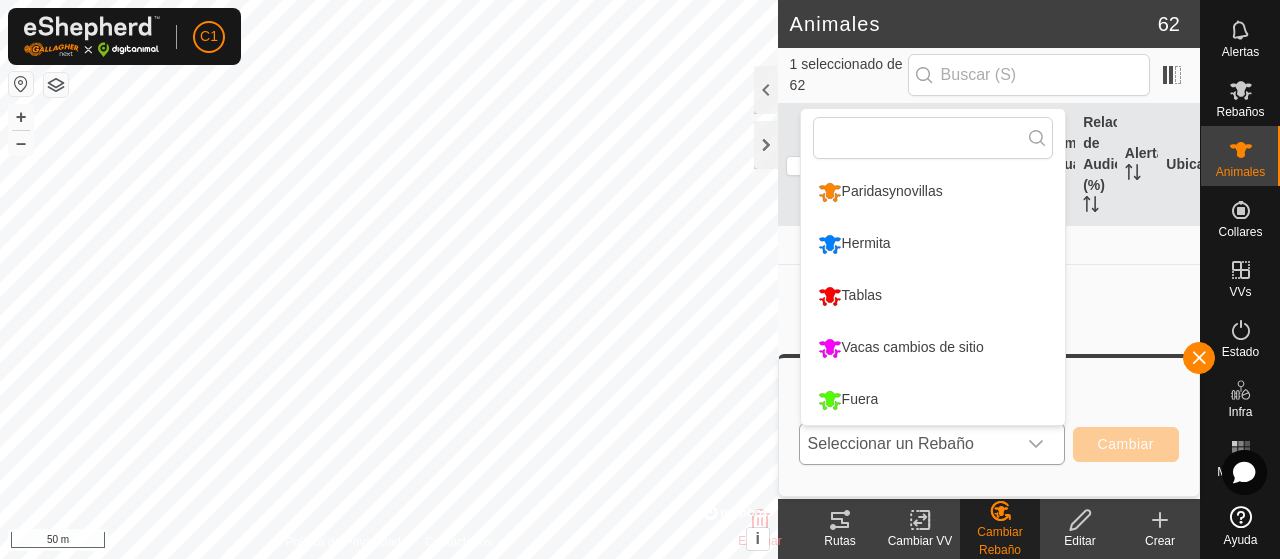 click on "Paridasynovillas" at bounding box center (933, 192) 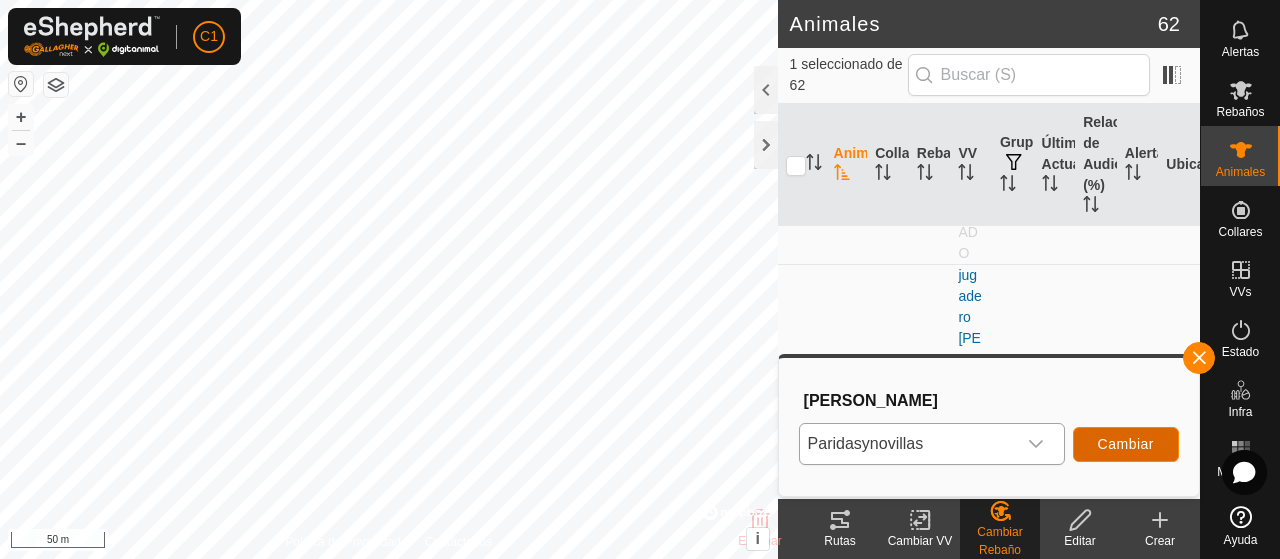 click on "Cambiar" at bounding box center (1126, 444) 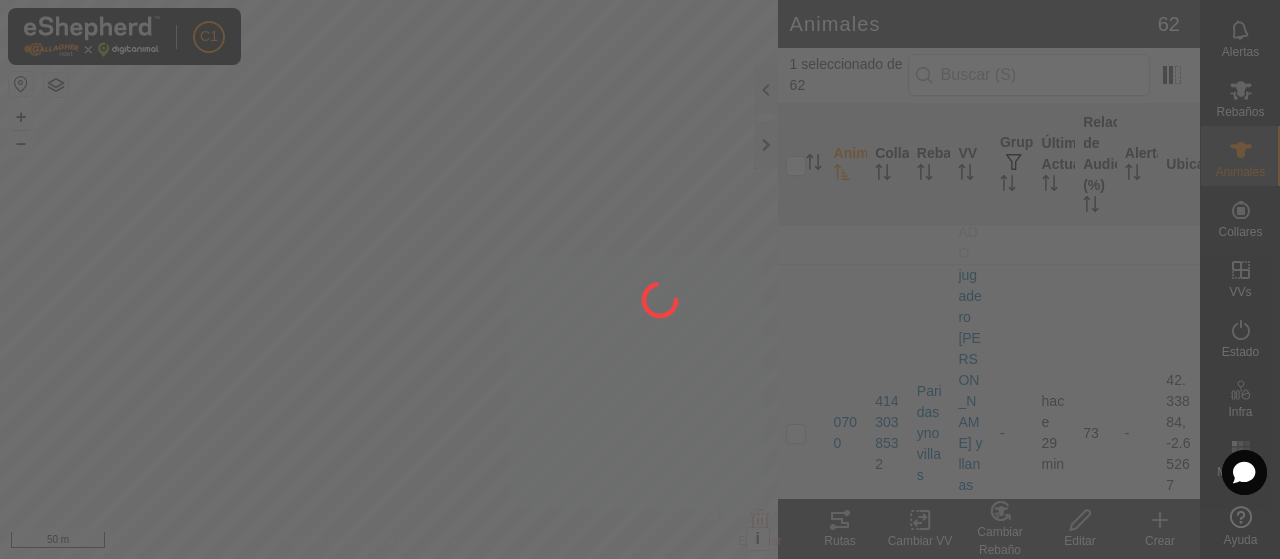 checkbox on "false" 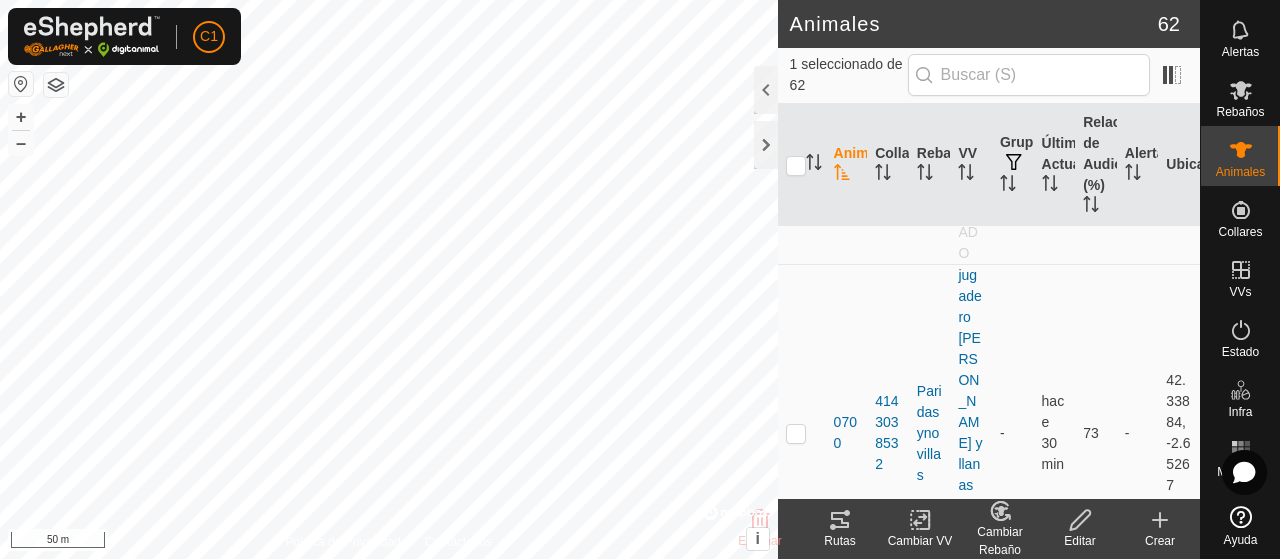 click 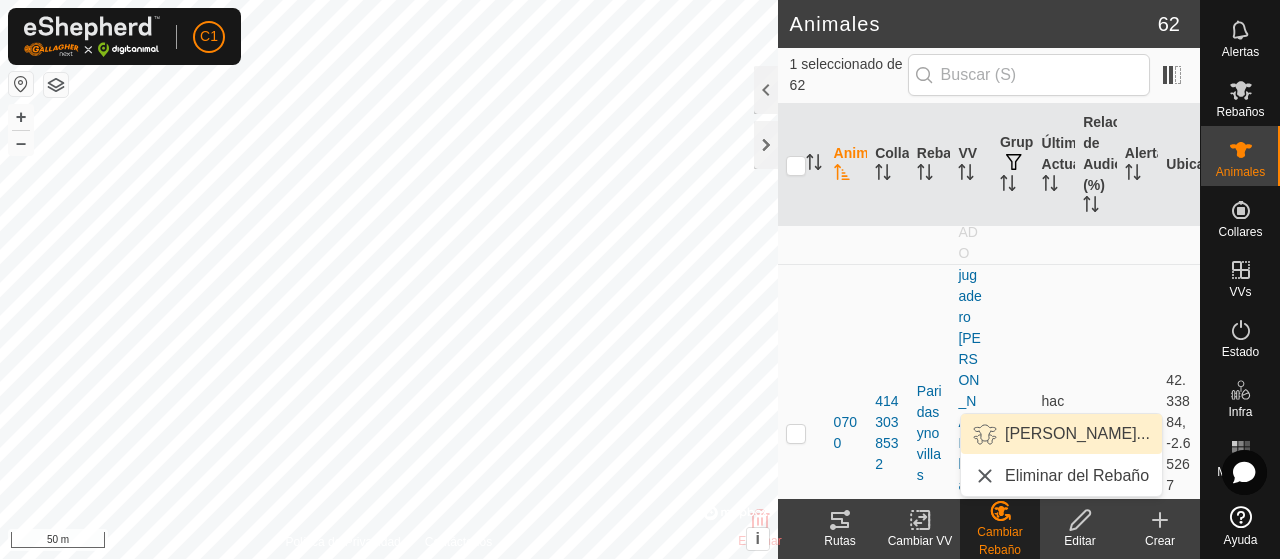 click on "[PERSON_NAME]..." at bounding box center [1061, 434] 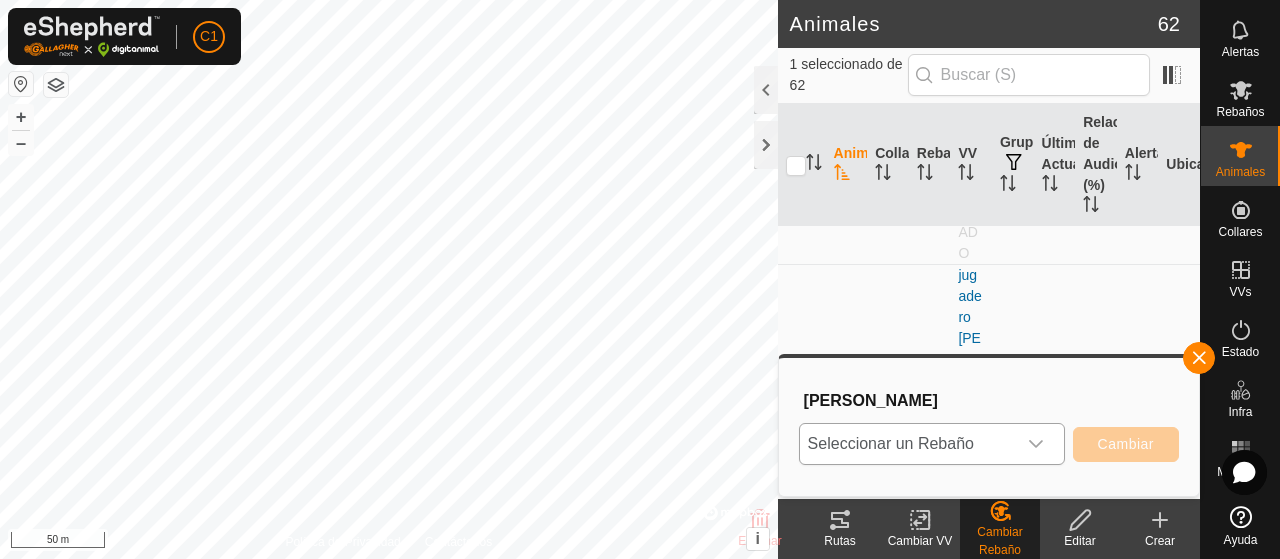 click 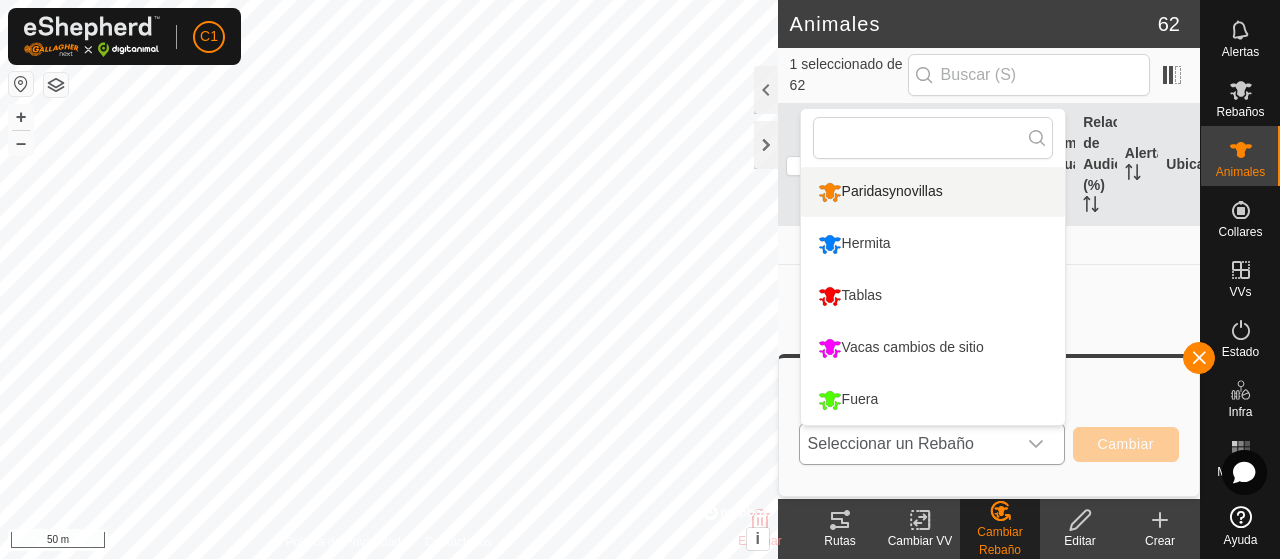 click on "Paridasynovillas" at bounding box center [933, 192] 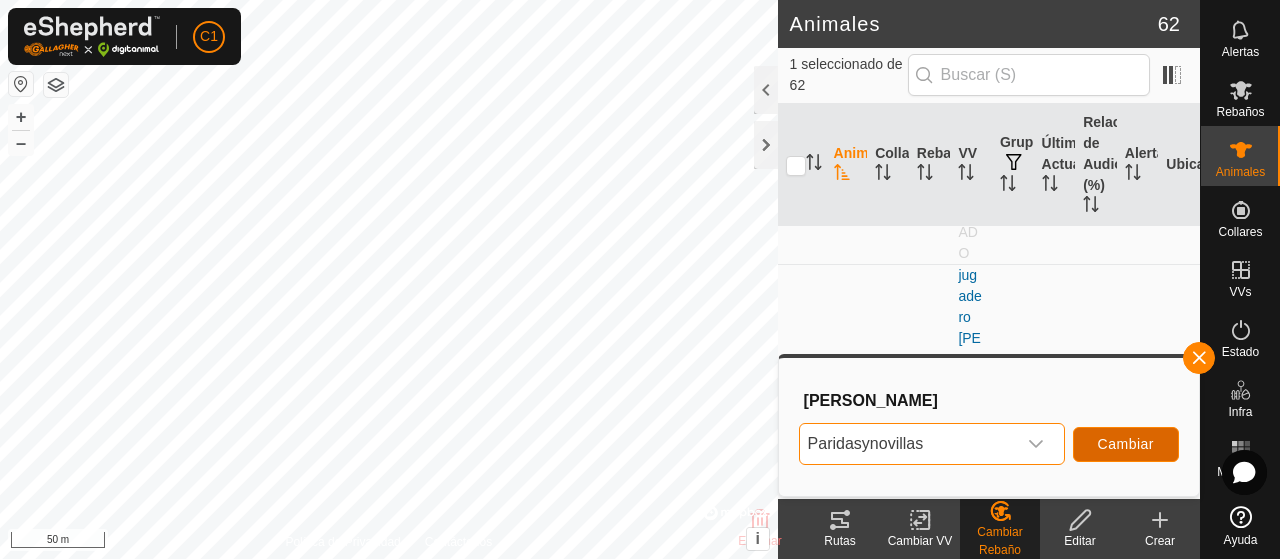 click on "Cambiar" at bounding box center [1126, 444] 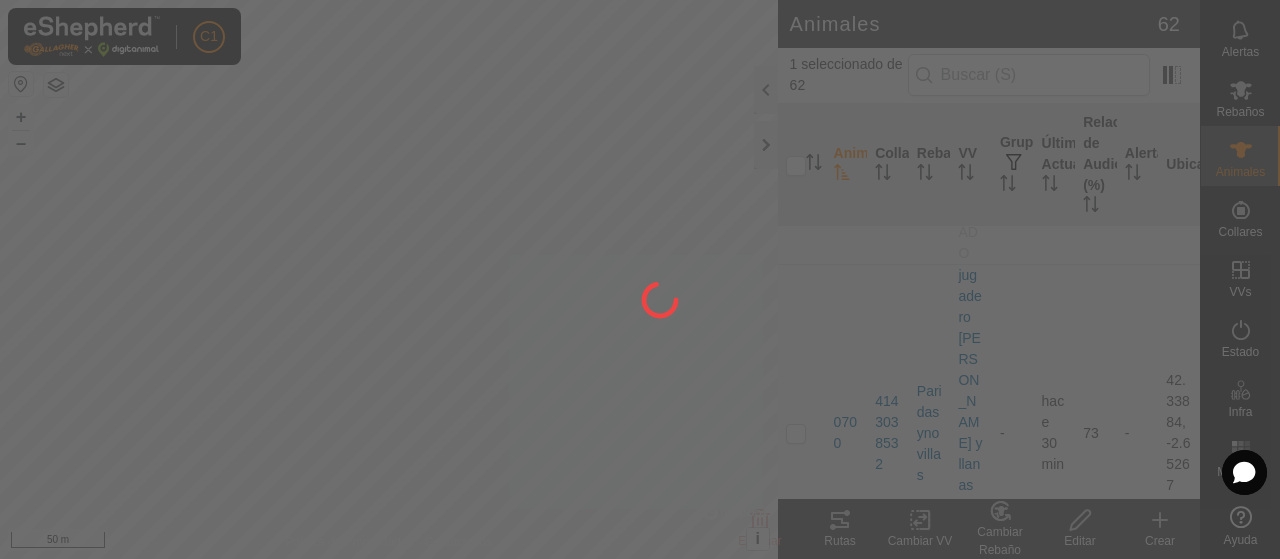 checkbox on "false" 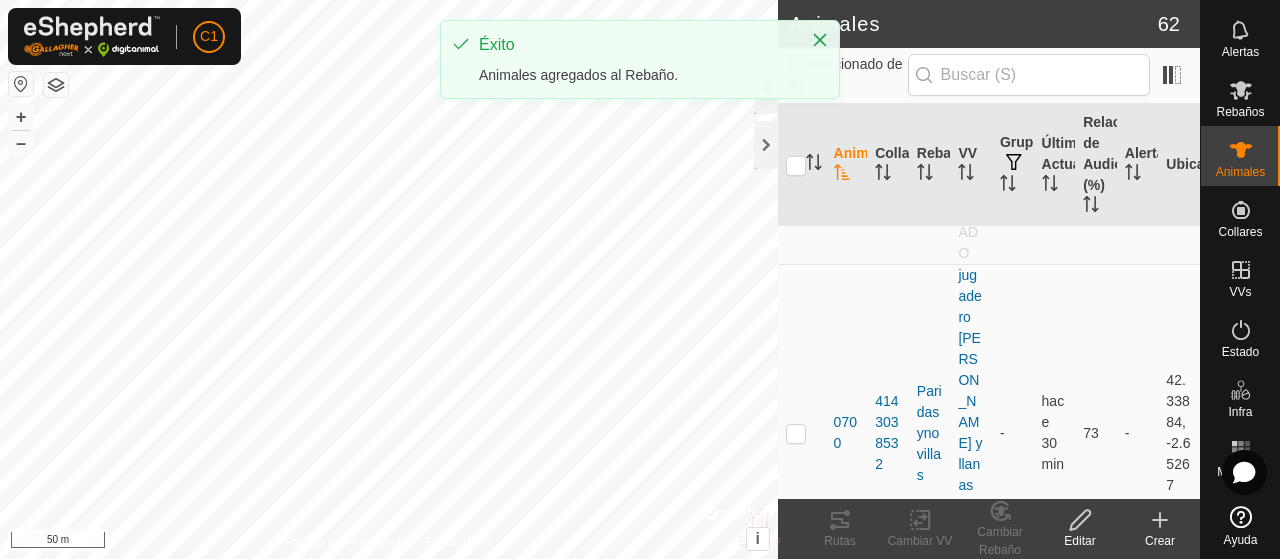 click on "Éxito  Animales agregados al Rebaño." 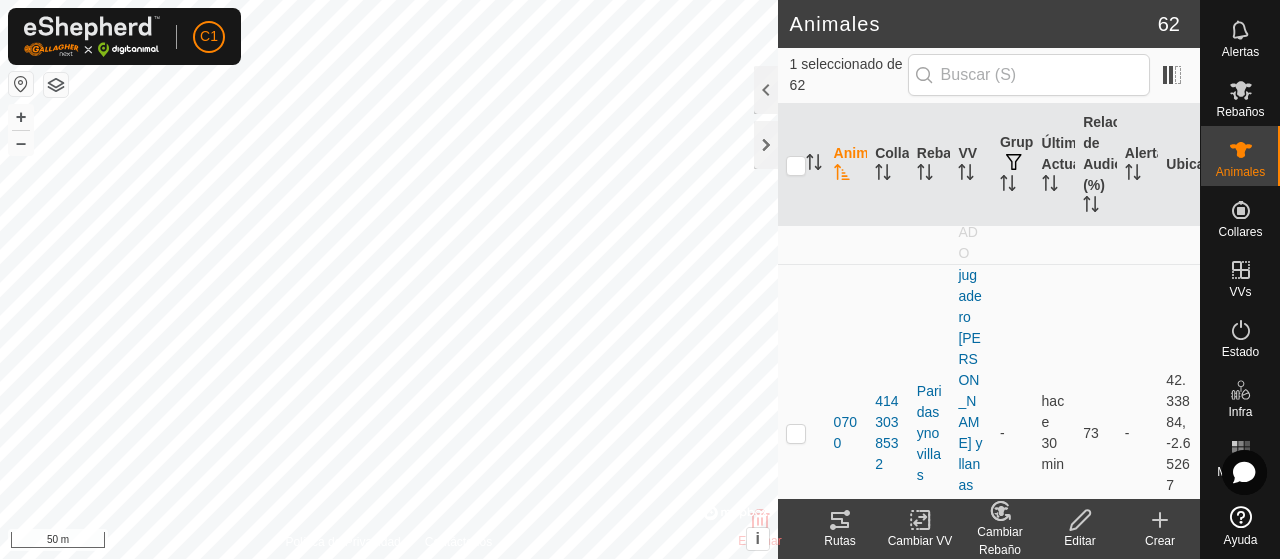 click 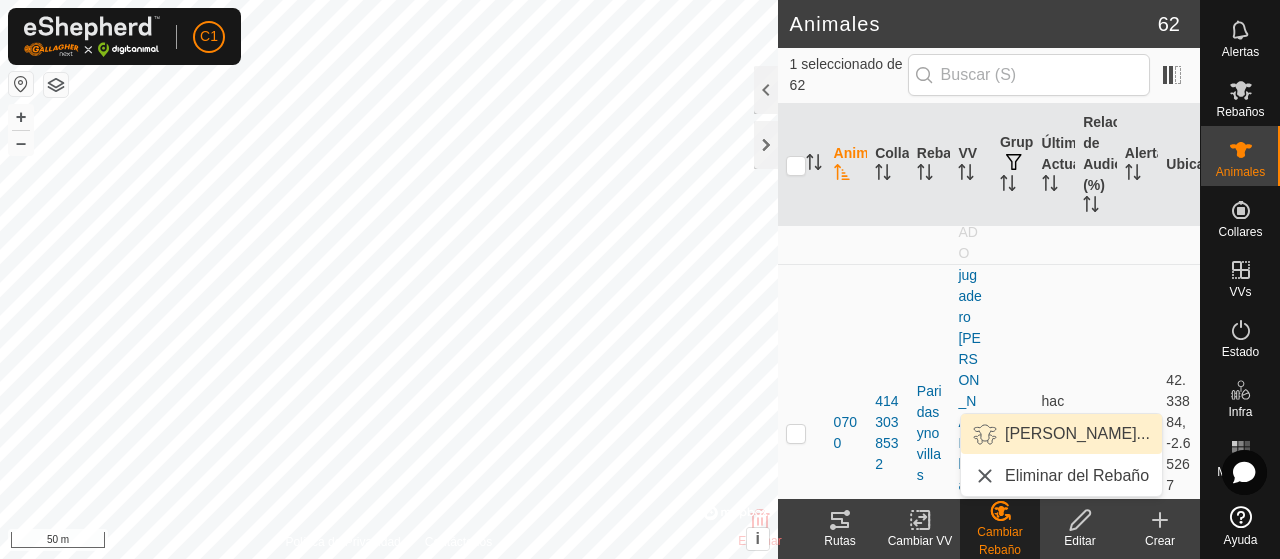 click on "[PERSON_NAME]..." at bounding box center [1061, 434] 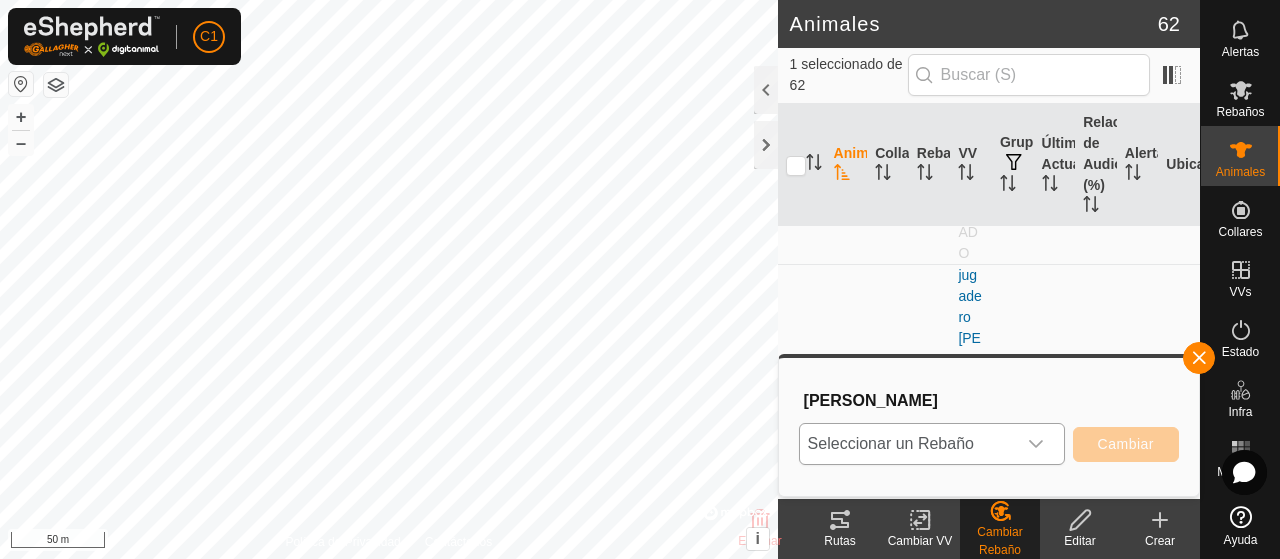 click 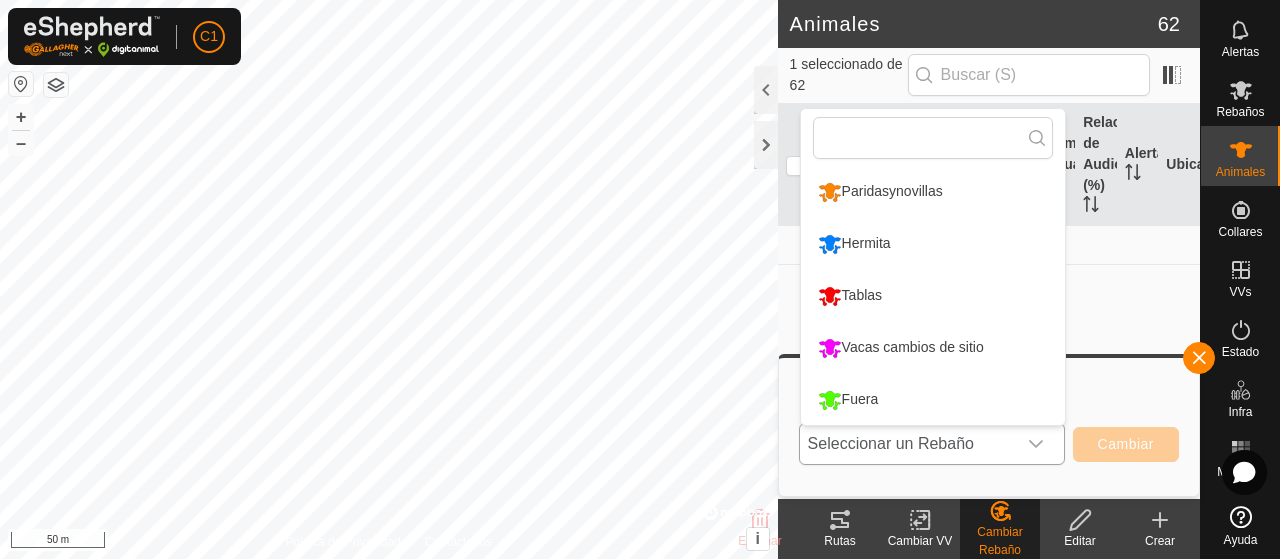 click on "Paridasynovillas" at bounding box center (933, 192) 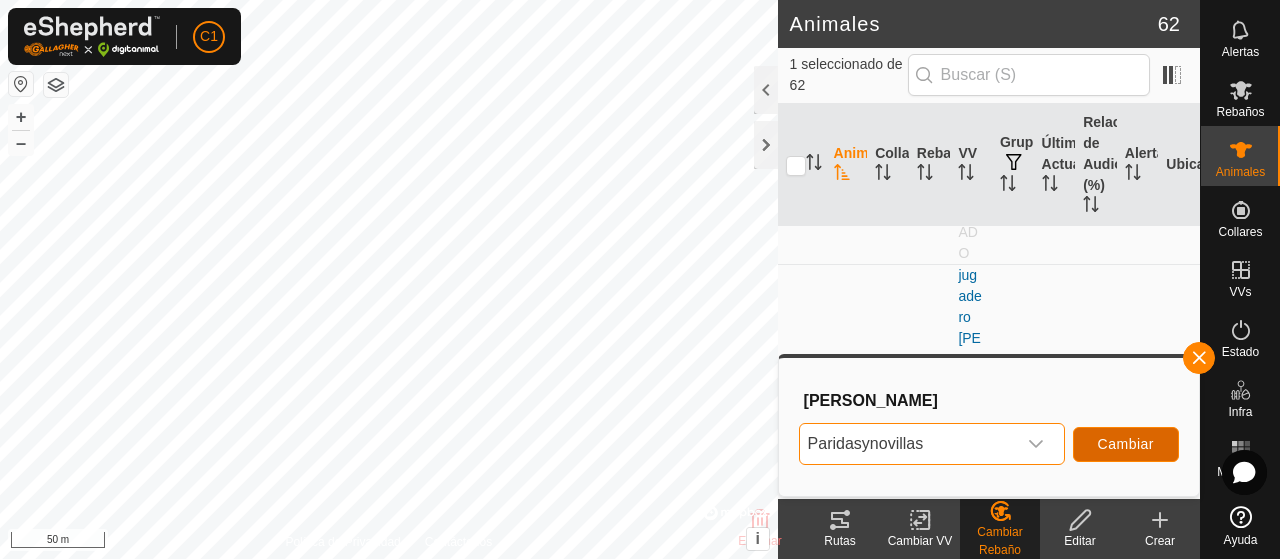 click on "Cambiar" at bounding box center [1126, 444] 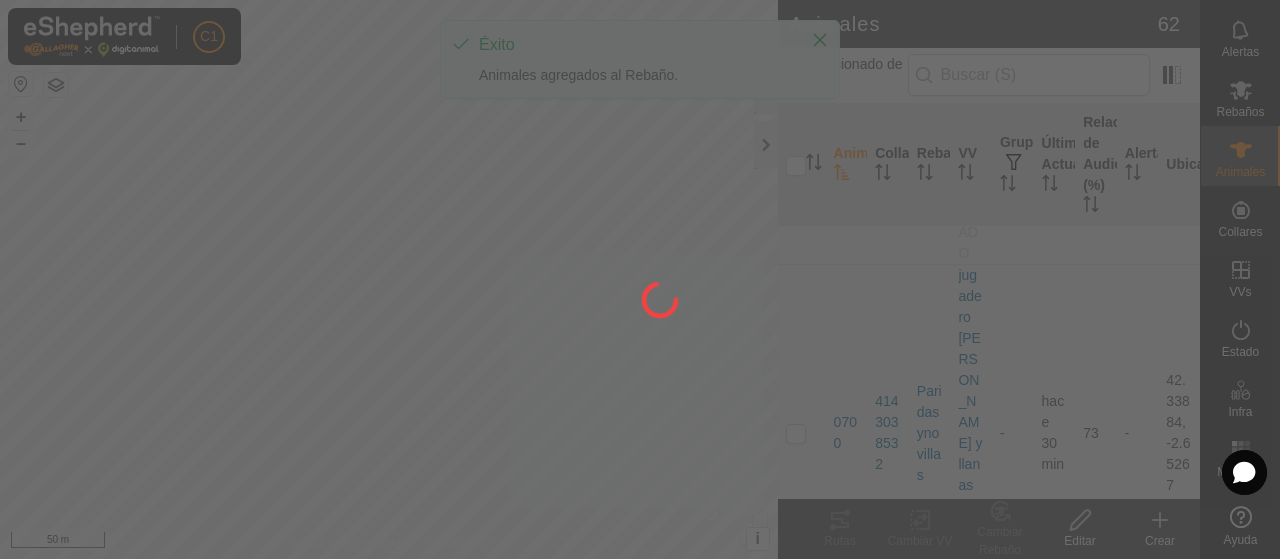 checkbox on "false" 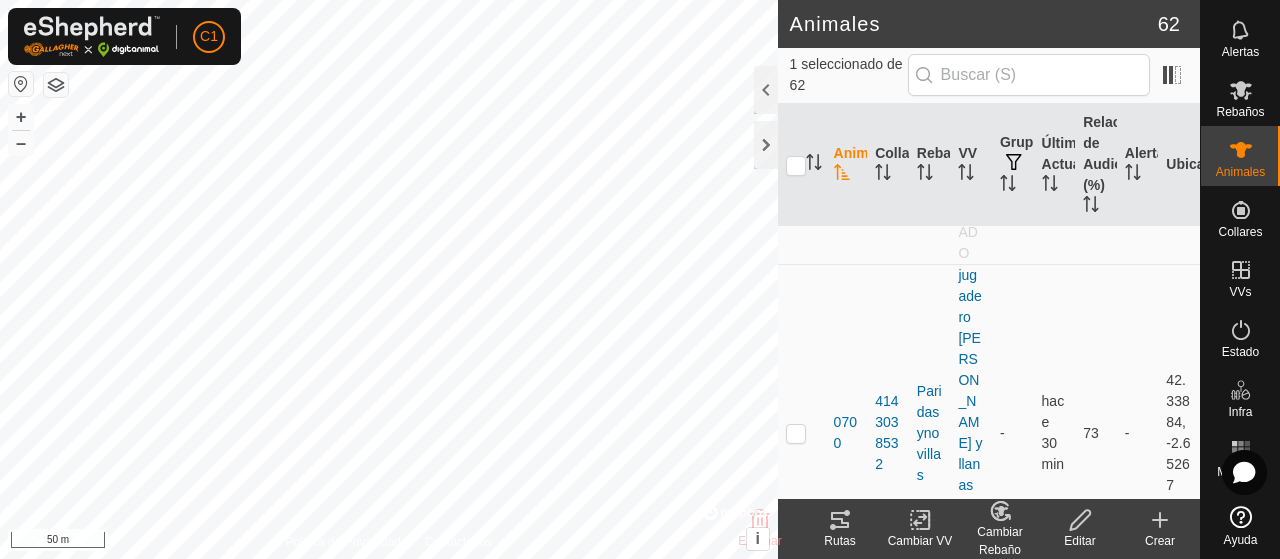 click on "Cambiar Rebaño" 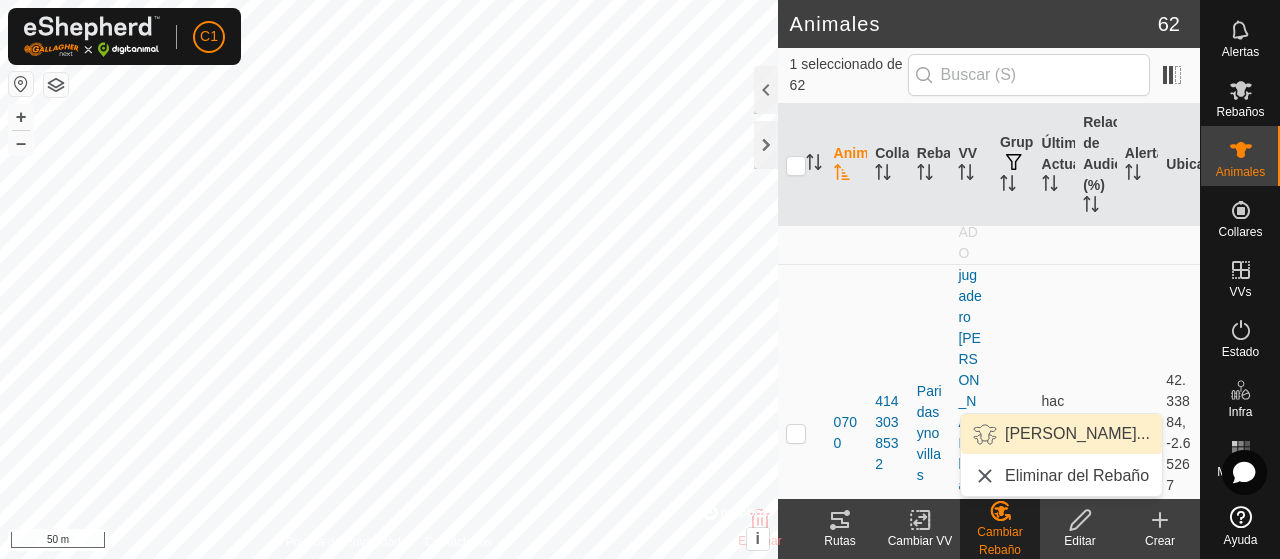 click on "[PERSON_NAME]..." at bounding box center [1061, 434] 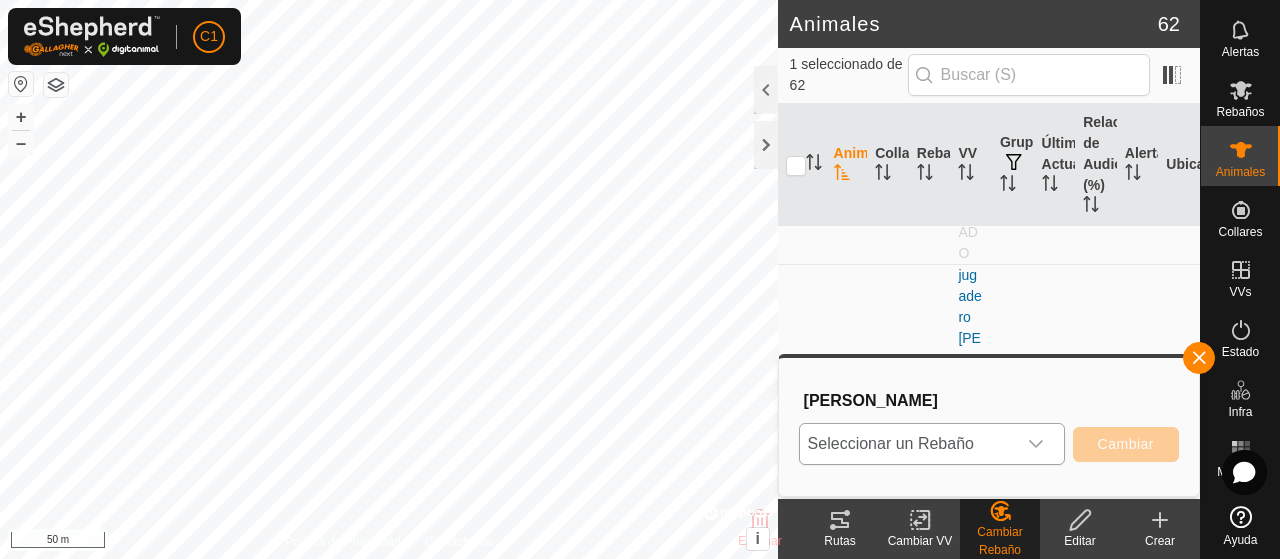 click 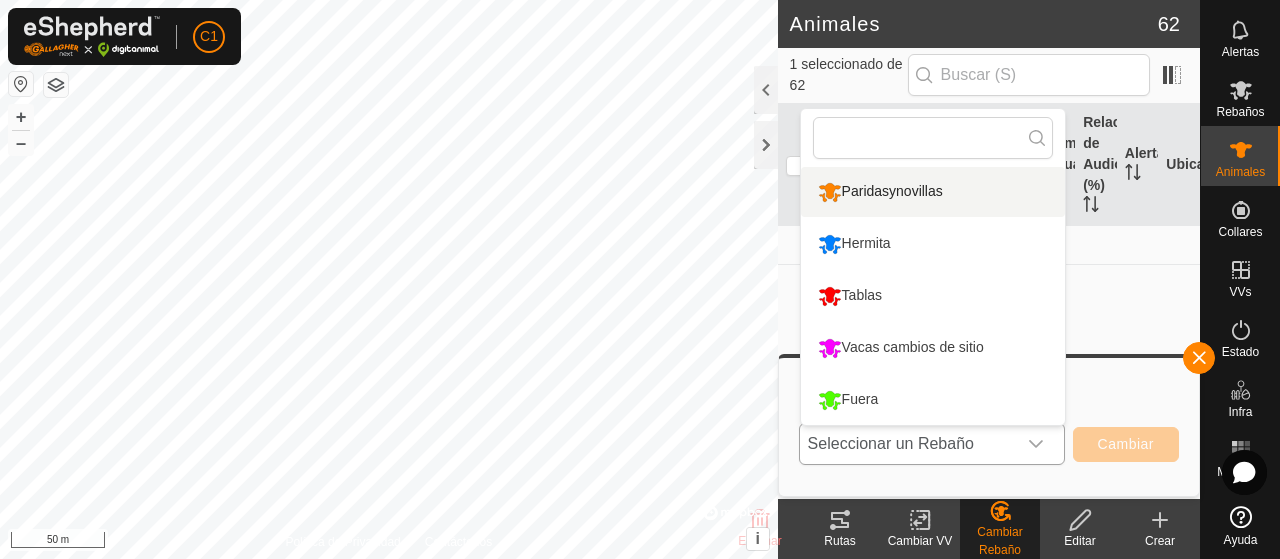 click on "Paridasynovillas" at bounding box center [933, 192] 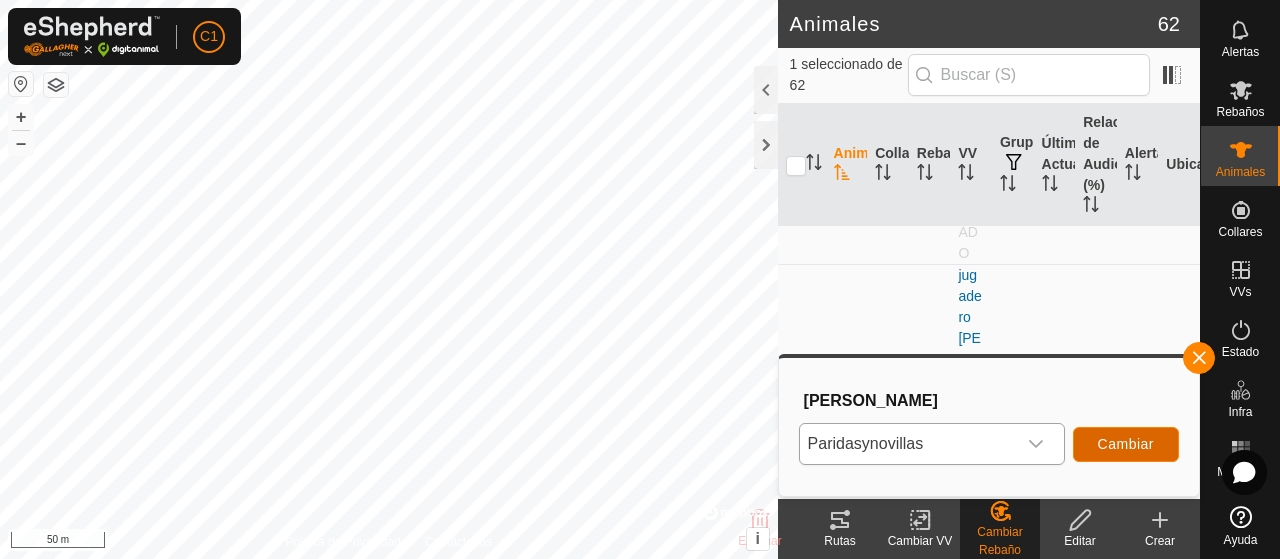 click on "Cambiar" at bounding box center [1126, 444] 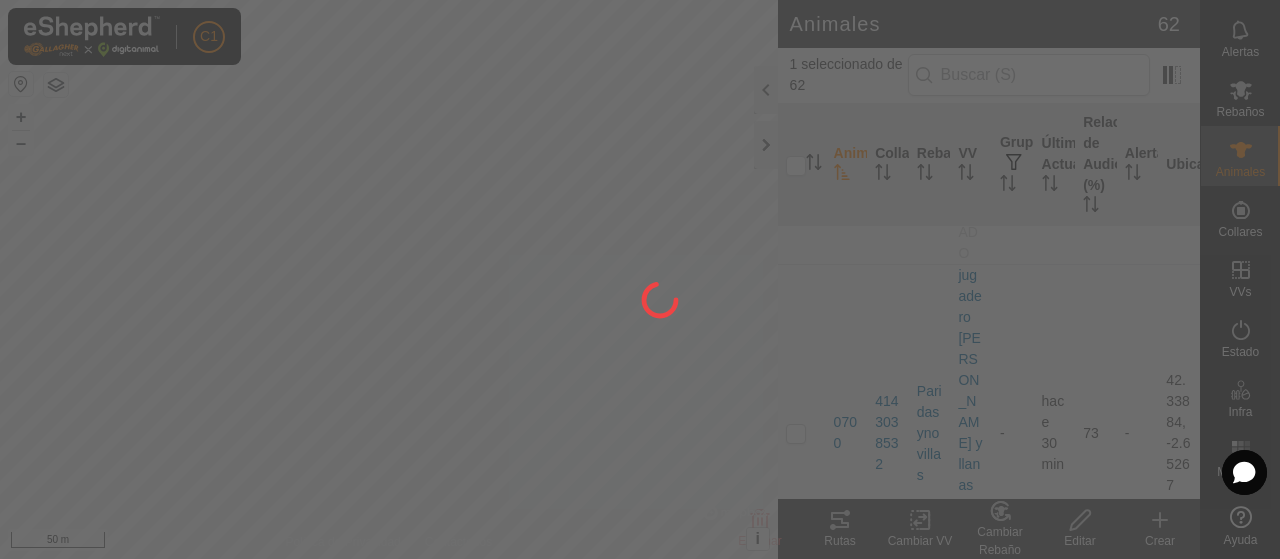 checkbox on "false" 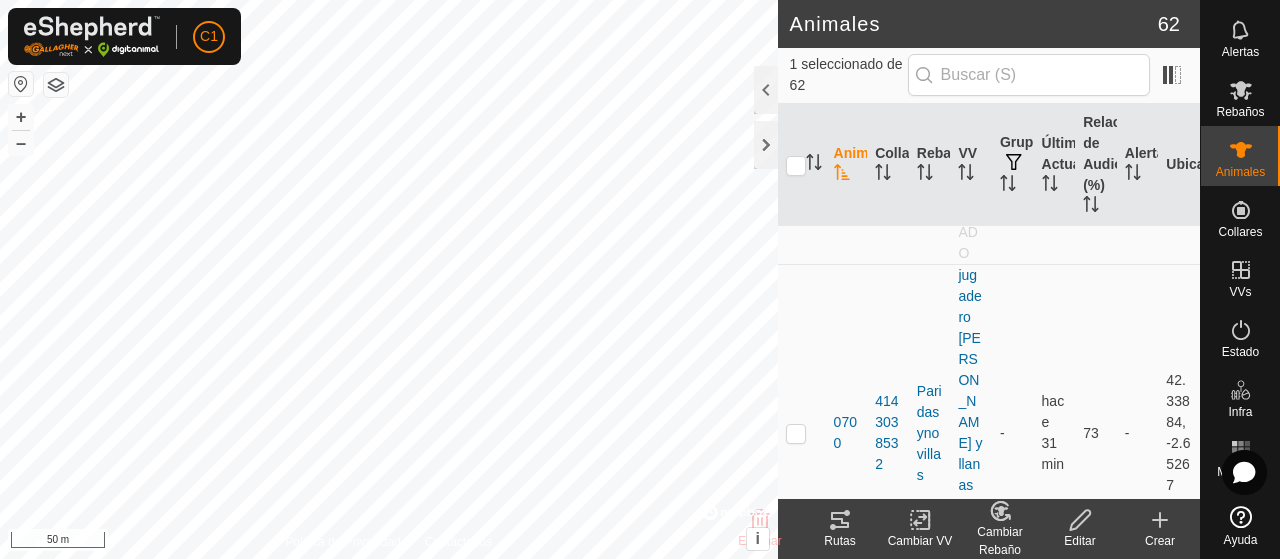 click on "Cambiar Rebaño" 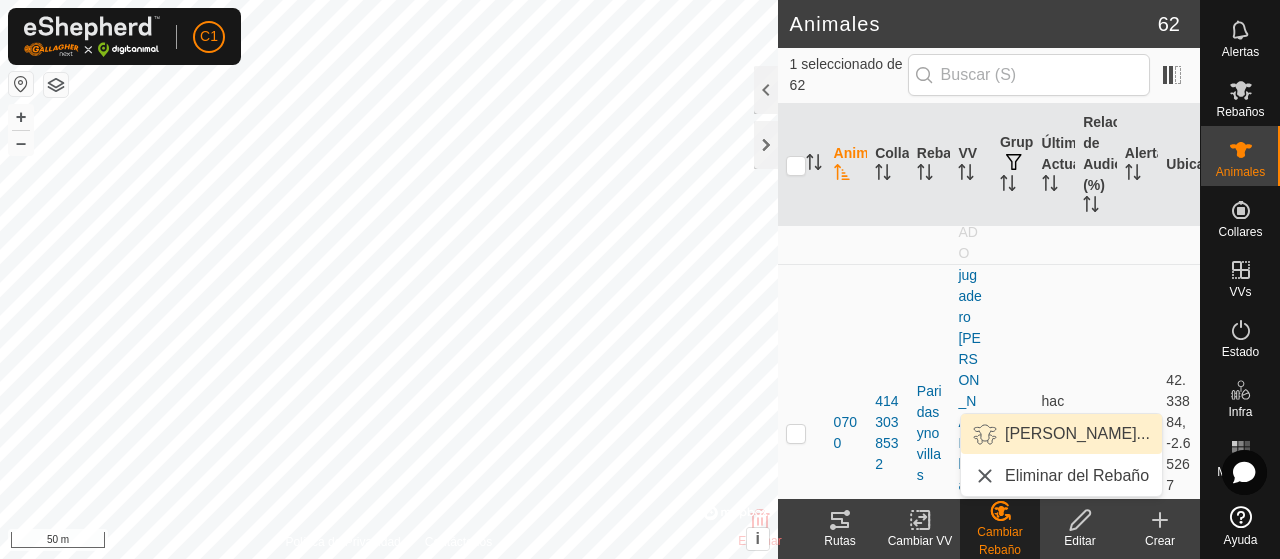click on "[PERSON_NAME]..." at bounding box center (1061, 434) 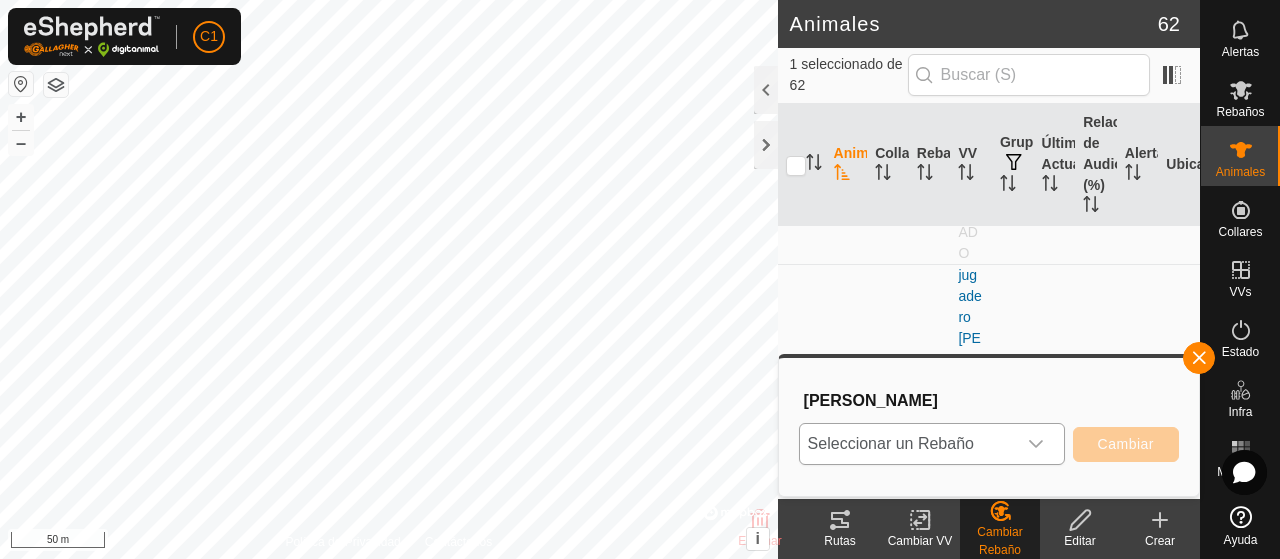 click at bounding box center (1036, 444) 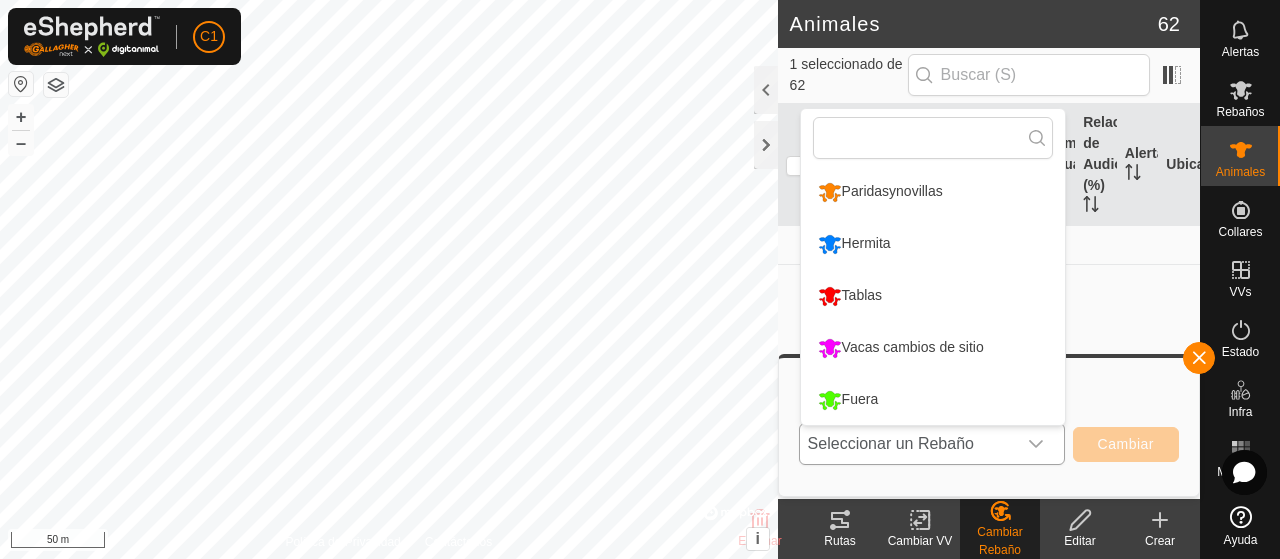 click on "Paridasynovillas" at bounding box center (933, 192) 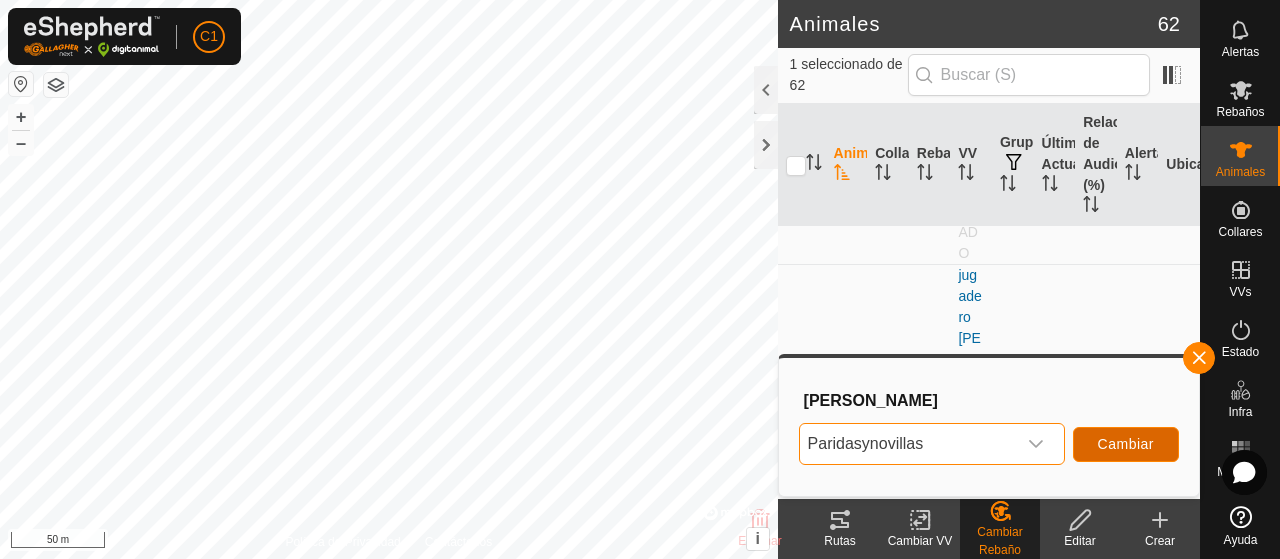click on "Cambiar" at bounding box center [1126, 444] 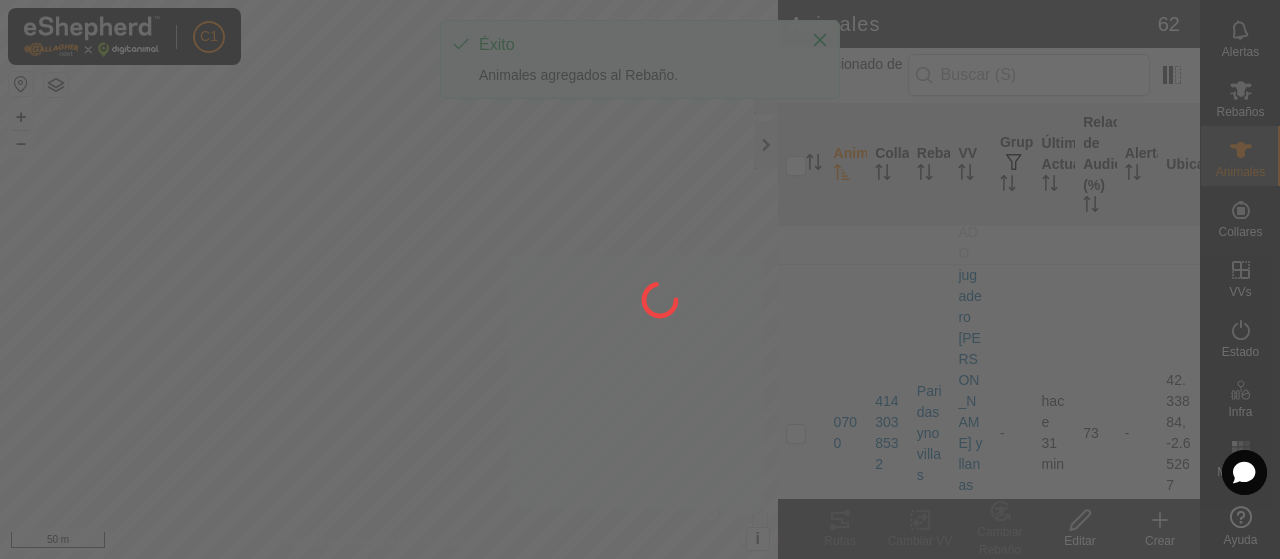 checkbox on "false" 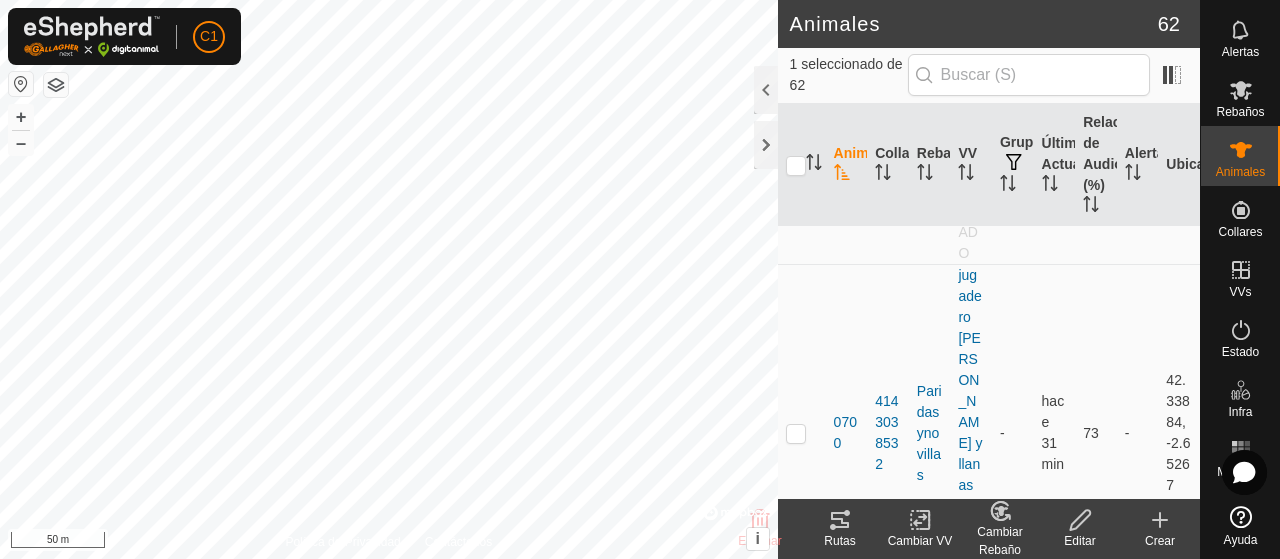 click on "Cambiar Rebaño" 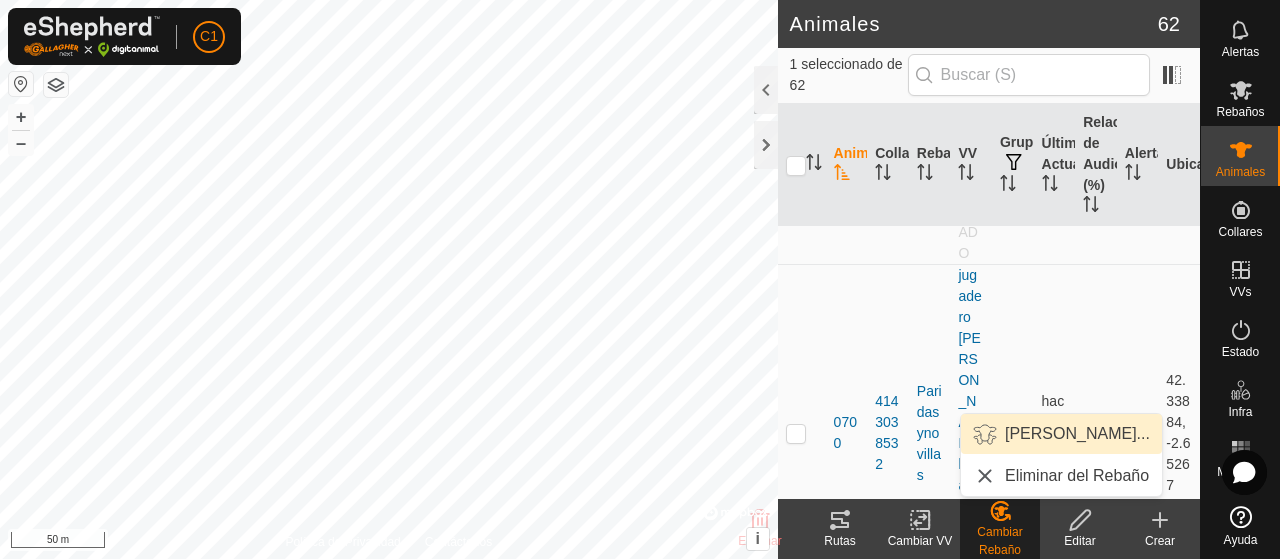 click on "[PERSON_NAME]..." at bounding box center [1061, 434] 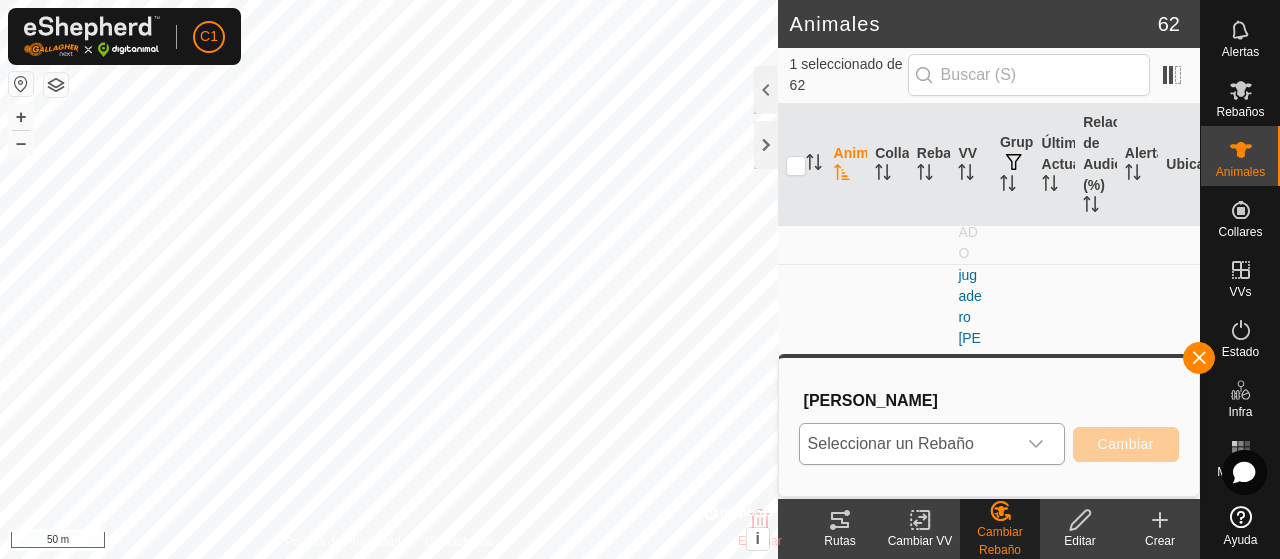 click 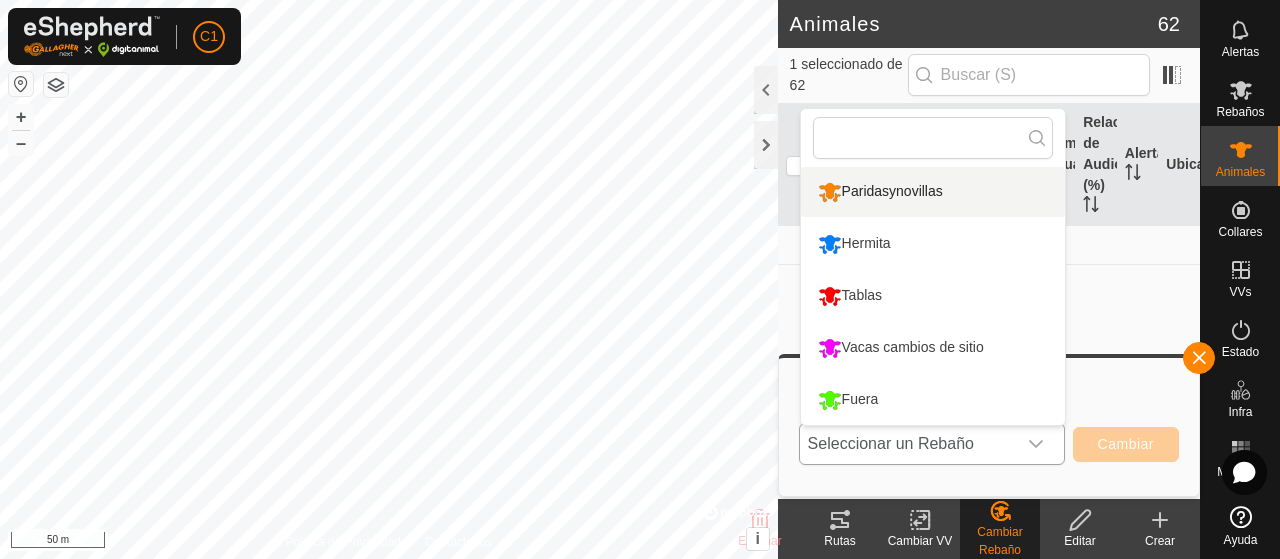 click on "Paridasynovillas" at bounding box center [933, 192] 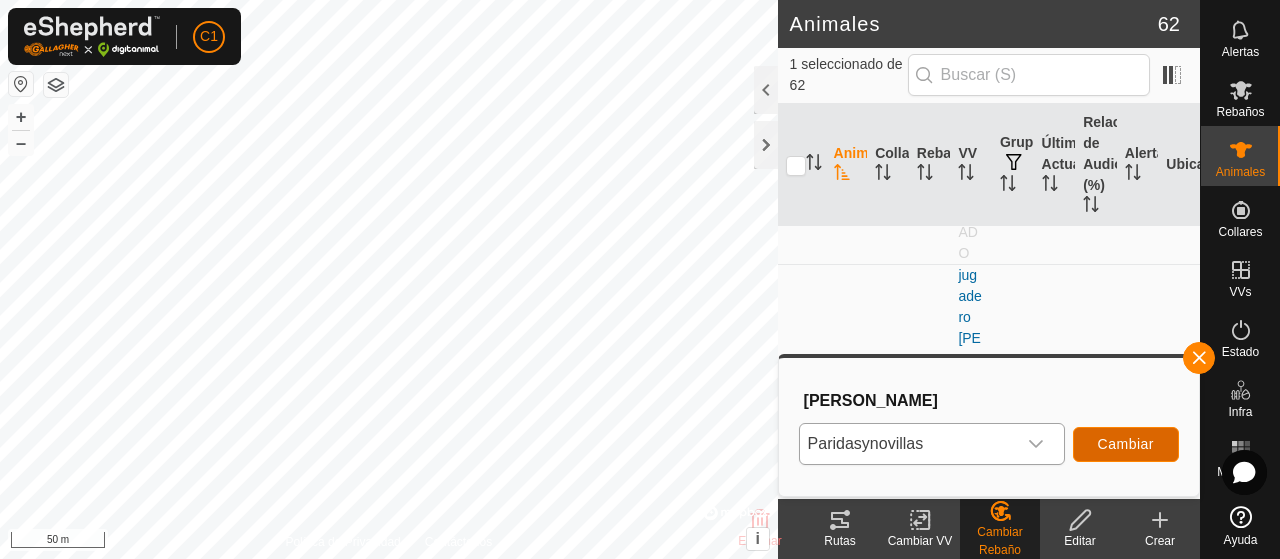 click on "Cambiar" at bounding box center (1126, 444) 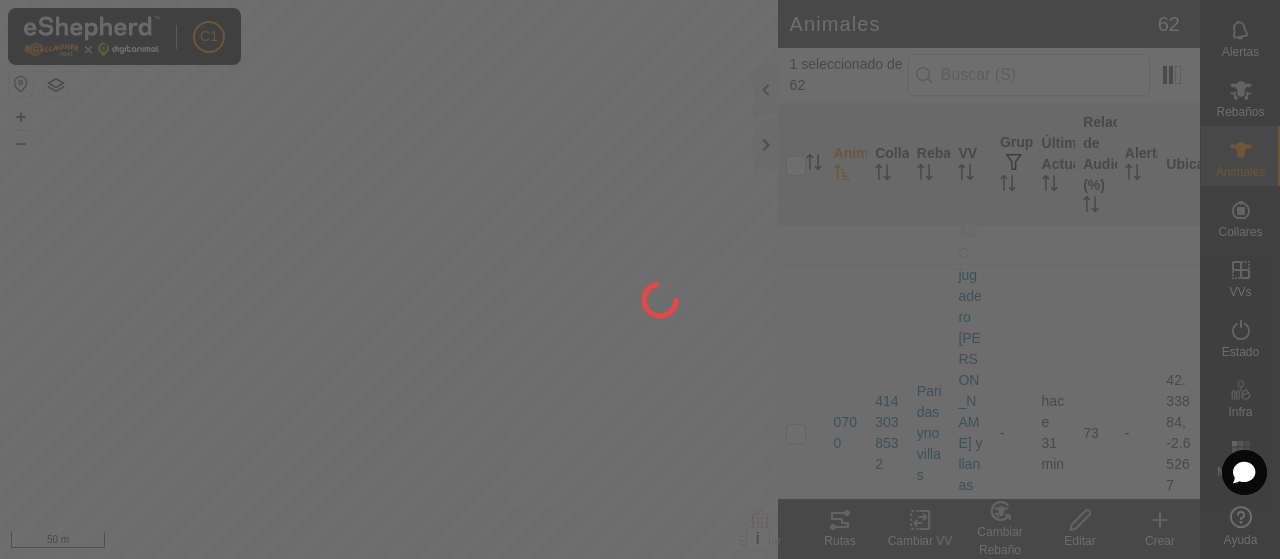 checkbox on "false" 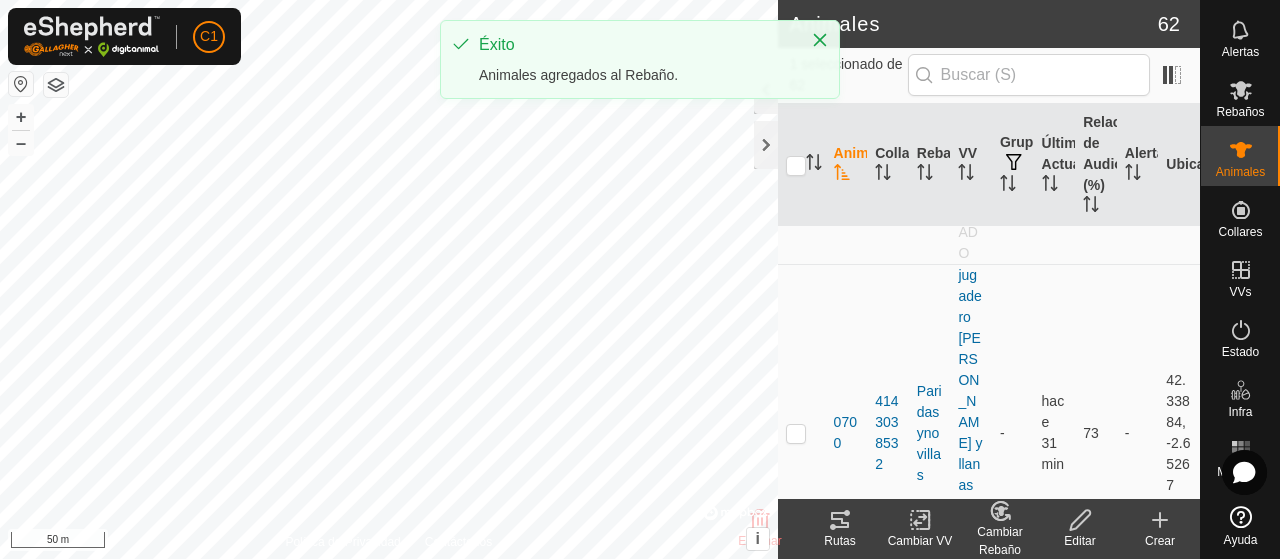click 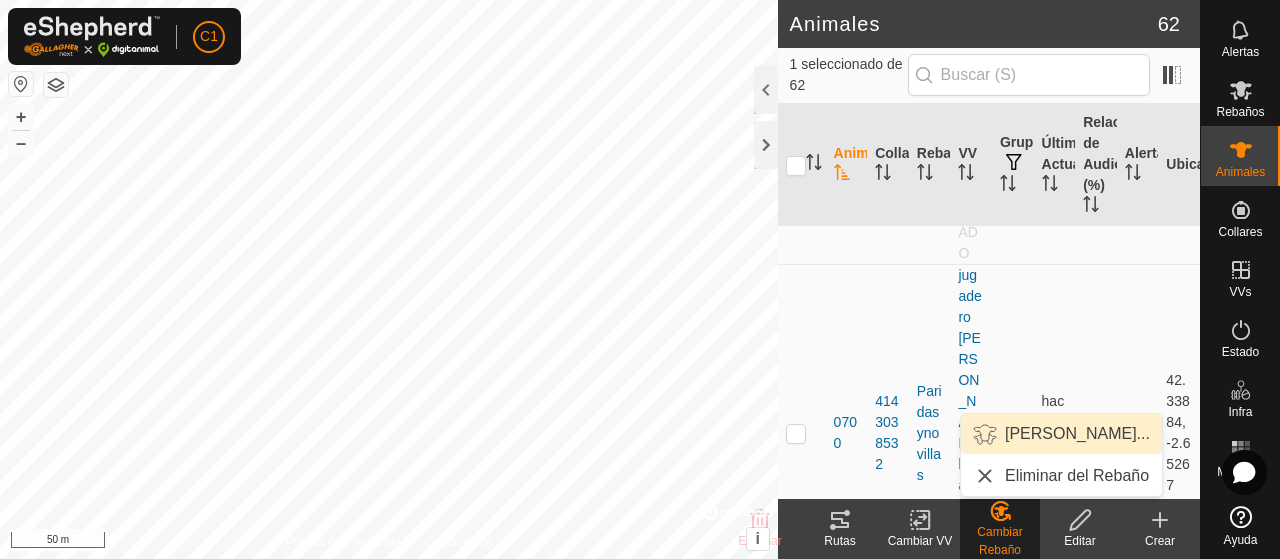 click on "[PERSON_NAME]..." at bounding box center (1061, 434) 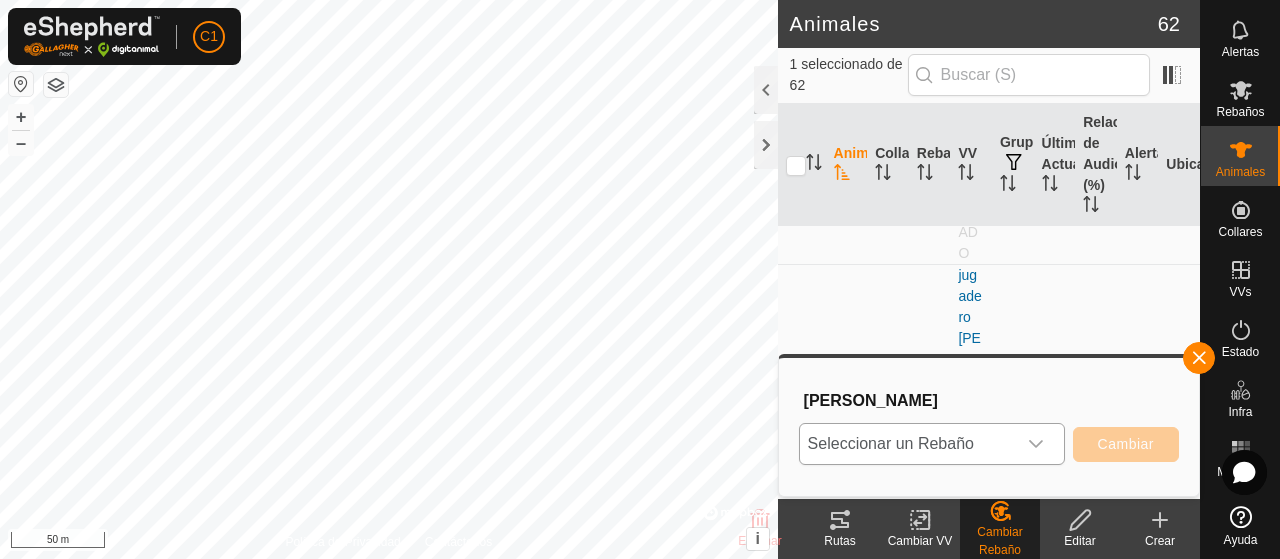 click at bounding box center [1036, 444] 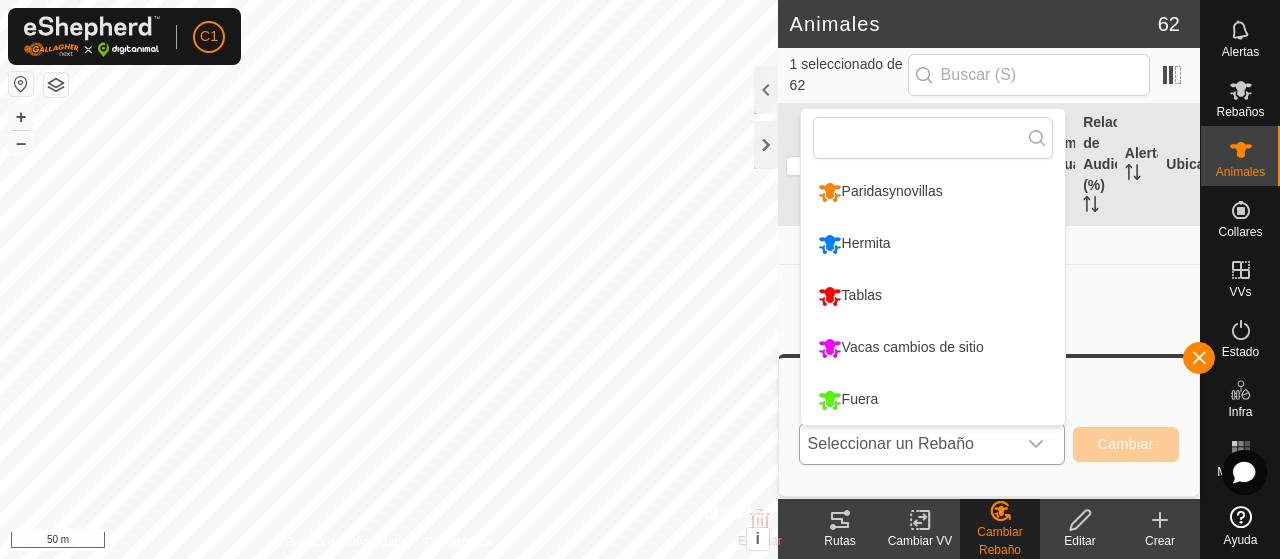 click on "Paridasynovillas" at bounding box center [933, 192] 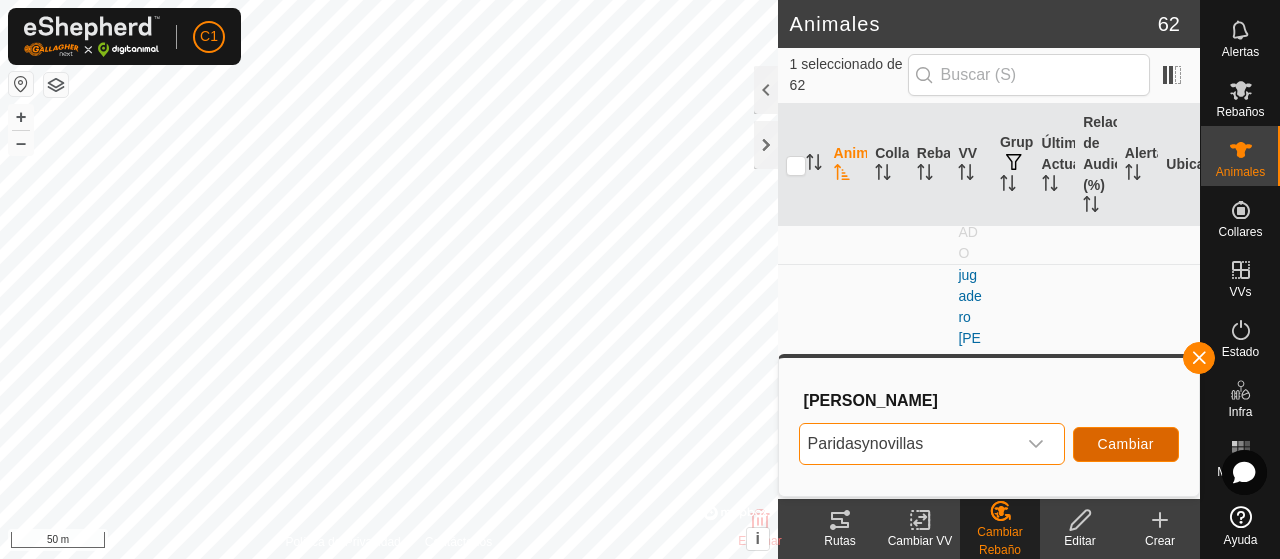 click on "Cambiar" at bounding box center (1126, 444) 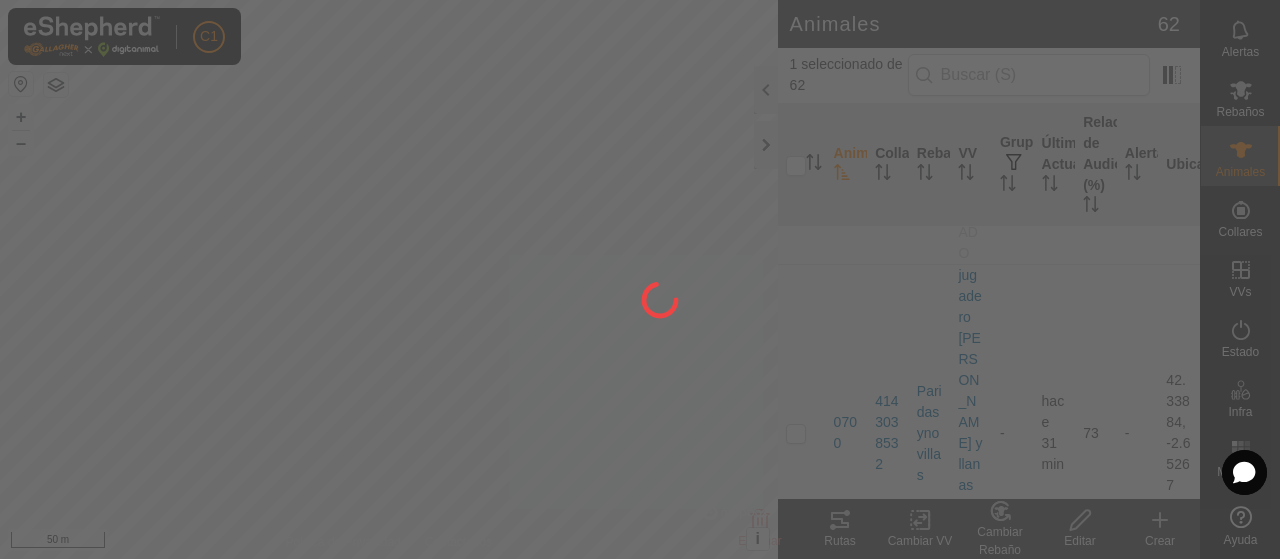 checkbox on "false" 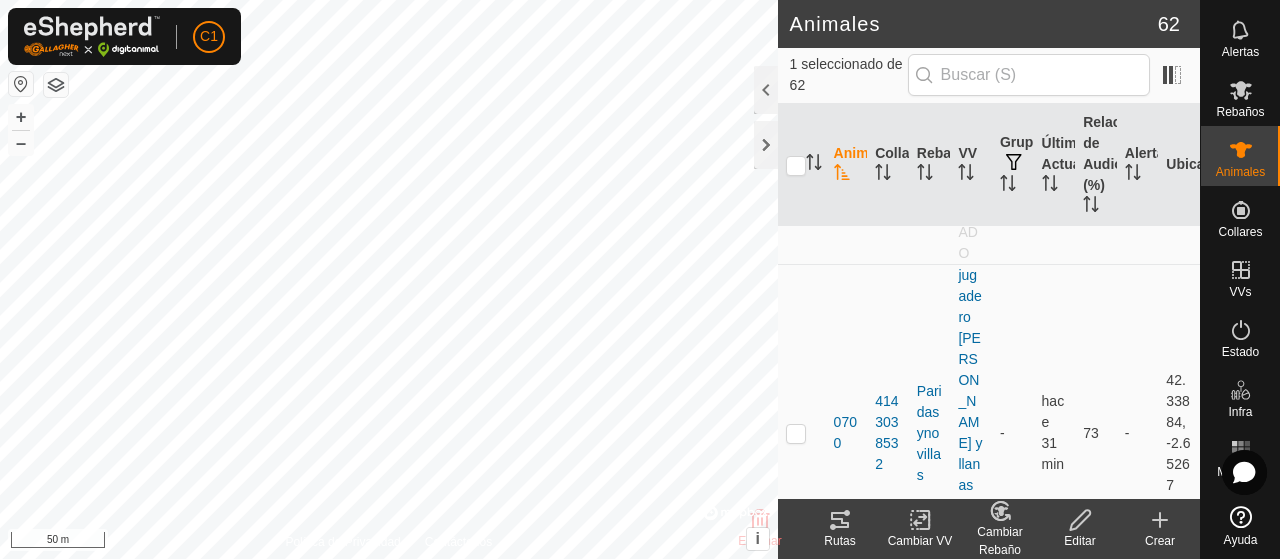 click 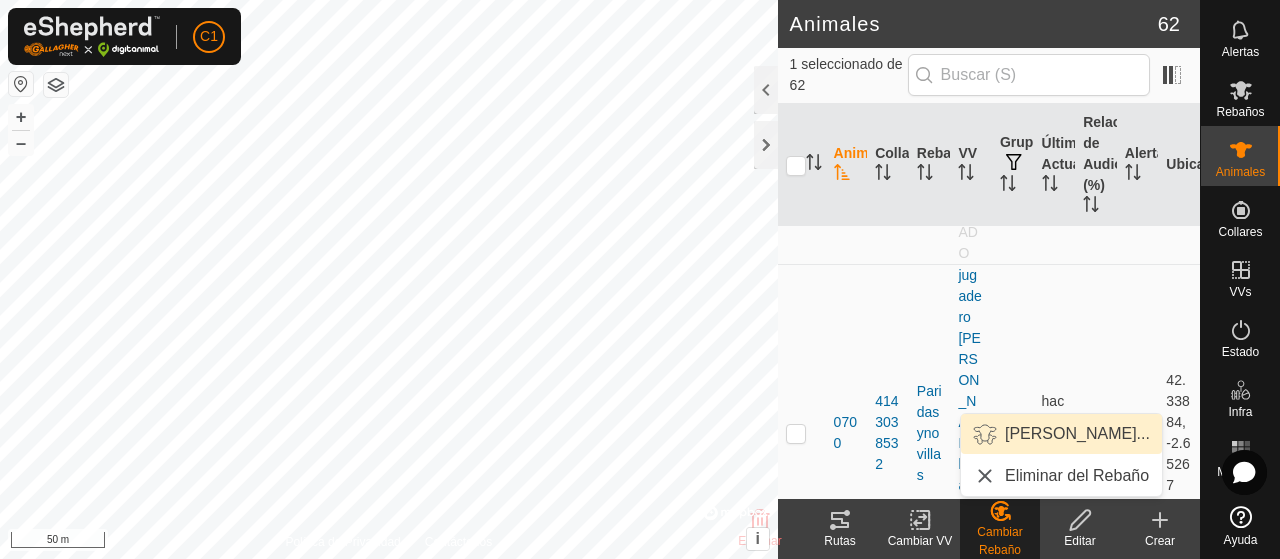click on "[PERSON_NAME]..." at bounding box center (1061, 434) 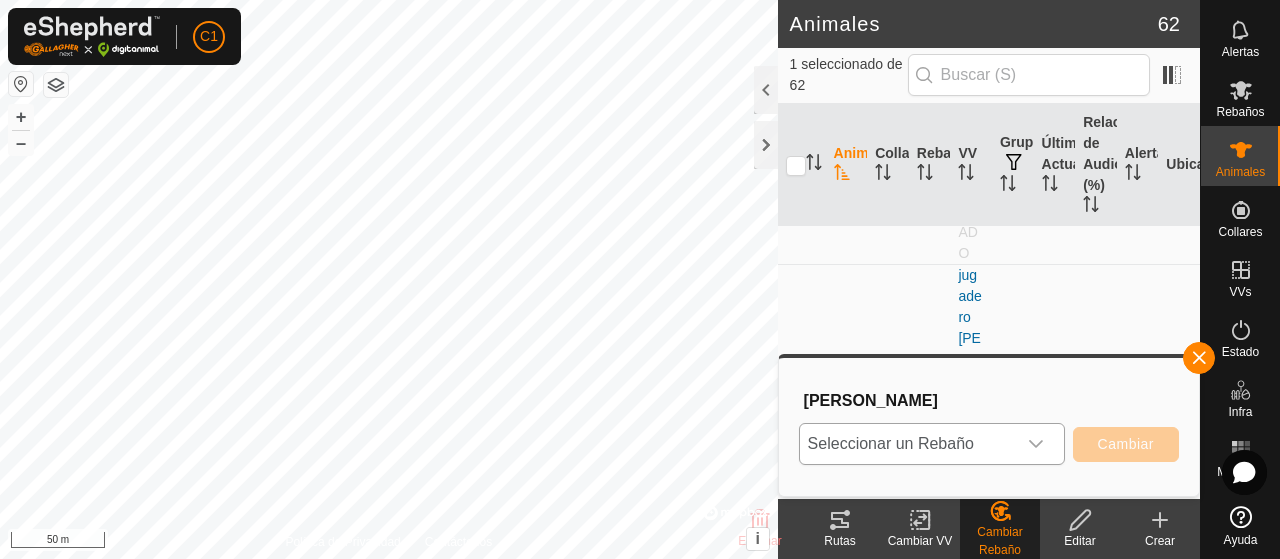click at bounding box center (1036, 444) 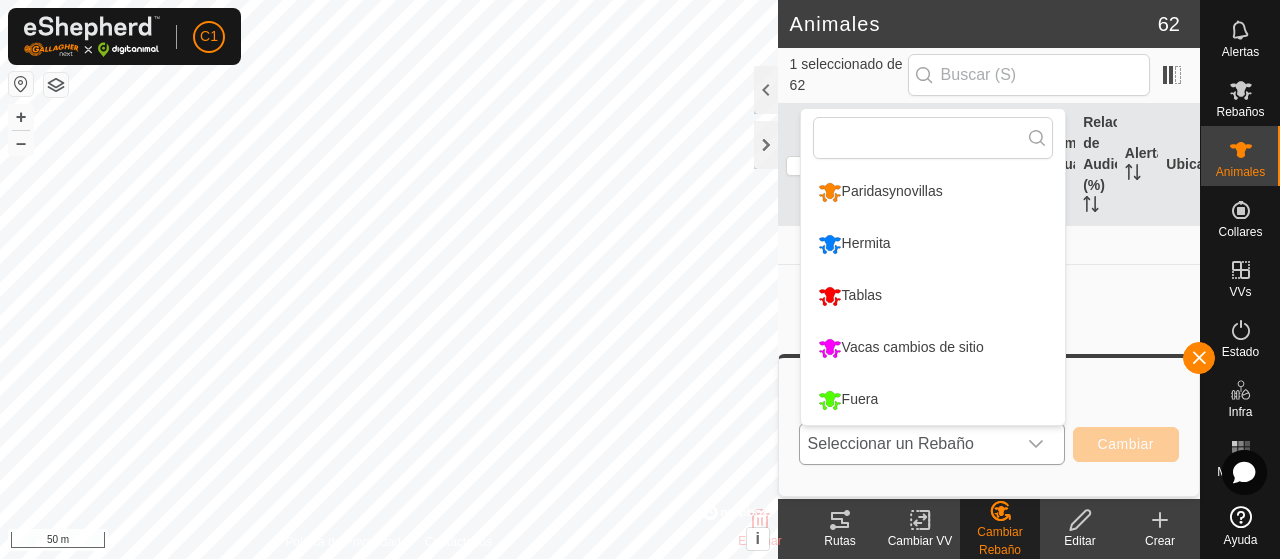 click on "Paridasynovillas" at bounding box center [933, 192] 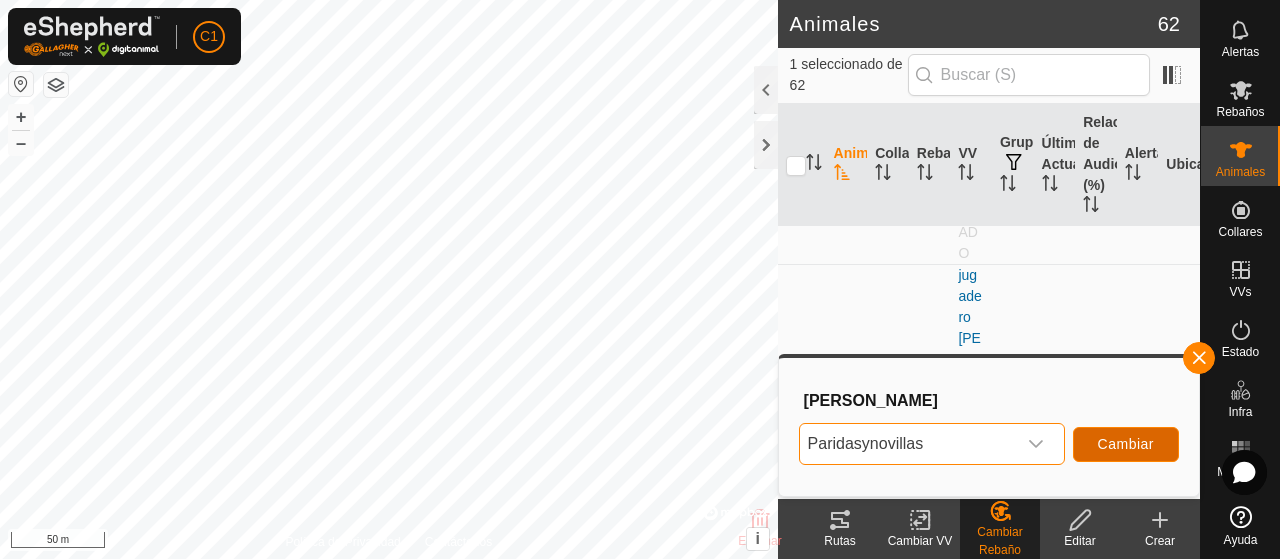 click on "Cambiar" at bounding box center (1126, 444) 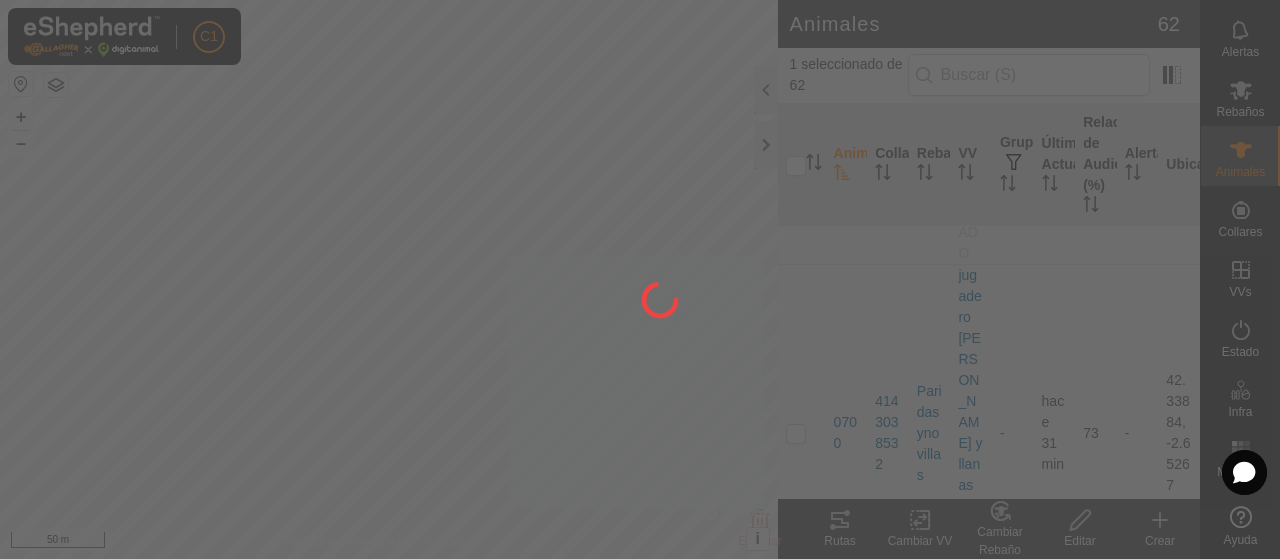 checkbox on "false" 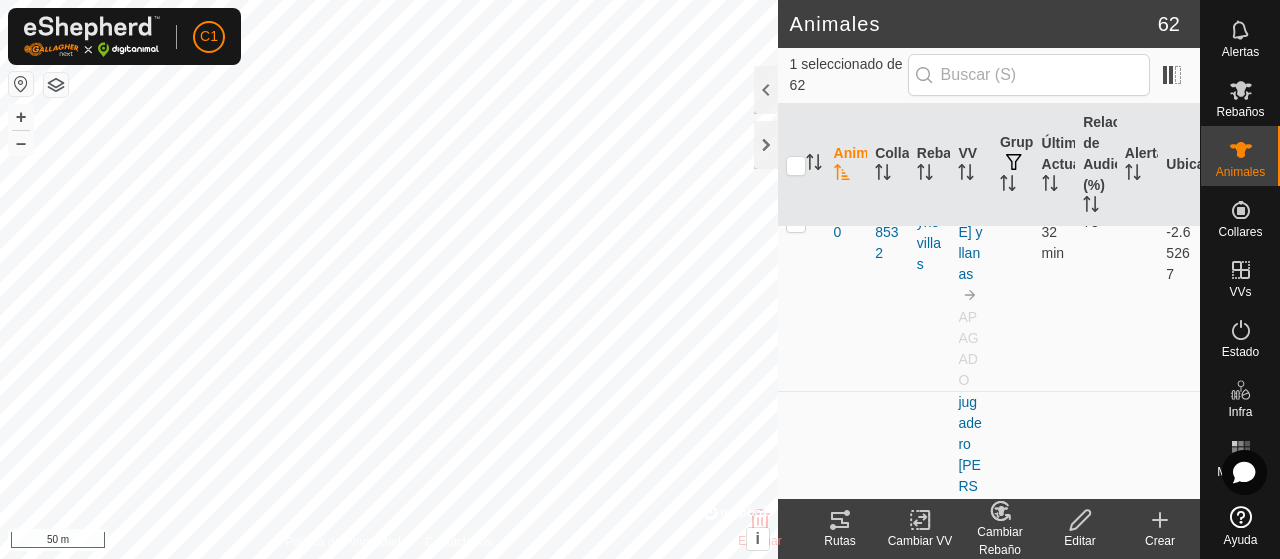 click 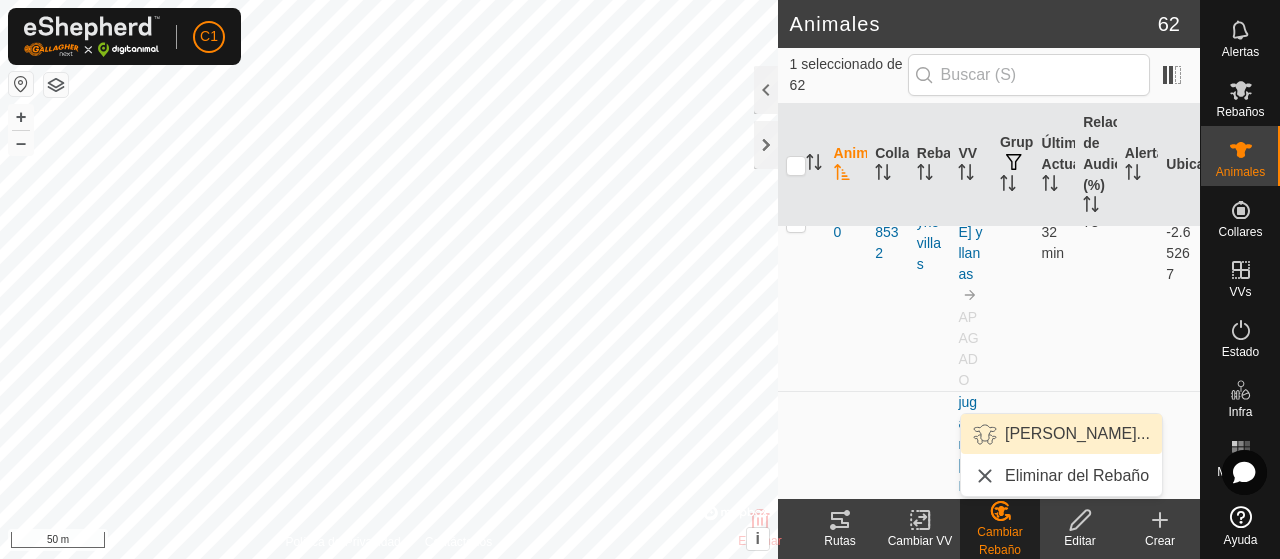 click on "[PERSON_NAME]..." at bounding box center (1061, 434) 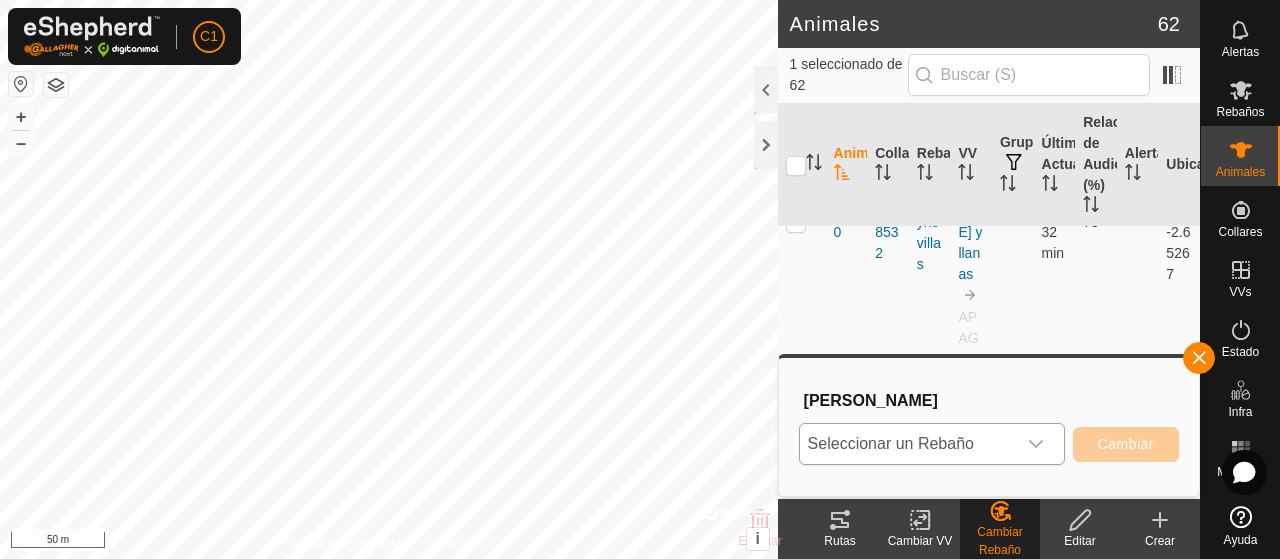click at bounding box center [1036, 444] 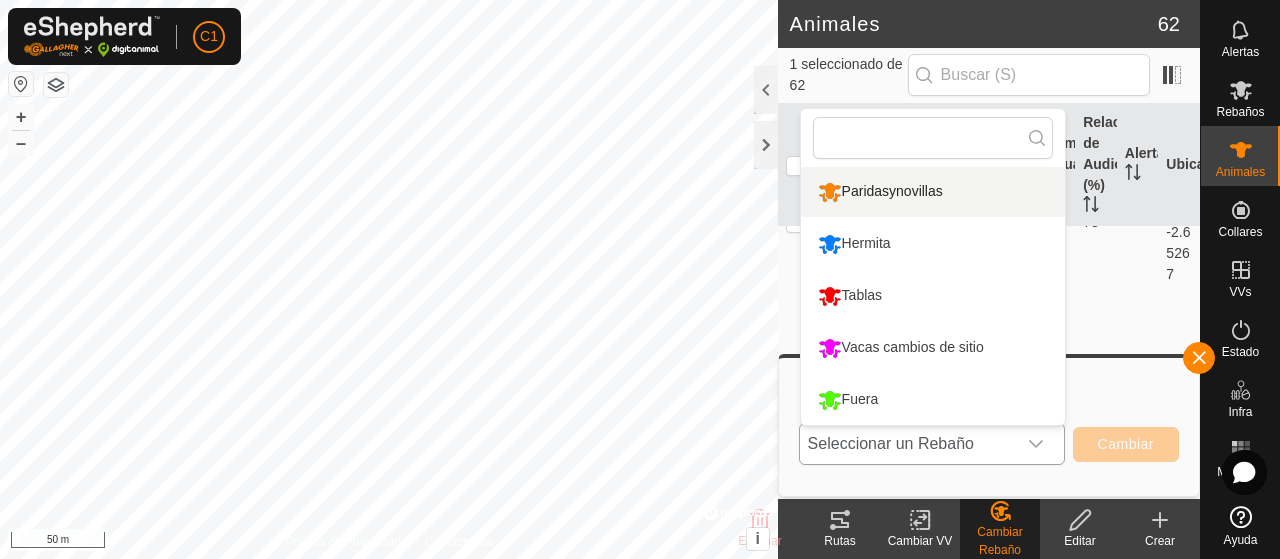 click on "Paridasynovillas" at bounding box center (933, 192) 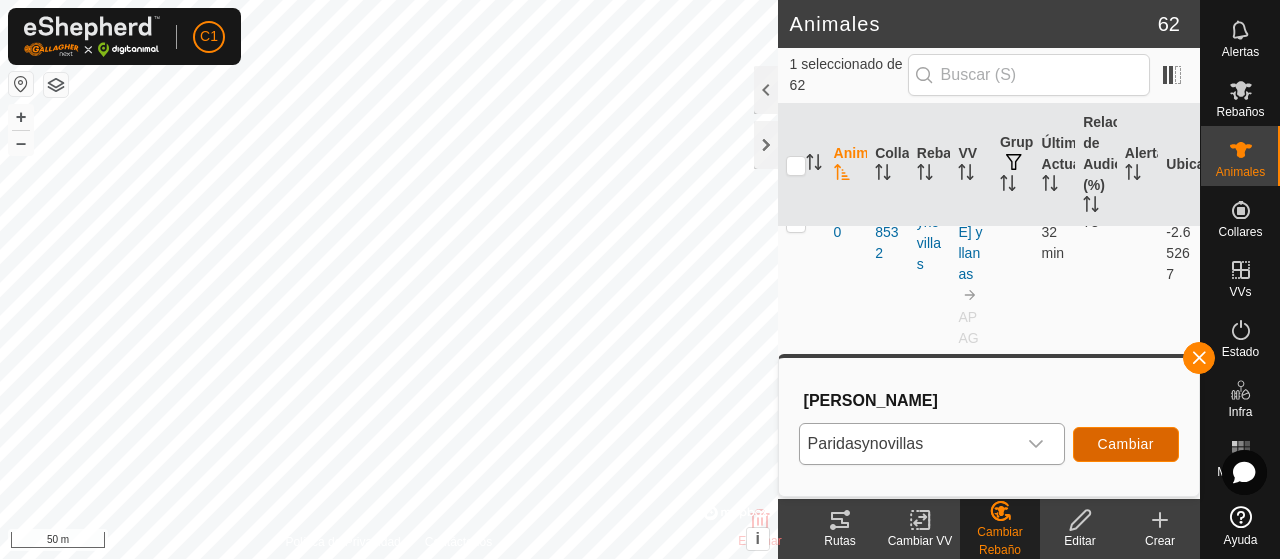 click on "Cambiar" at bounding box center [1126, 444] 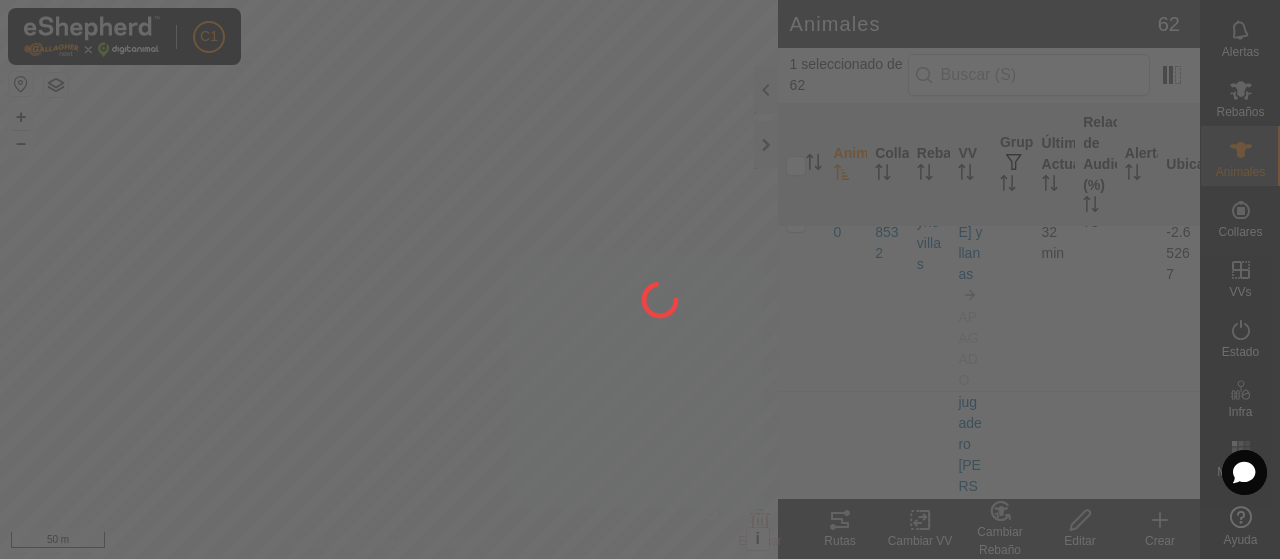 checkbox on "false" 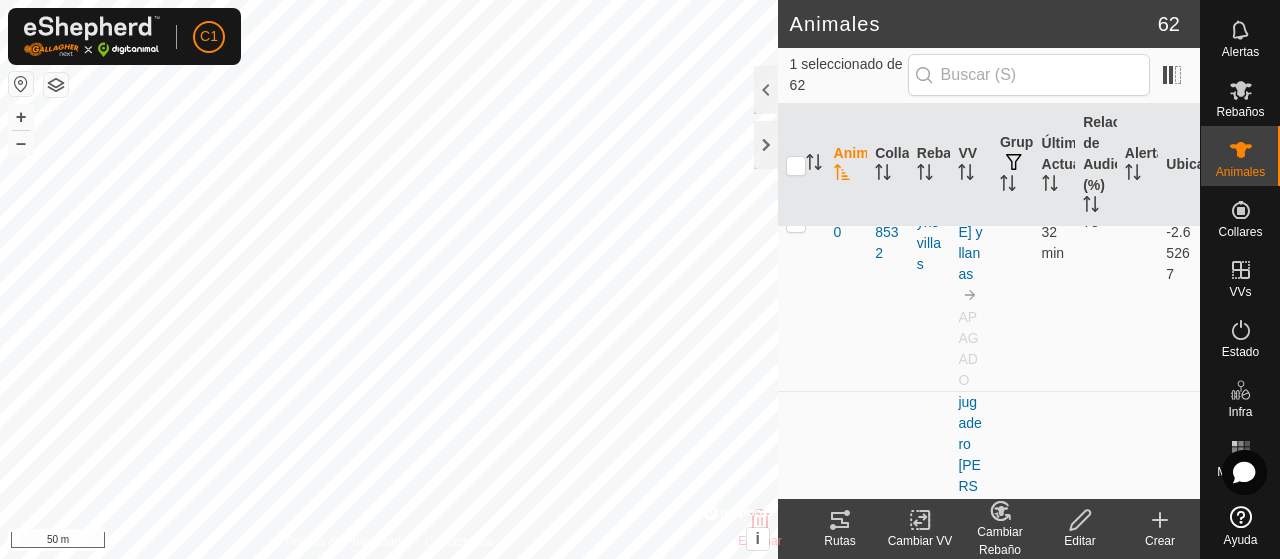 click on "Cambiar Rebaño" 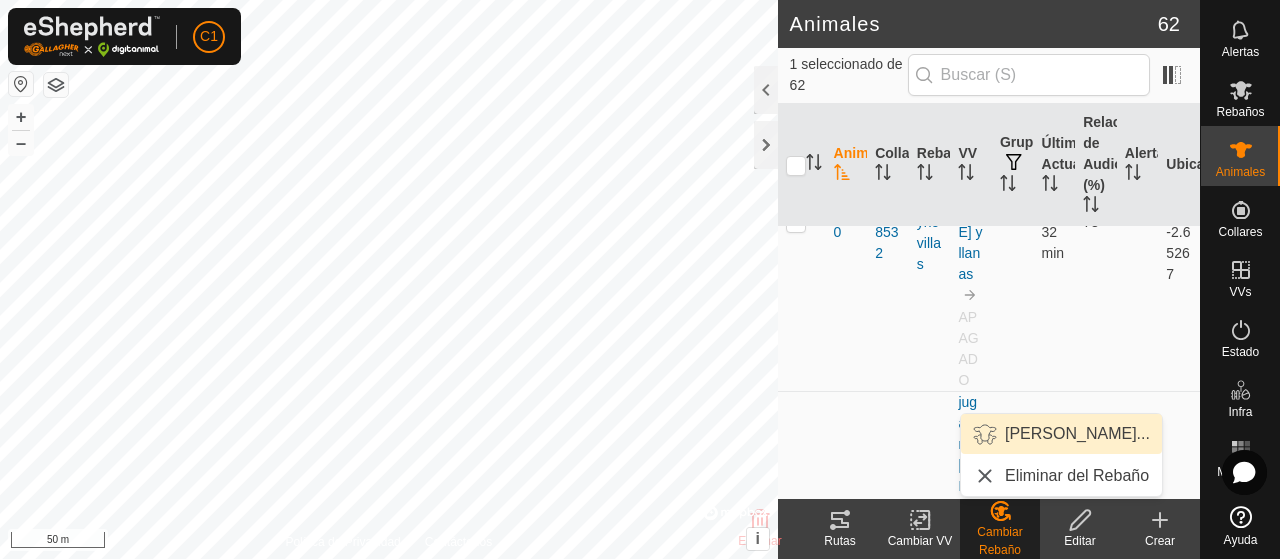 click on "[PERSON_NAME]..." at bounding box center (1061, 434) 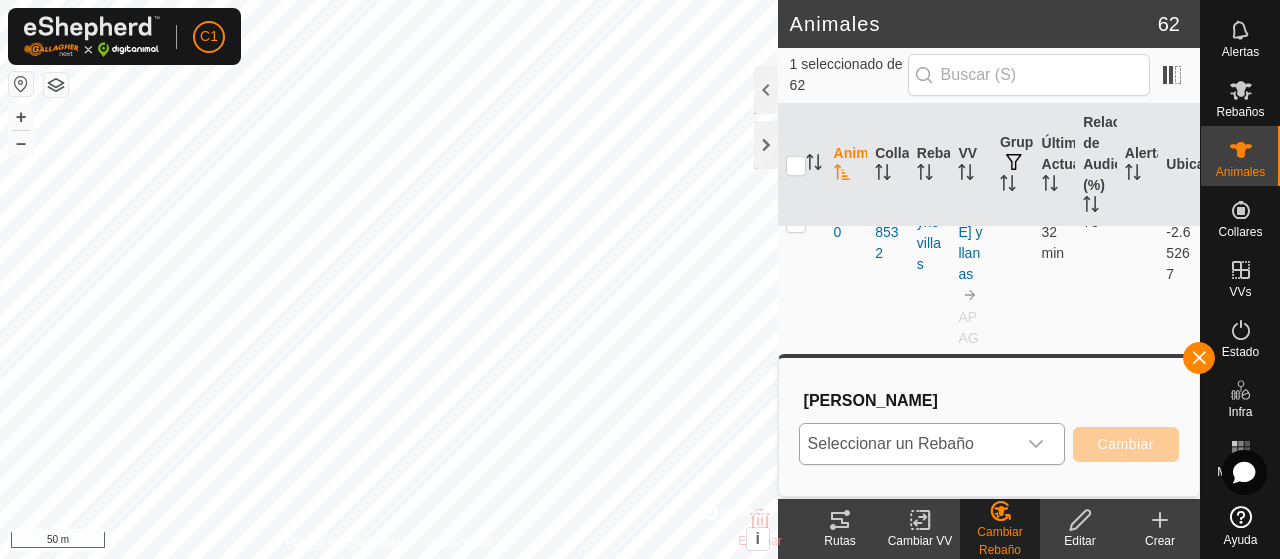 click at bounding box center (1036, 444) 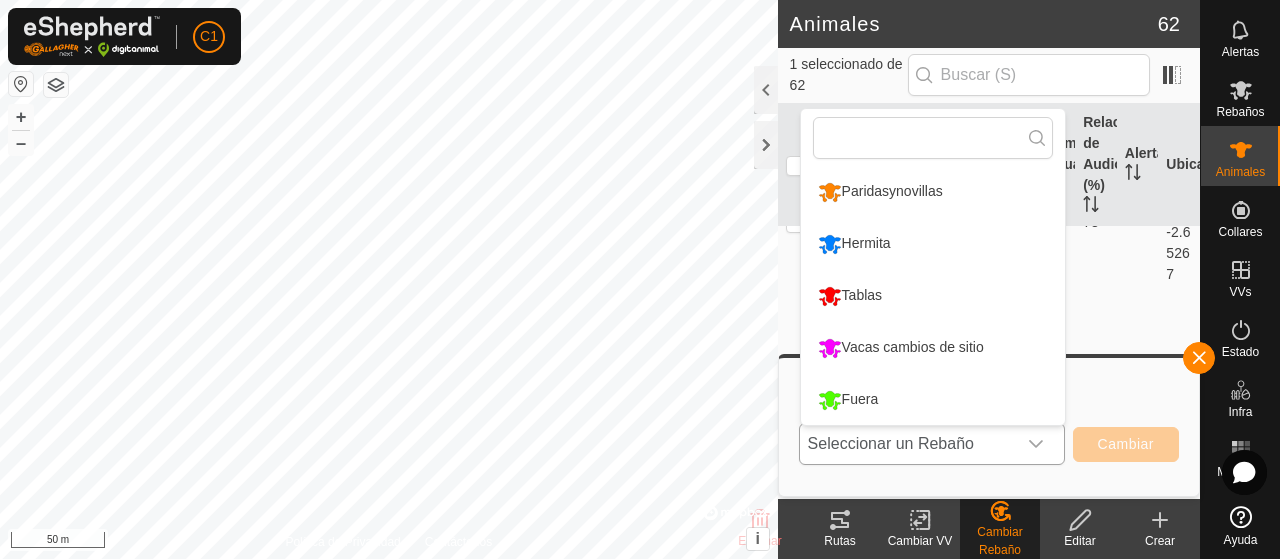 click on "Paridasynovillas" at bounding box center [933, 192] 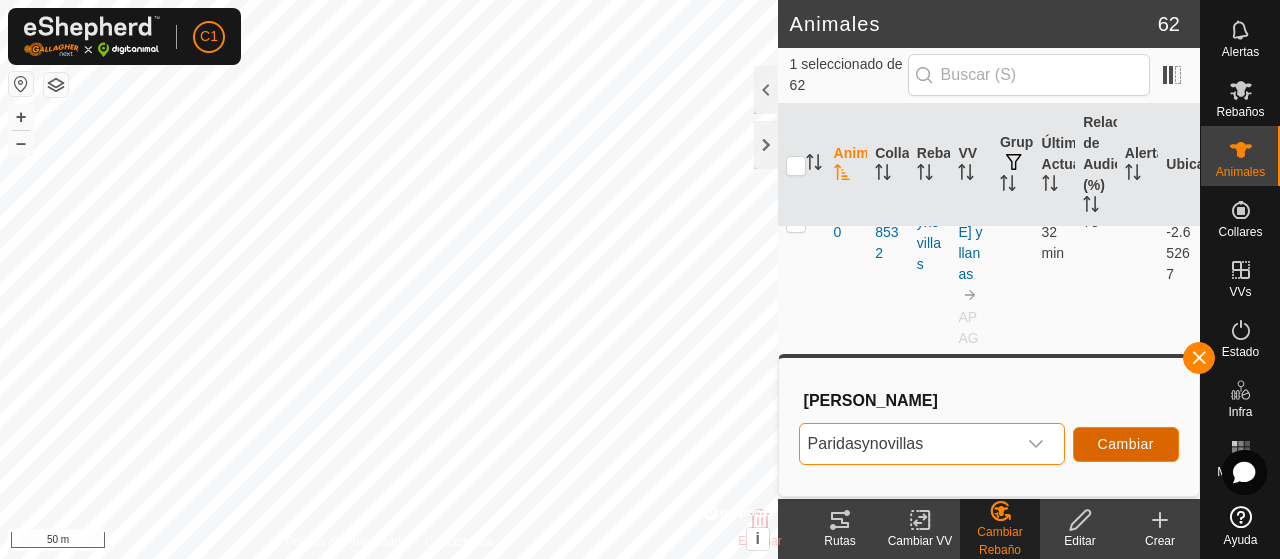 click on "Cambiar" at bounding box center (1126, 444) 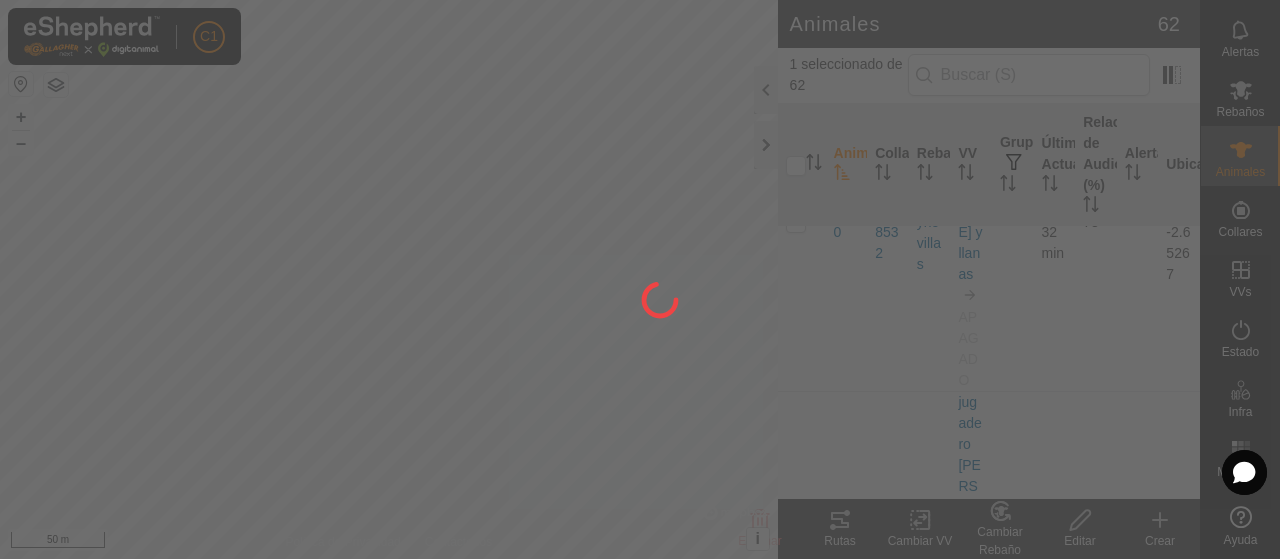 checkbox on "false" 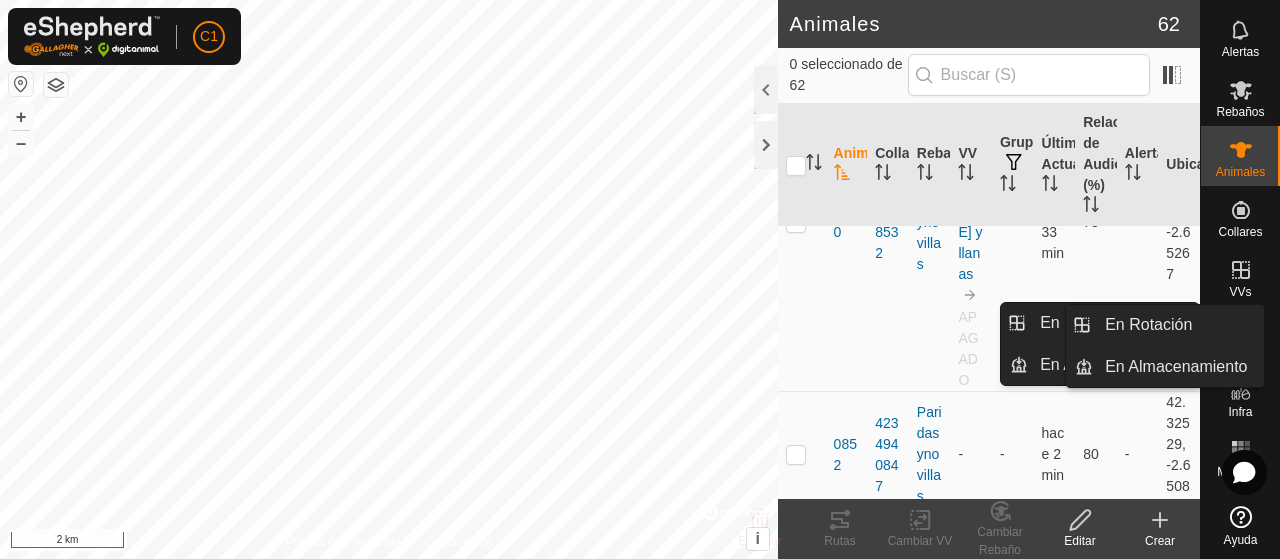 click 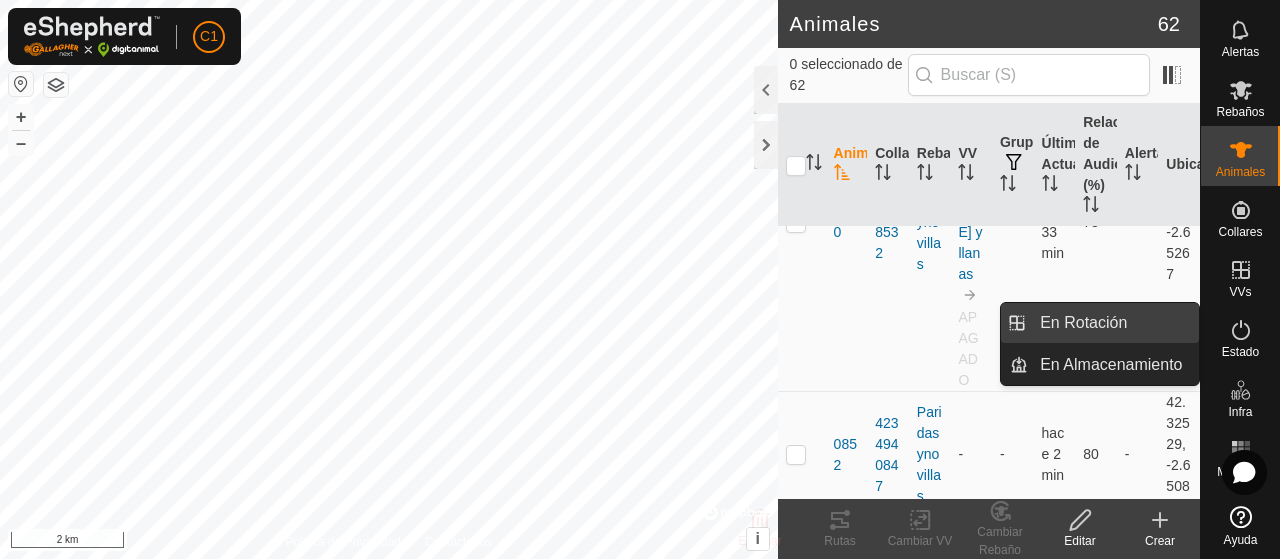 click on "En Rotación" at bounding box center (1113, 323) 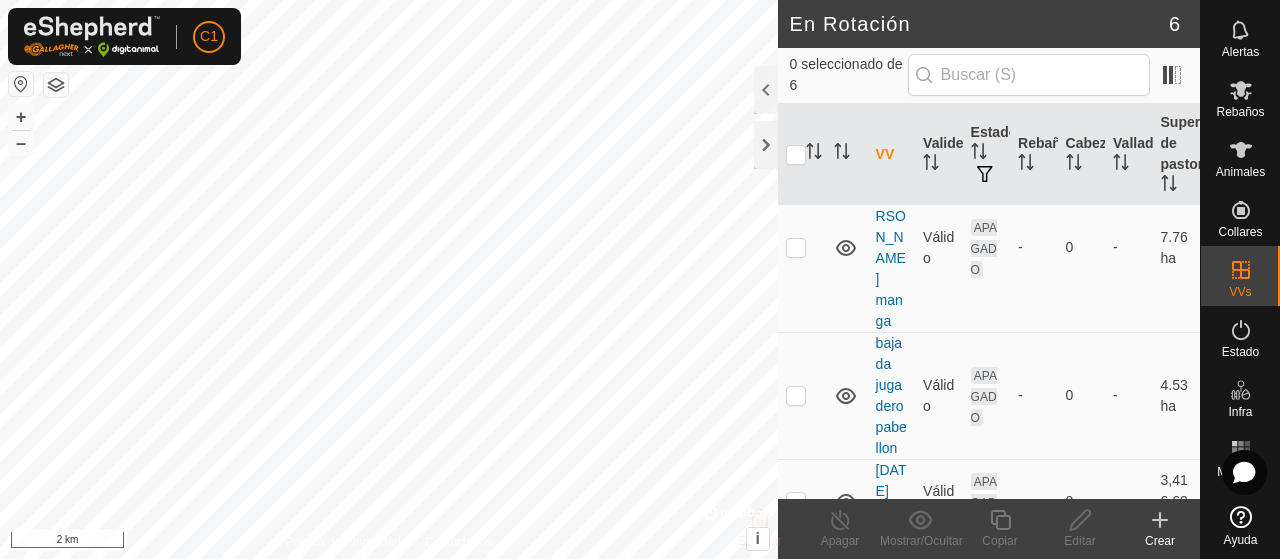 scroll, scrollTop: 446, scrollLeft: 0, axis: vertical 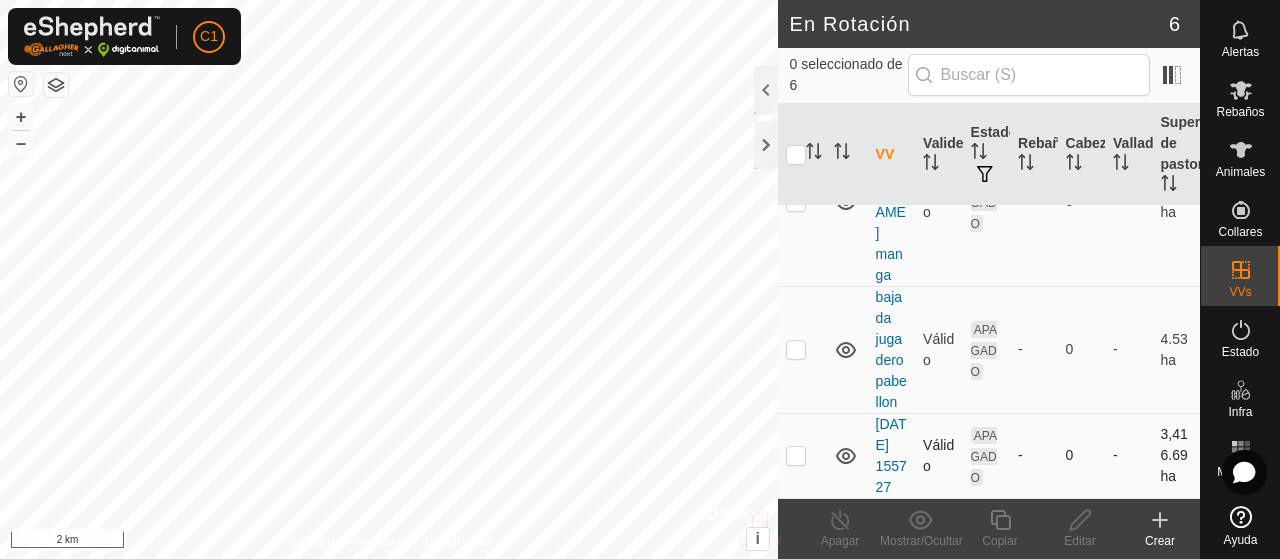 click at bounding box center [796, 455] 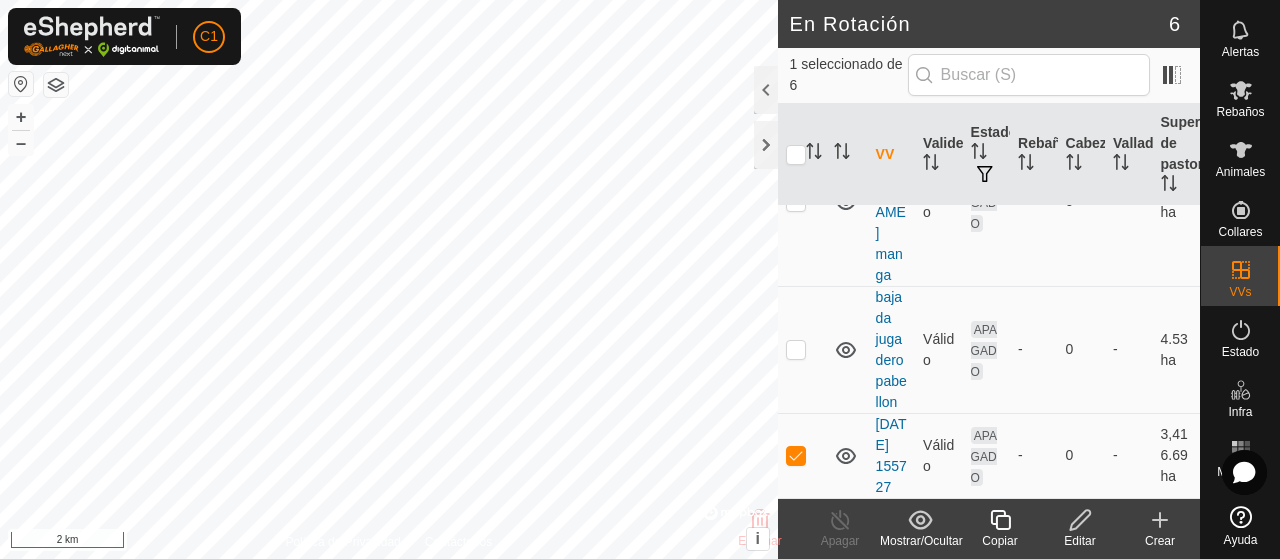 click 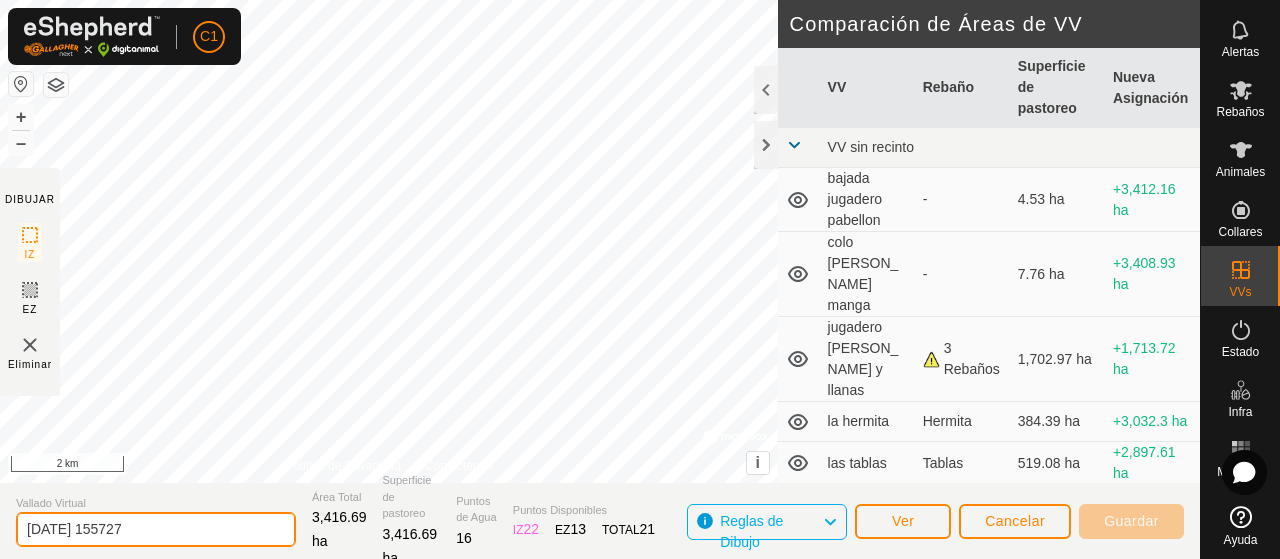 click on "2025-07-26 155727" 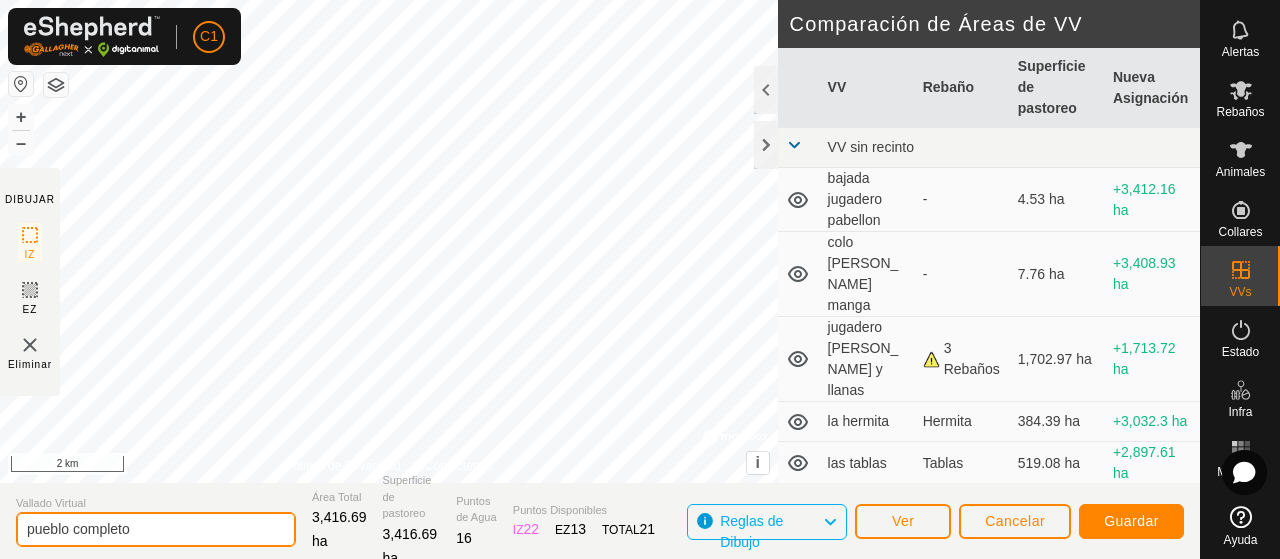 type on "pueblo completo" 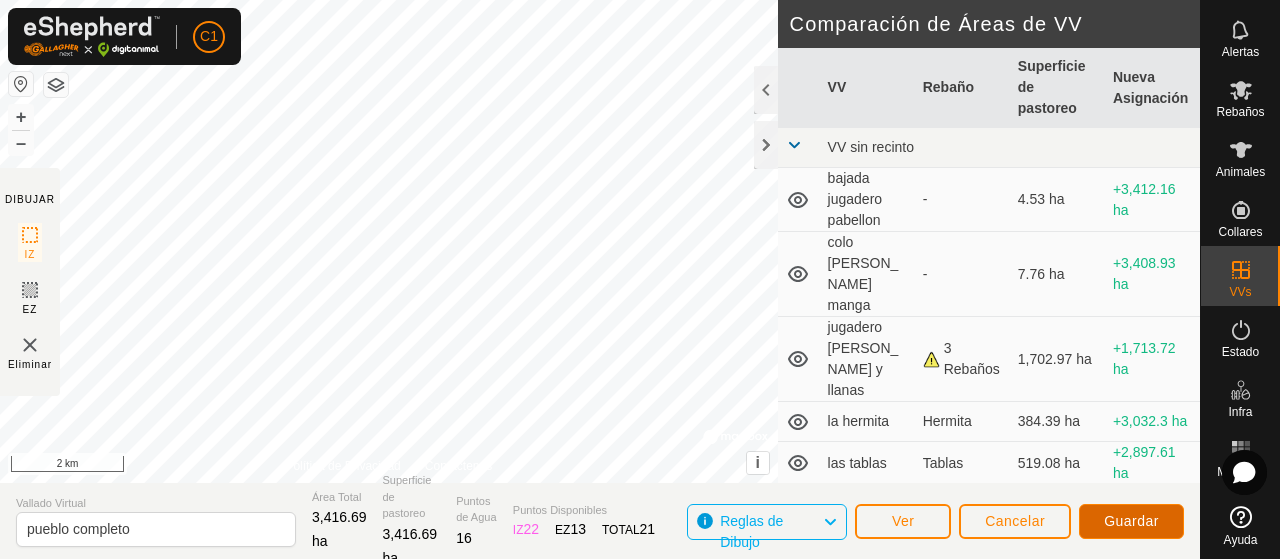 click on "Guardar" 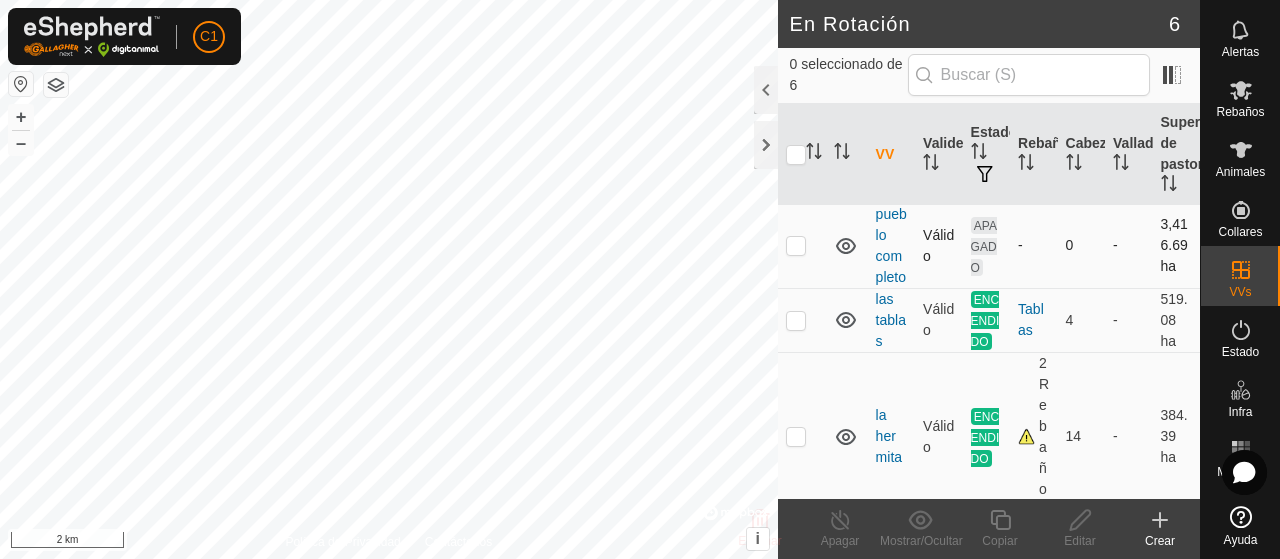 scroll, scrollTop: 0, scrollLeft: 0, axis: both 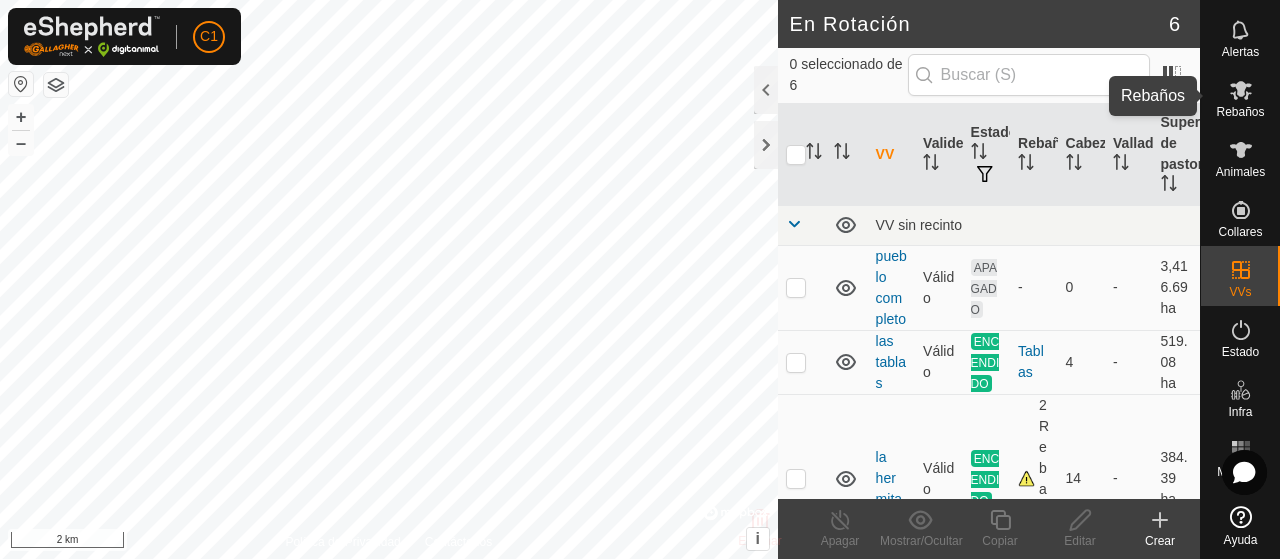 click 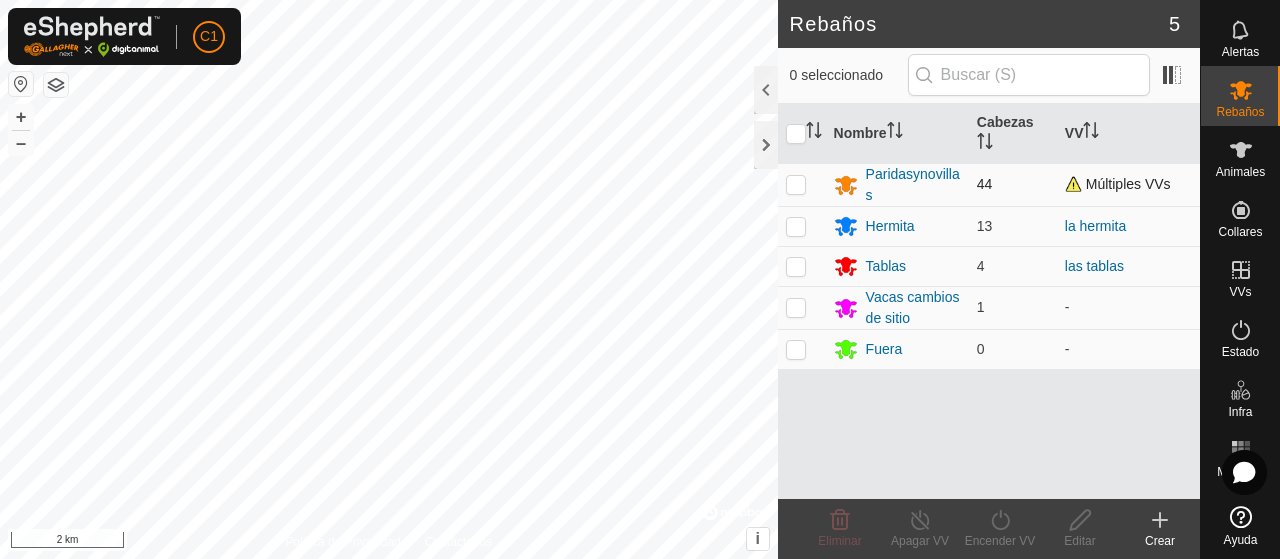 click at bounding box center (802, 184) 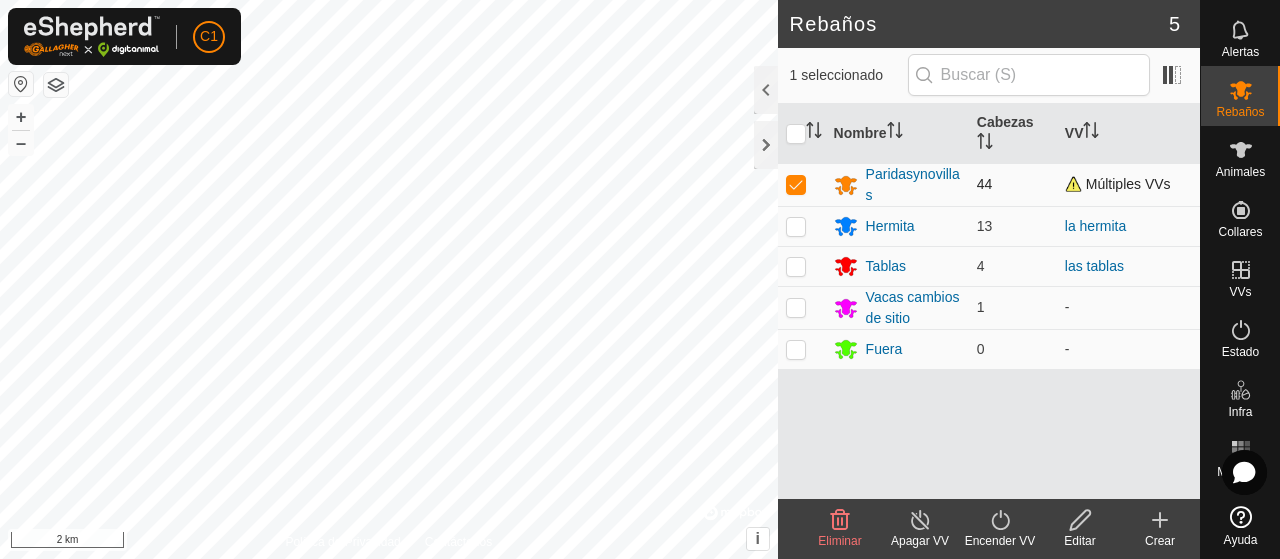 click at bounding box center (796, 184) 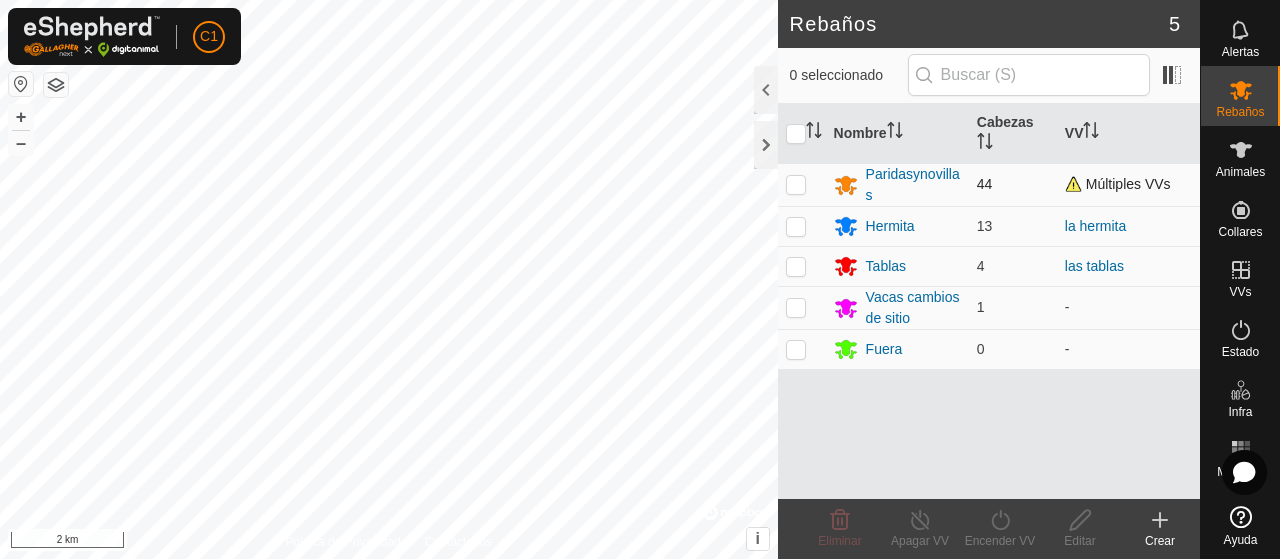 click at bounding box center (796, 184) 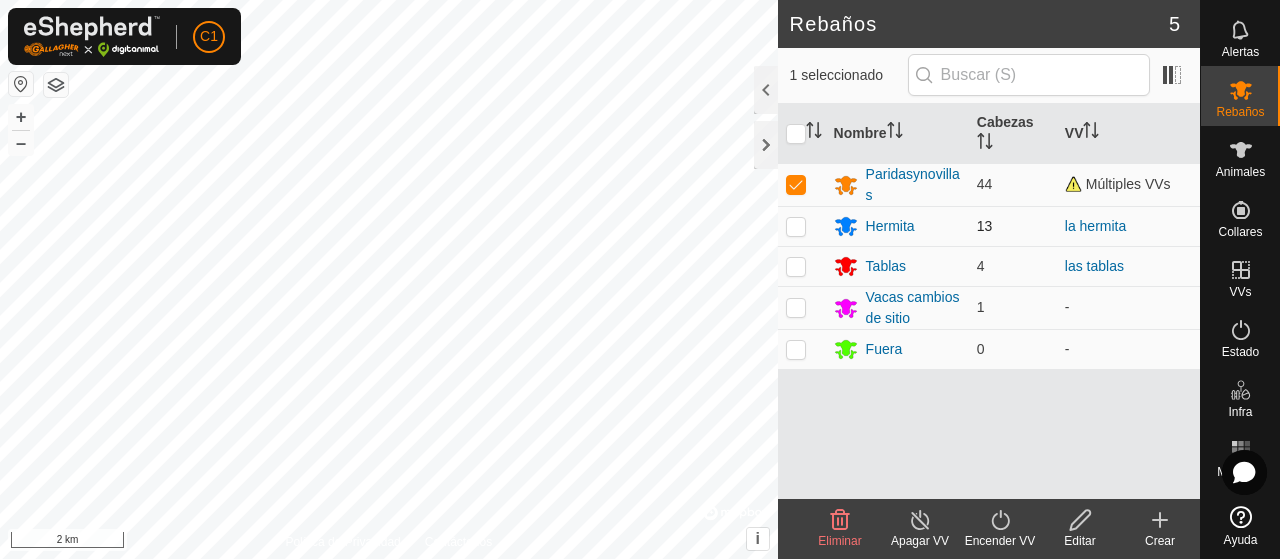 click at bounding box center (796, 226) 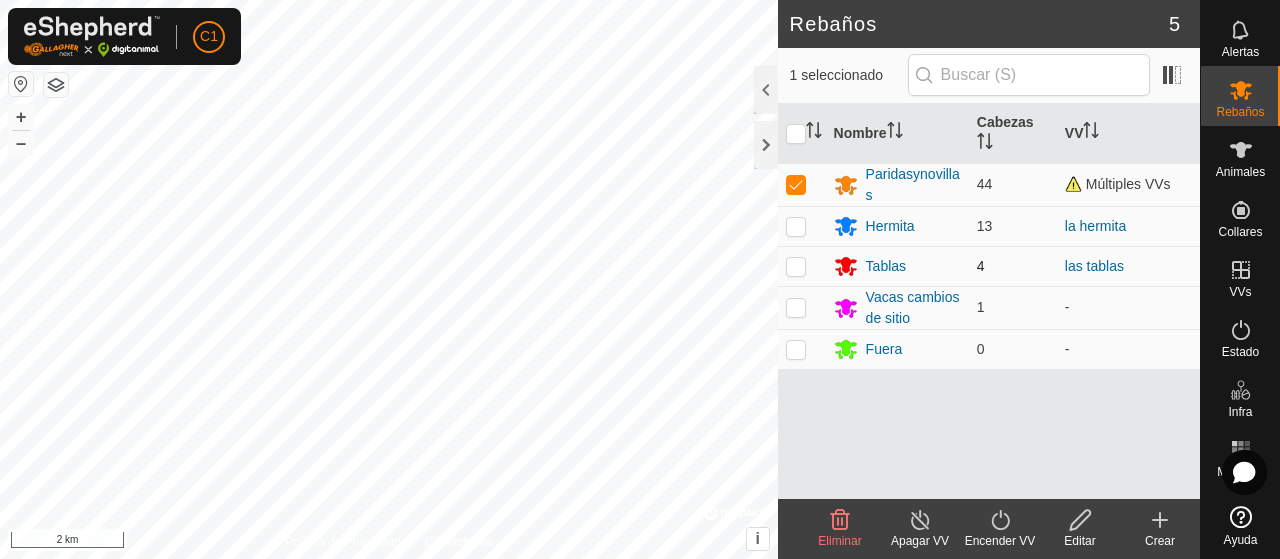 checkbox on "true" 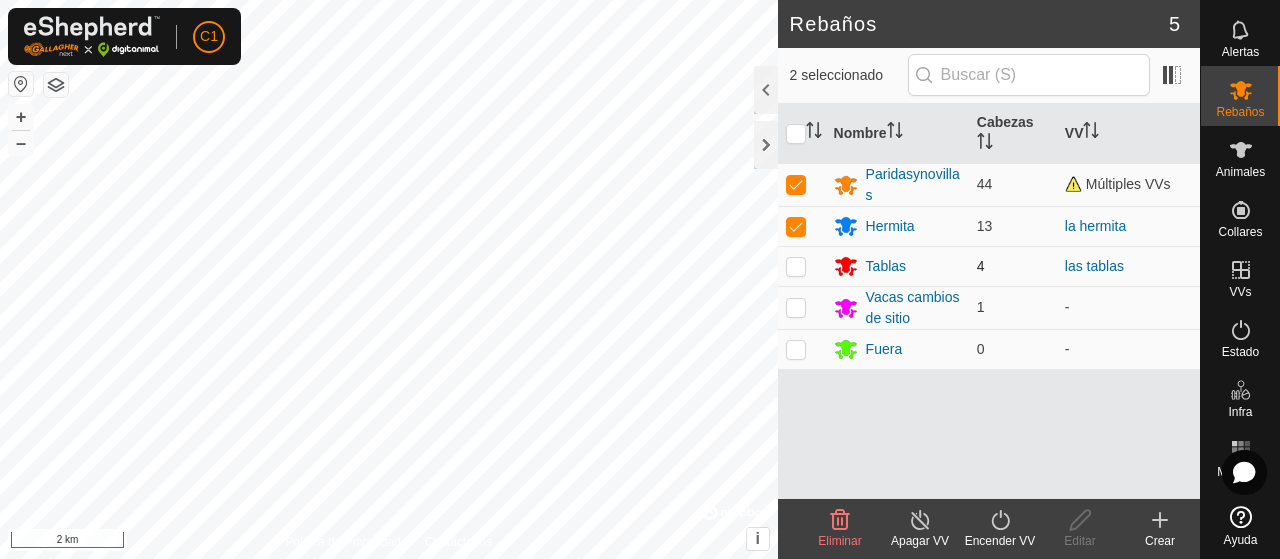 click at bounding box center (796, 266) 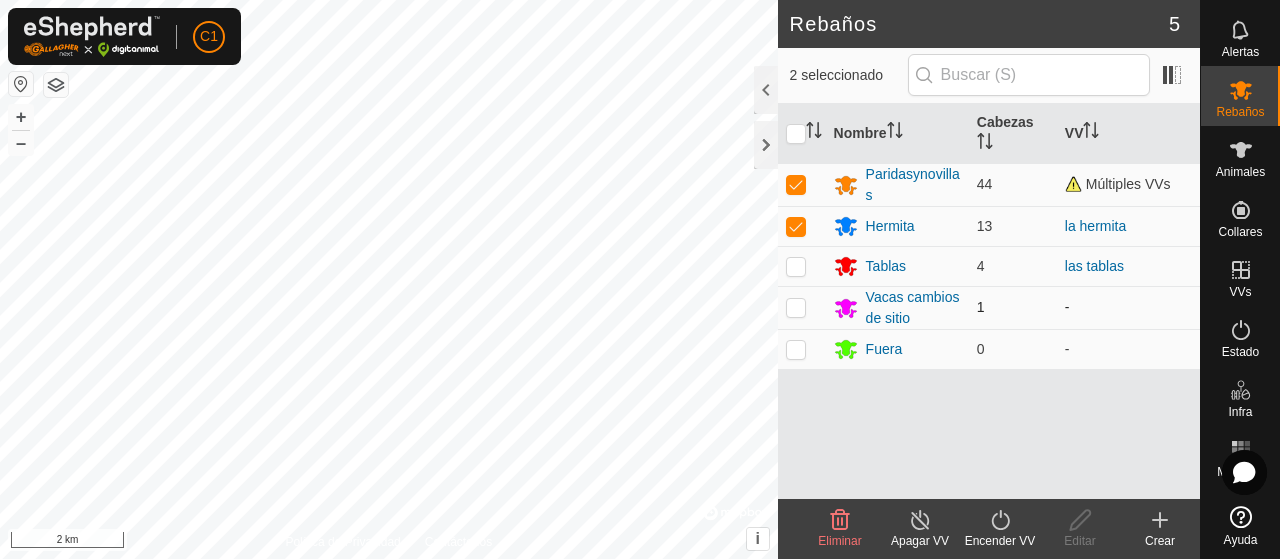 checkbox on "true" 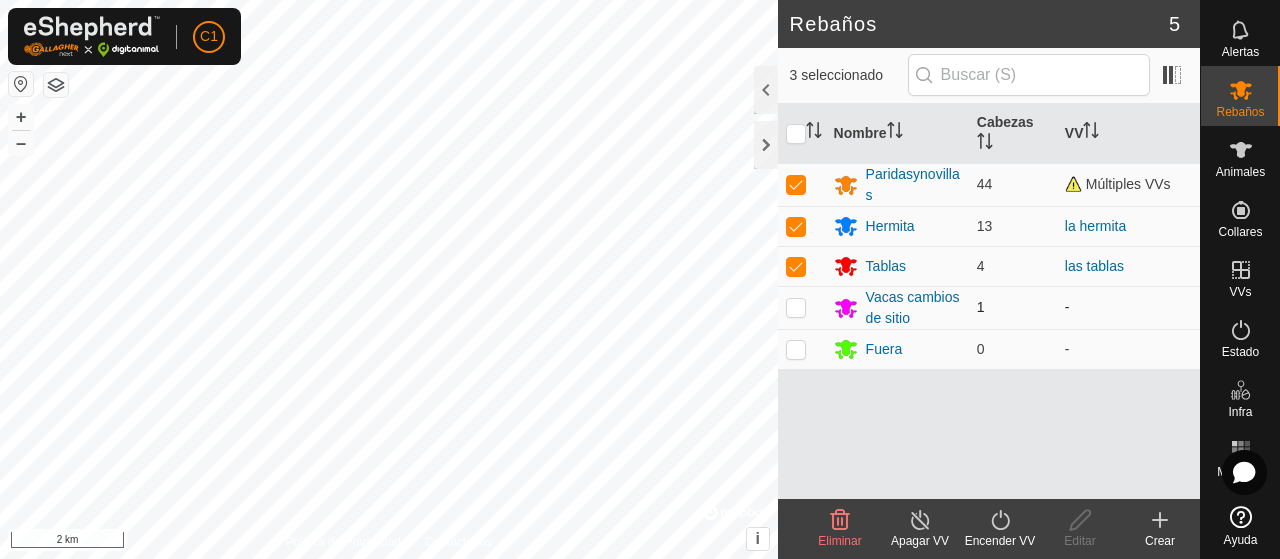 click at bounding box center (796, 307) 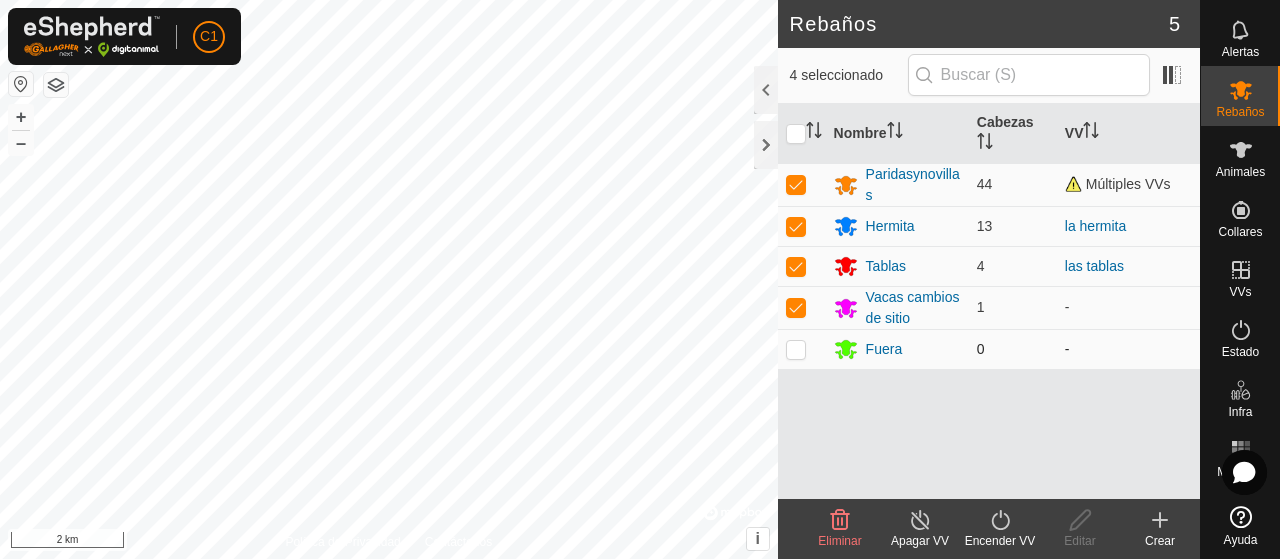 click at bounding box center (802, 349) 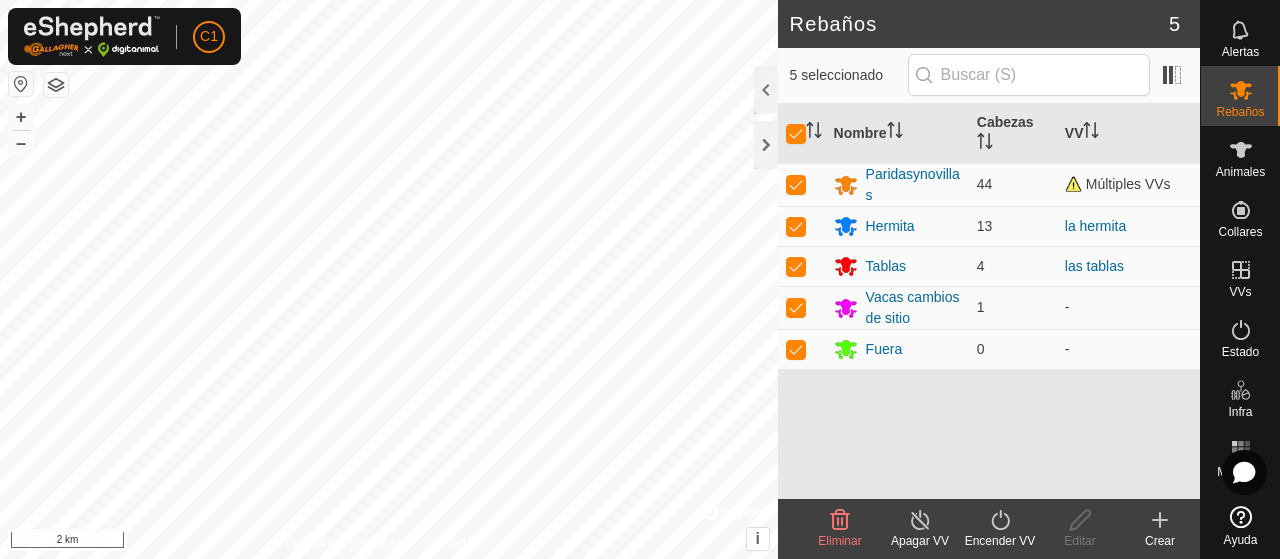 click 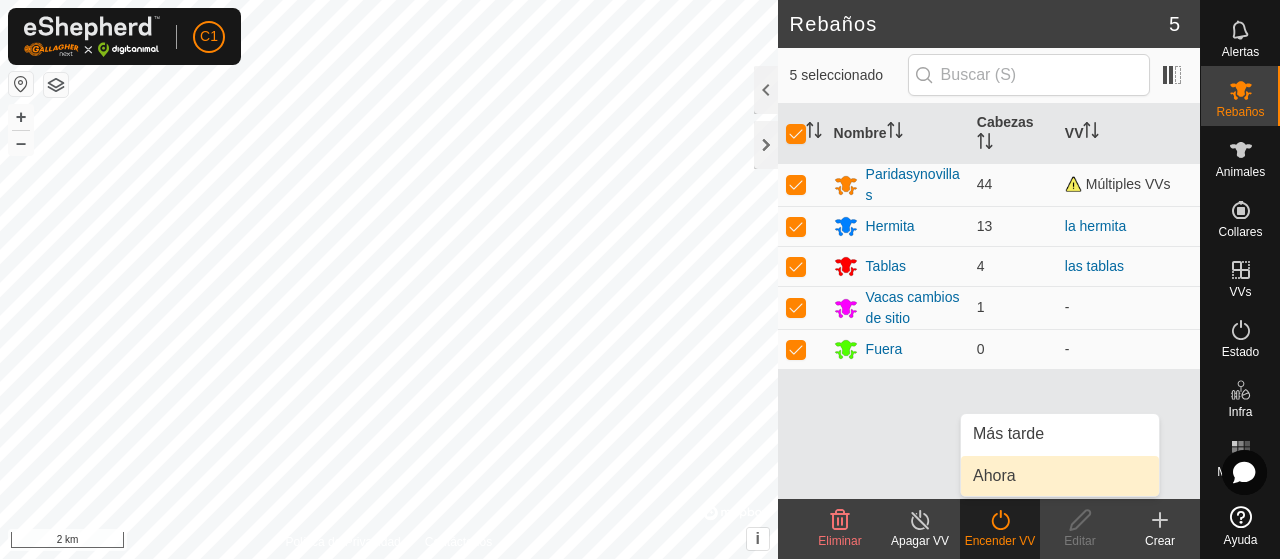 click on "Ahora" at bounding box center [1060, 476] 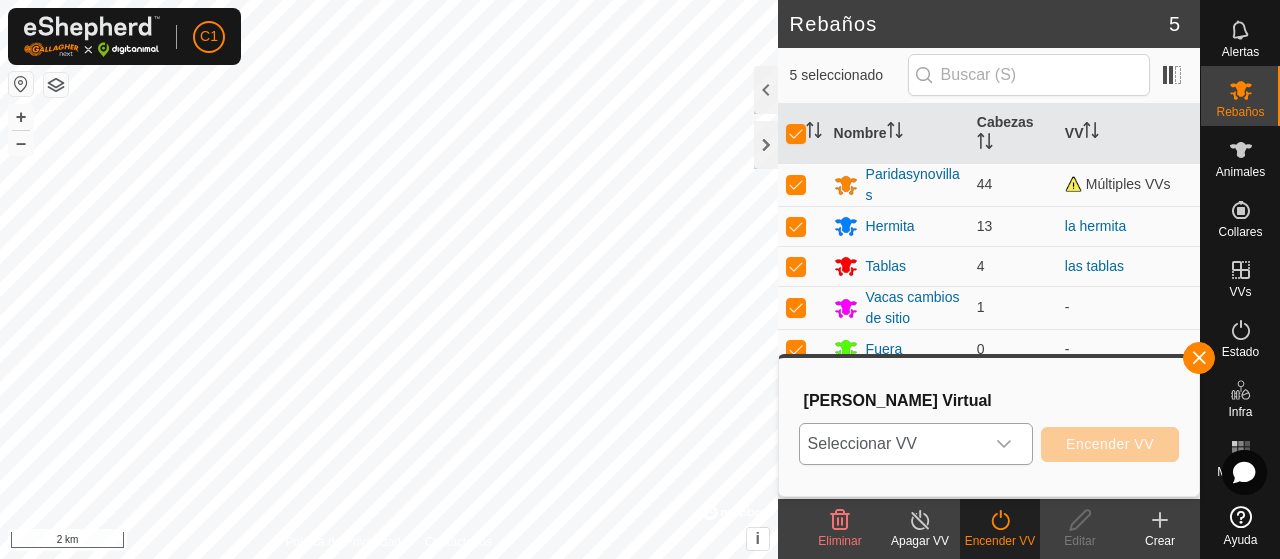 click at bounding box center (1004, 444) 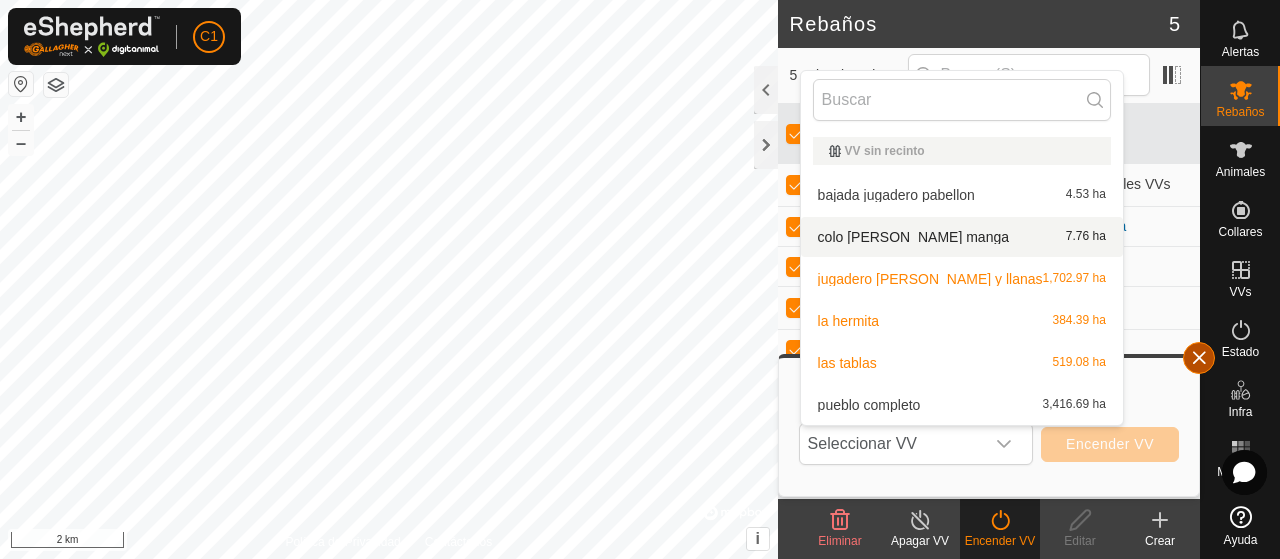 click at bounding box center [1199, 358] 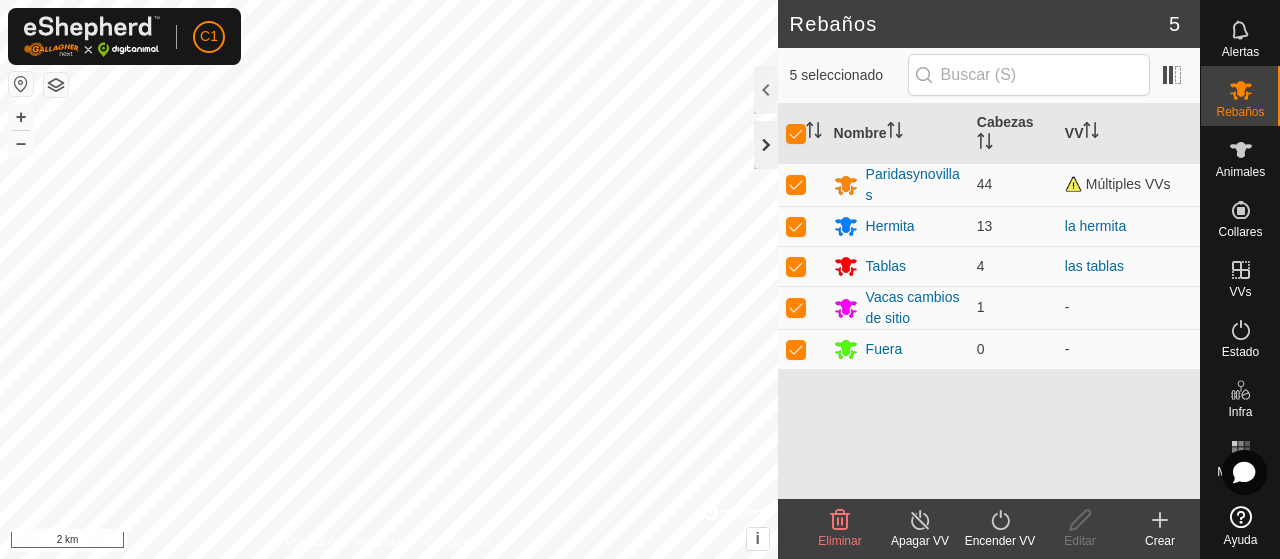 click 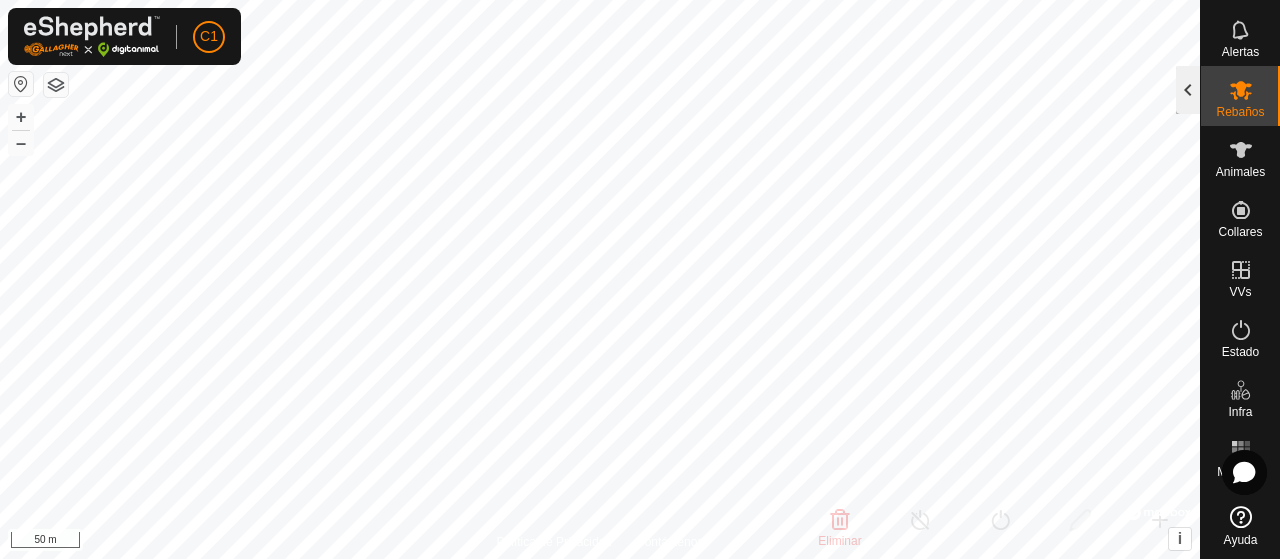 click 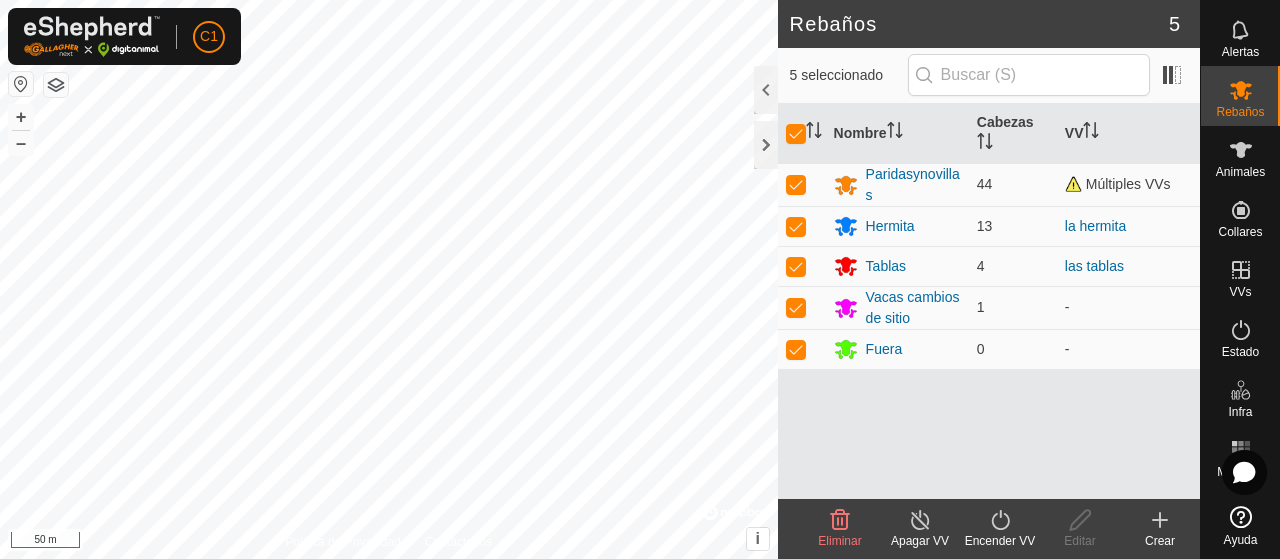 click 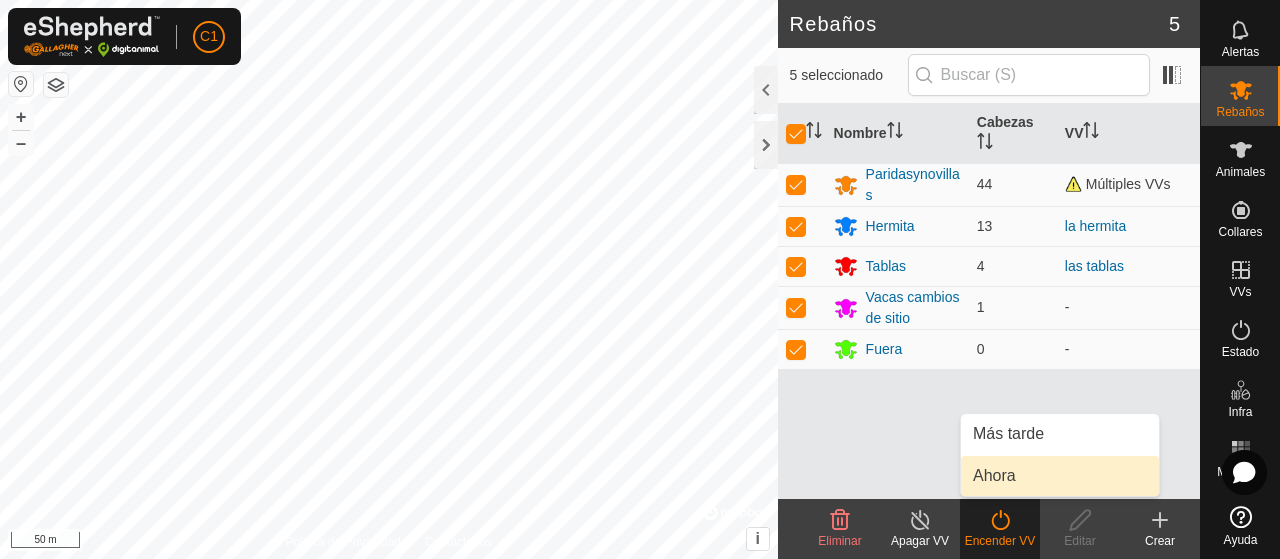 click on "Ahora" at bounding box center (1060, 476) 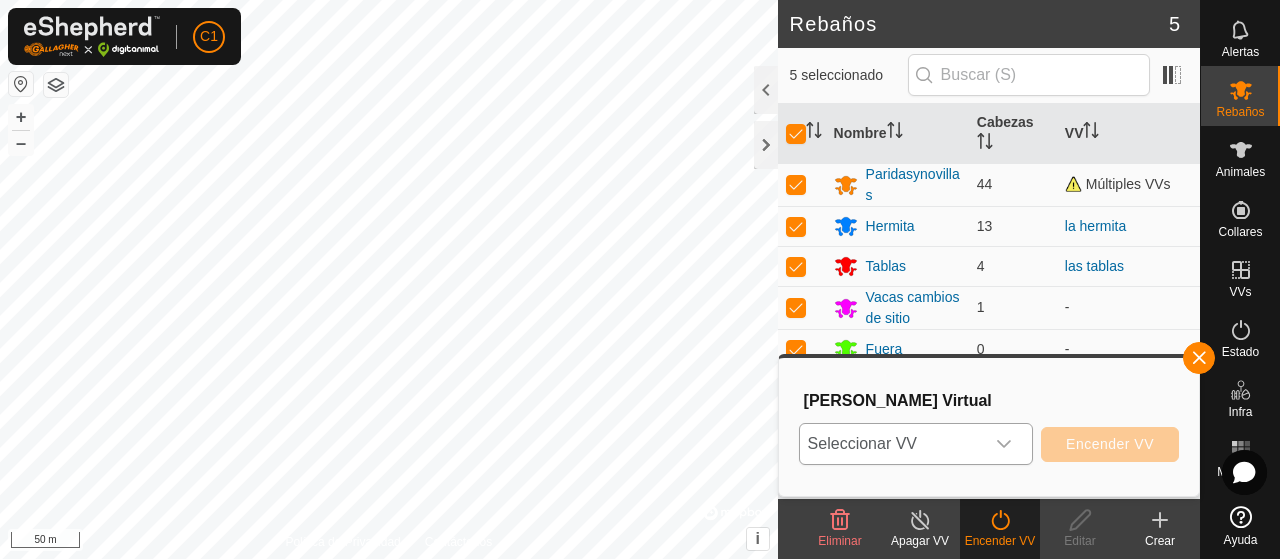 click at bounding box center (1004, 444) 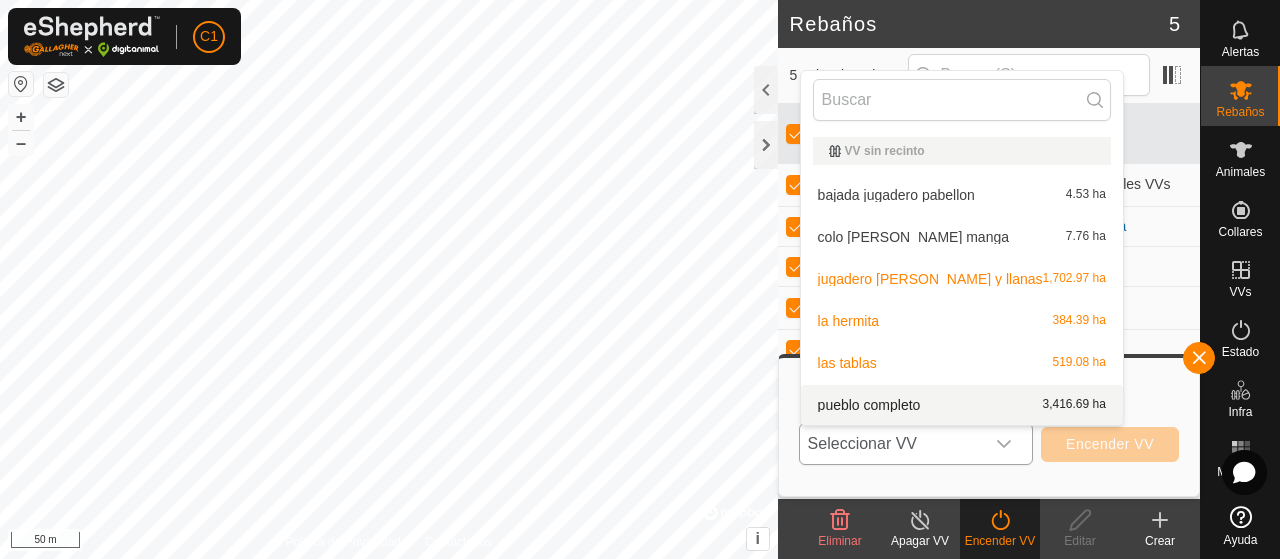 click 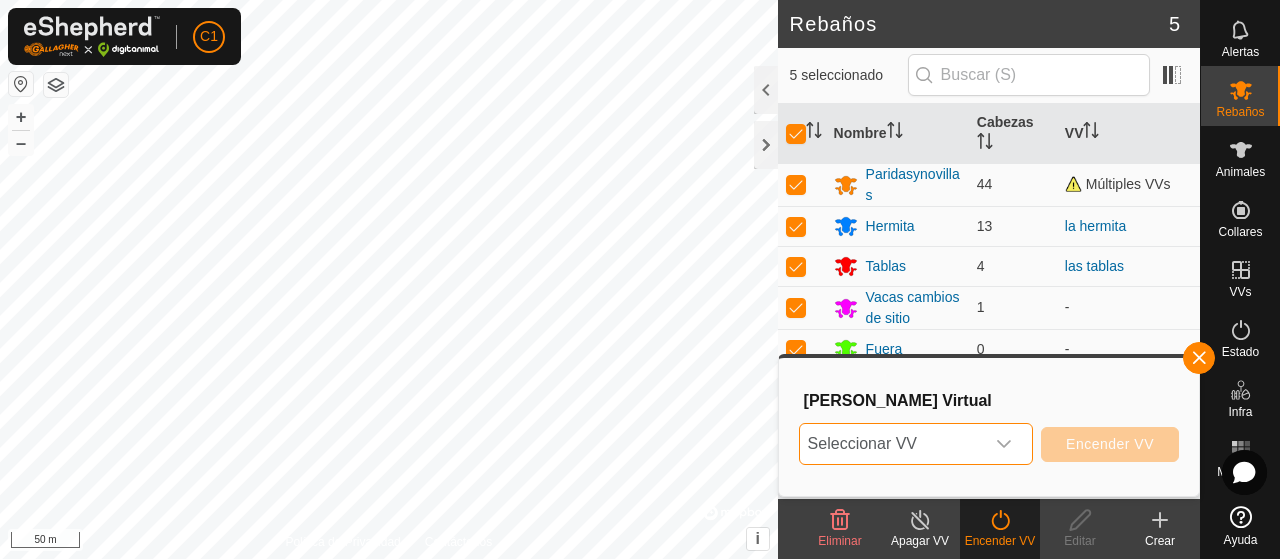 click 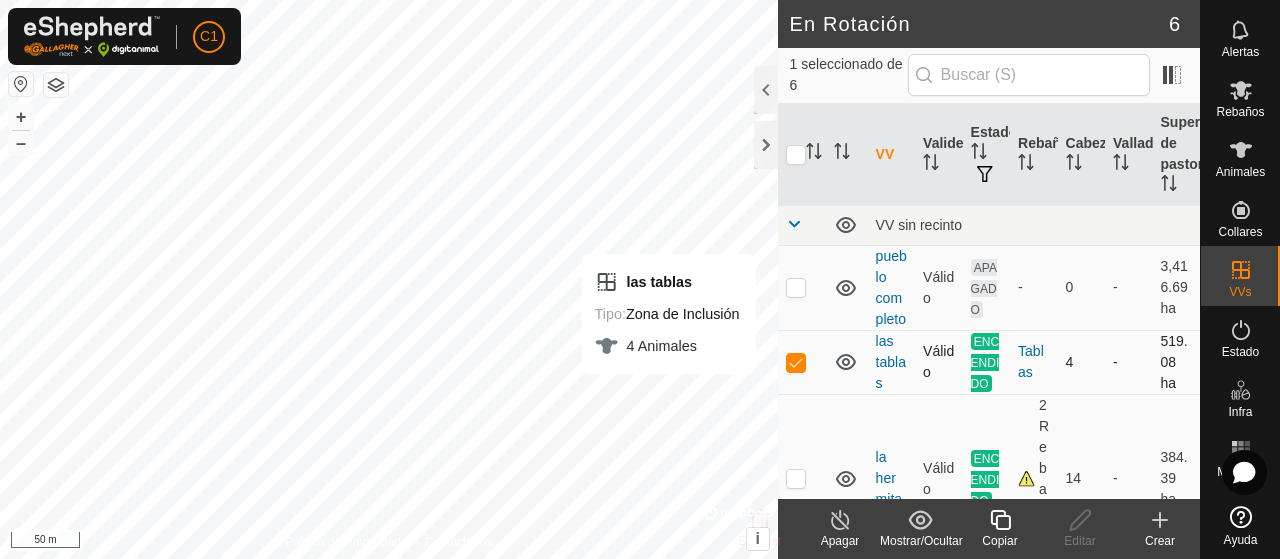click at bounding box center [796, 362] 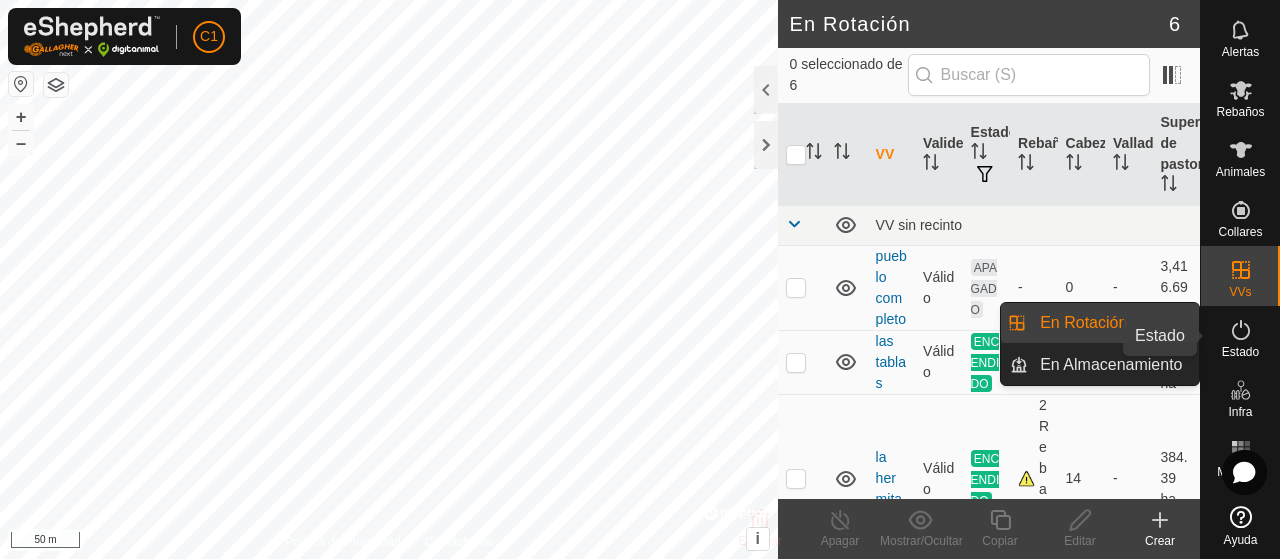 click 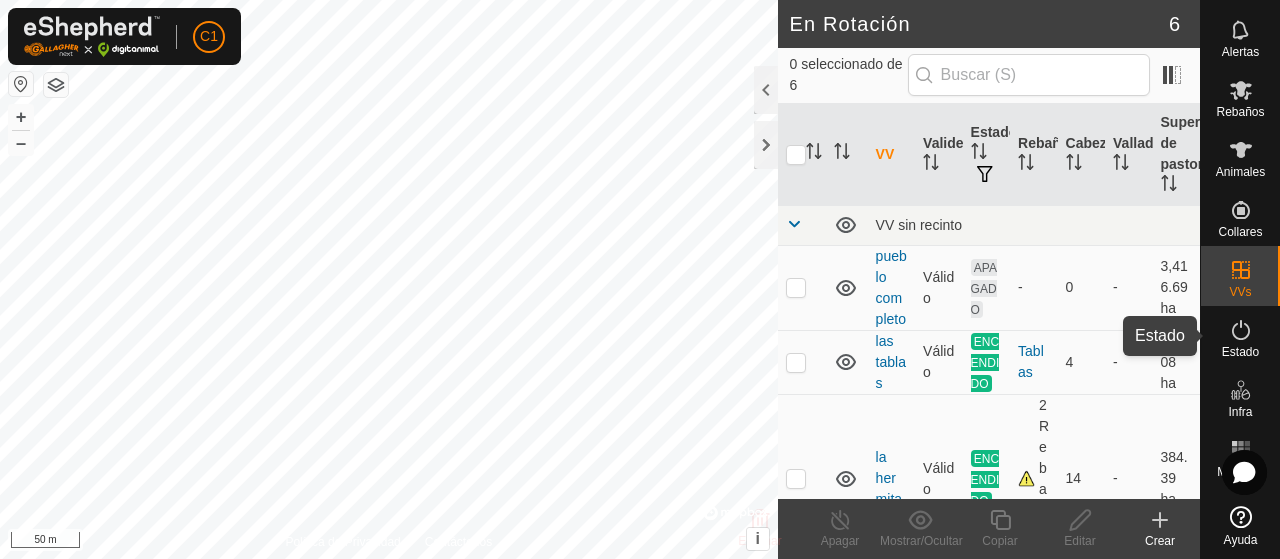 click 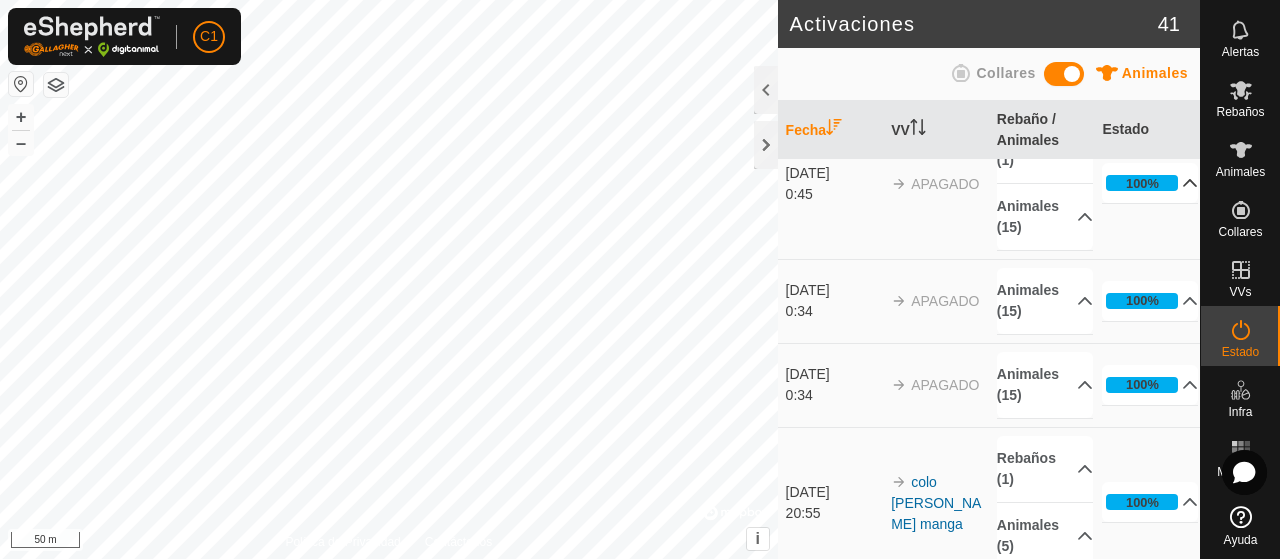 scroll, scrollTop: 2652, scrollLeft: 0, axis: vertical 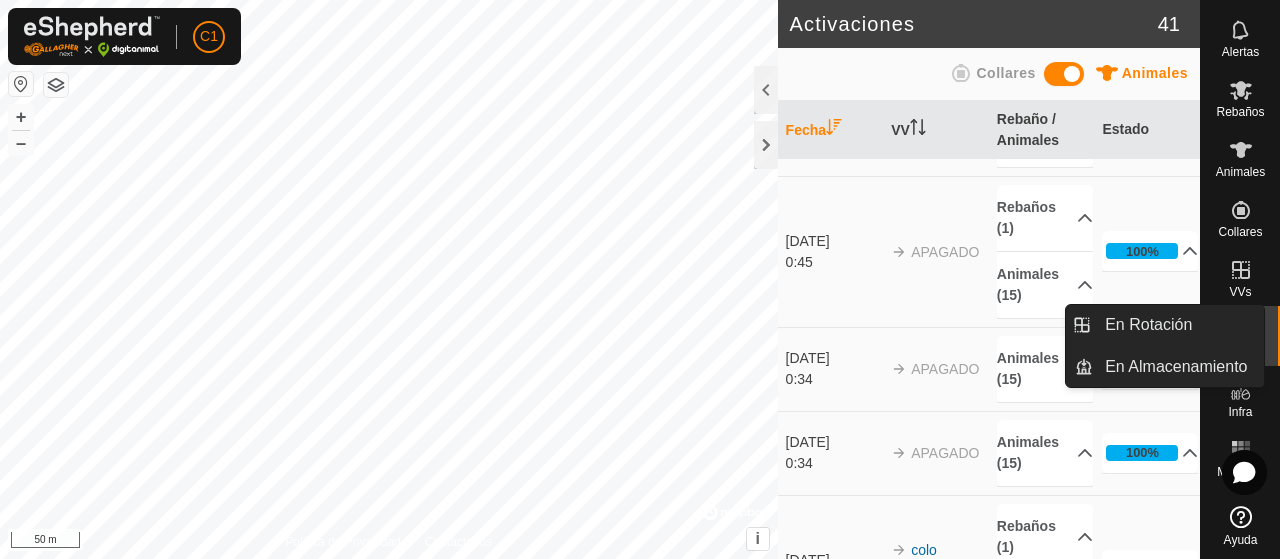 click 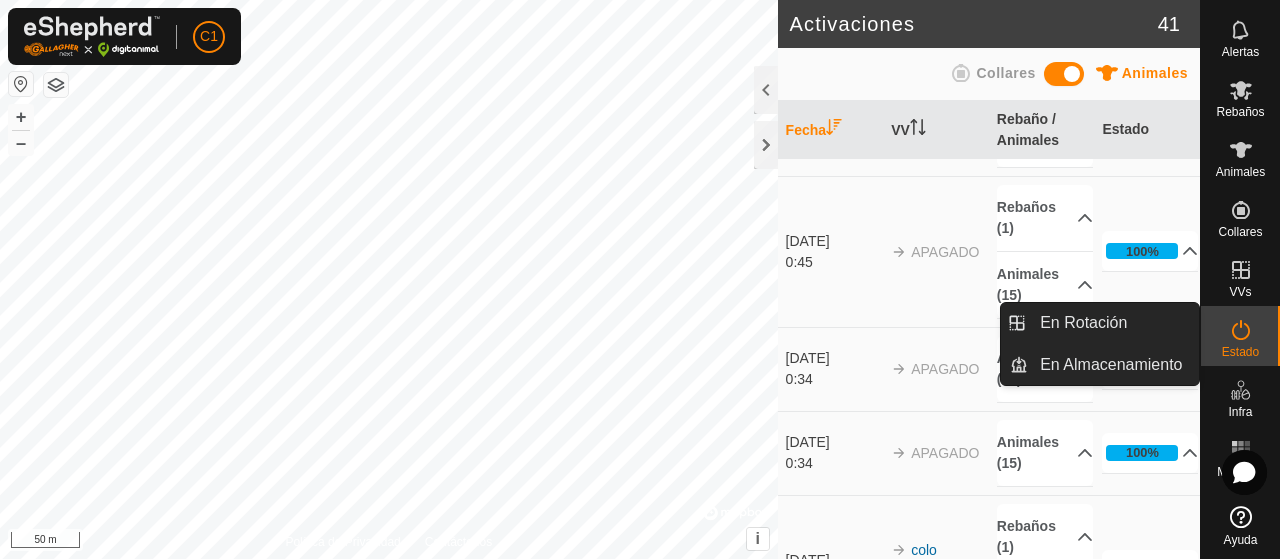 click 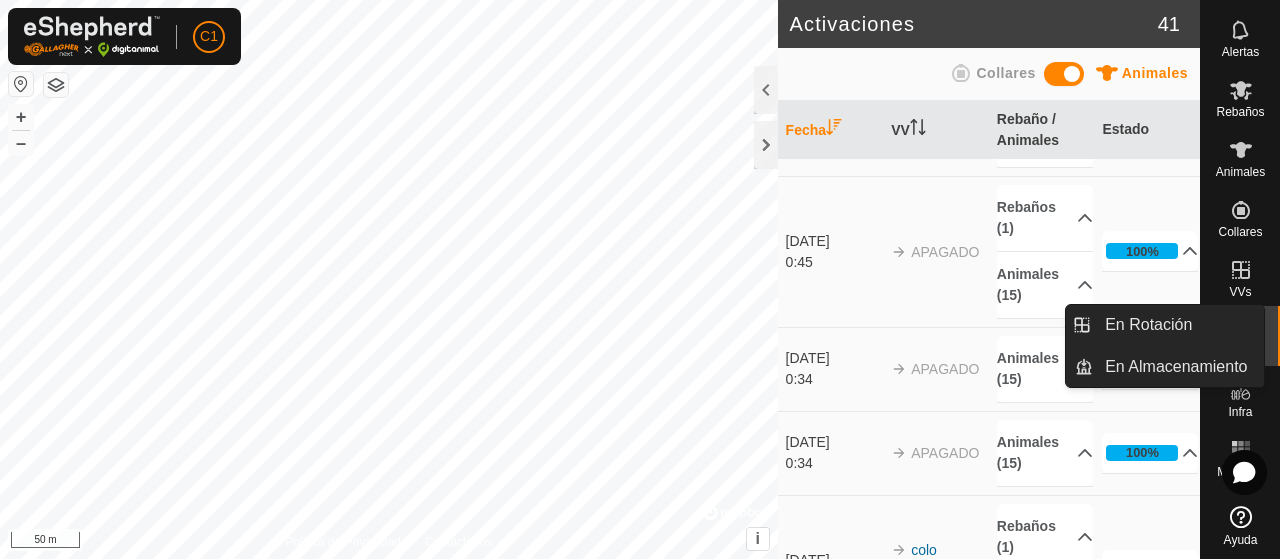 click 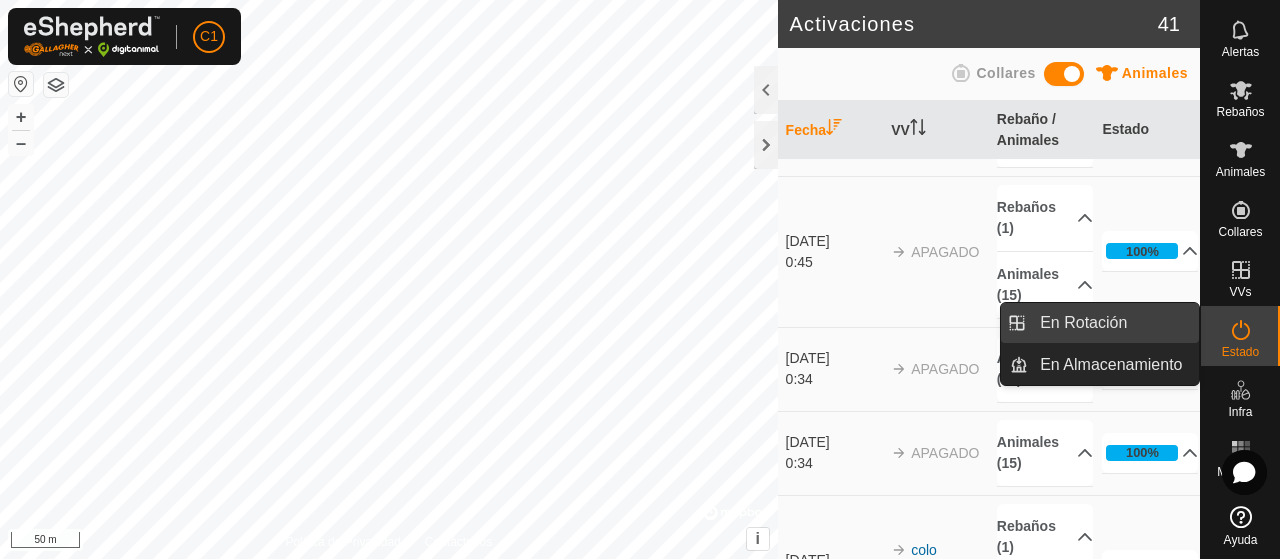 click on "En Rotación" at bounding box center (1113, 323) 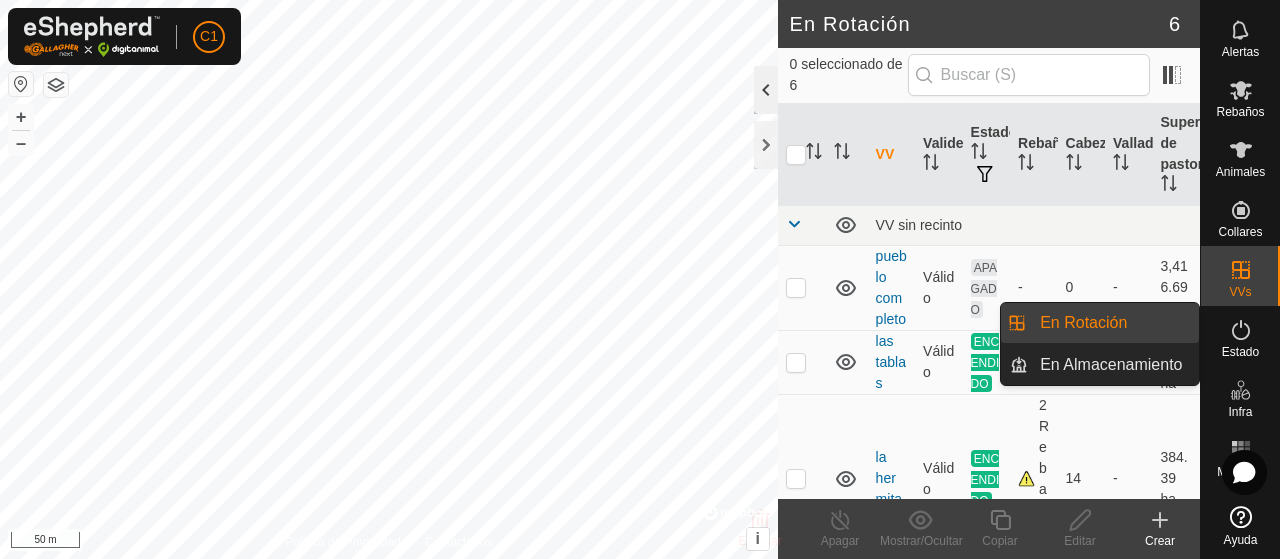 click 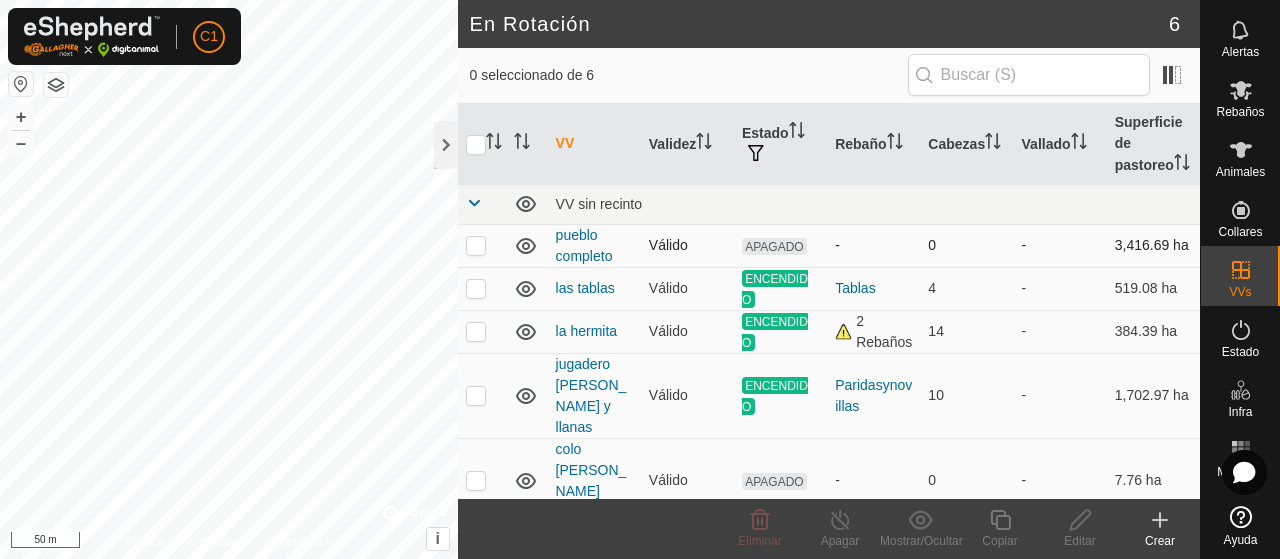 click at bounding box center (476, 245) 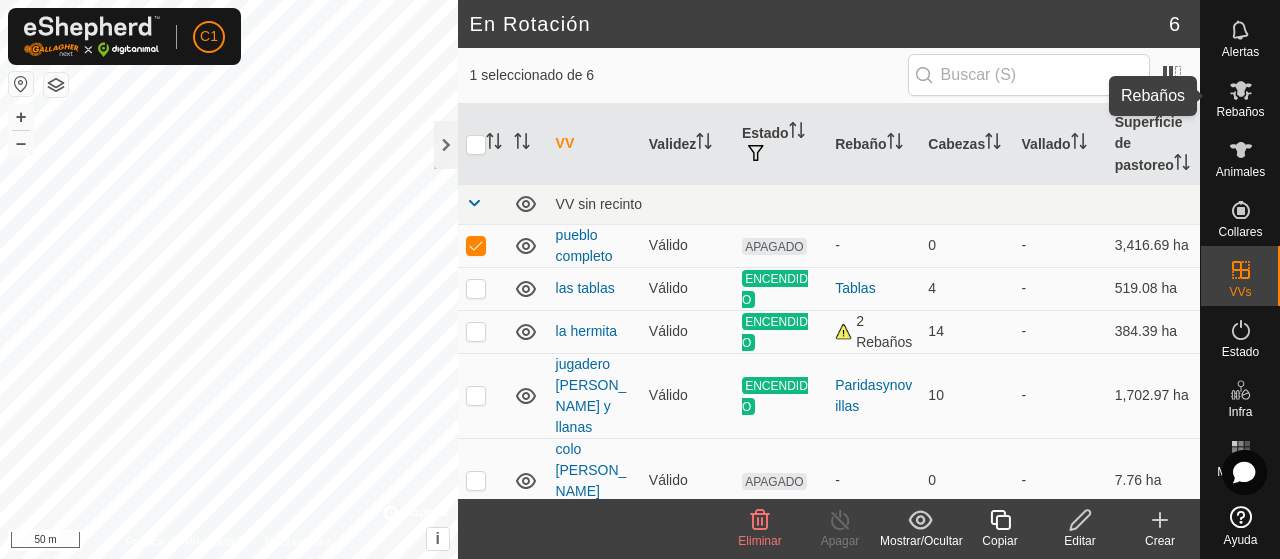 click on "Rebaños" at bounding box center [1240, 112] 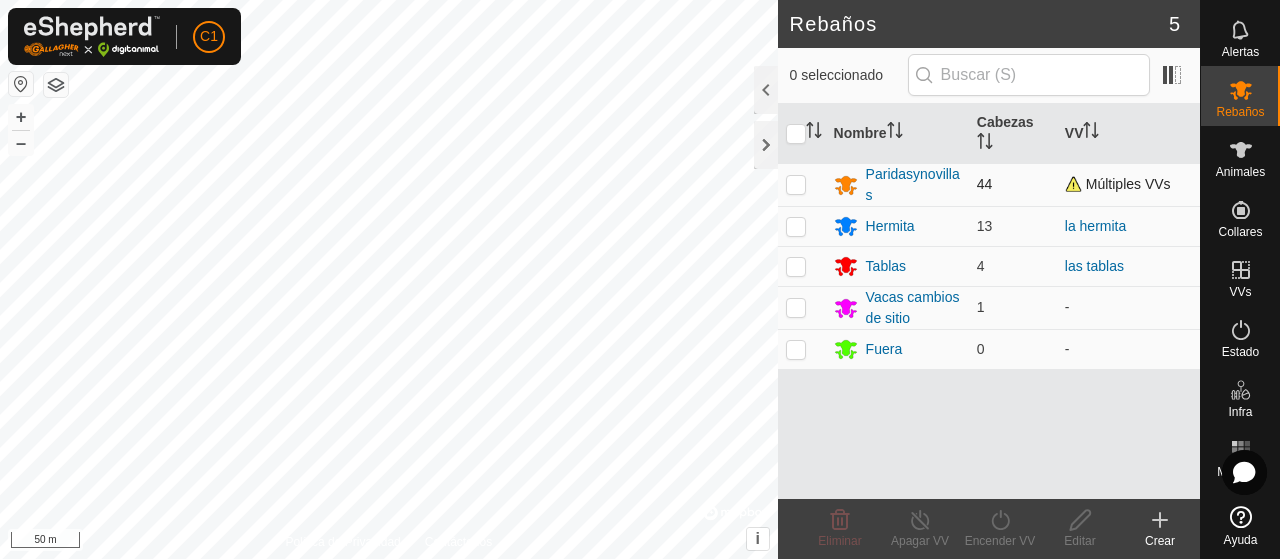 click at bounding box center (796, 184) 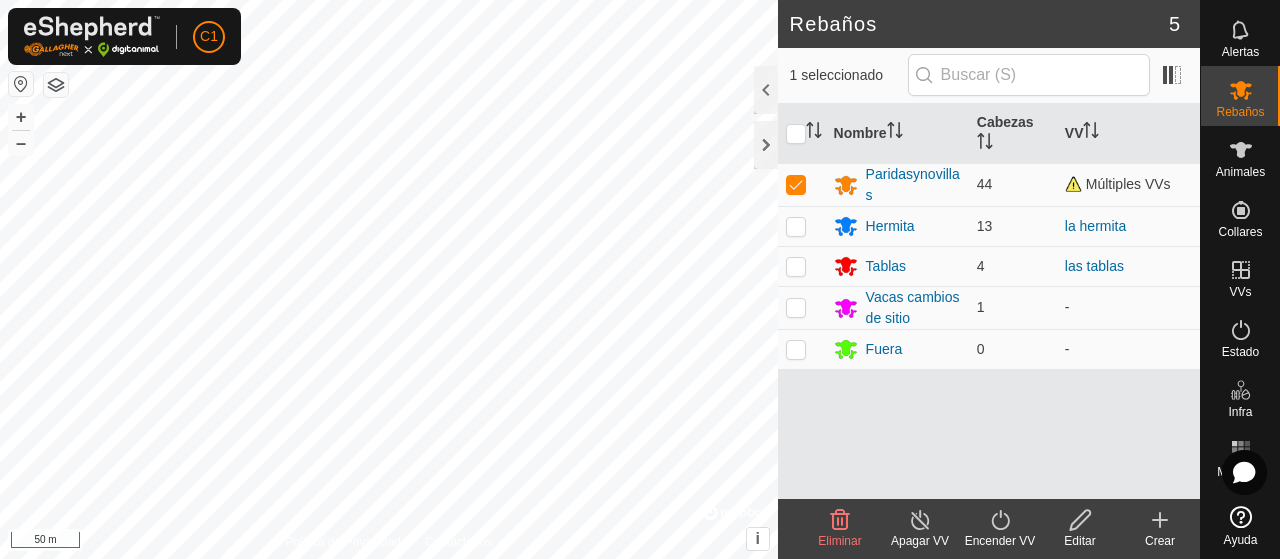 click 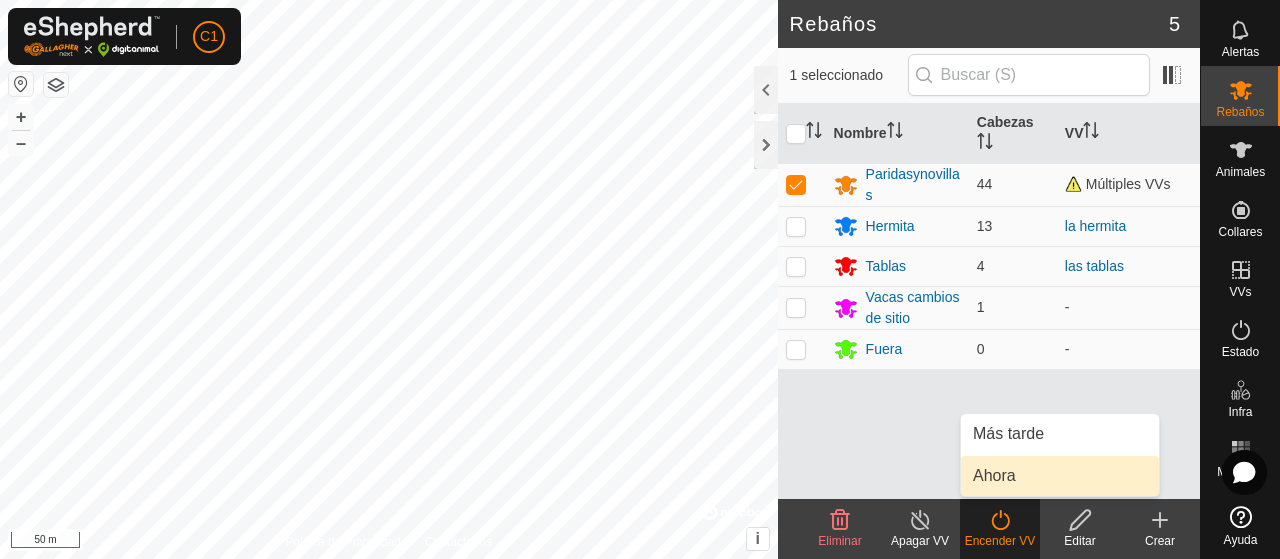 click on "Ahora" at bounding box center [1060, 476] 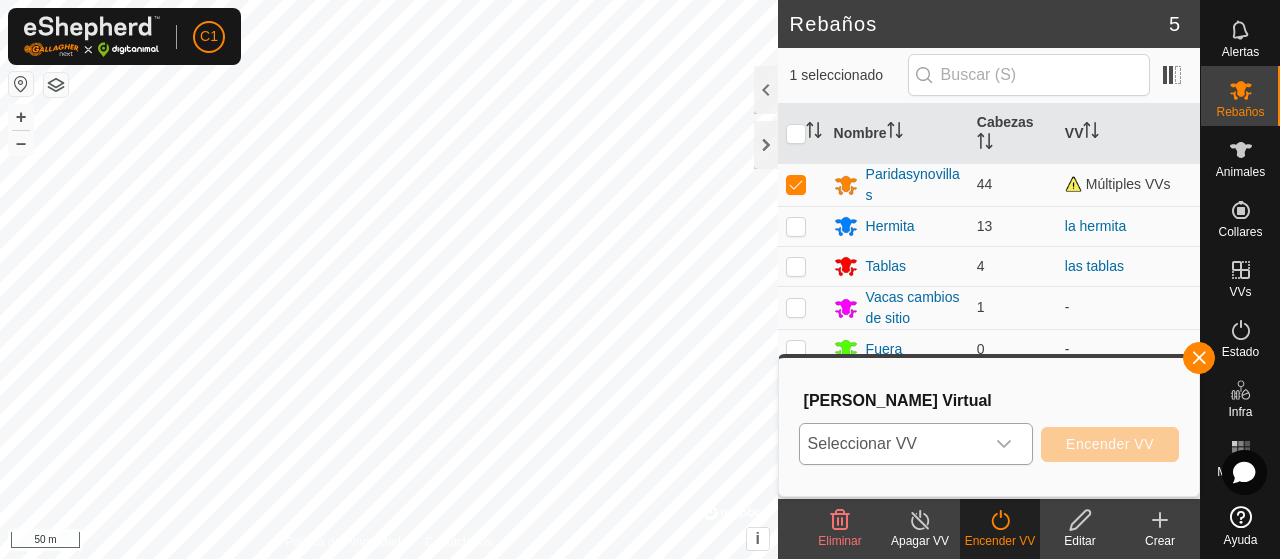 click 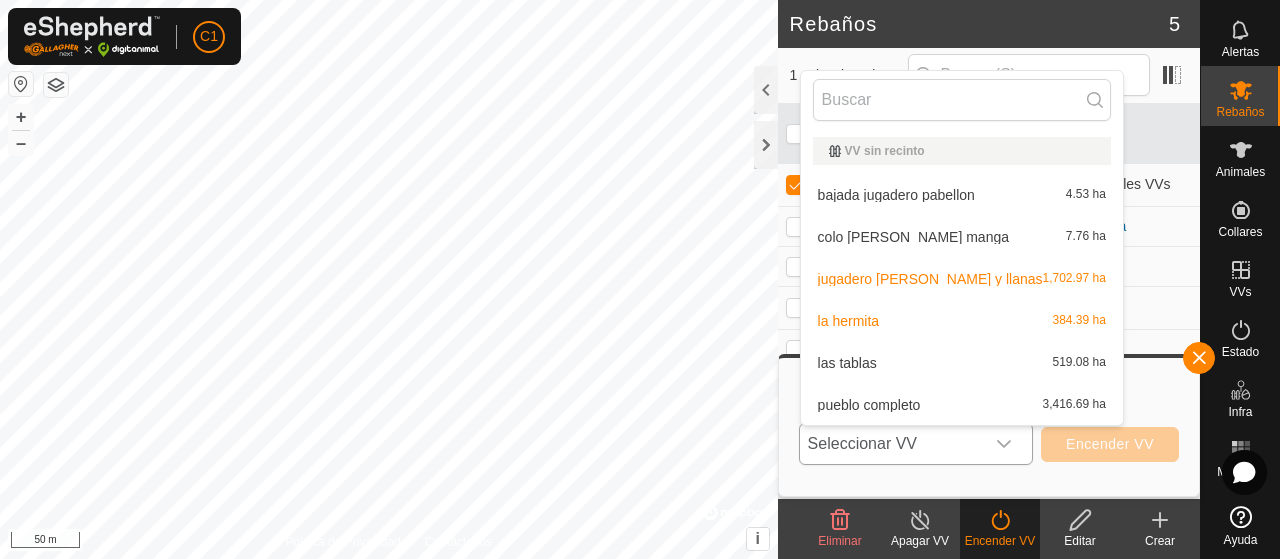 click on "pueblo completo  3,416.69 ha" at bounding box center (962, 405) 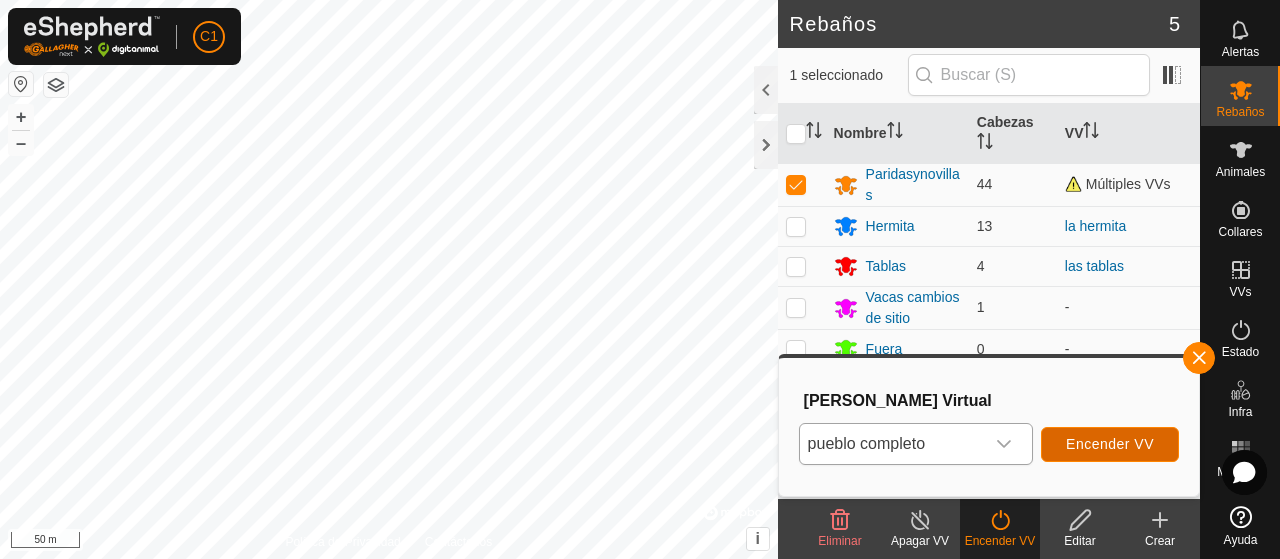 click on "Encender VV" at bounding box center (1110, 444) 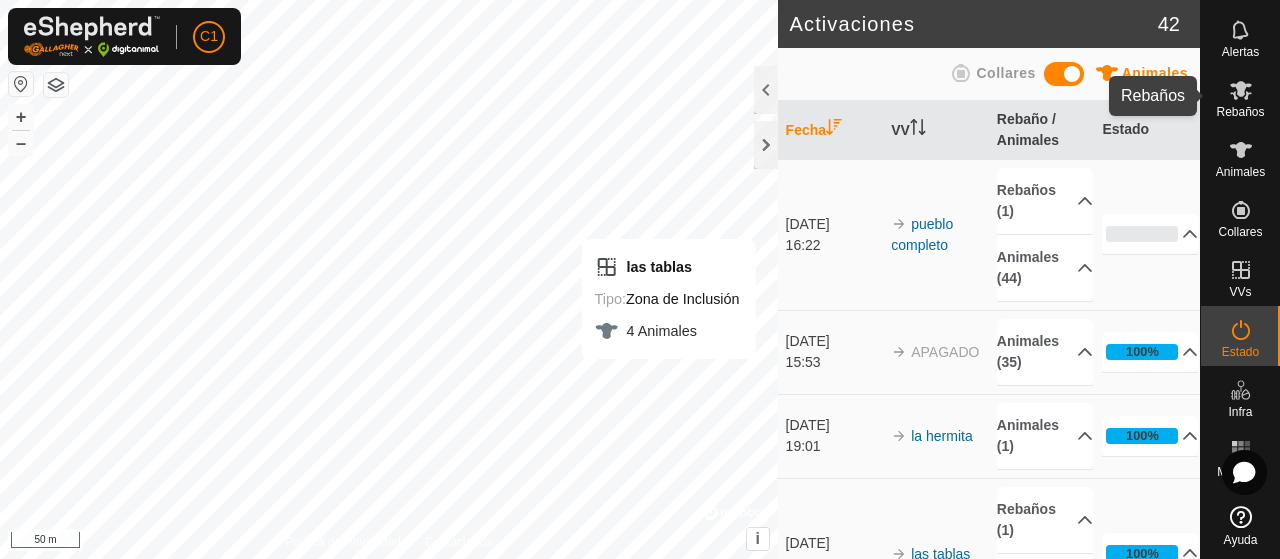 click 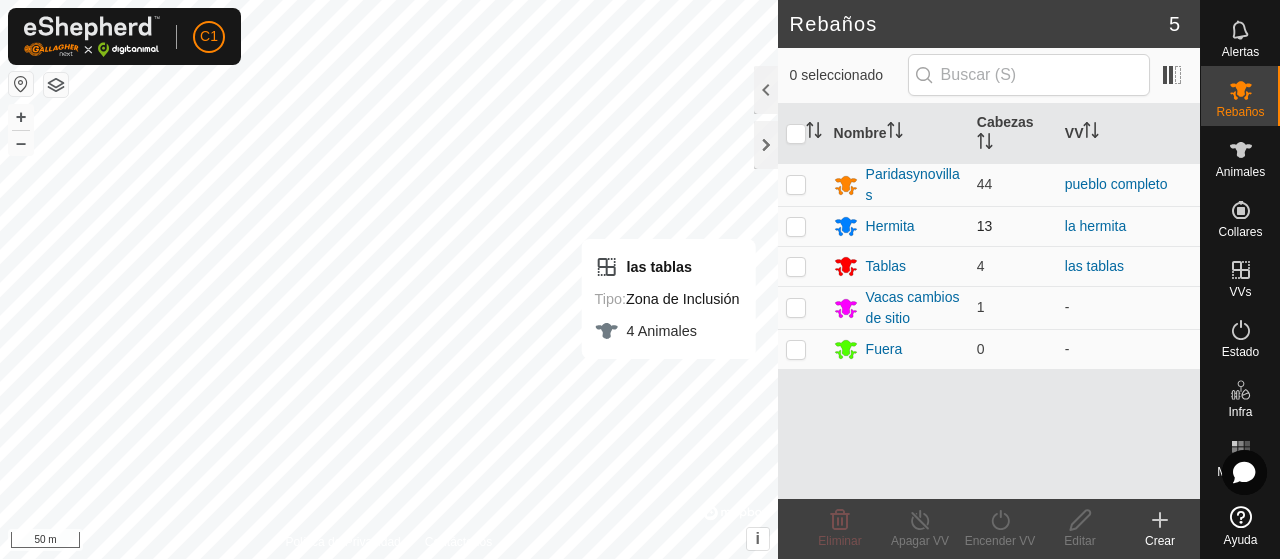 click at bounding box center (796, 226) 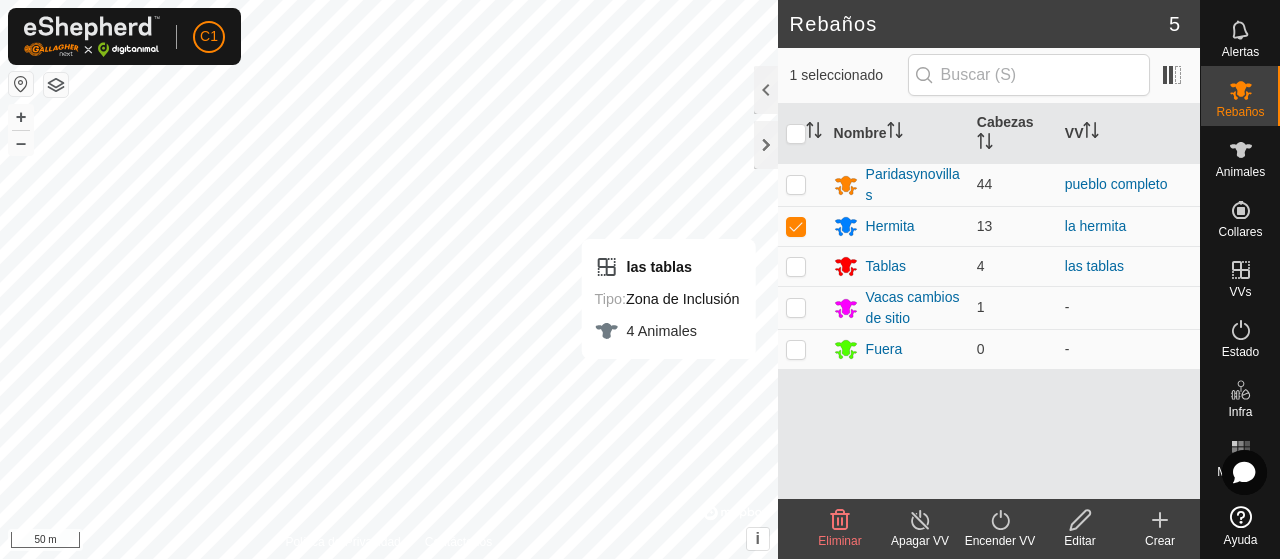 click 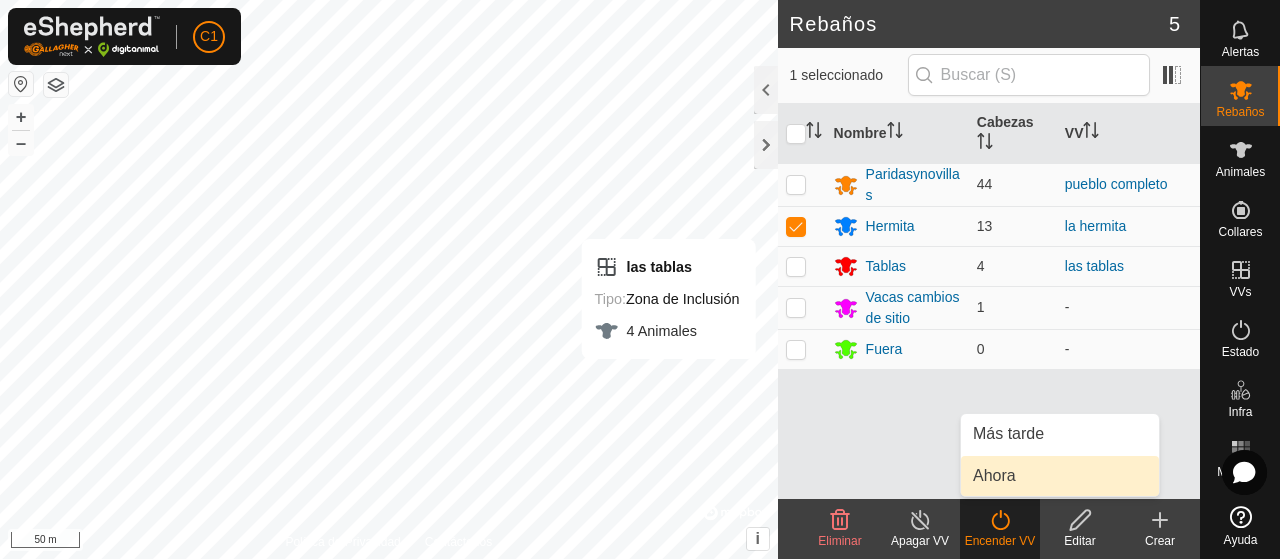 click on "Ahora" at bounding box center (1060, 476) 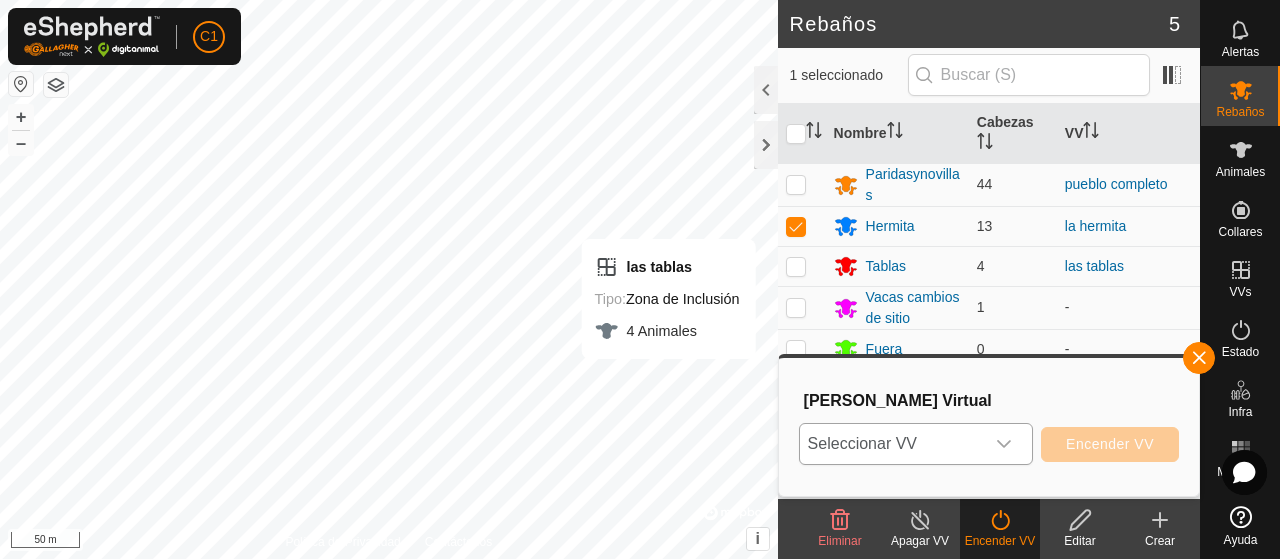 click 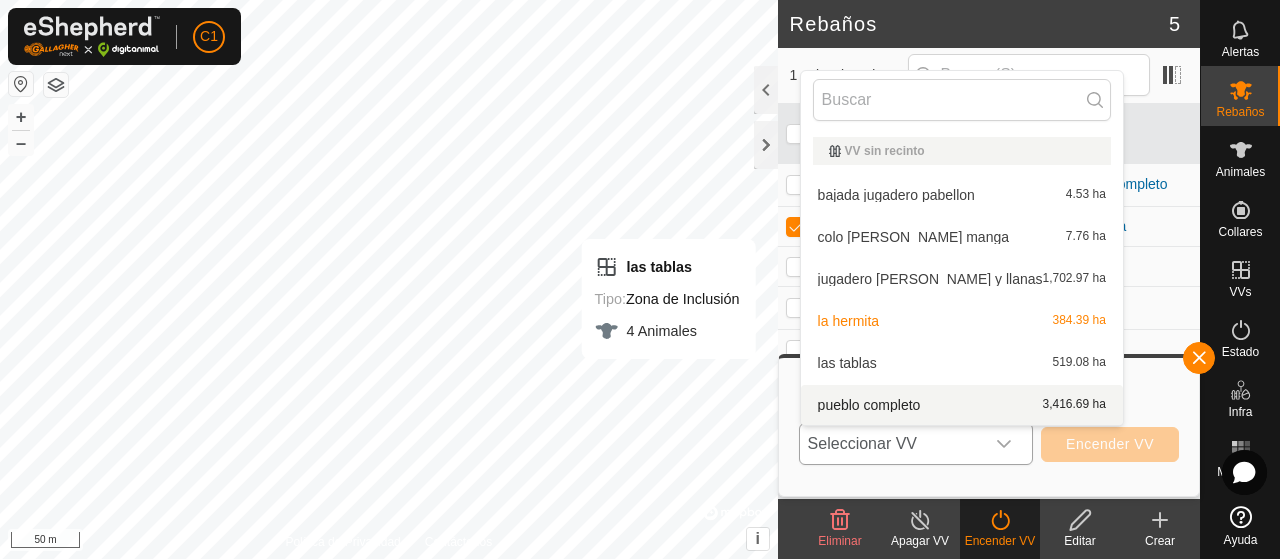 click on "pueblo completo  3,416.69 ha" at bounding box center (962, 405) 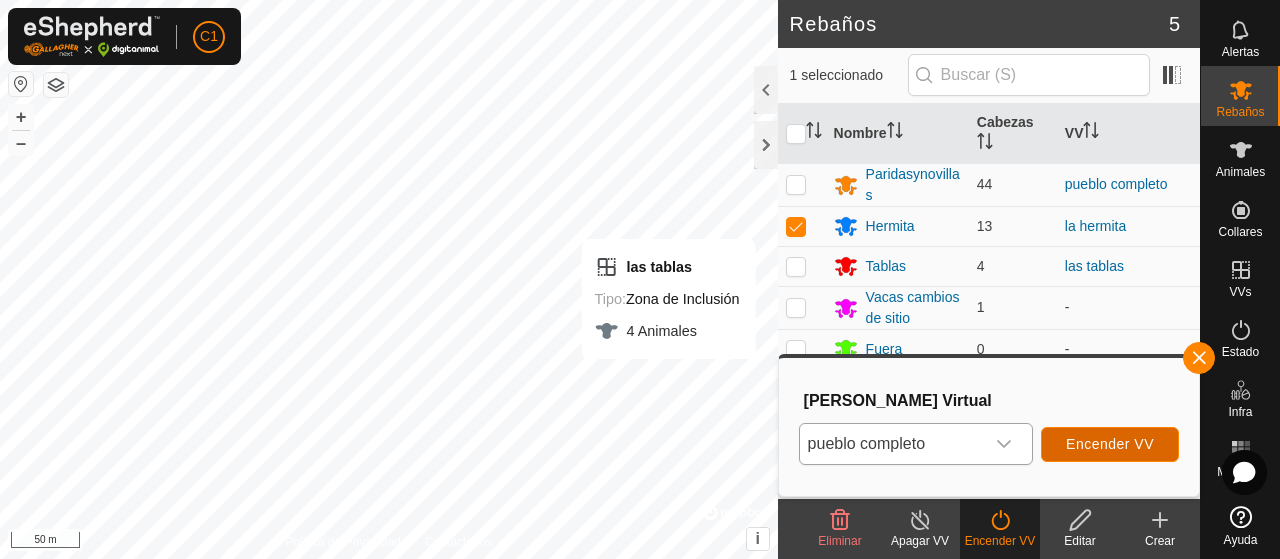 click on "Encender VV" at bounding box center (1110, 444) 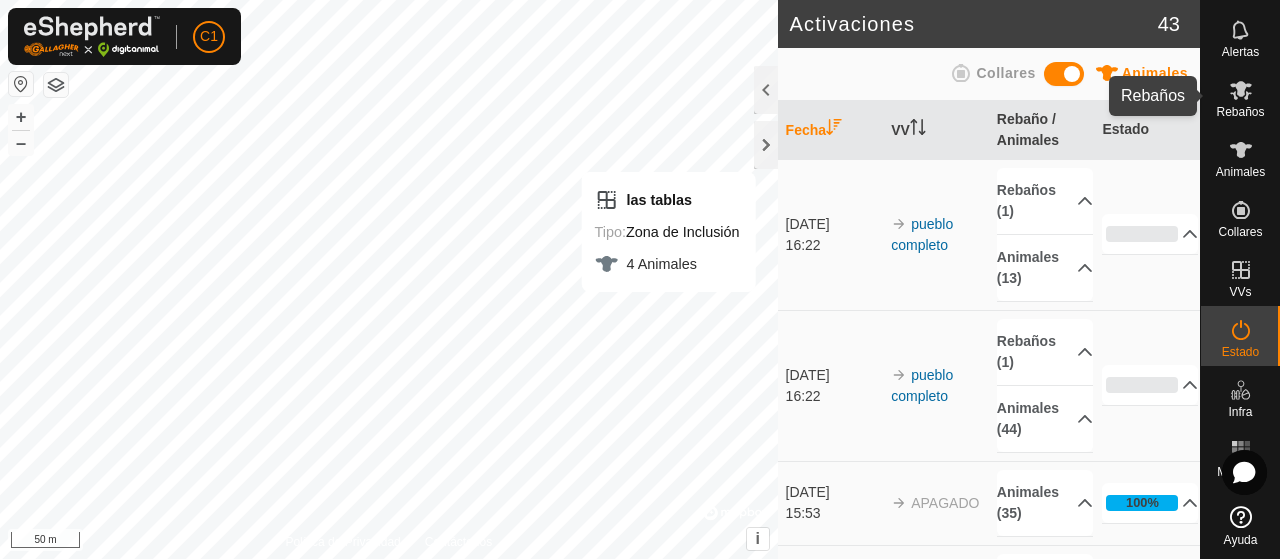 click on "Rebaños" at bounding box center (1240, 112) 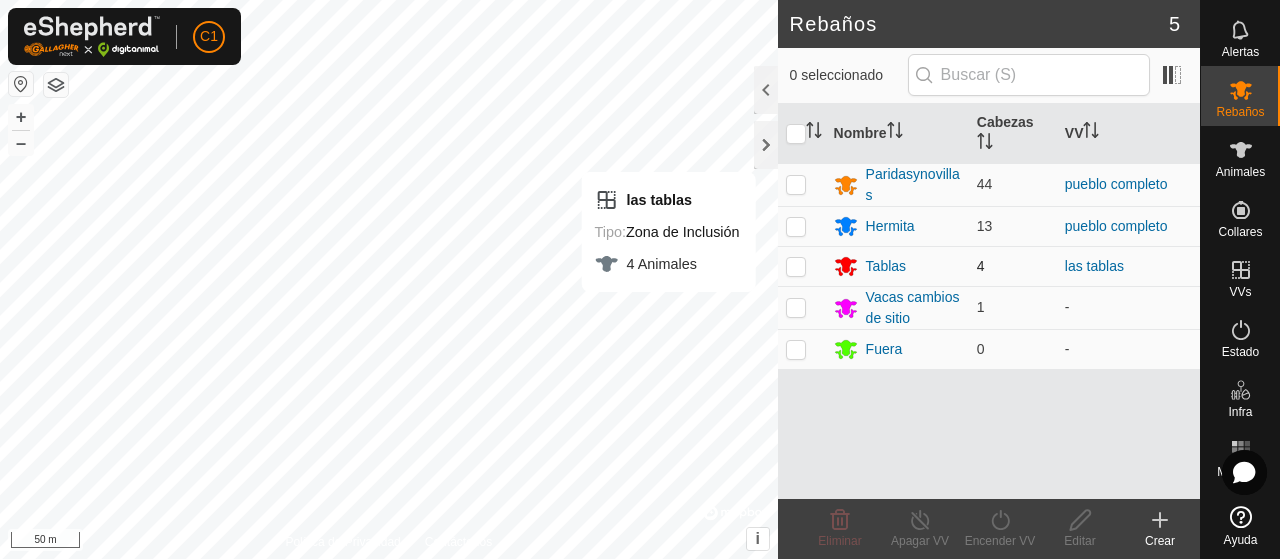click at bounding box center (802, 266) 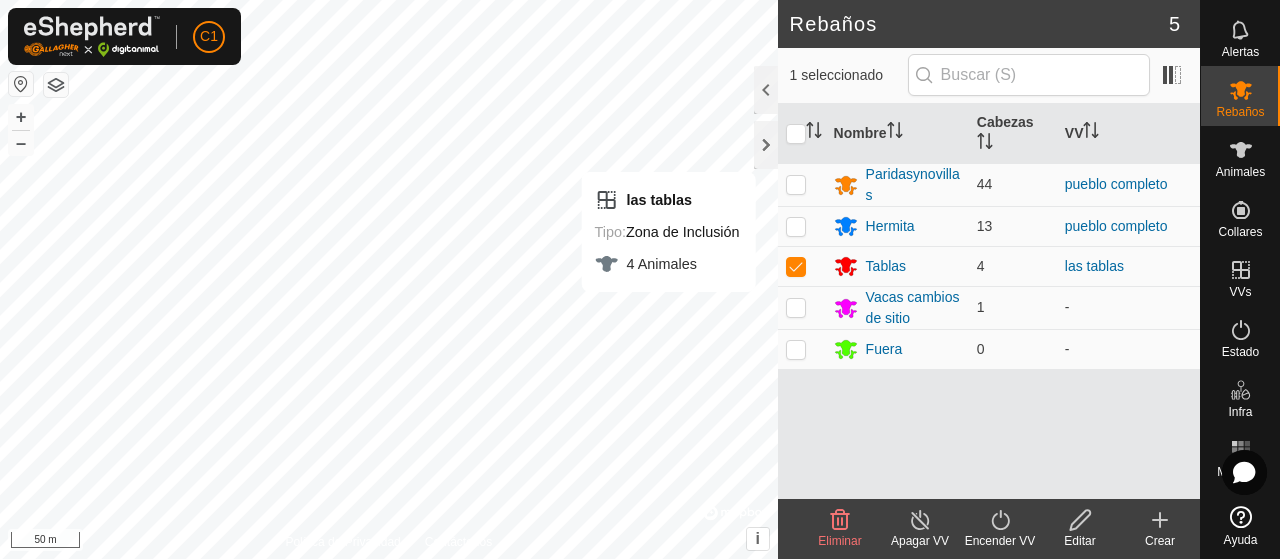 click 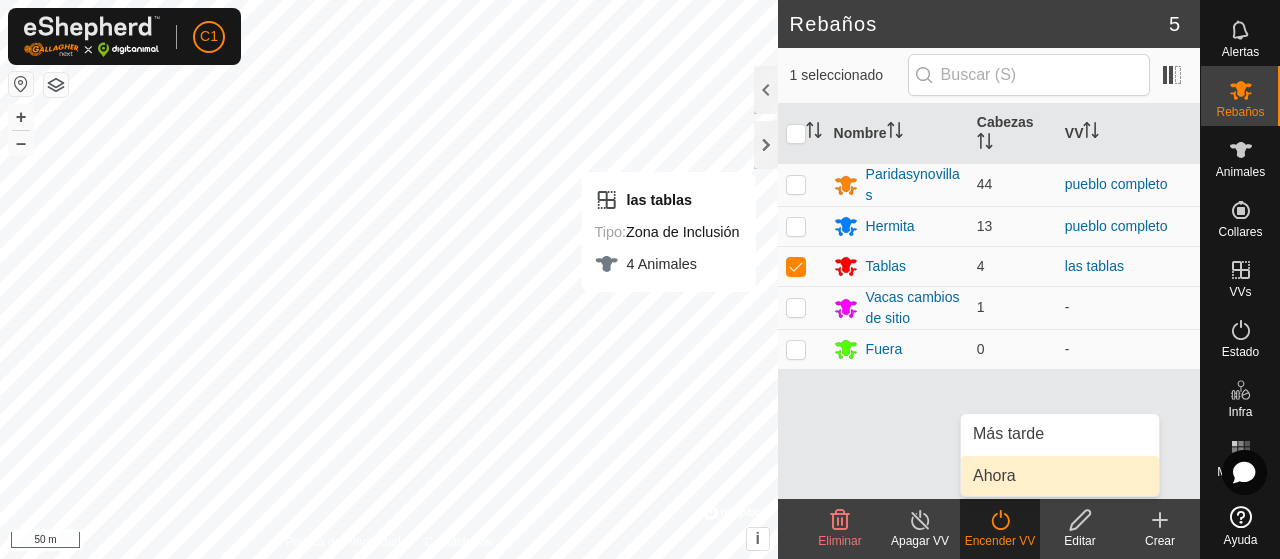 click on "Ahora" at bounding box center [1060, 476] 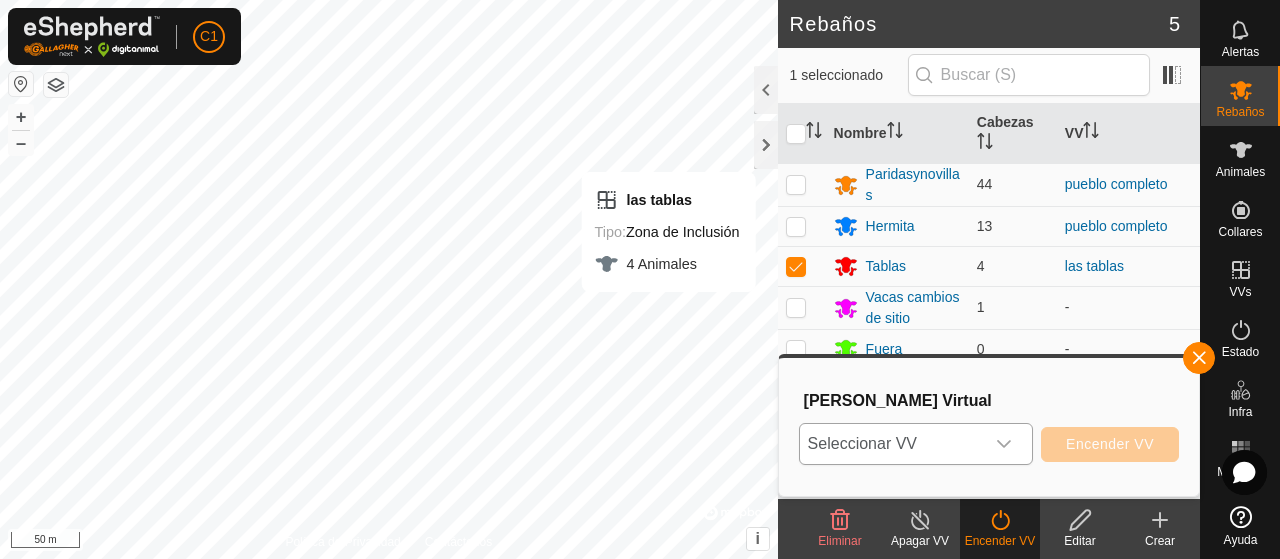 click 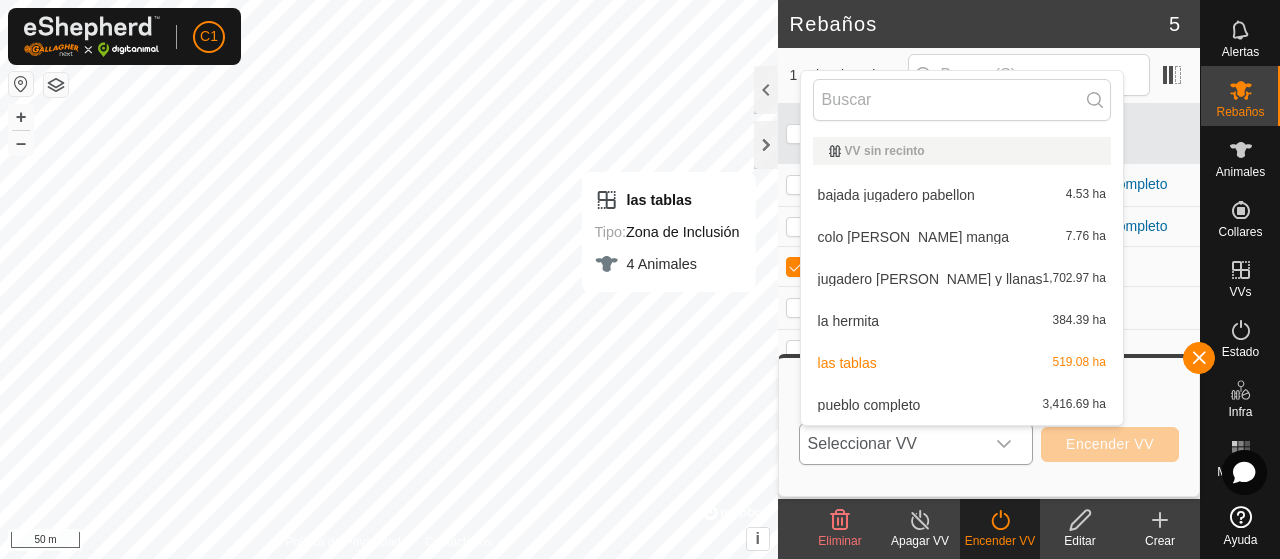click on "pueblo completo  3,416.69 ha" at bounding box center (962, 405) 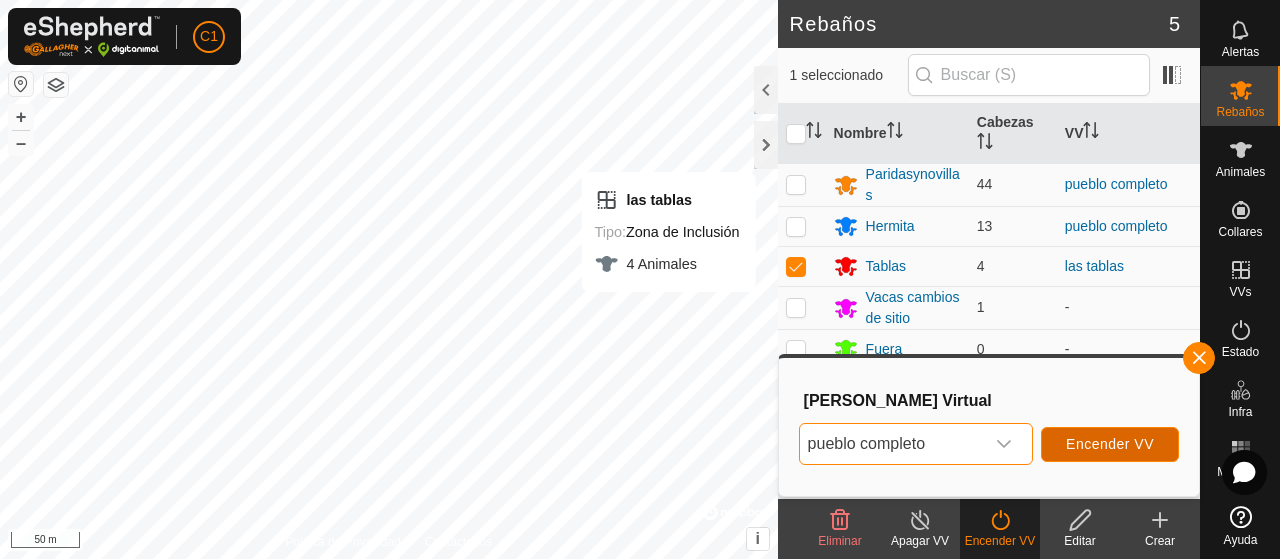 click on "Encender VV" at bounding box center (1110, 444) 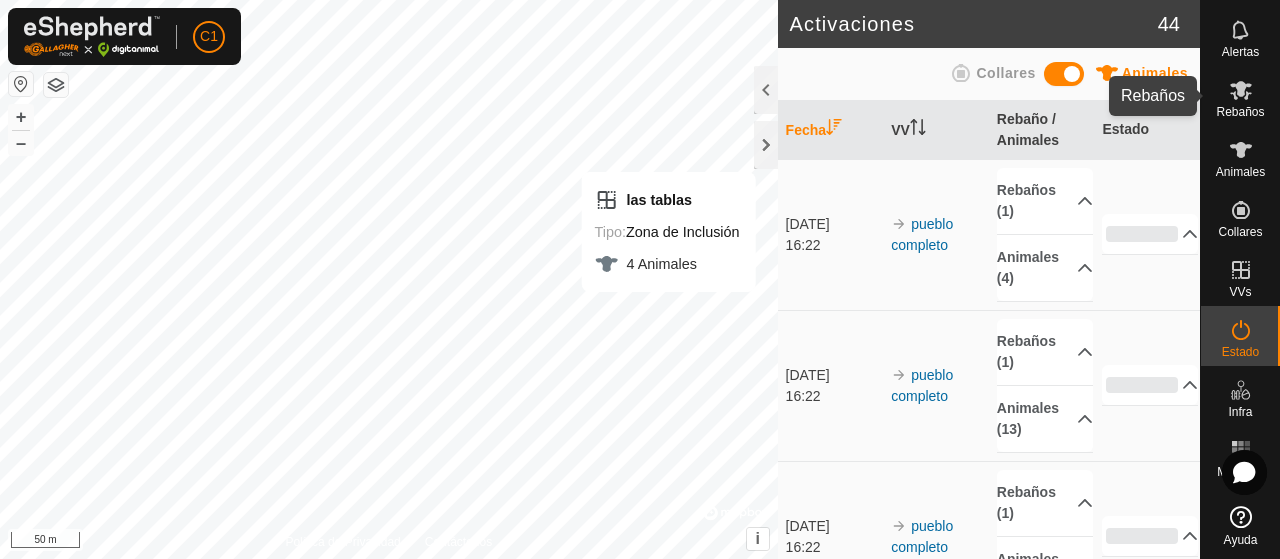 click at bounding box center [1241, 90] 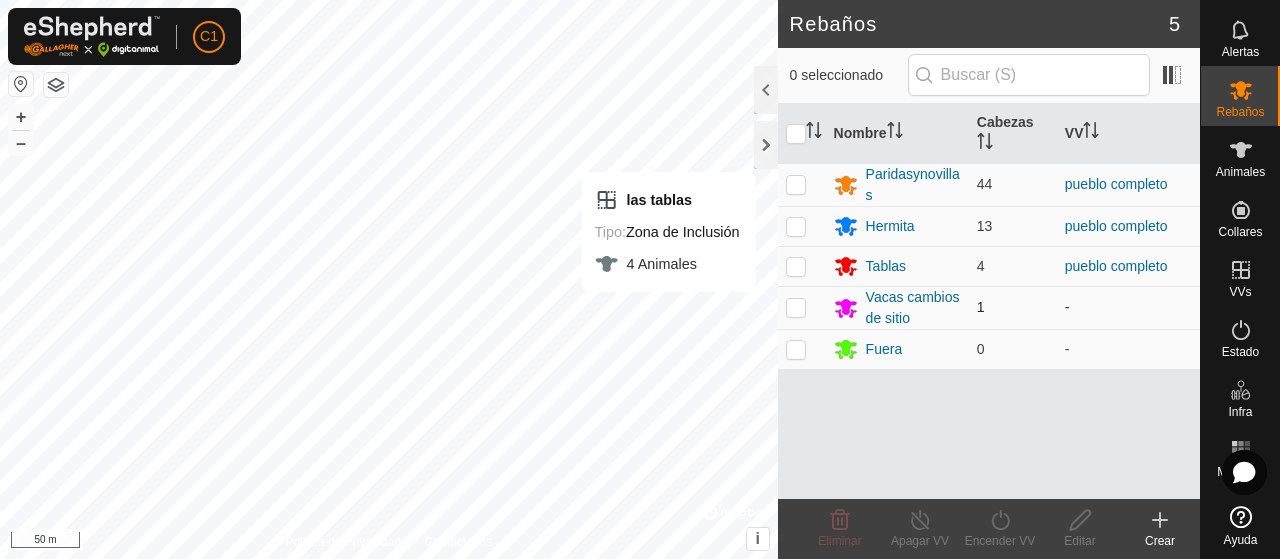 click at bounding box center [796, 307] 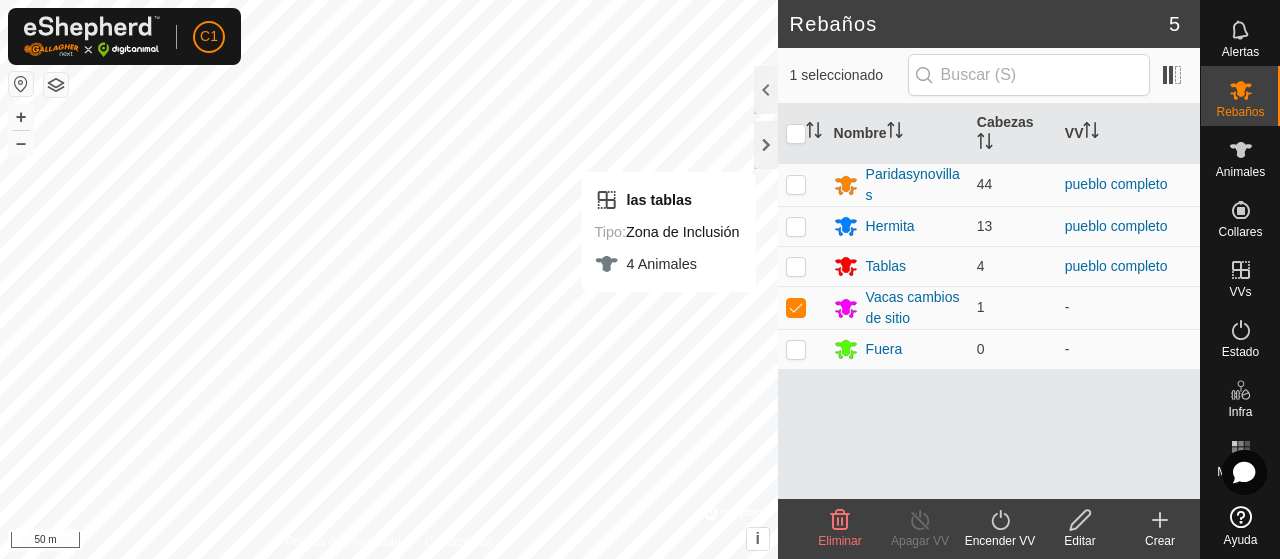 click on "Encender VV" 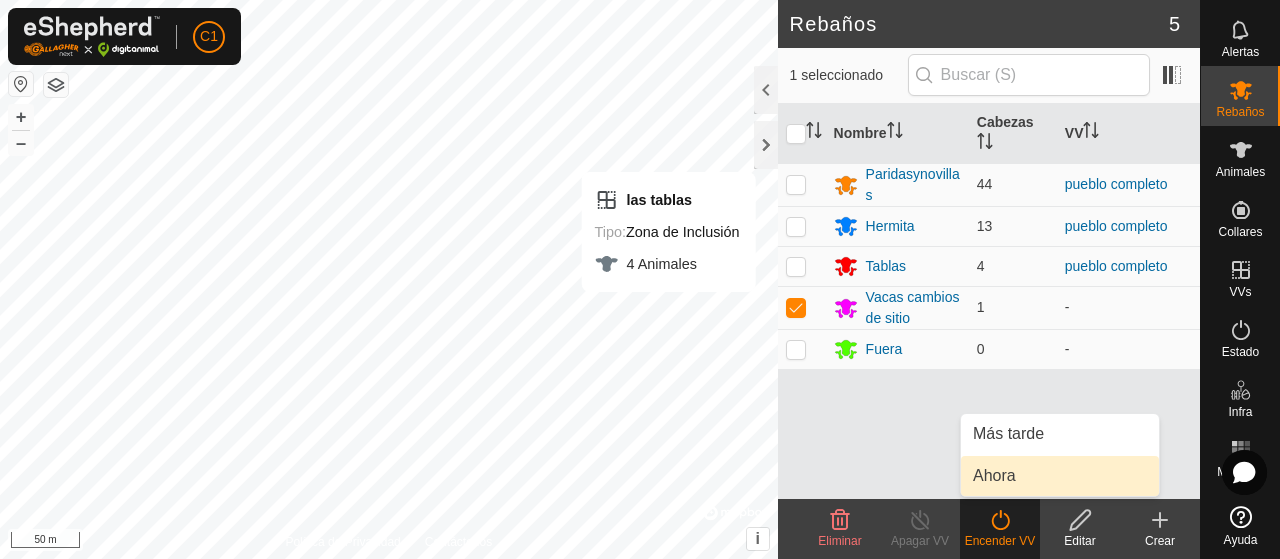 click on "Ahora" at bounding box center [1060, 476] 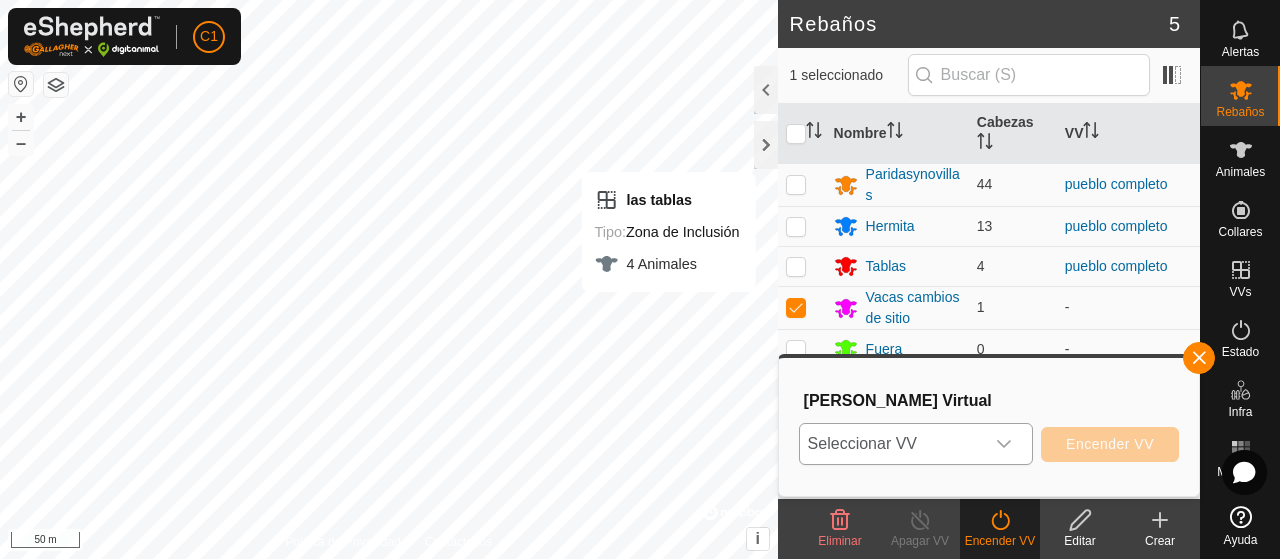 click at bounding box center [1004, 444] 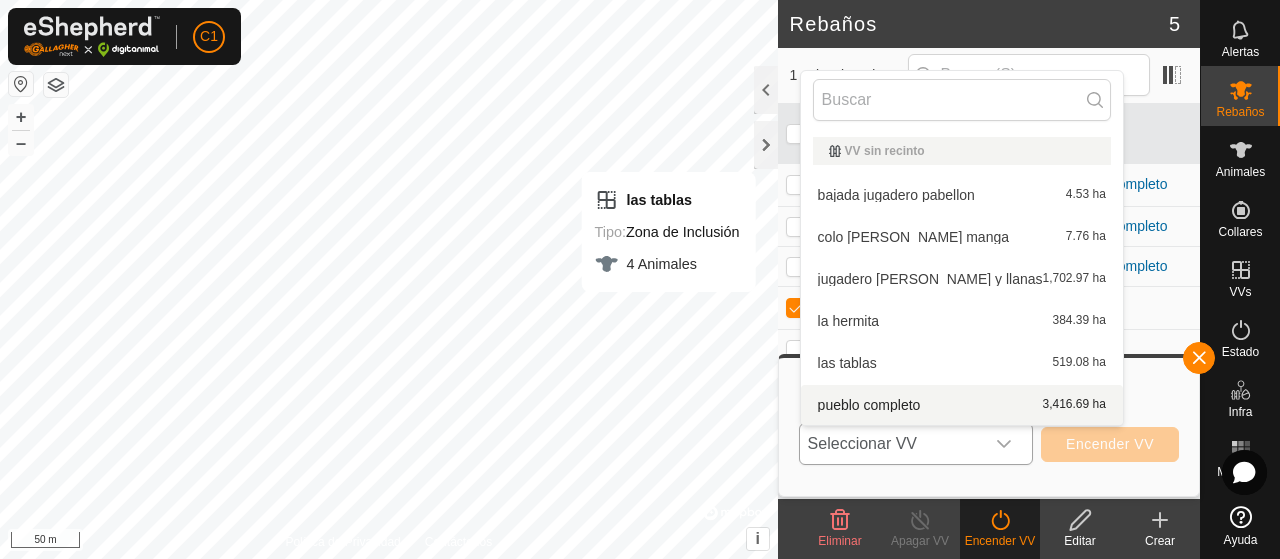 click on "pueblo completo  3,416.69 ha" at bounding box center (962, 405) 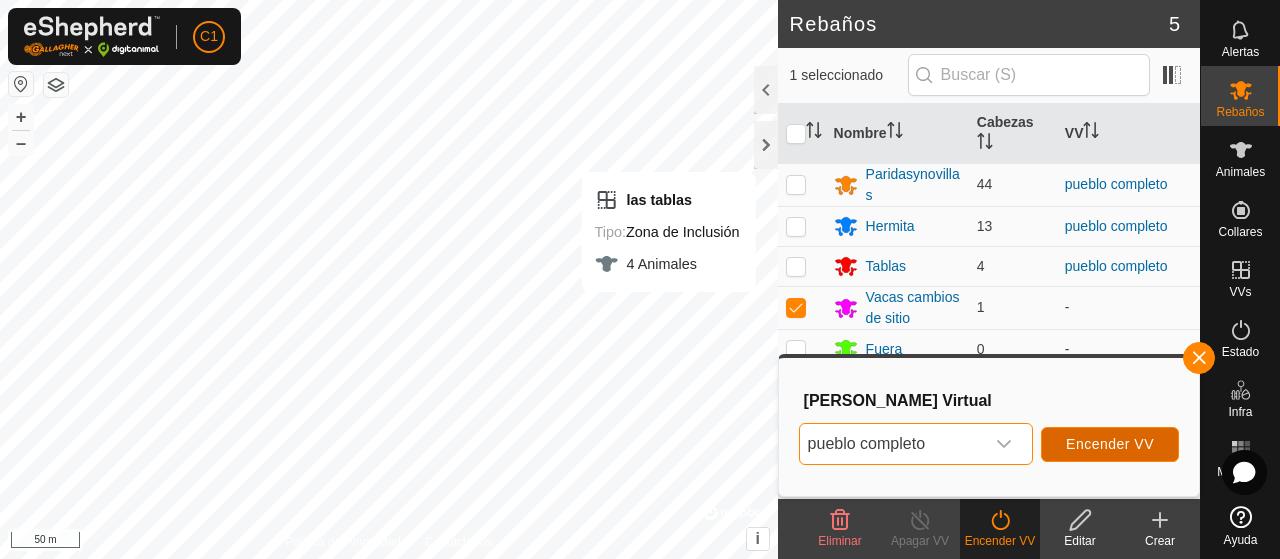 click on "Encender VV" at bounding box center (1110, 444) 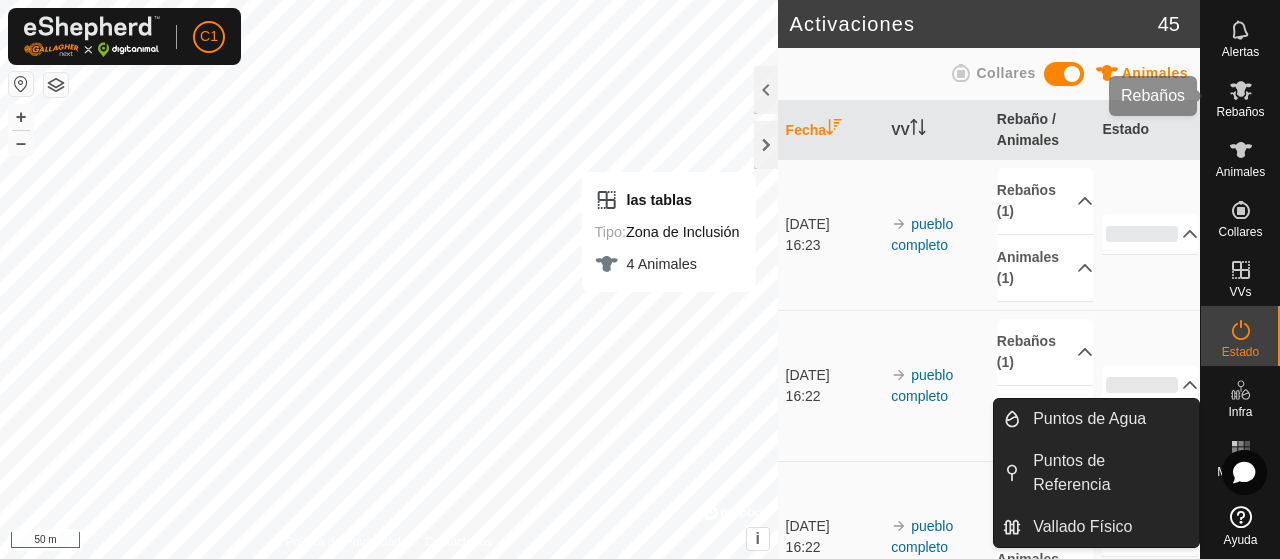 click on "Rebaños" at bounding box center (1240, 112) 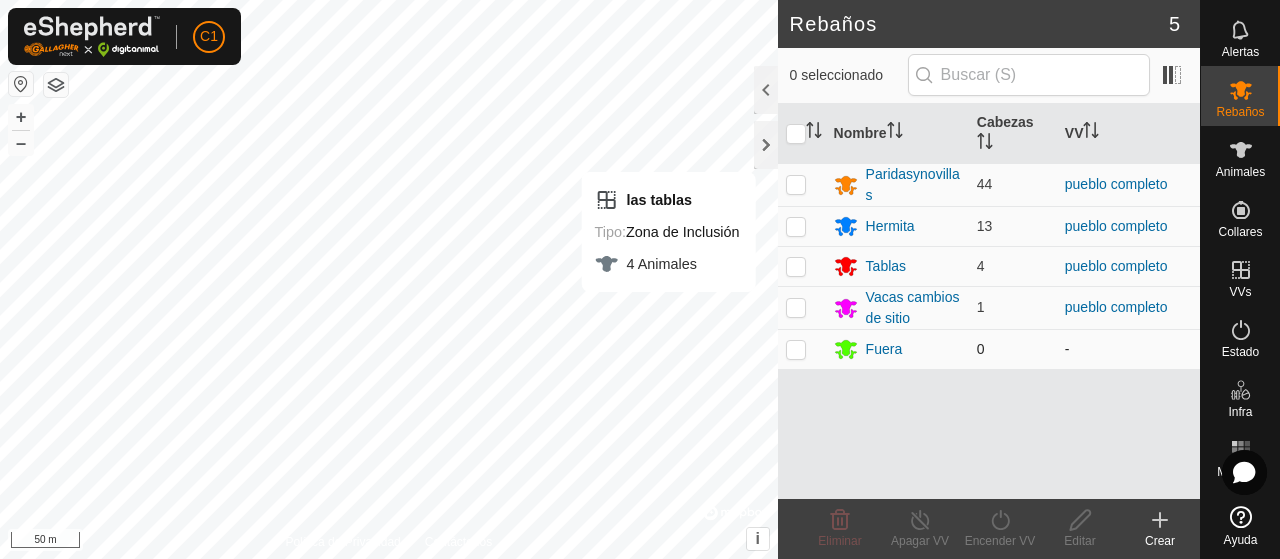 click at bounding box center [802, 349] 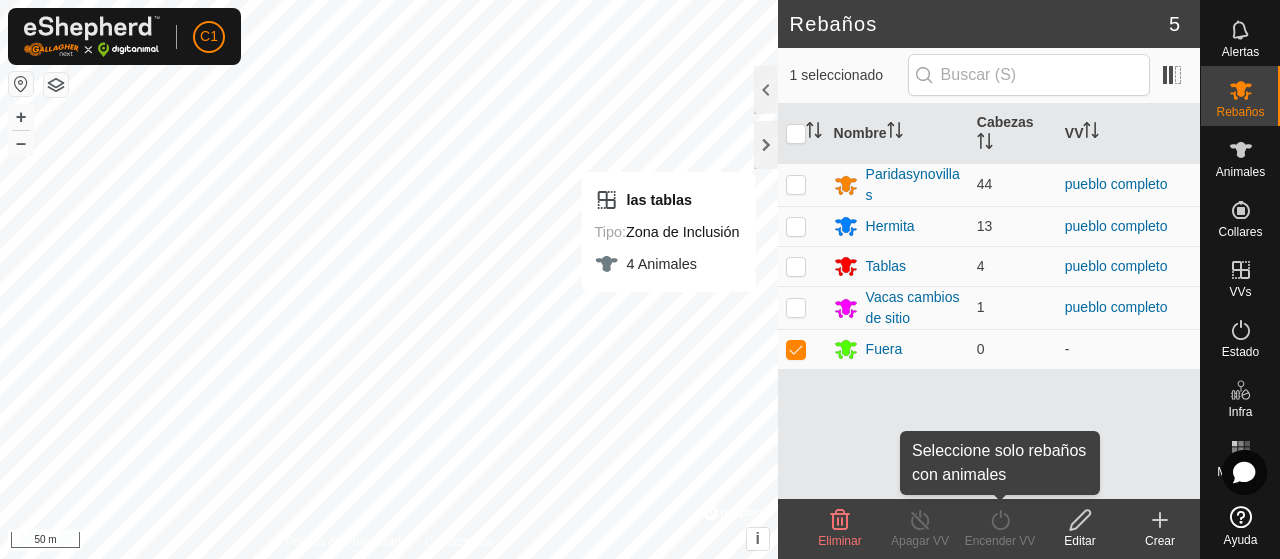 click 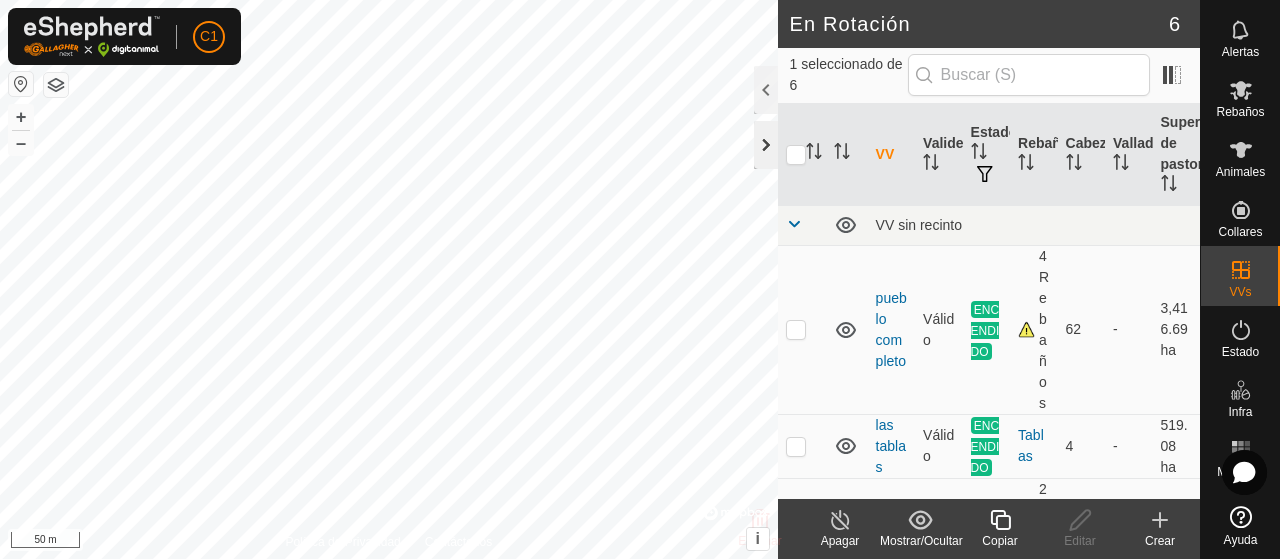click 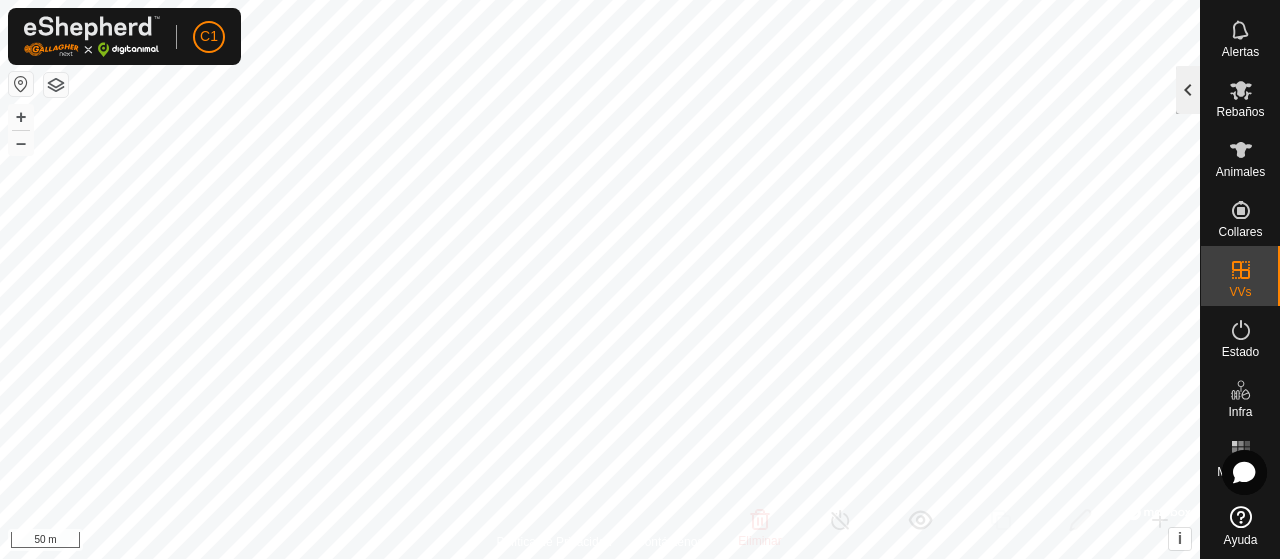 click 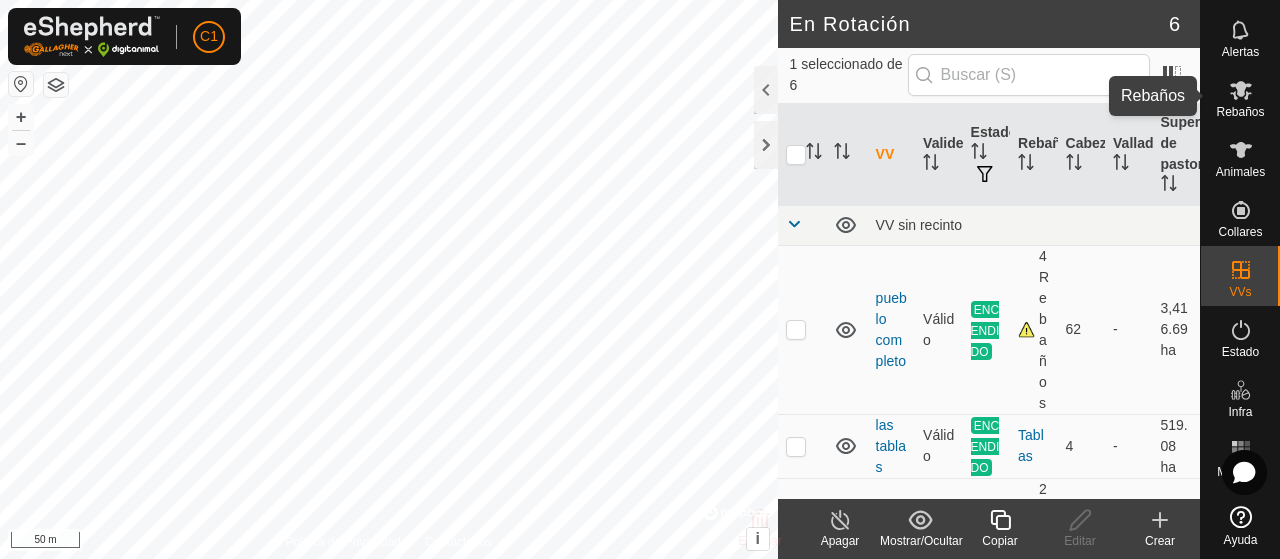 drag, startPoint x: 1230, startPoint y: 96, endPoint x: 1230, endPoint y: 129, distance: 33 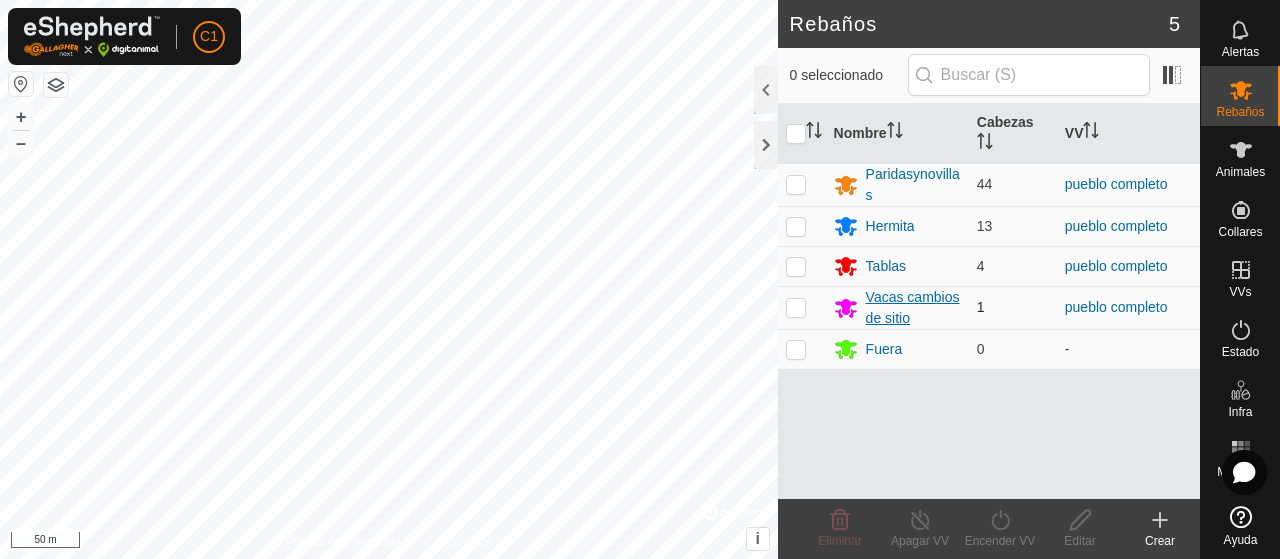 click on "Vacas cambios de sitio" at bounding box center (913, 308) 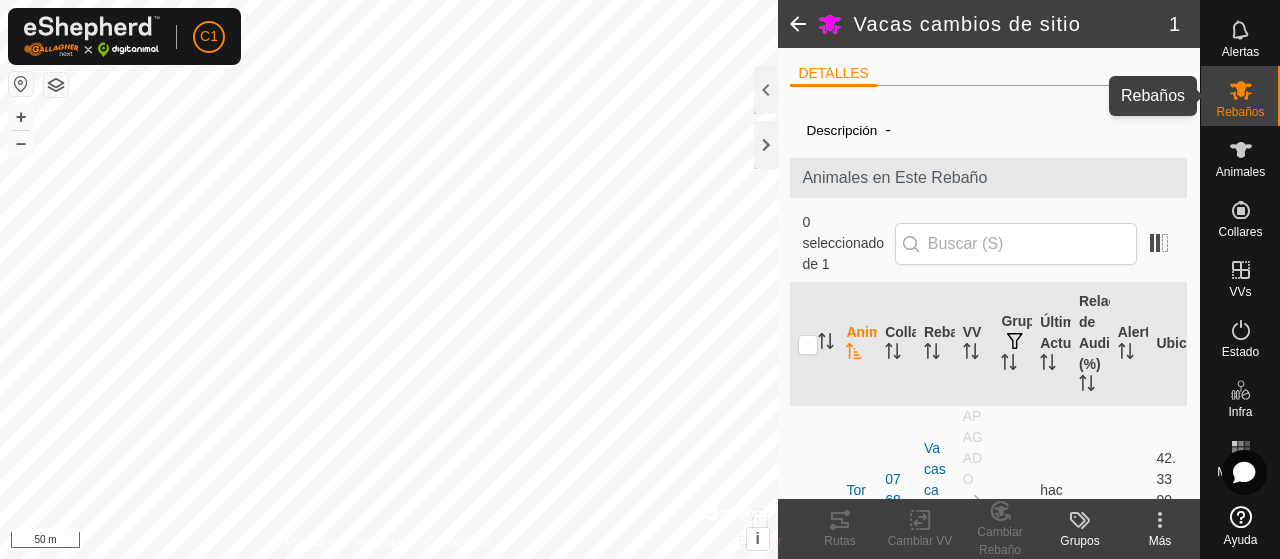click at bounding box center (1241, 90) 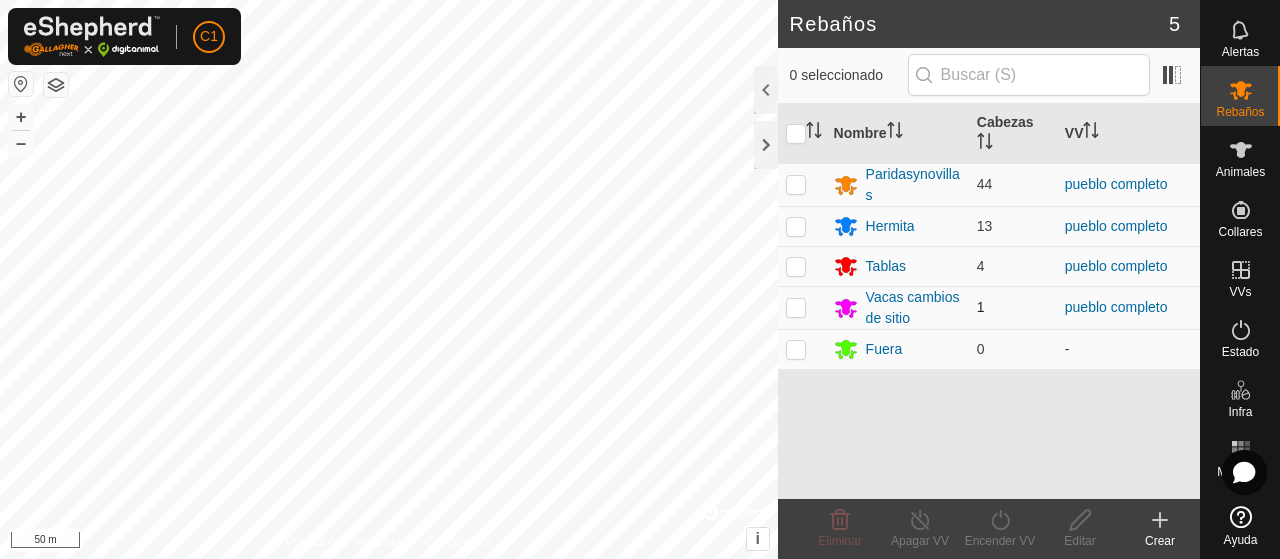 click at bounding box center [802, 307] 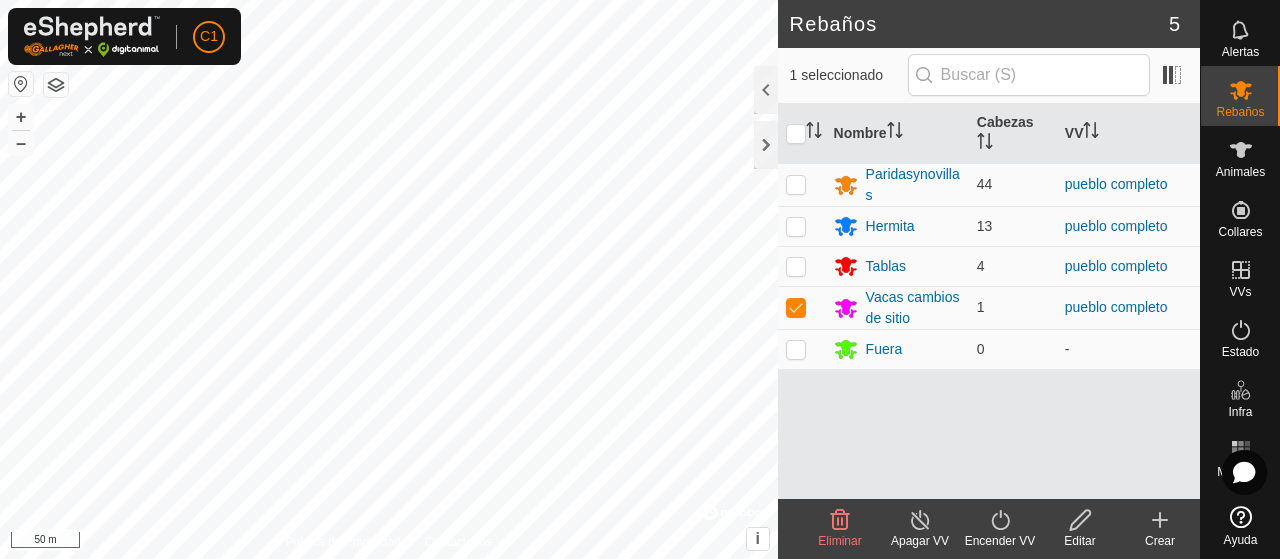 click 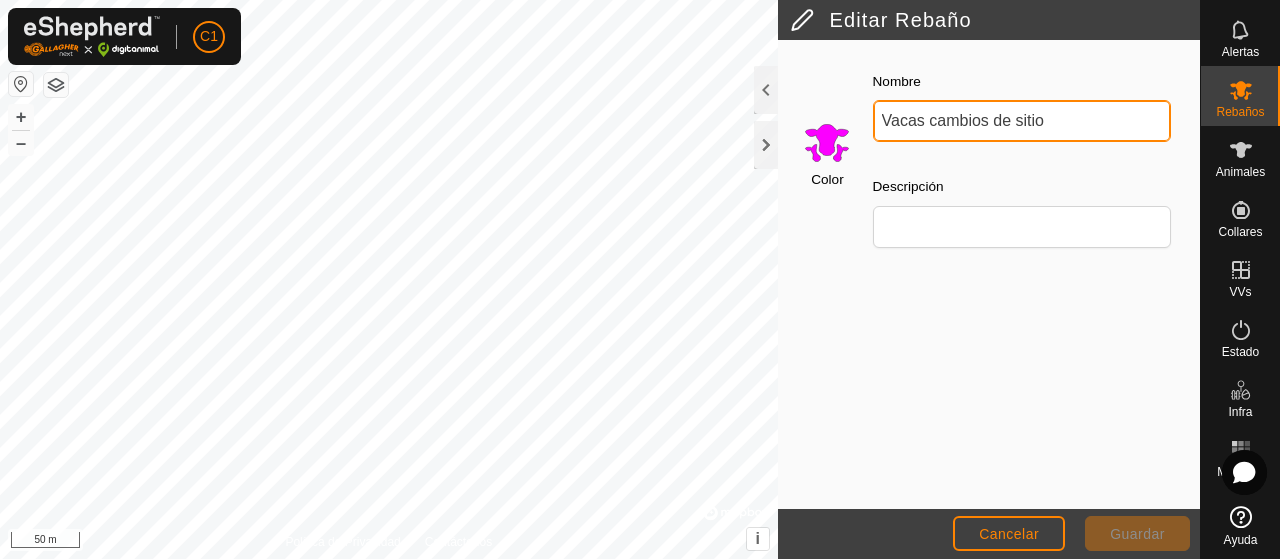 click on "Vacas cambios de sitio" at bounding box center (1022, 121) 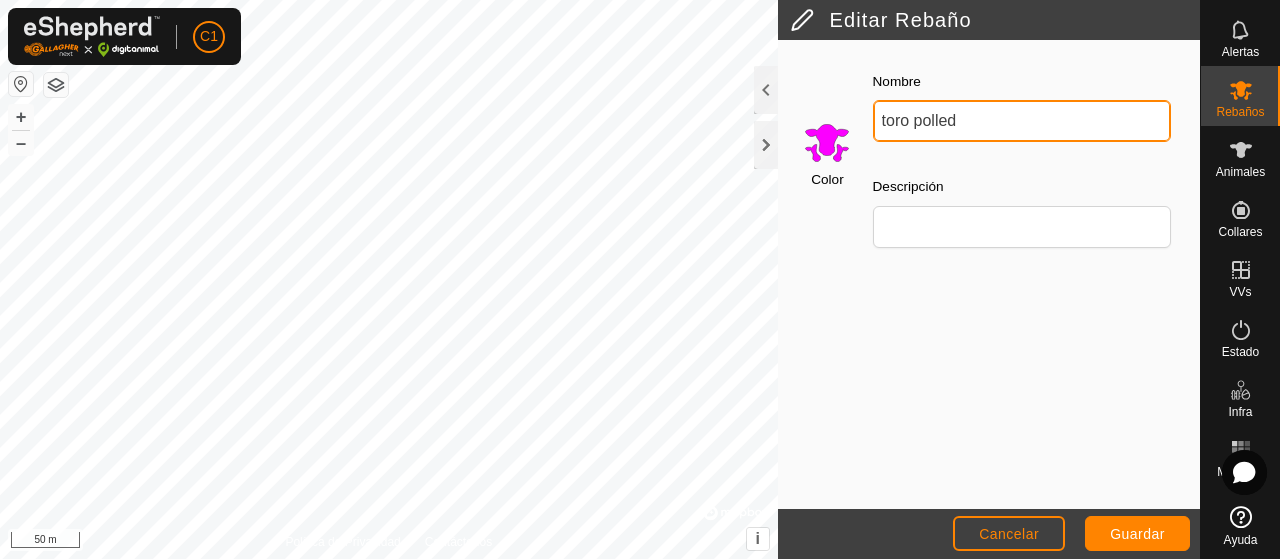 type on "toro polled" 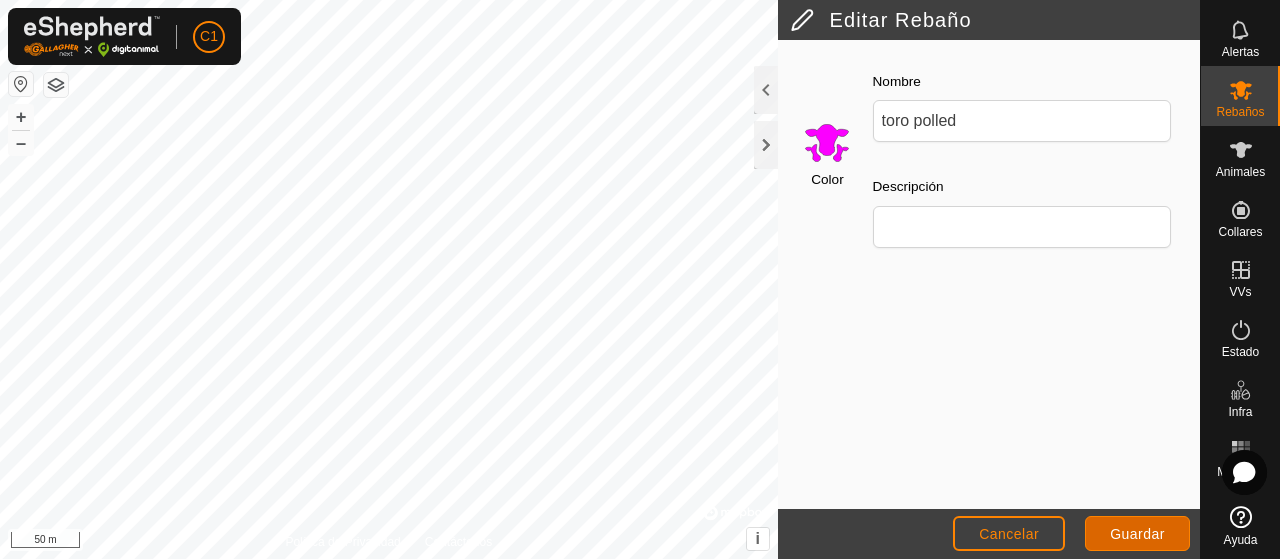 click on "Guardar" 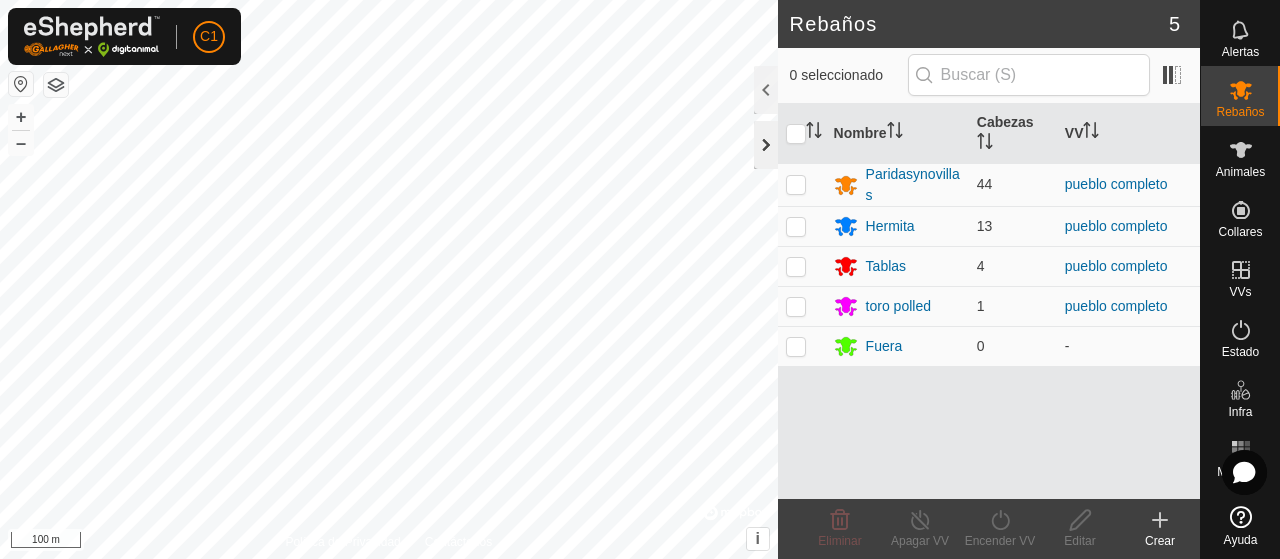 click 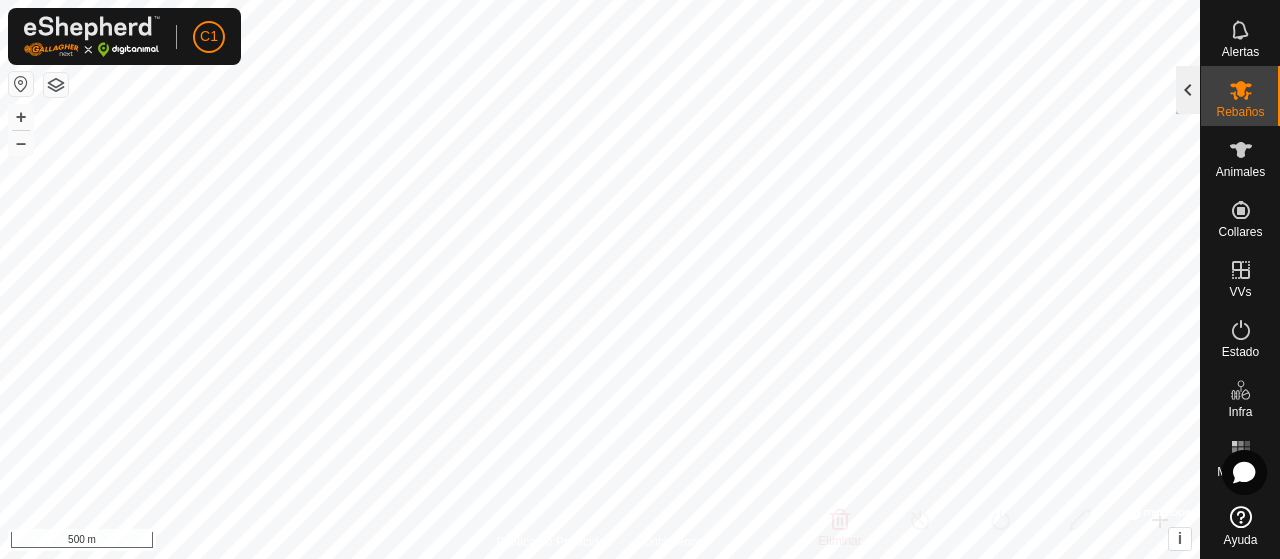 click on "Rebaños 5  0 seleccionado   Nombre   Cabezas   VV  Paridasynovillas 44 pueblo completo Hermita 13 pueblo completo Tablas 4 pueblo completo toro polled 1 pueblo completo Fuera 0  -  Eliminar  Apagar VV   Encender VV   Editar   Crear  Política de Privacidad Contáctenos
Limosinapura
3226882372
Paridasynovillas
- + – ⇧ i ©  Mapbox , ©  OpenStreetMap ,  Improve this map 500 m" 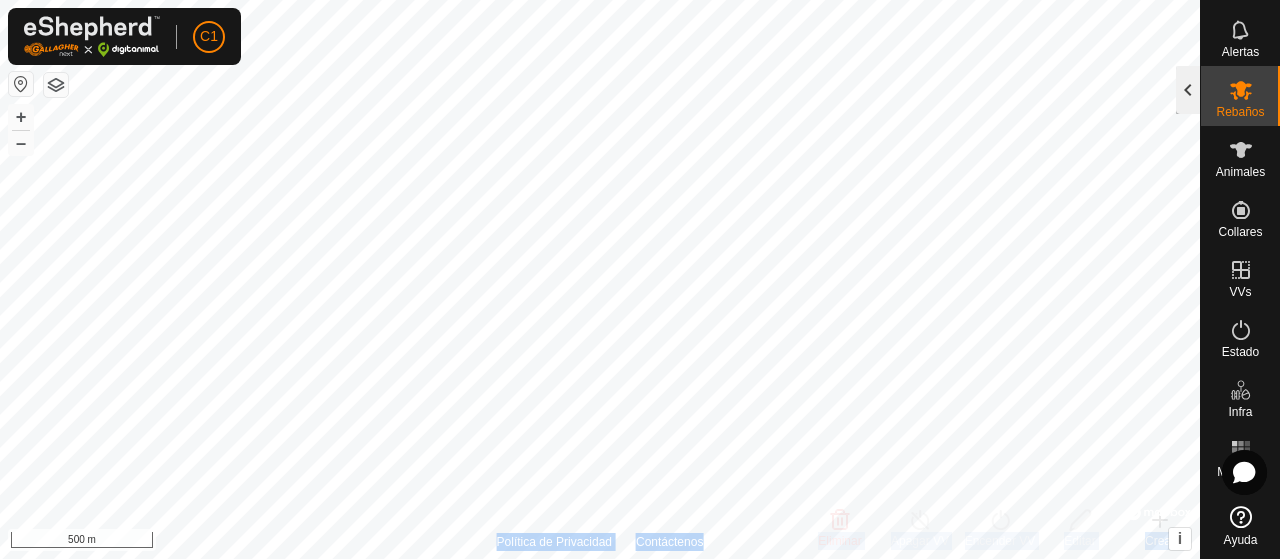 click 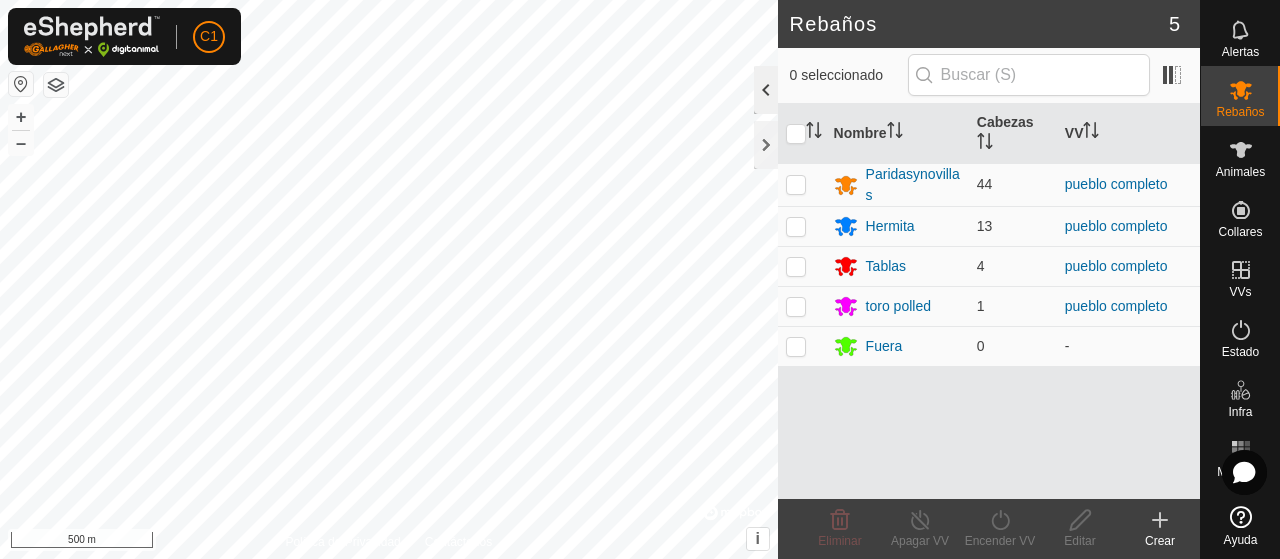 click 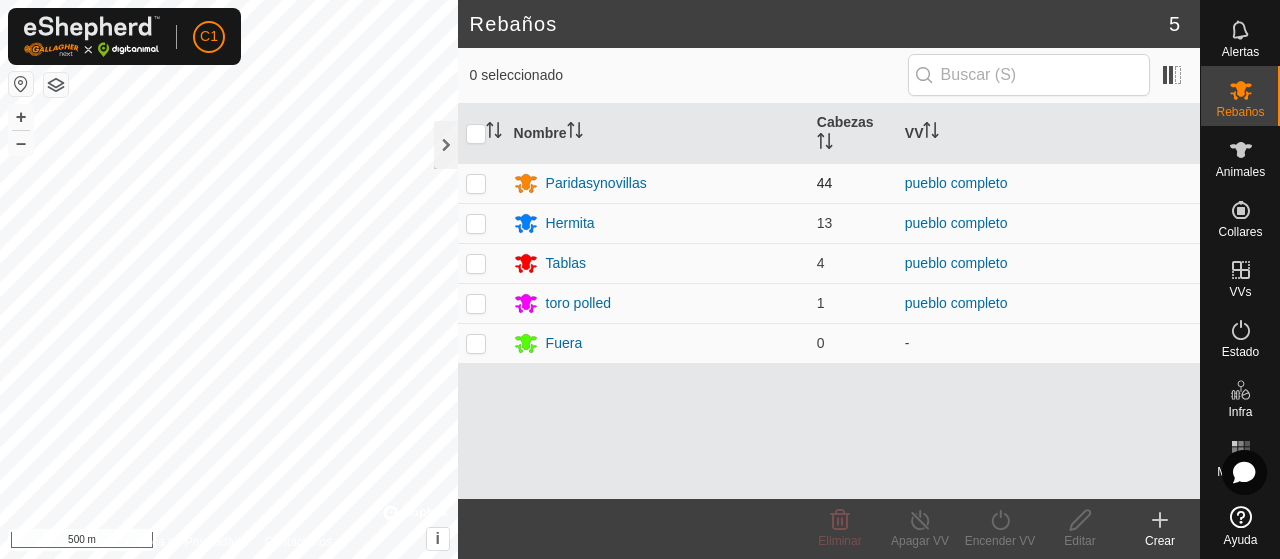 click at bounding box center [482, 183] 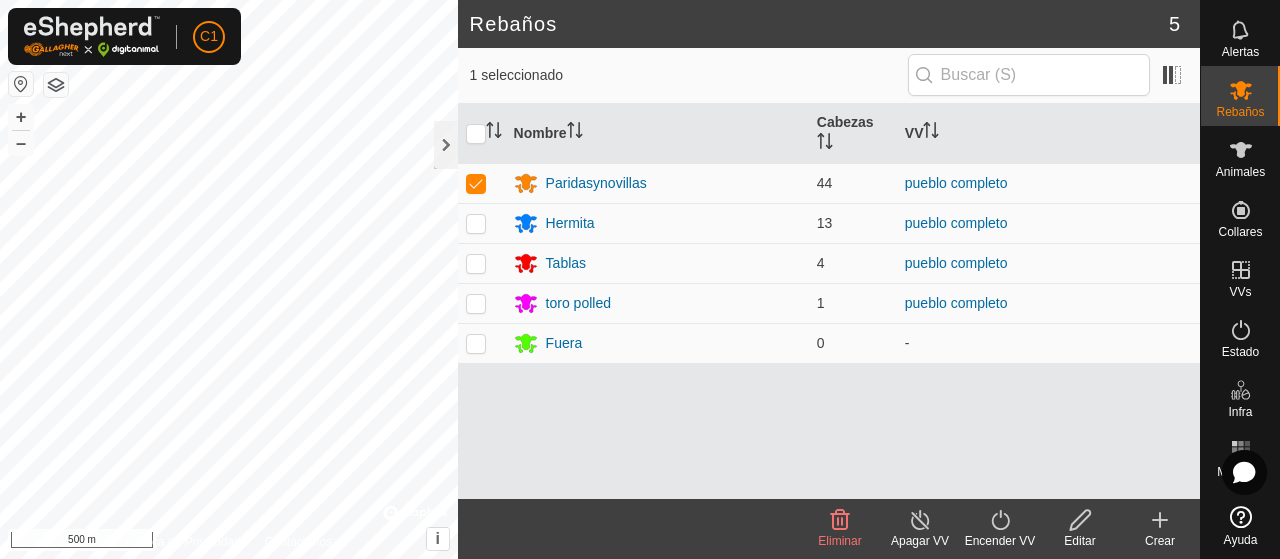 click 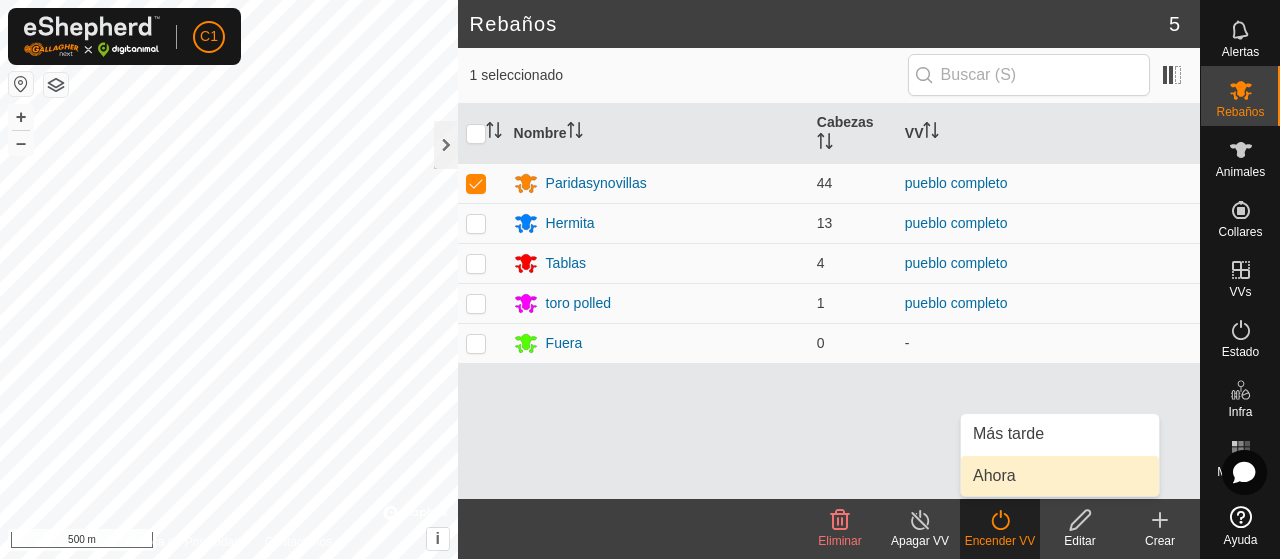 click on "Ahora" at bounding box center (1060, 476) 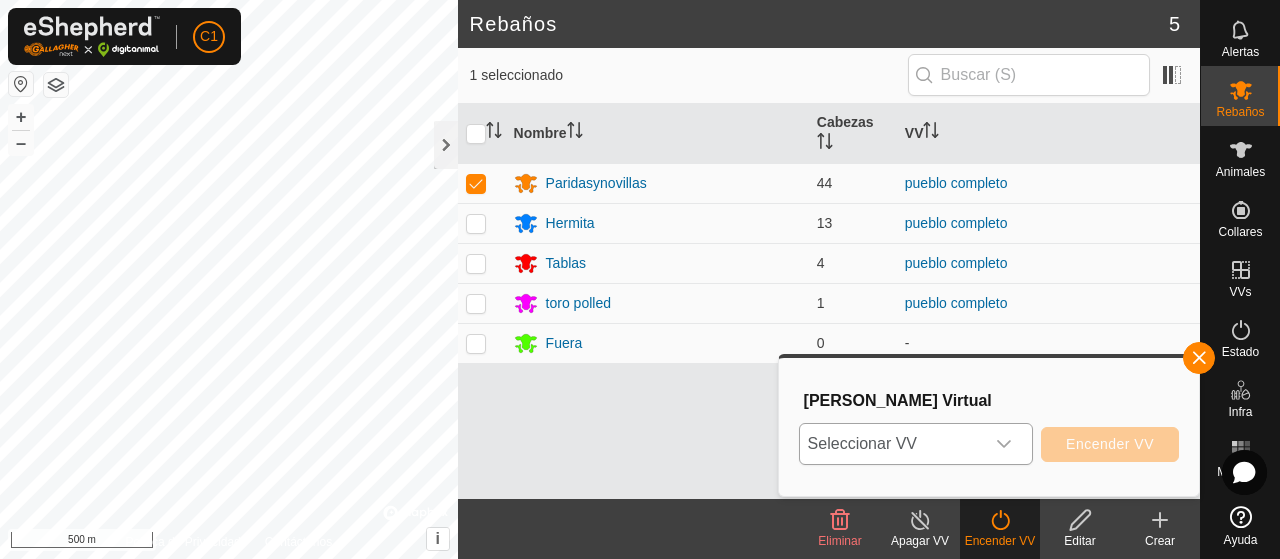 click at bounding box center (1004, 444) 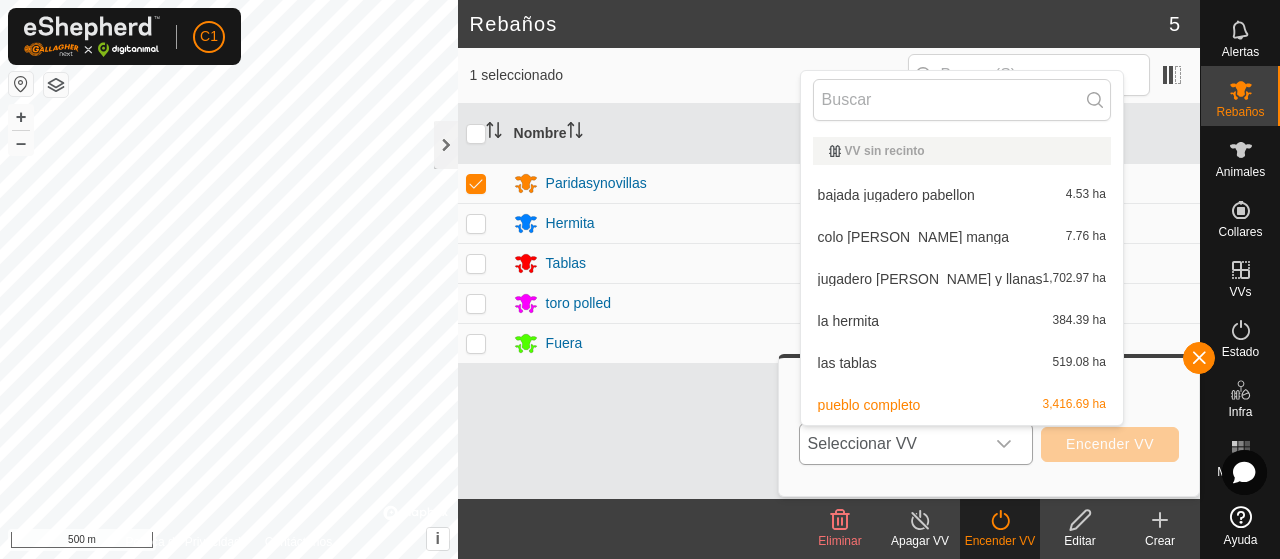 click on "jugadero prado y llanas  1,702.97 ha" at bounding box center (962, 279) 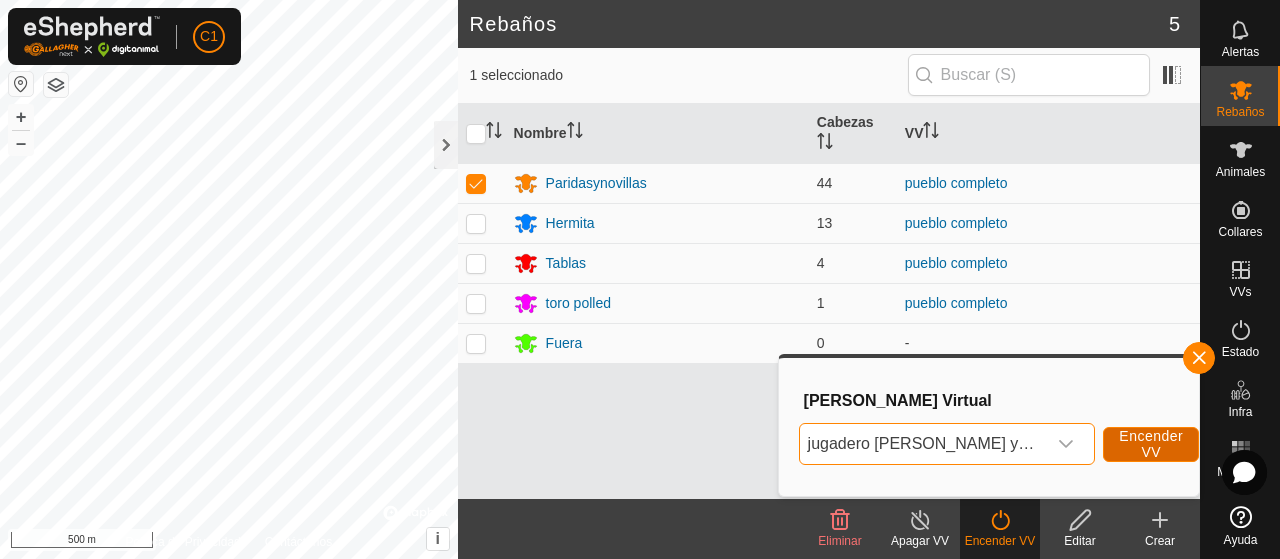 click on "Encender VV" at bounding box center [1151, 444] 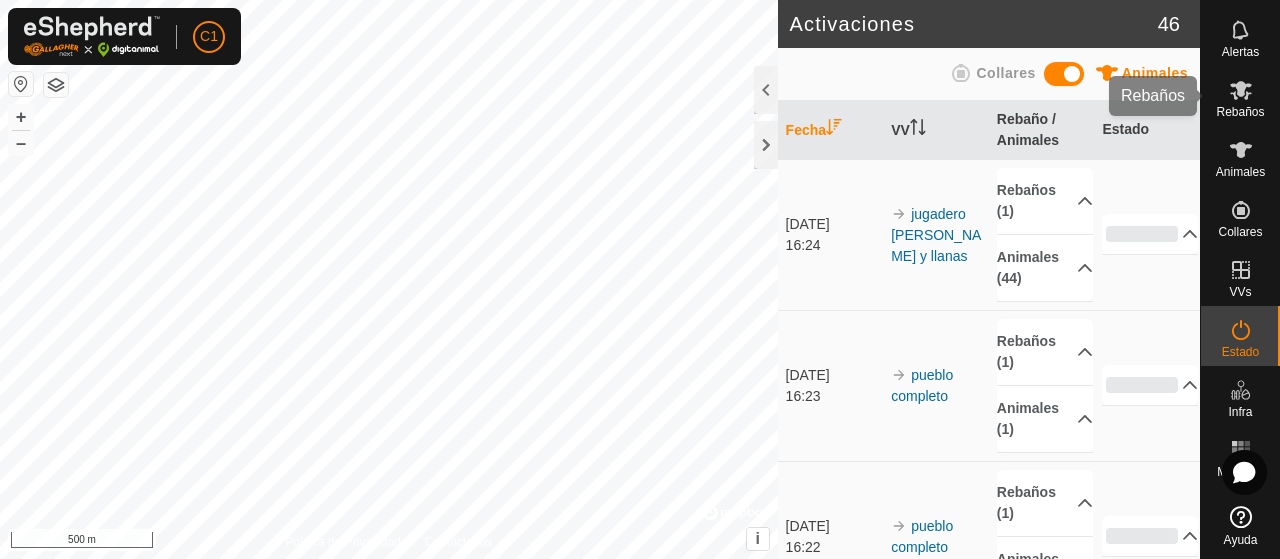 click 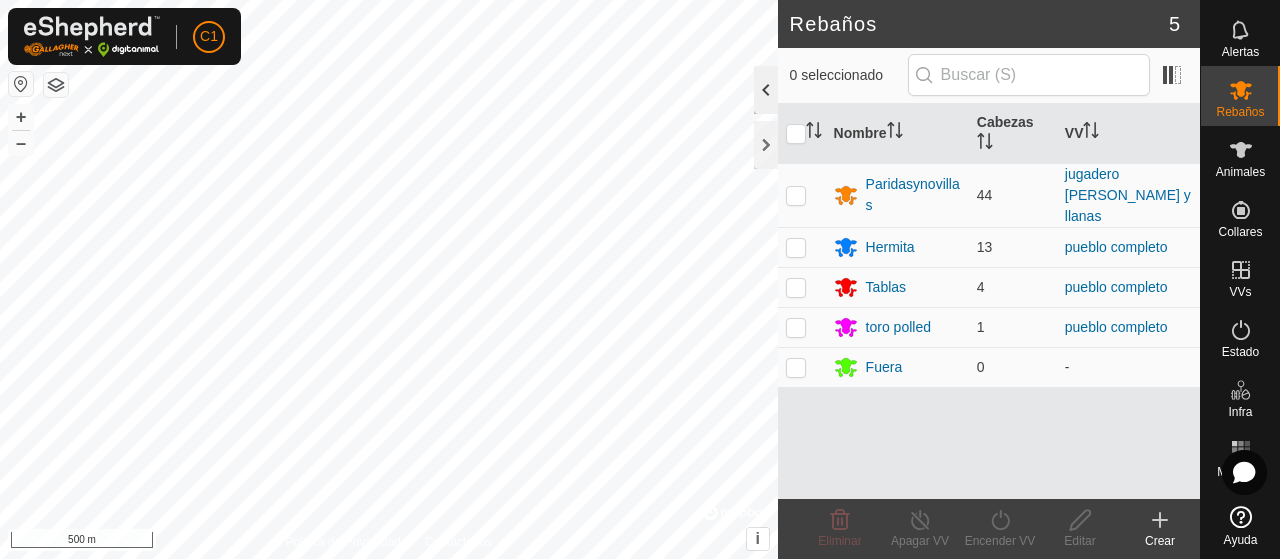 click 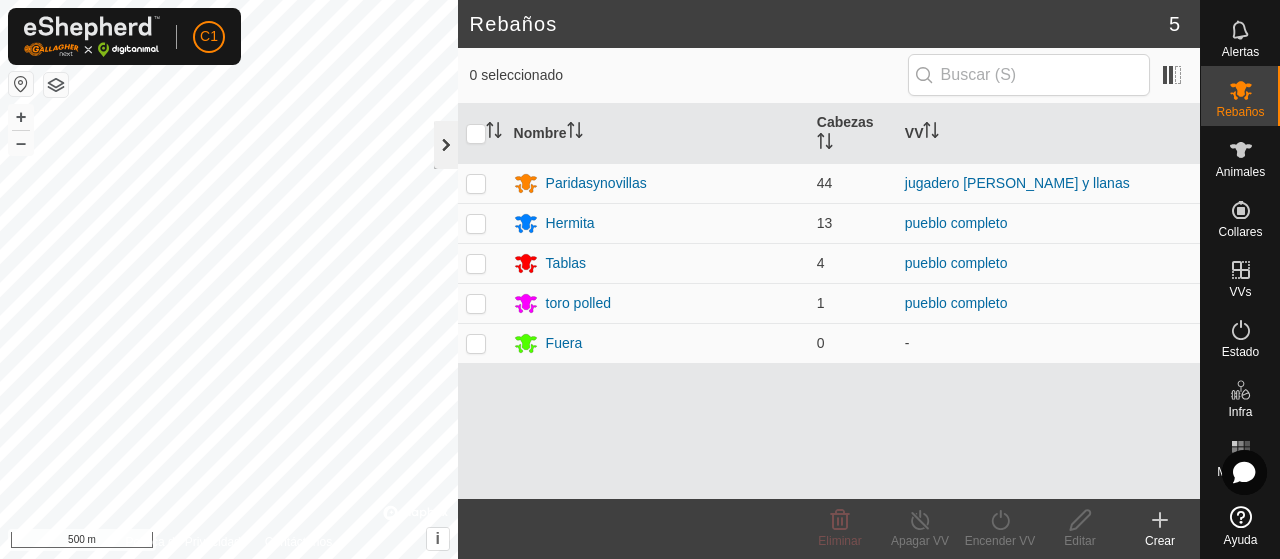click 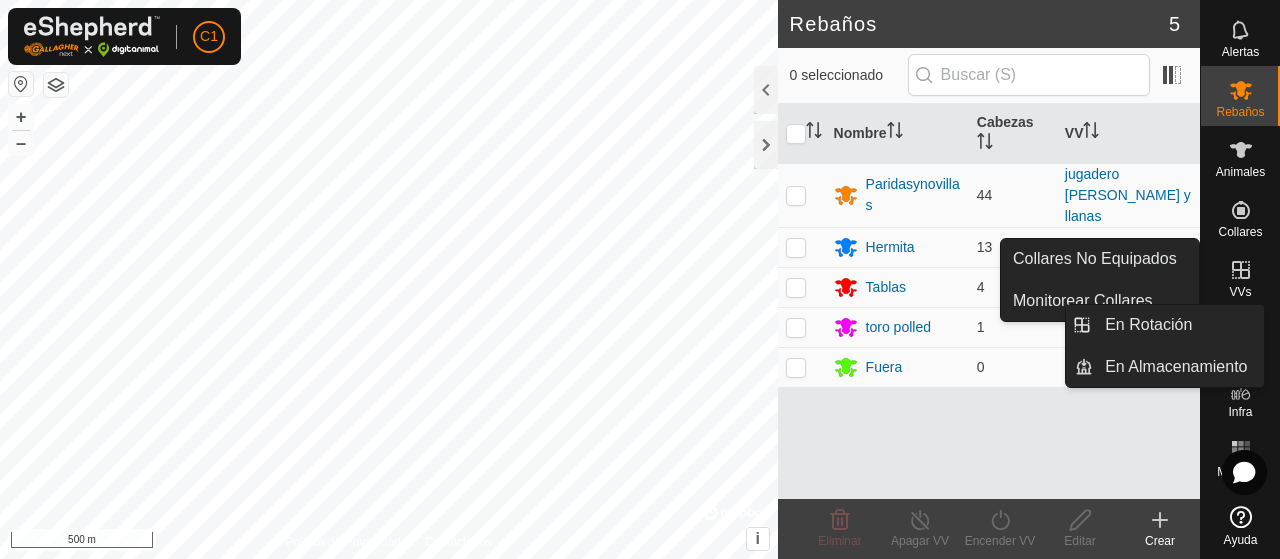 click 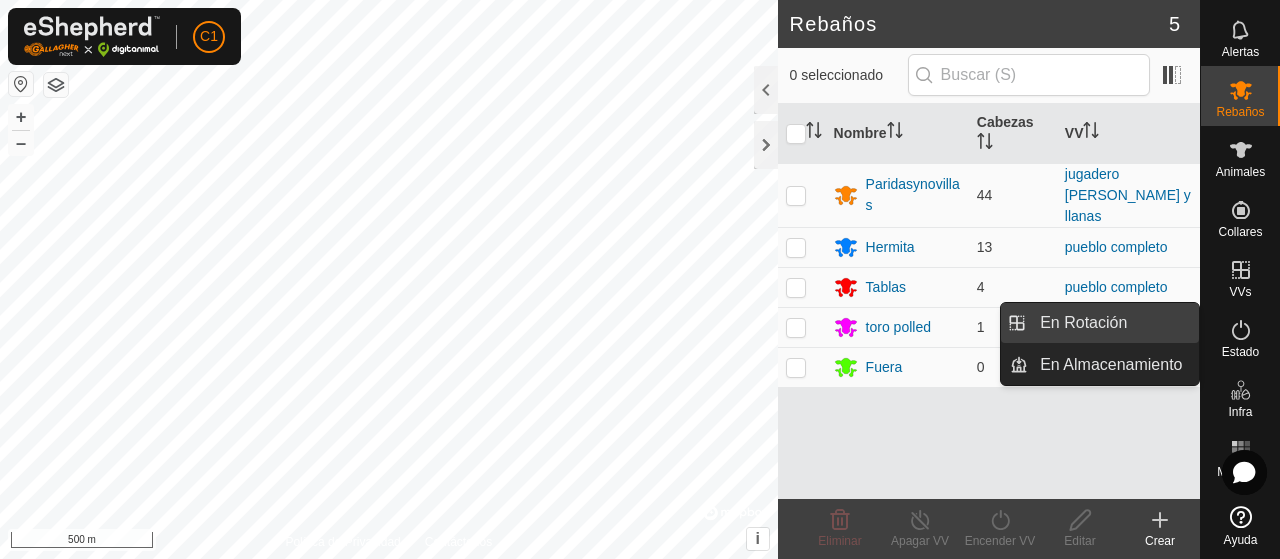 click on "En Rotación" at bounding box center (1113, 323) 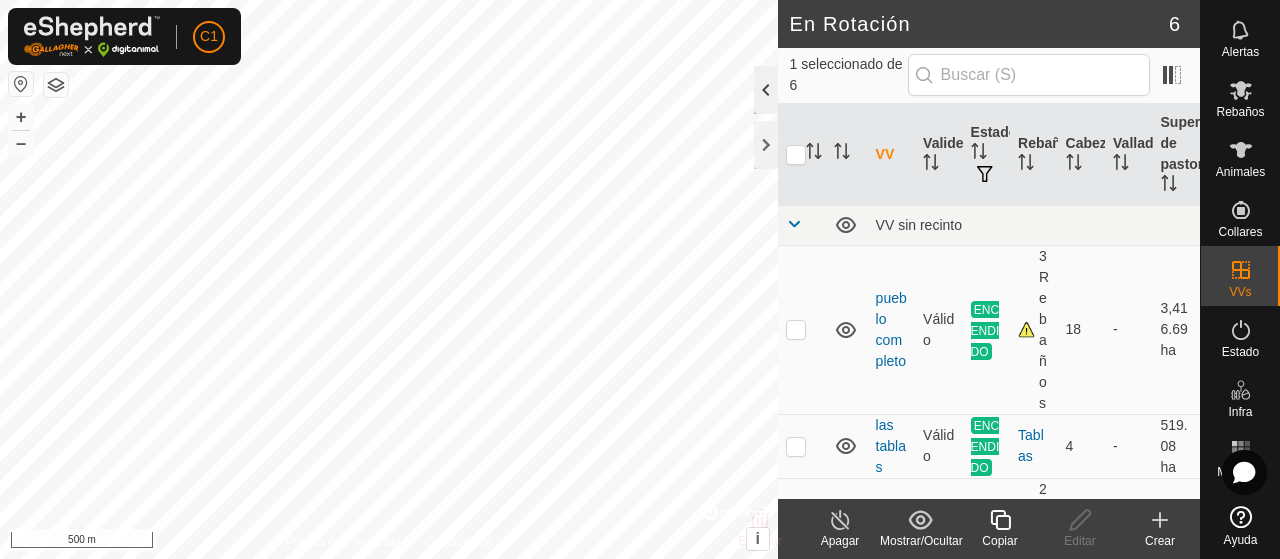 click 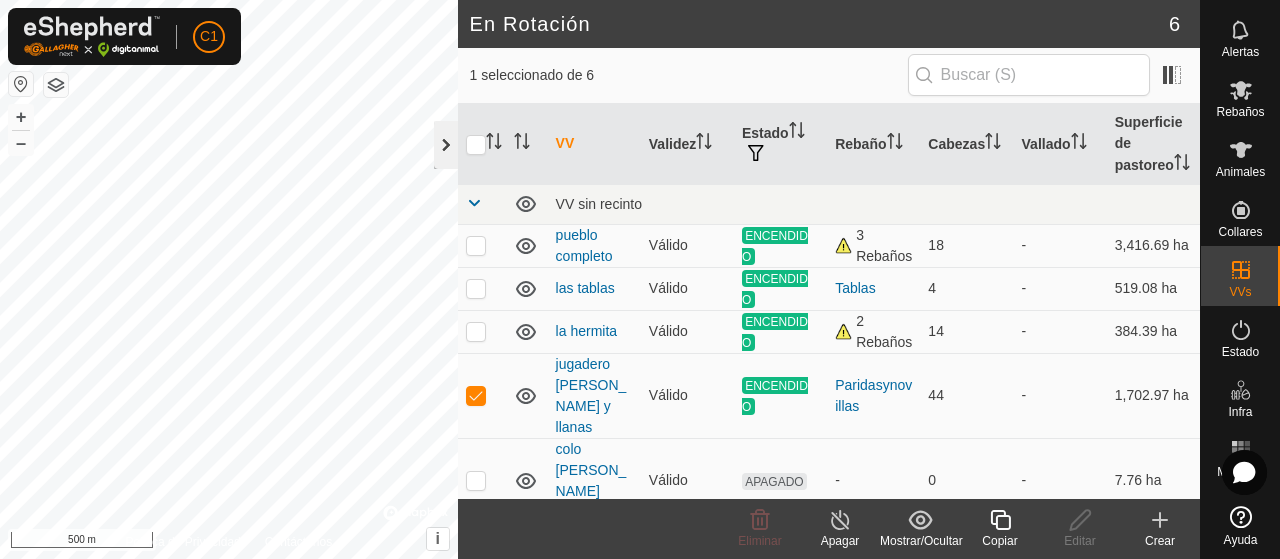 click 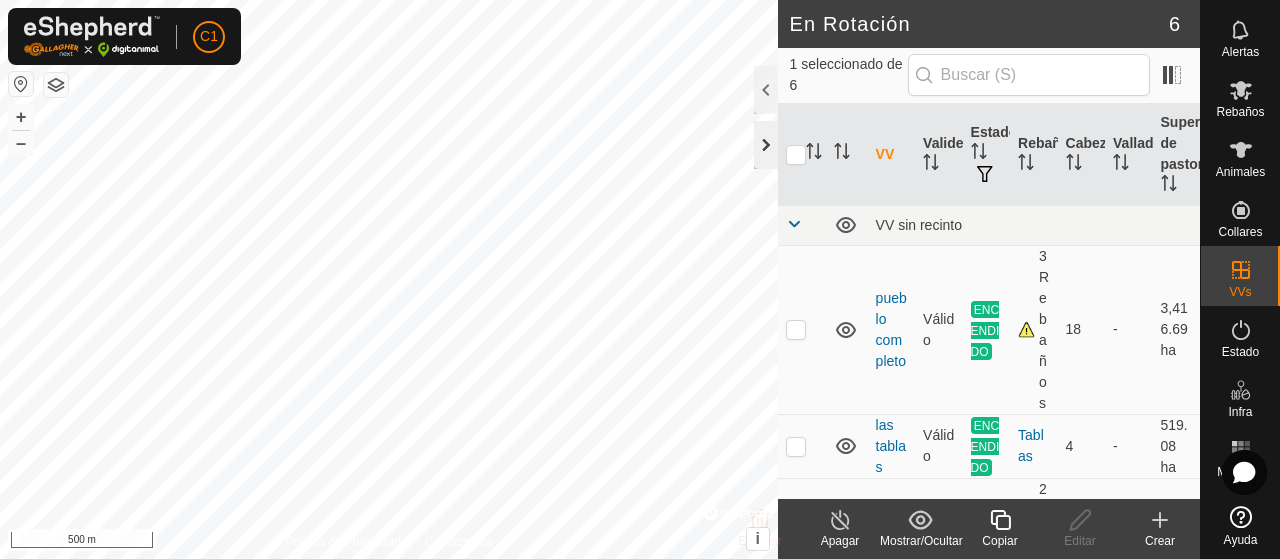 click 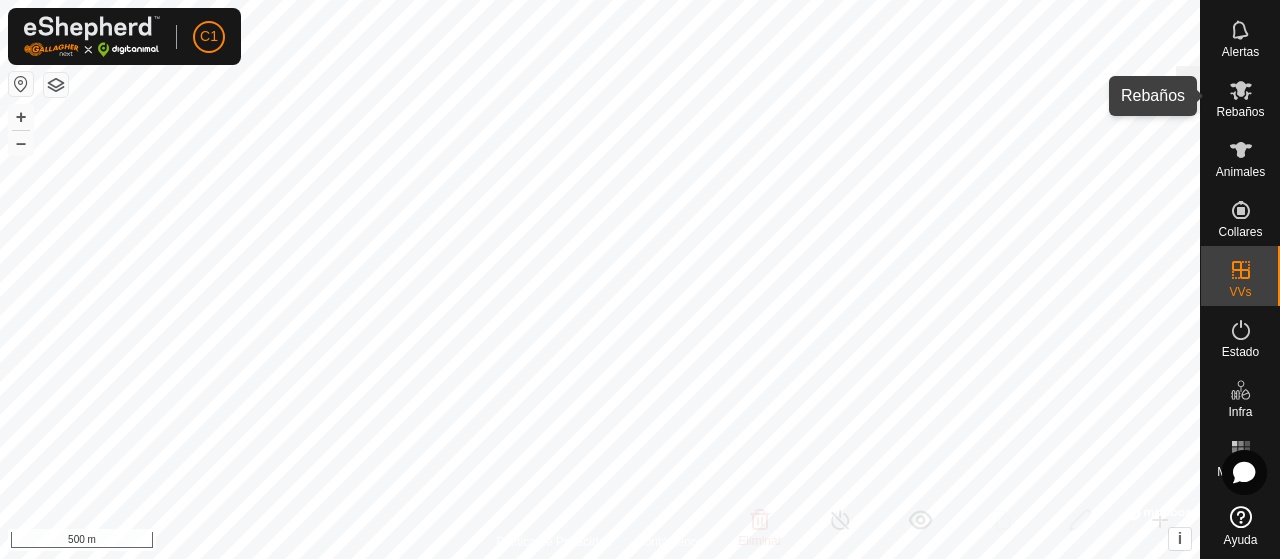 click 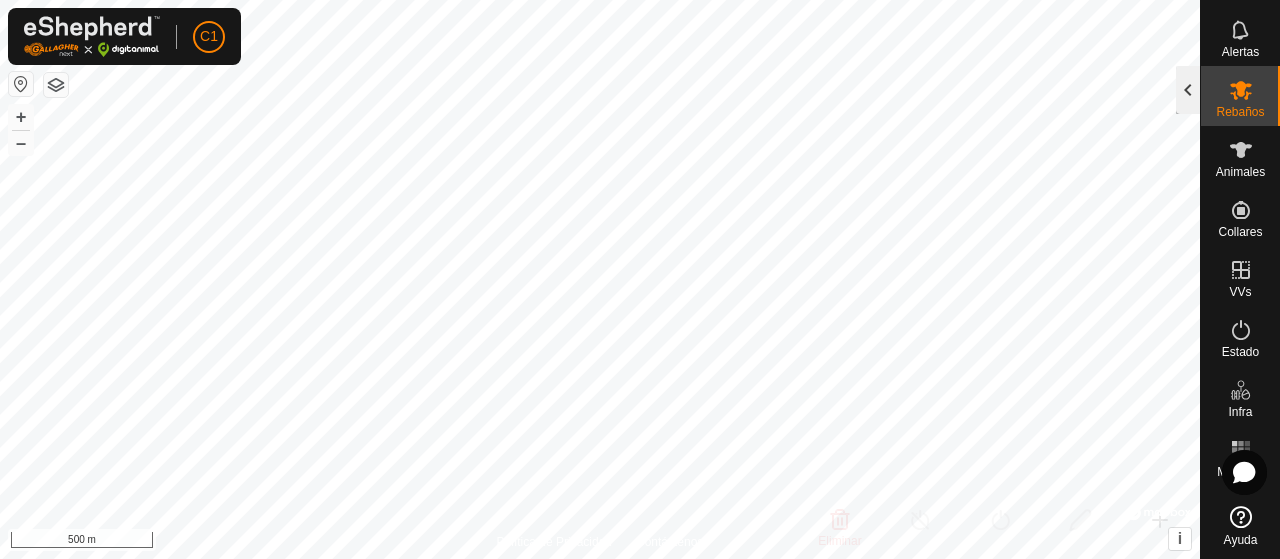 click 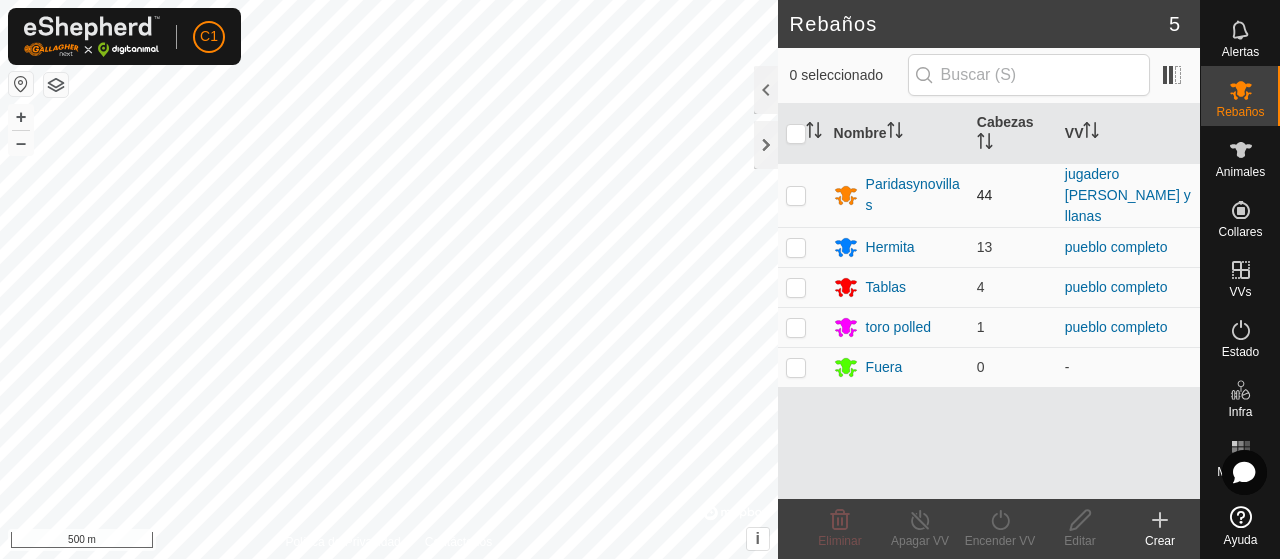 click at bounding box center [802, 195] 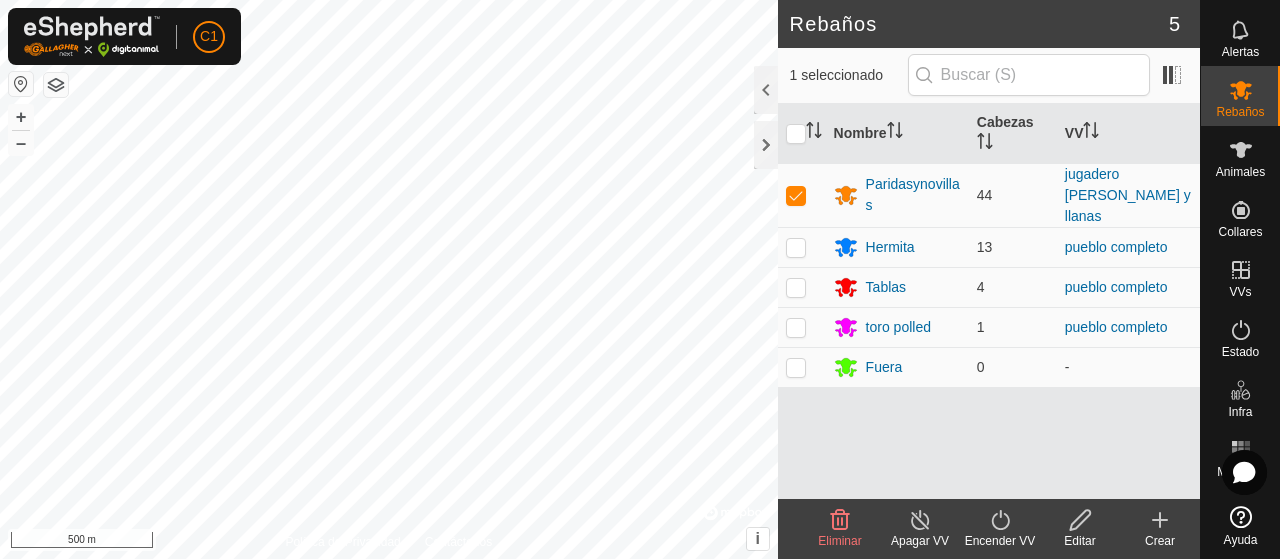 click 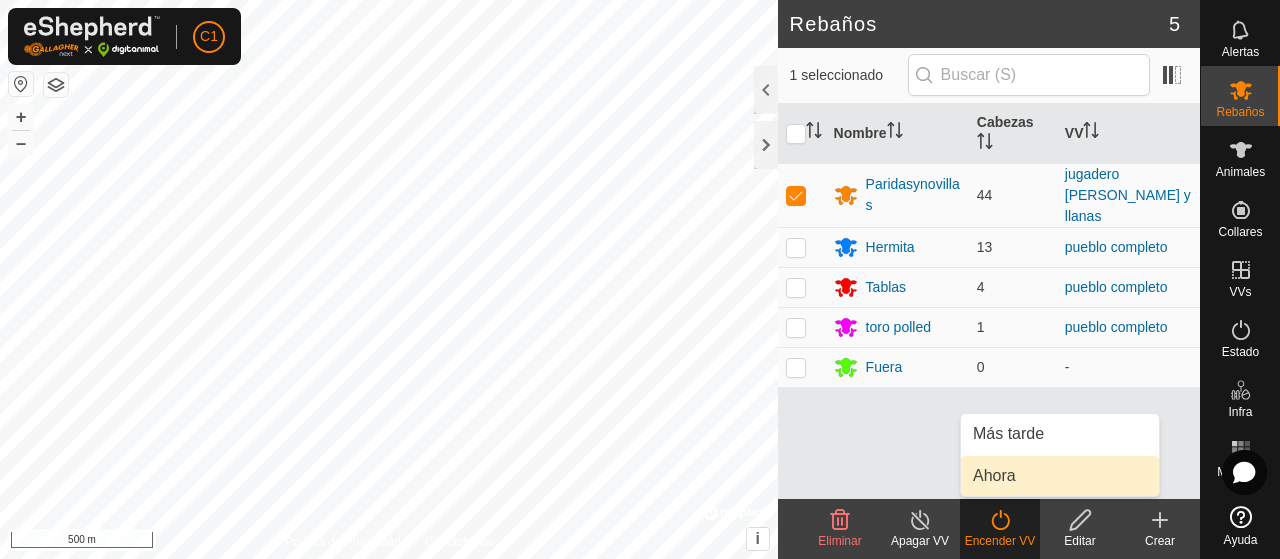 click on "Ahora" at bounding box center [1060, 476] 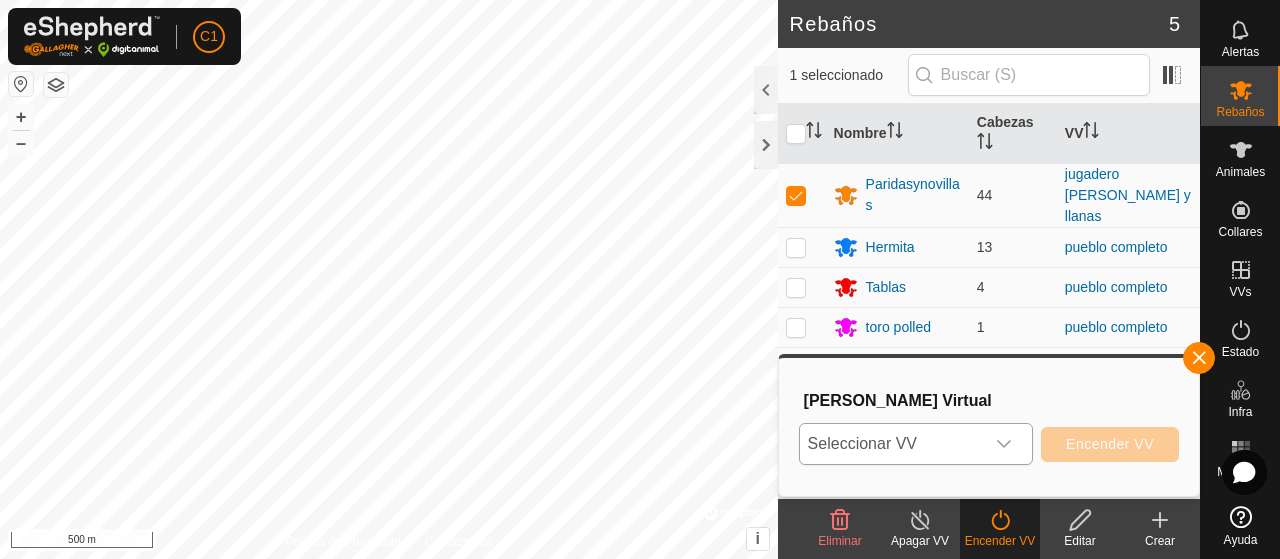 click 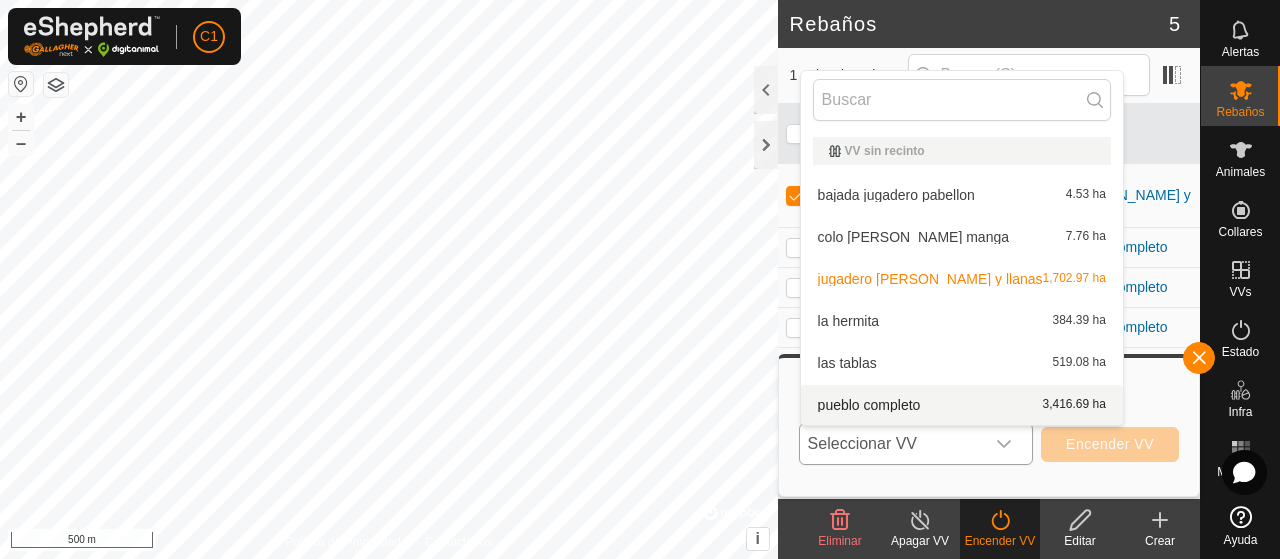 click on "pueblo completo  3,416.69 ha" at bounding box center (962, 405) 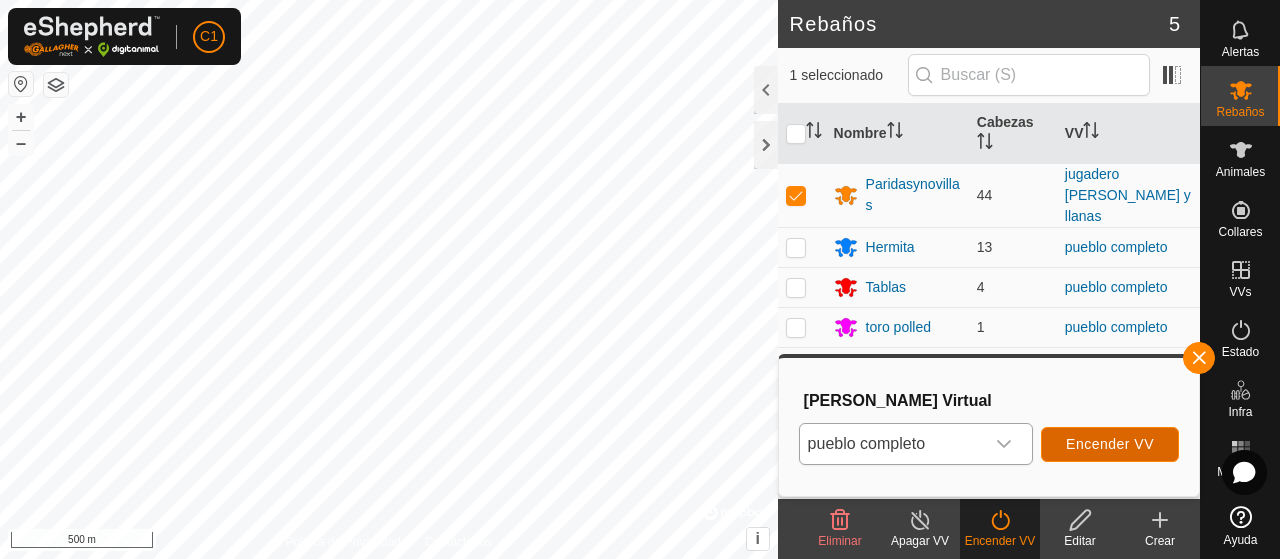 click on "Encender VV" at bounding box center (1110, 444) 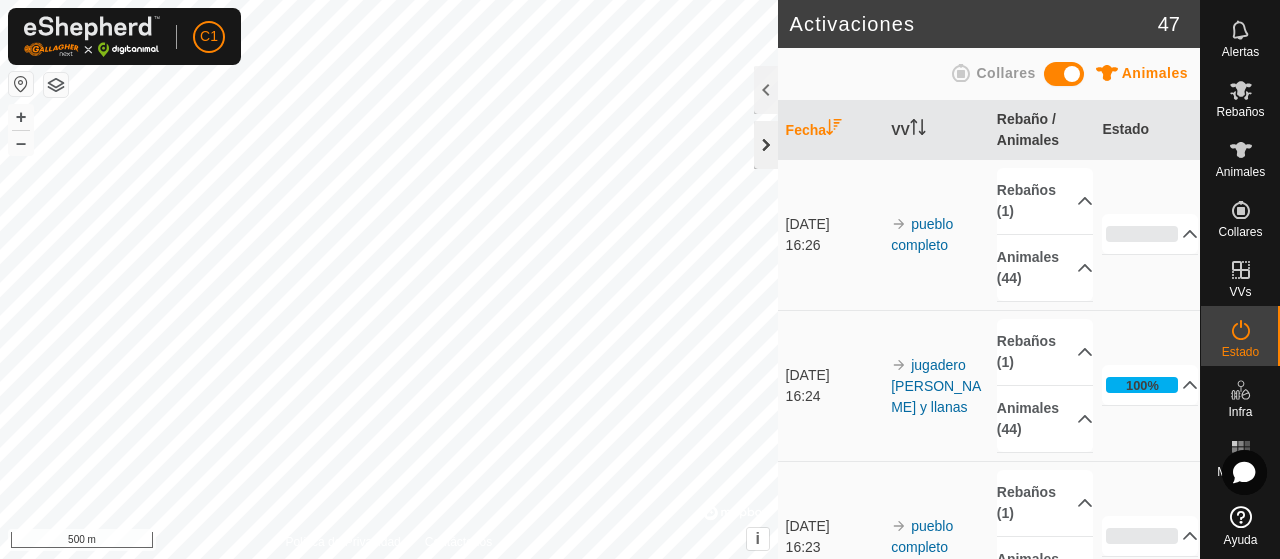 click 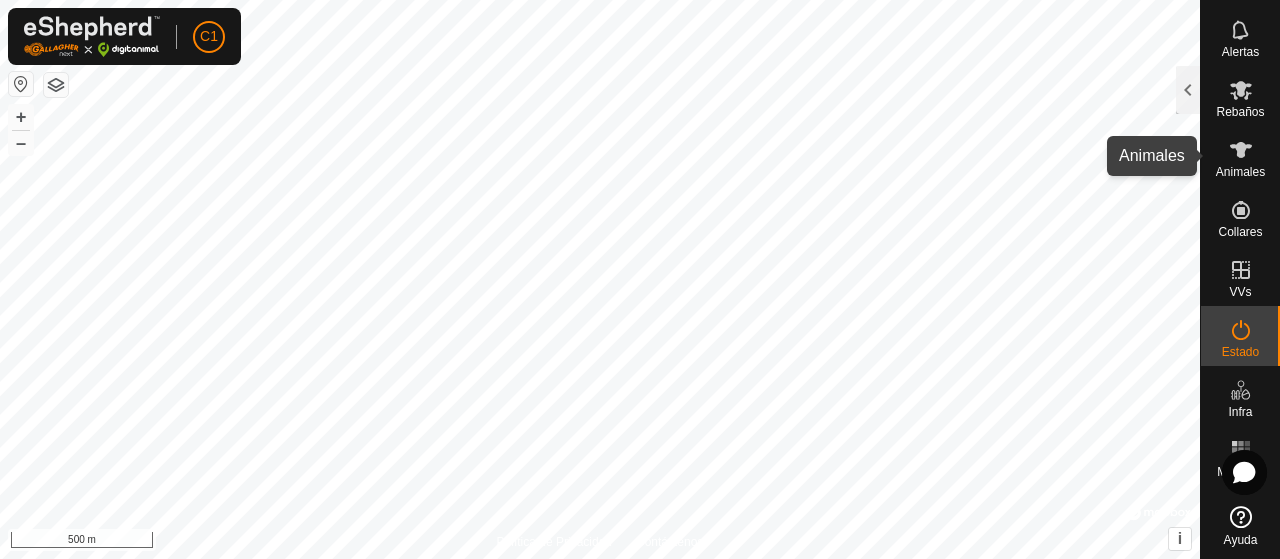 click 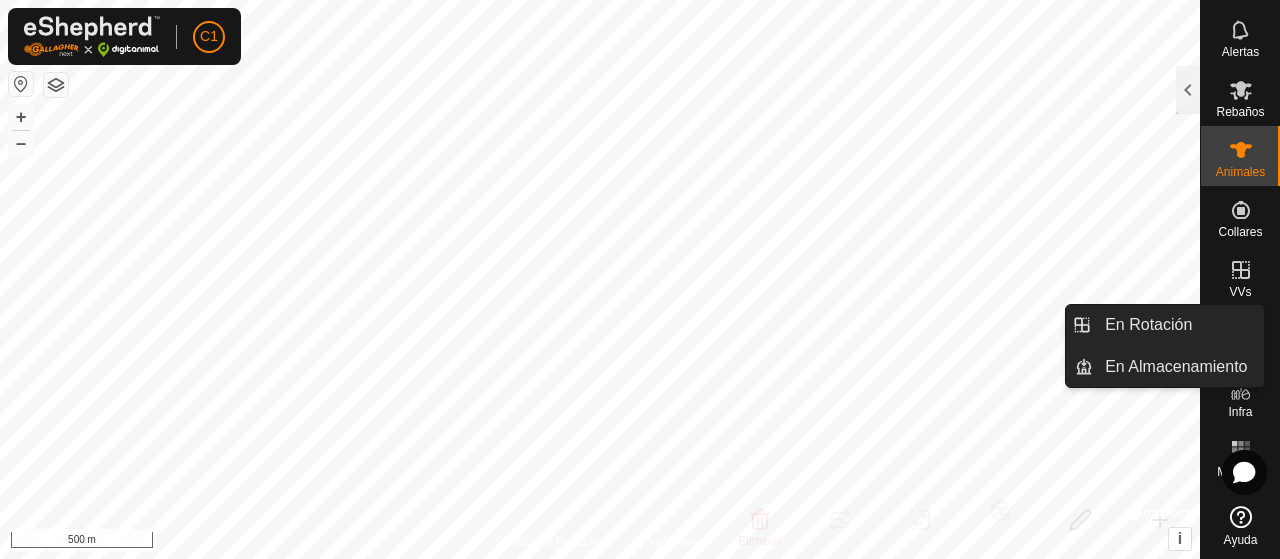 click 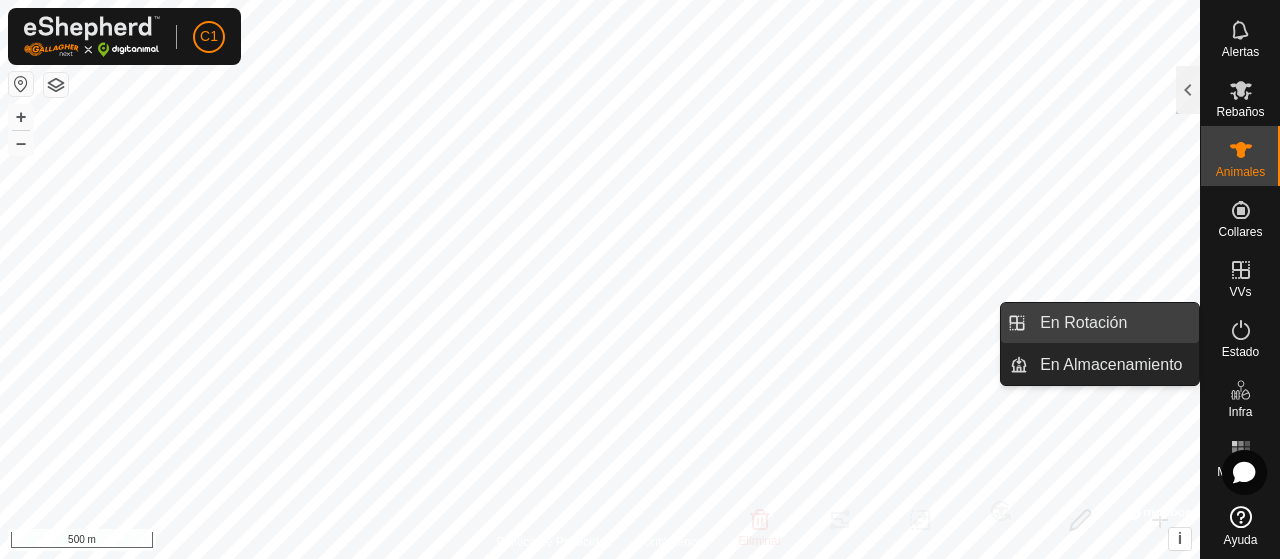 click on "En Rotación" at bounding box center [1113, 323] 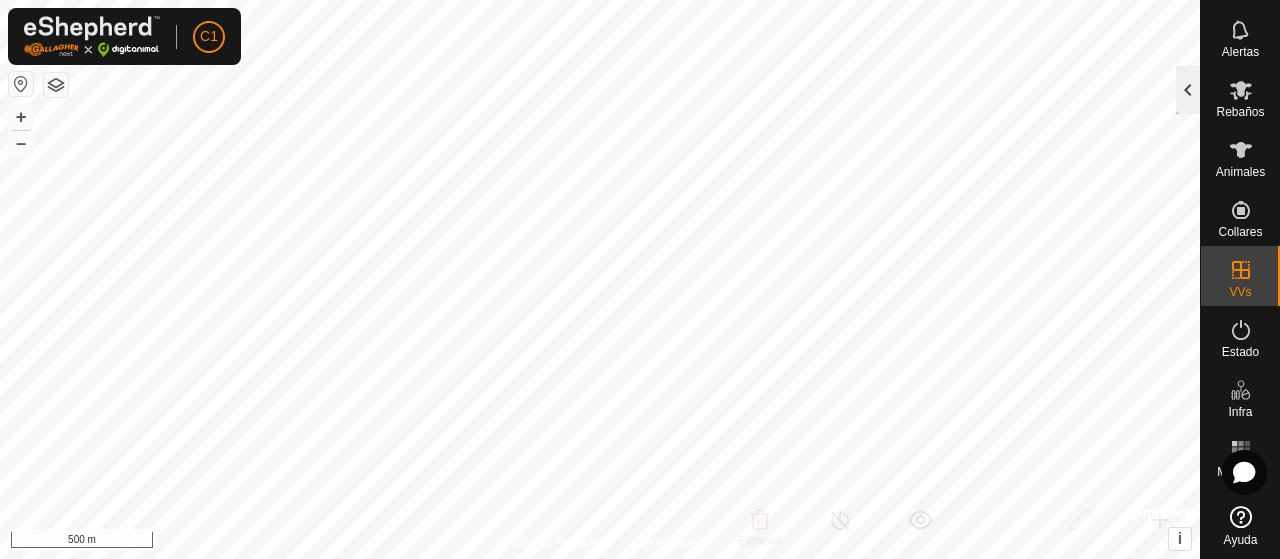 click 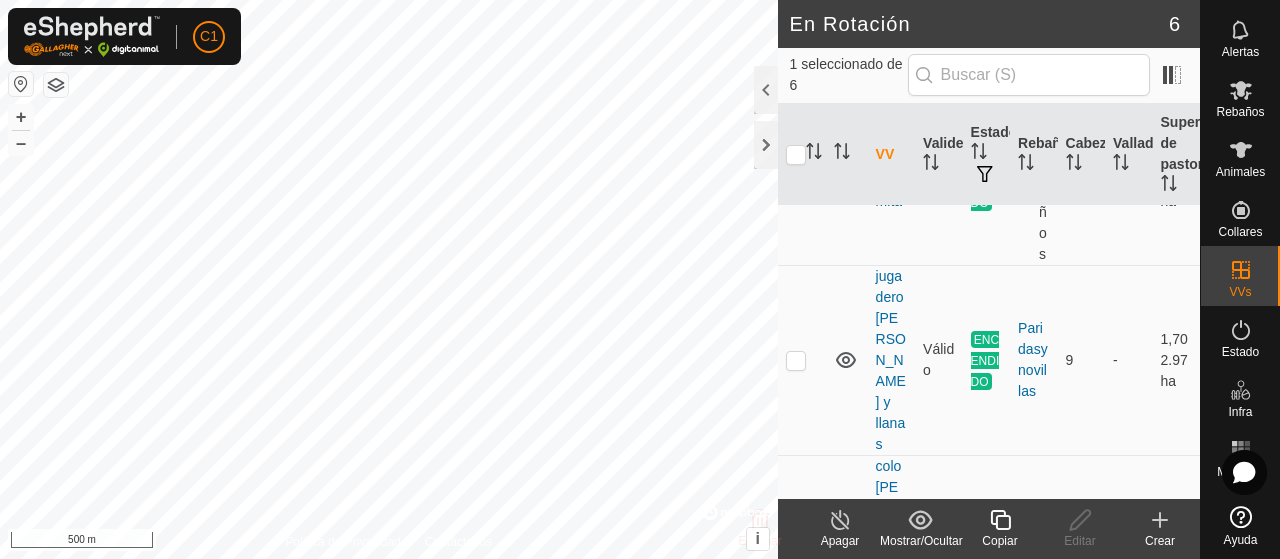 scroll, scrollTop: 400, scrollLeft: 0, axis: vertical 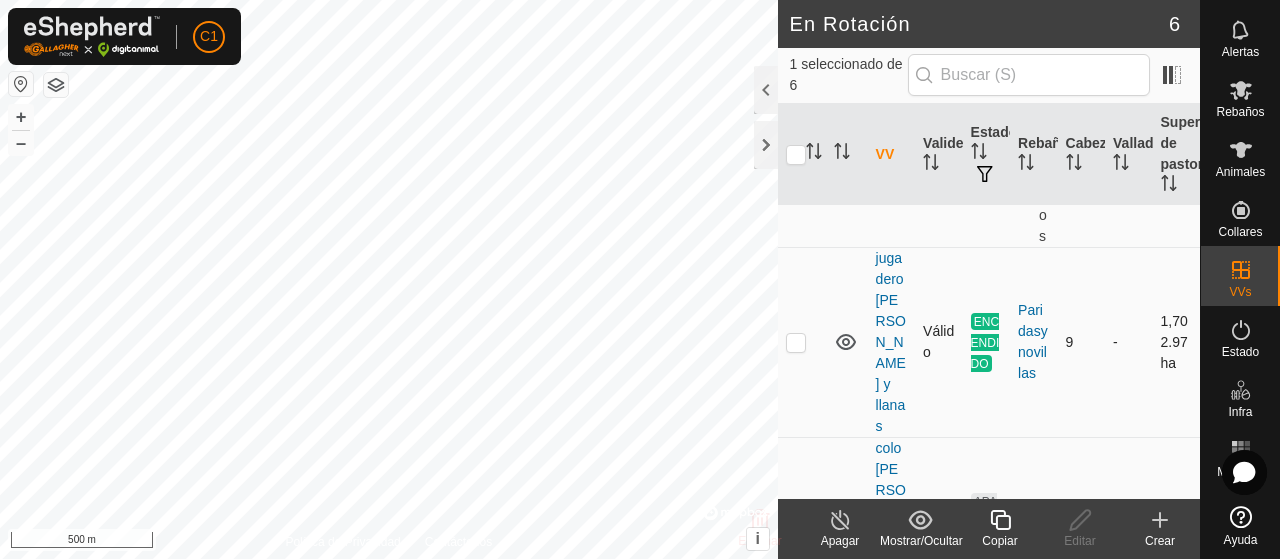 click at bounding box center [796, 342] 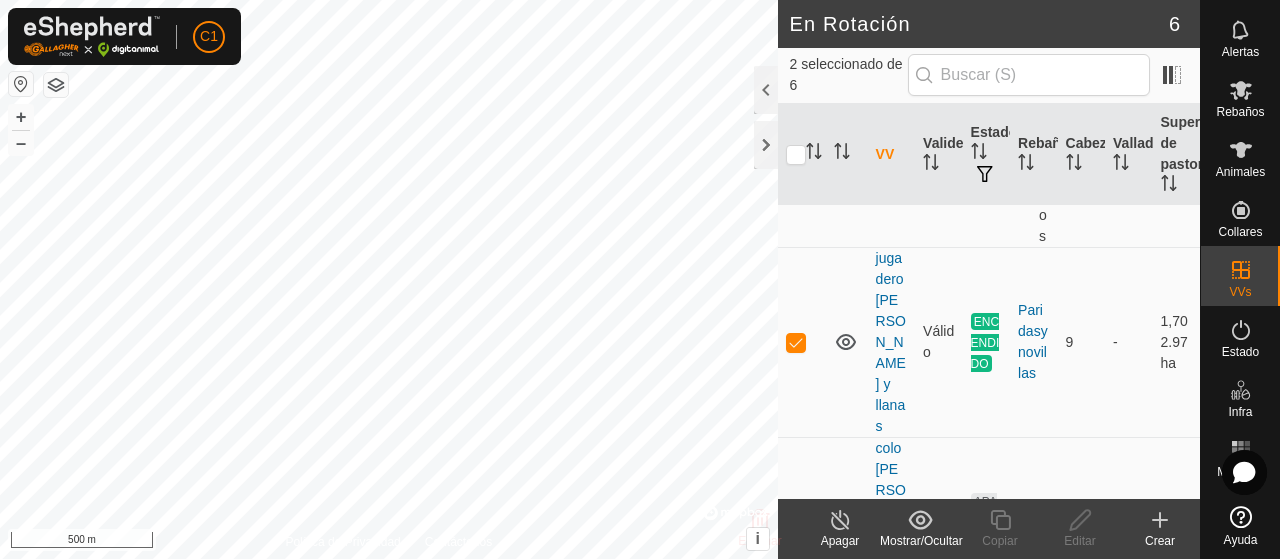 click on "Apagar" 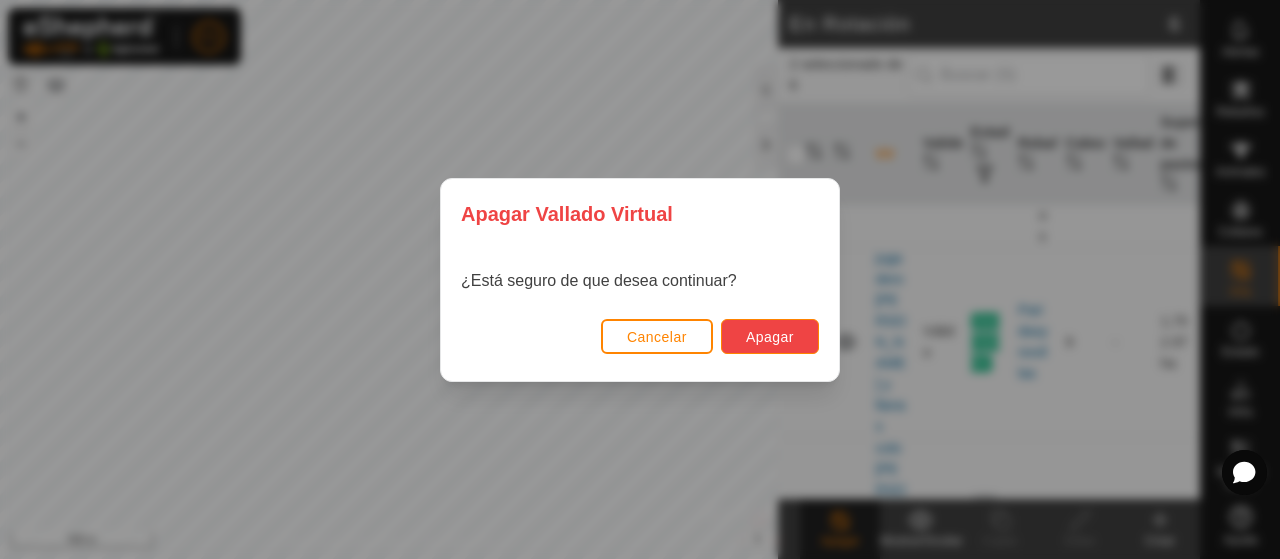 click on "Apagar" at bounding box center (770, 337) 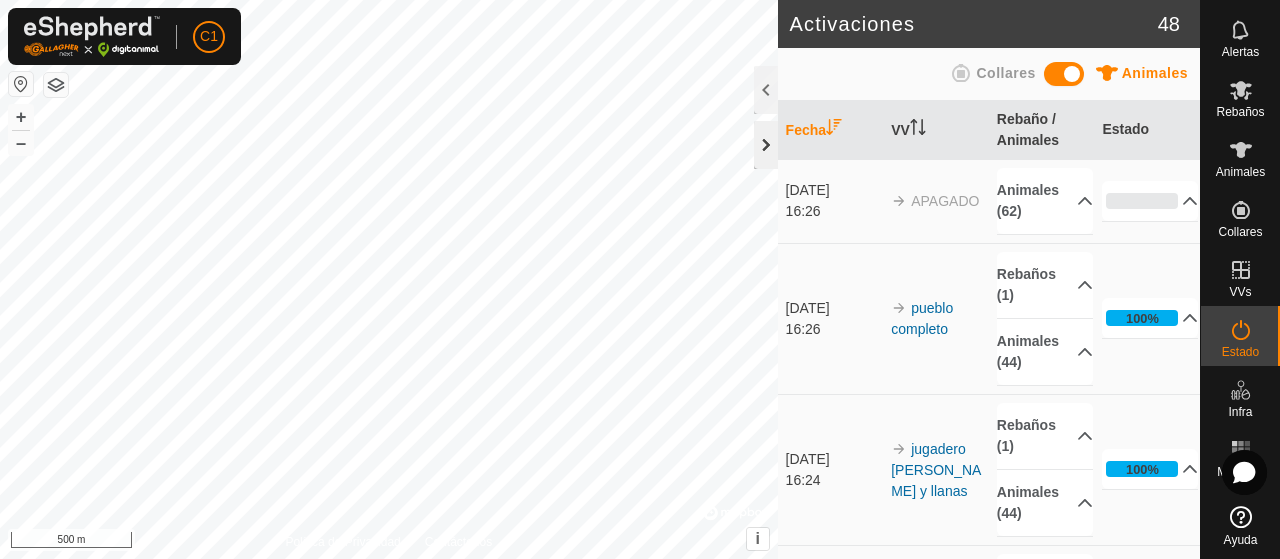 click 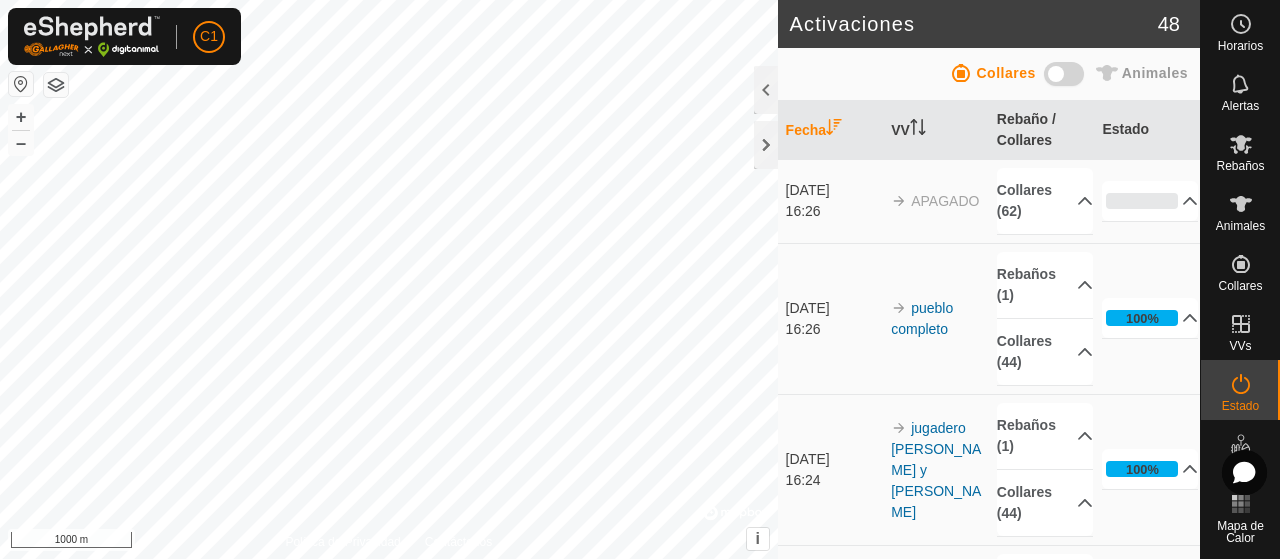click at bounding box center [1064, 74] 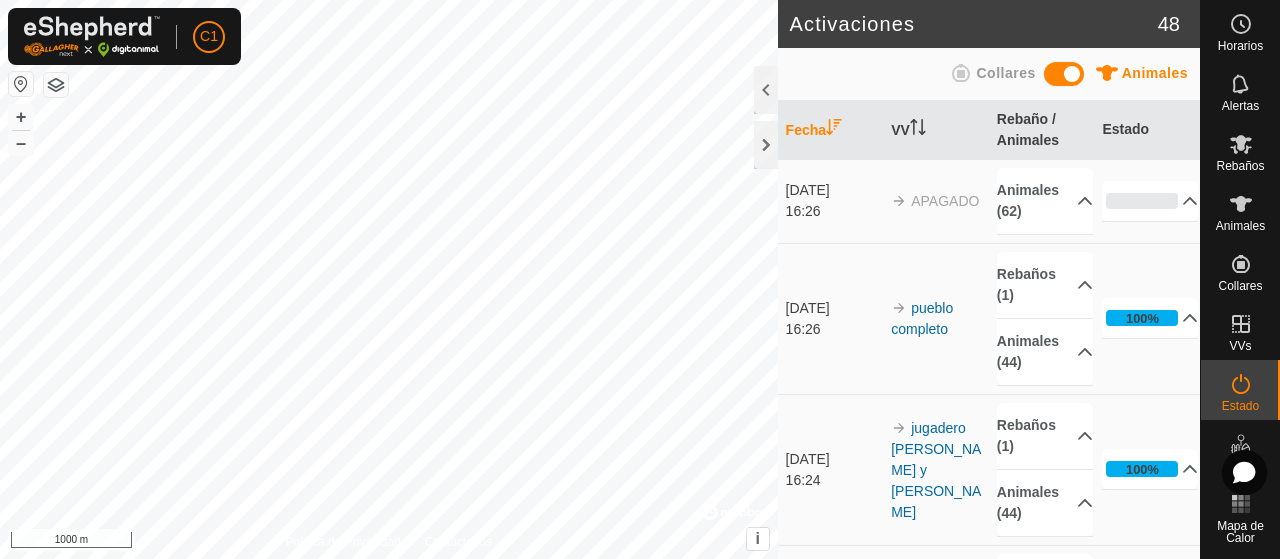 scroll, scrollTop: 0, scrollLeft: 0, axis: both 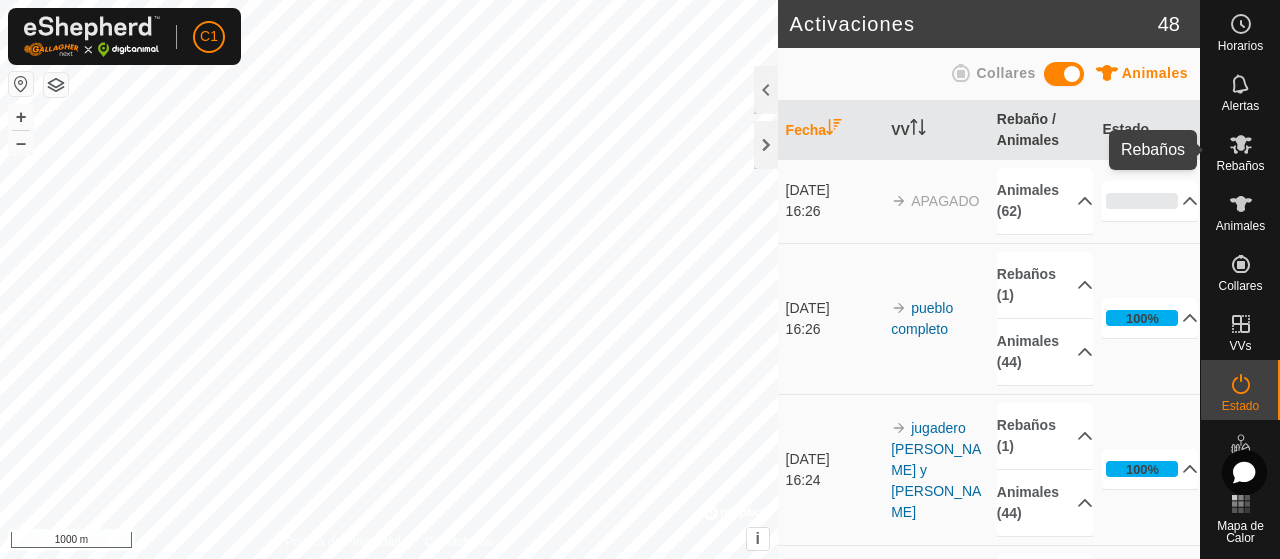 click 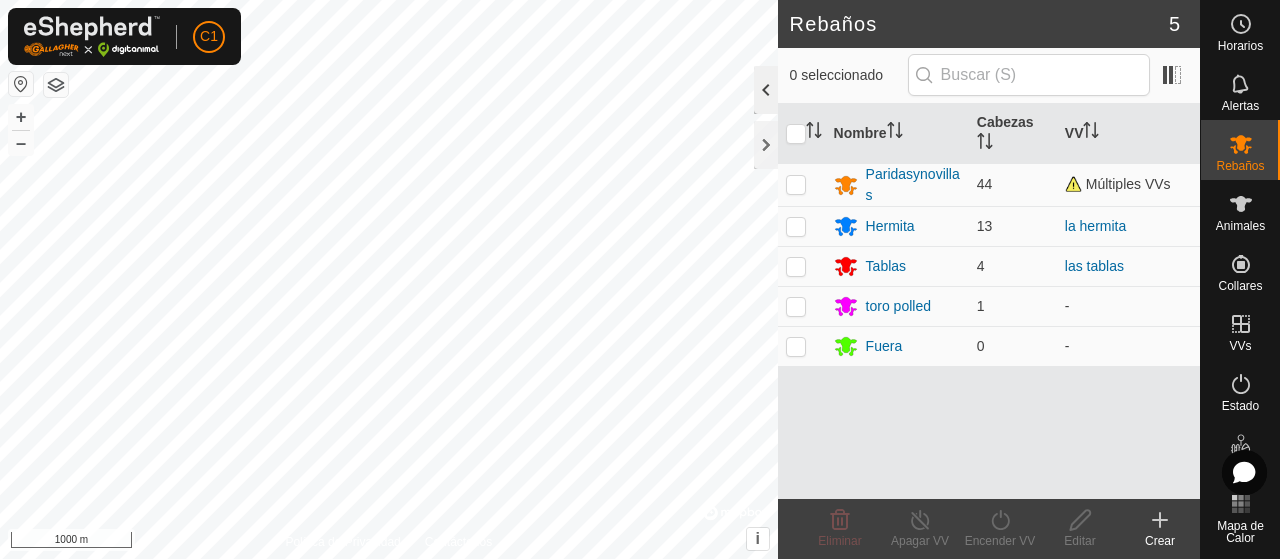 click 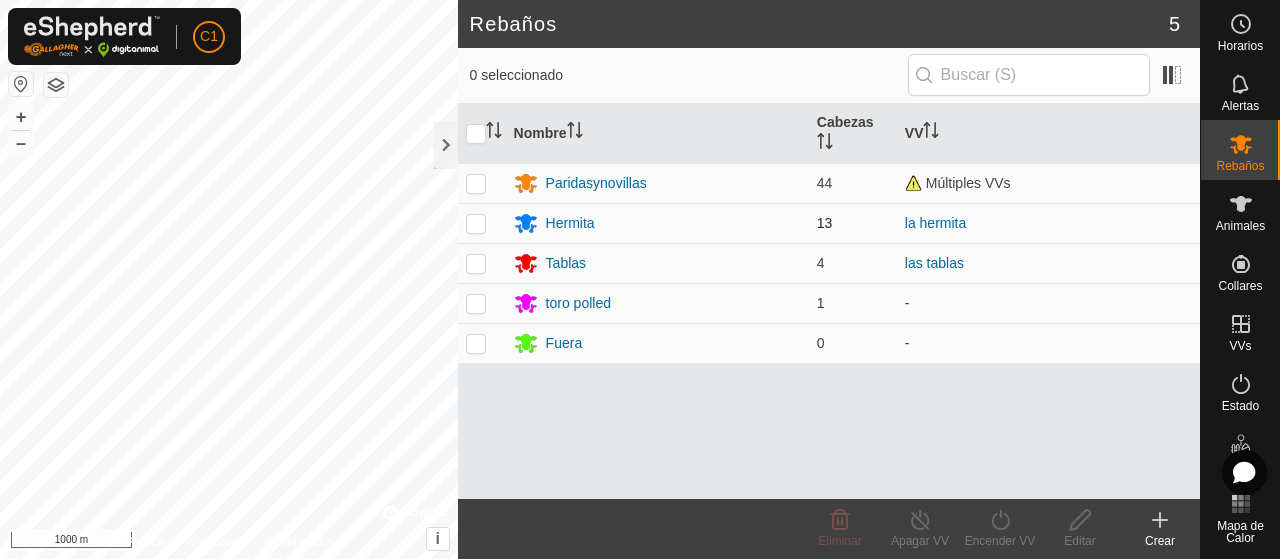 click at bounding box center [476, 223] 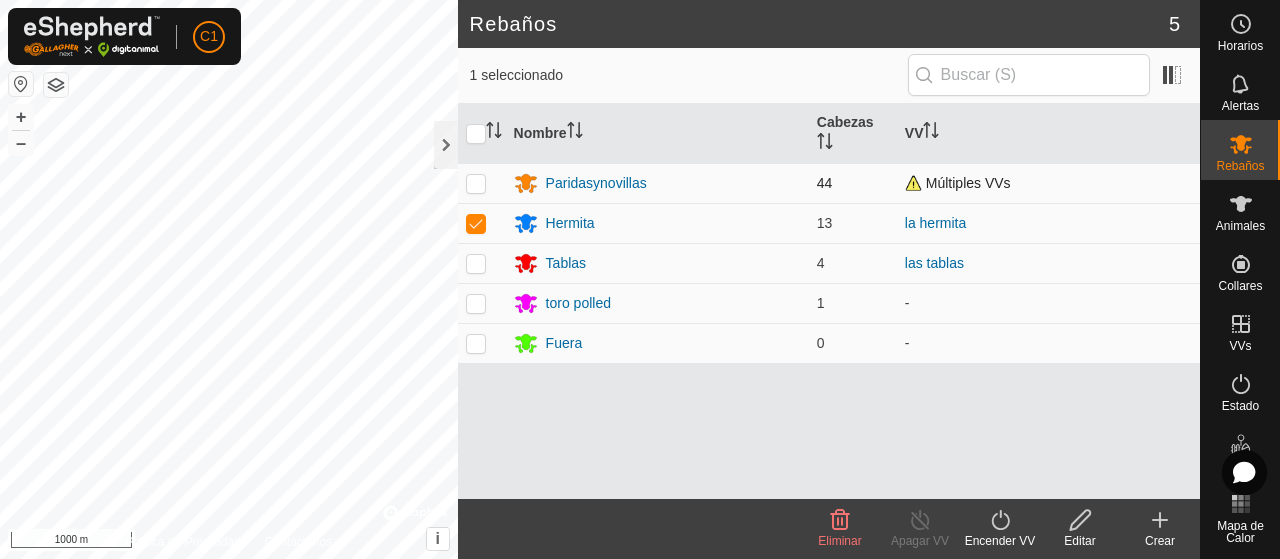 click on "Múltiples VVs" at bounding box center [958, 183] 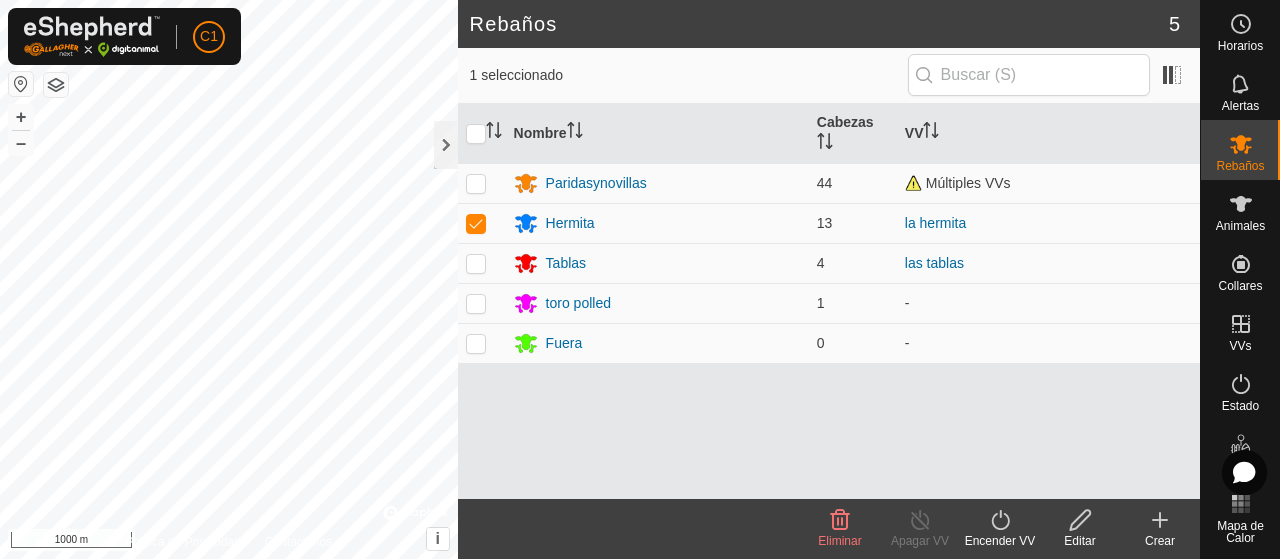 click 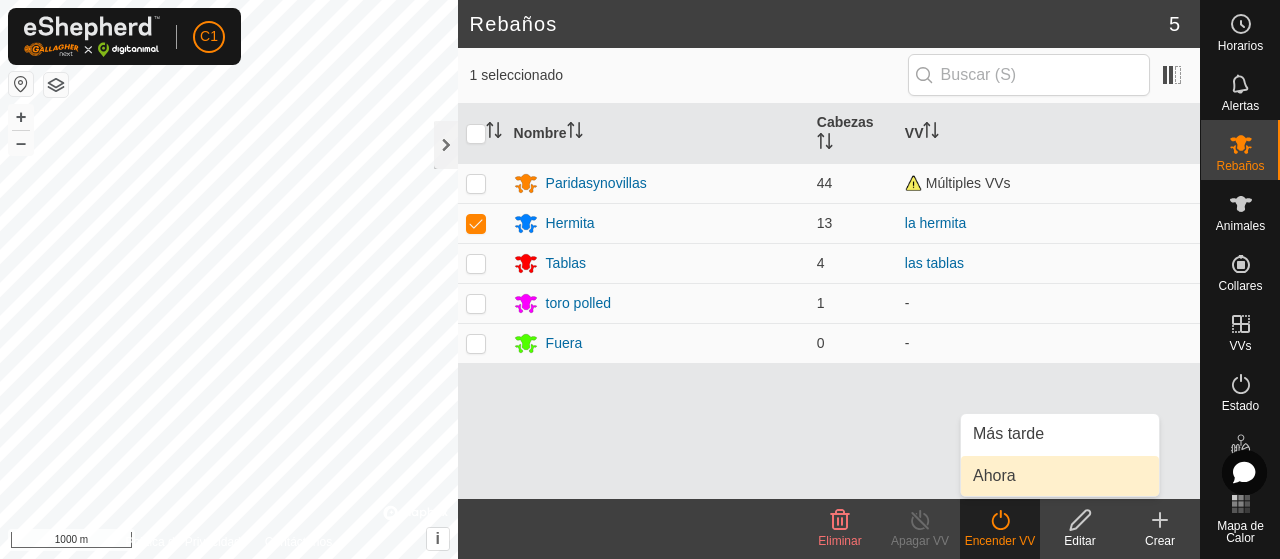 click on "Ahora" at bounding box center (1060, 476) 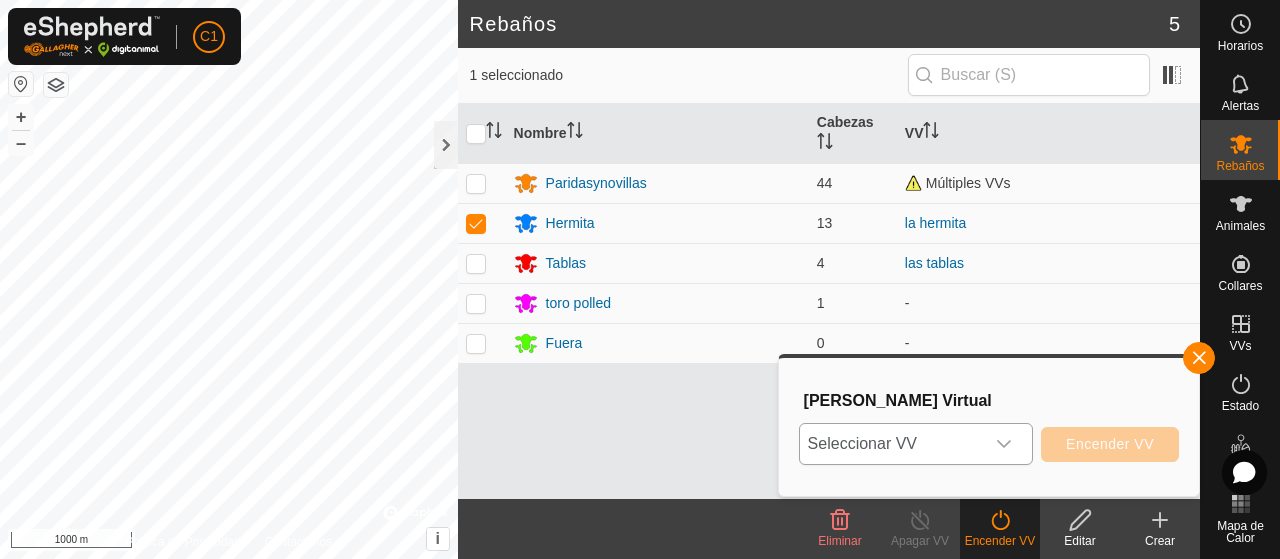 click 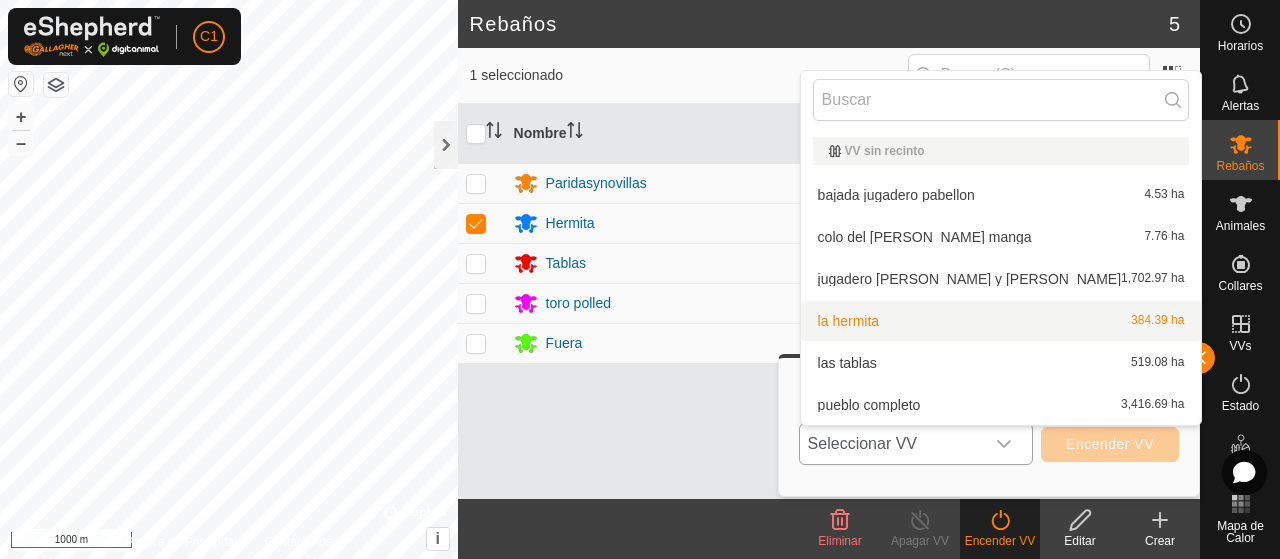 click on "la hermita  384.39 ha" at bounding box center (1001, 321) 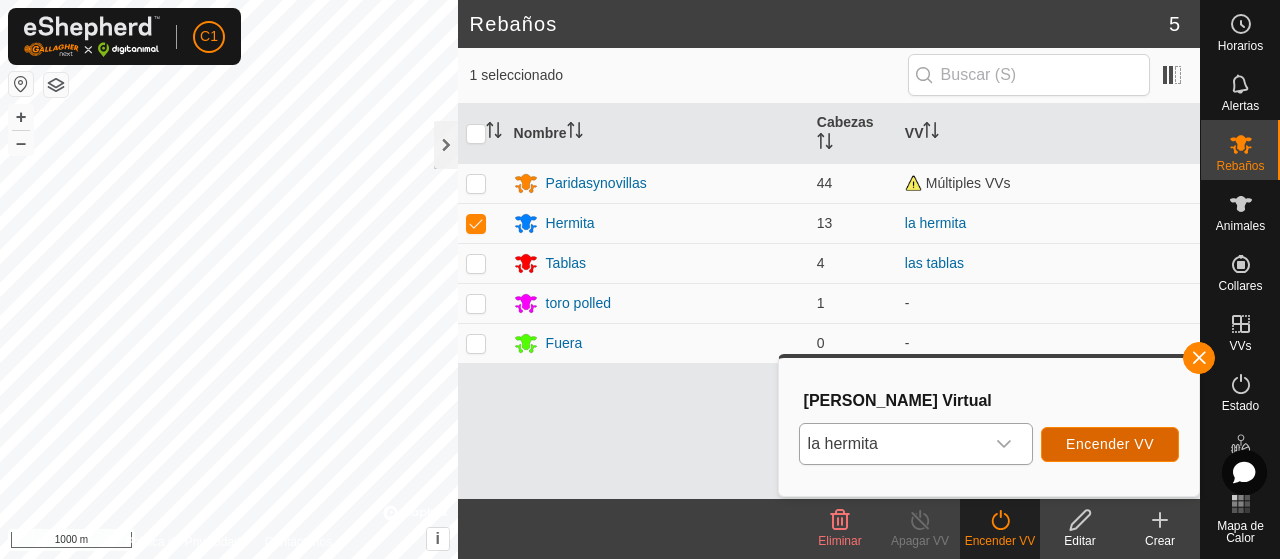 click on "Encender VV" at bounding box center (1110, 444) 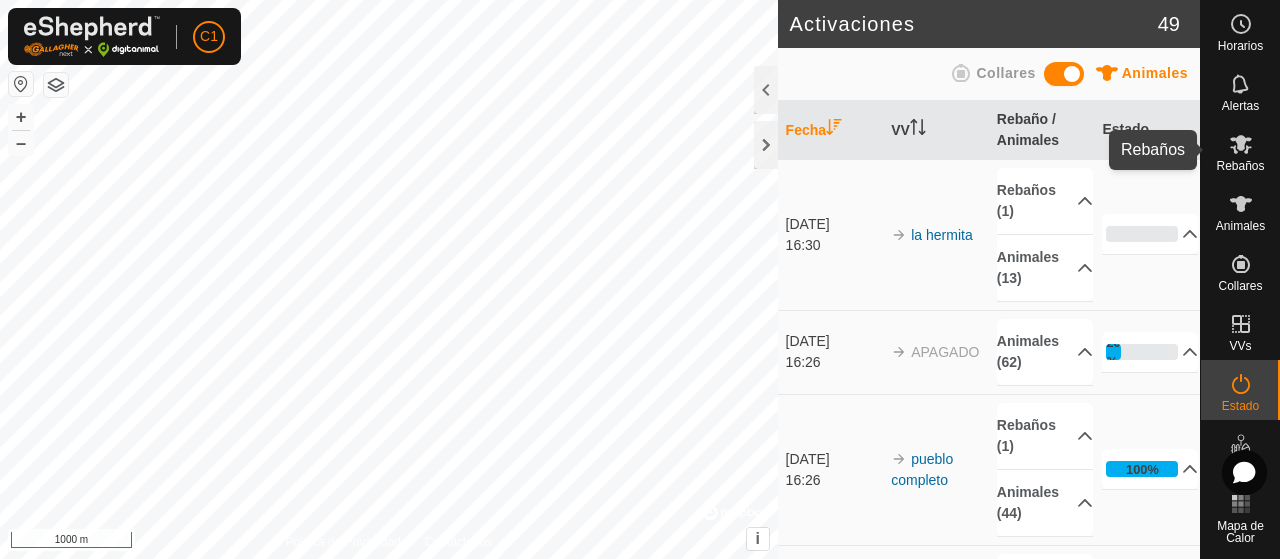 click 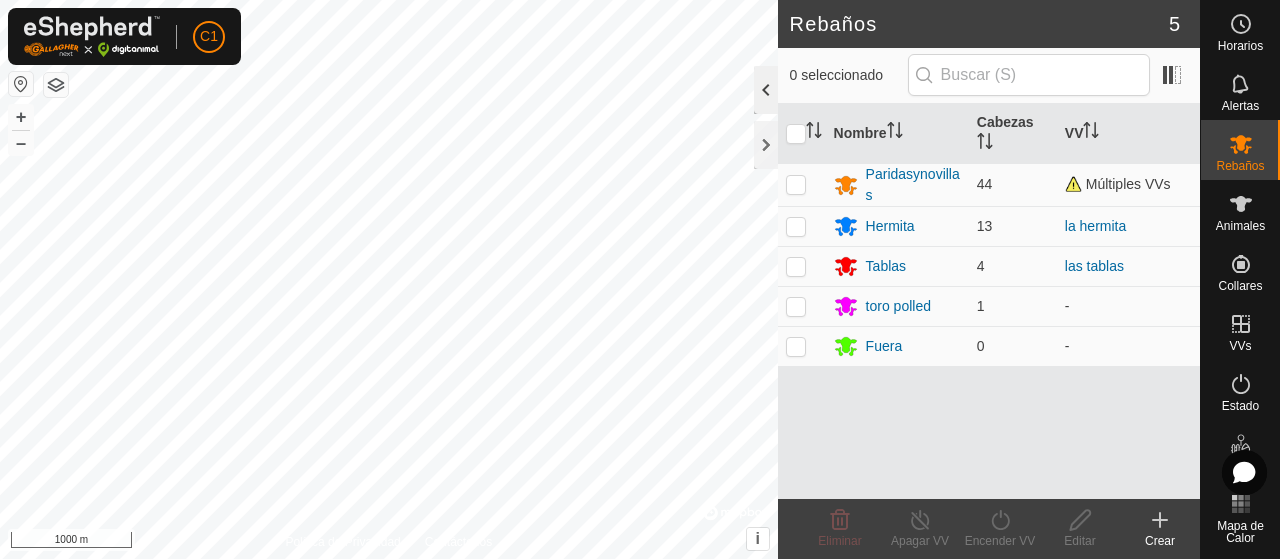 click 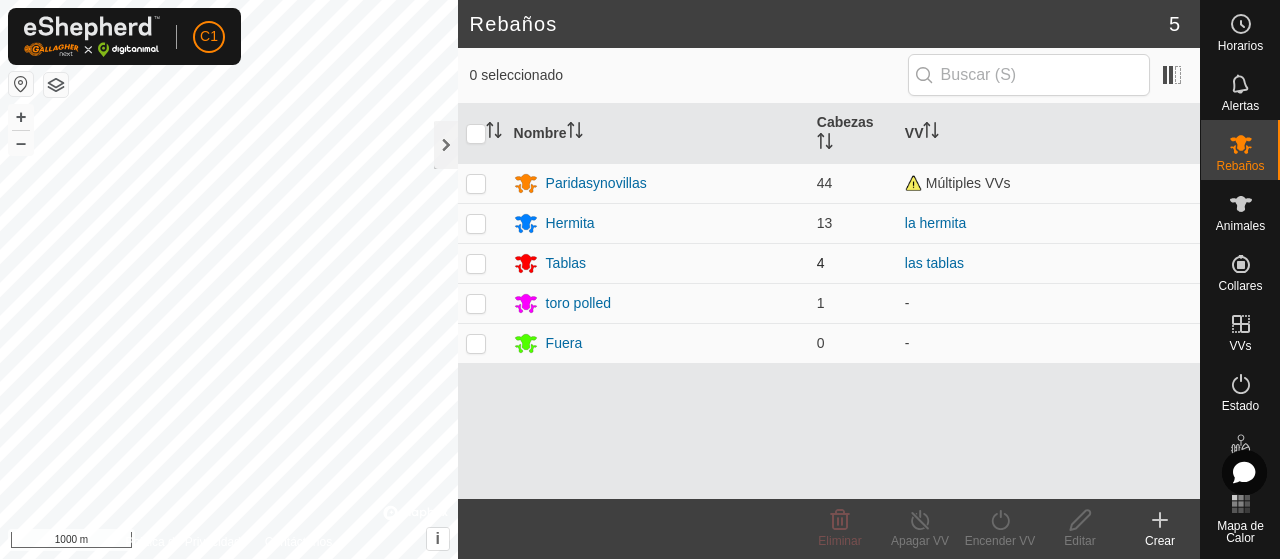 click at bounding box center [476, 263] 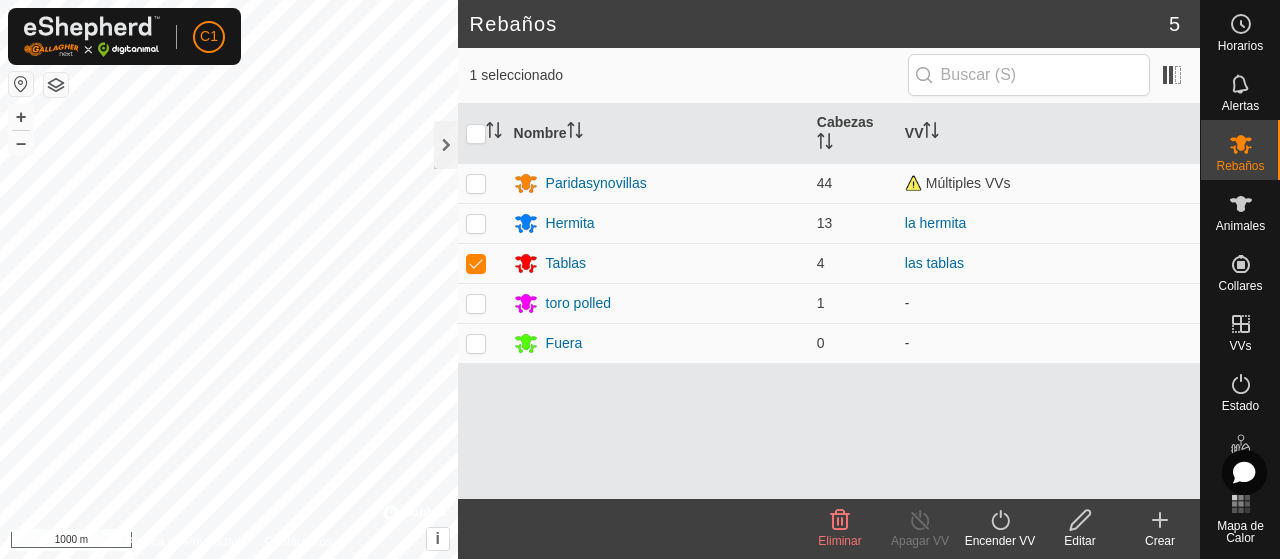 click 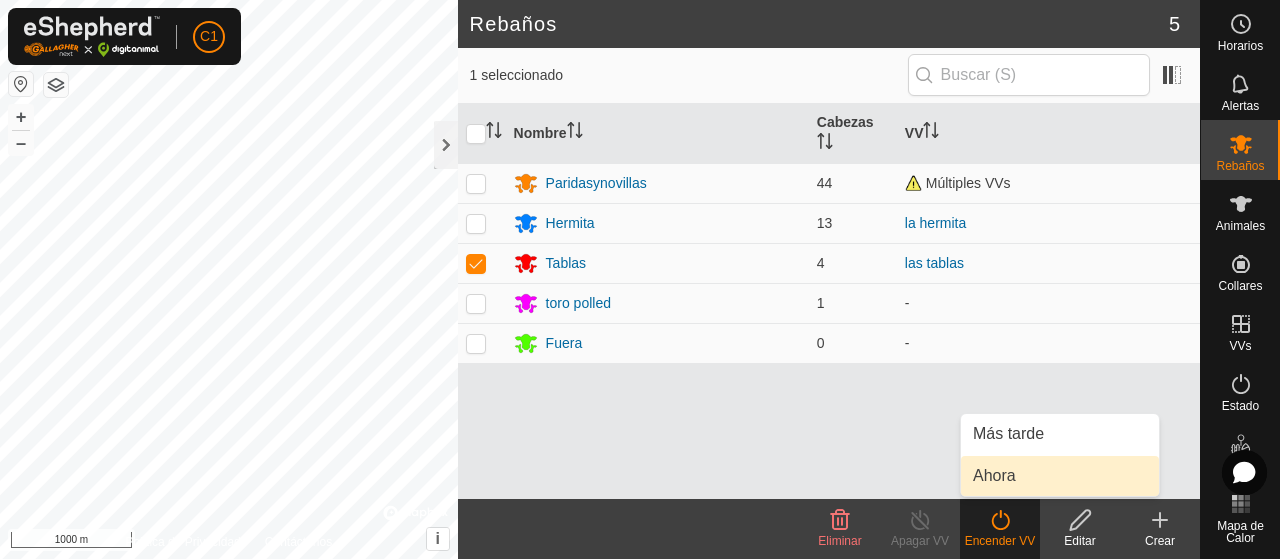 click on "Ahora" at bounding box center [1060, 476] 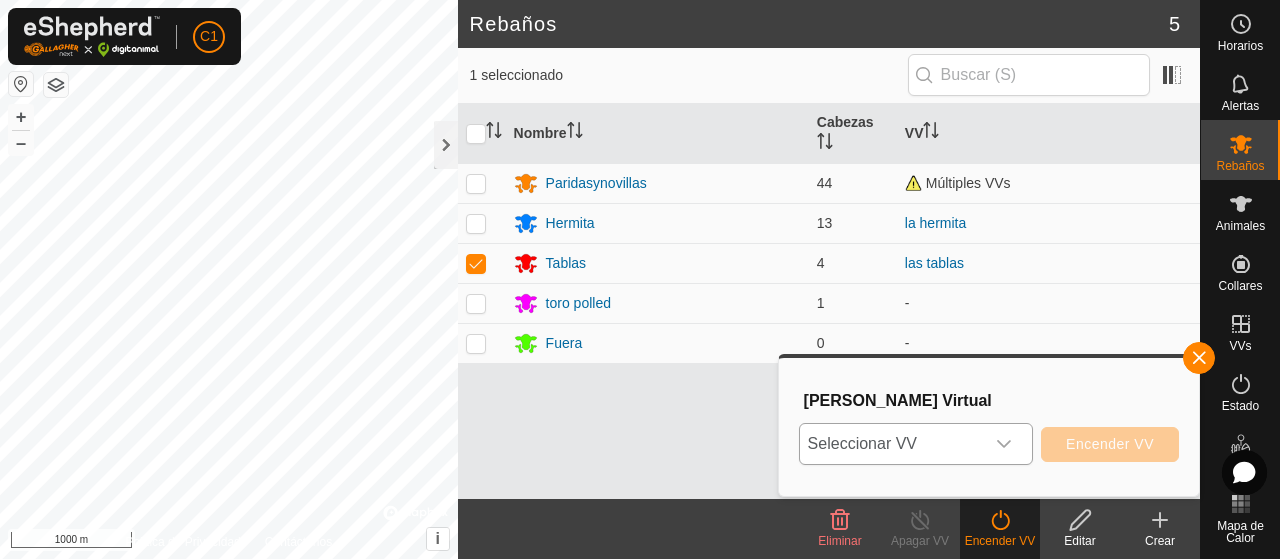 click 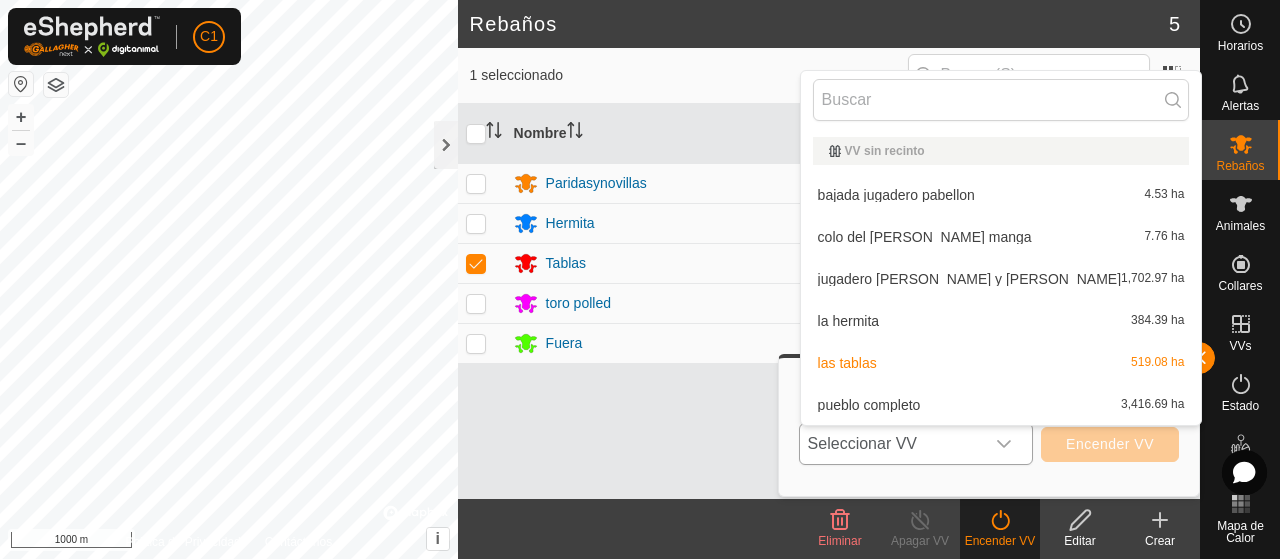 click on "las tablas  519.08 ha" at bounding box center [1001, 363] 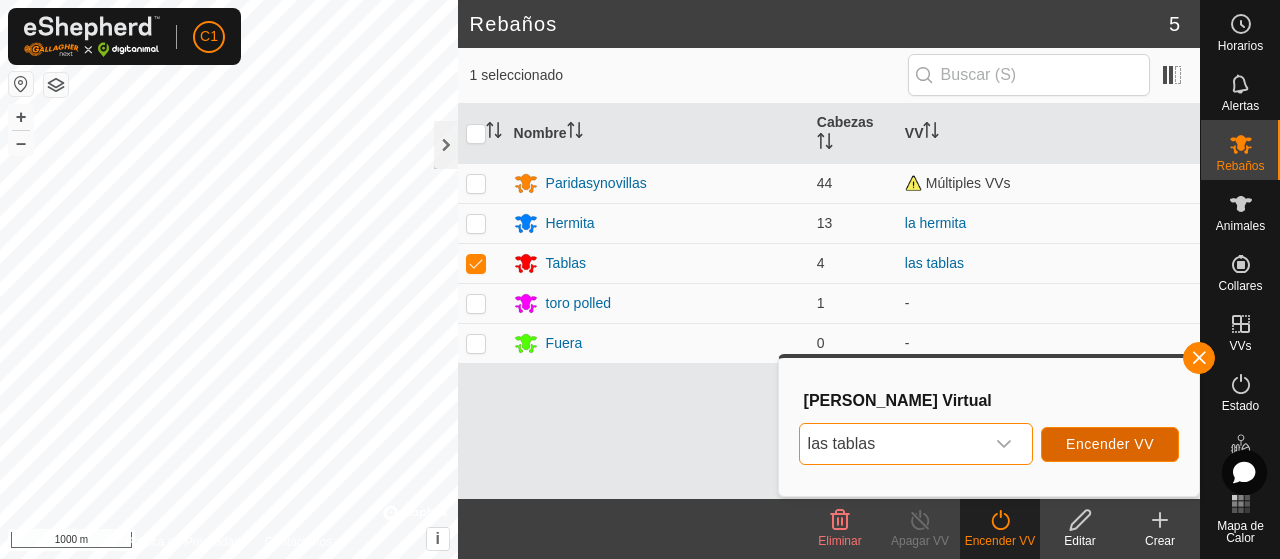 click on "Encender VV" at bounding box center [1110, 444] 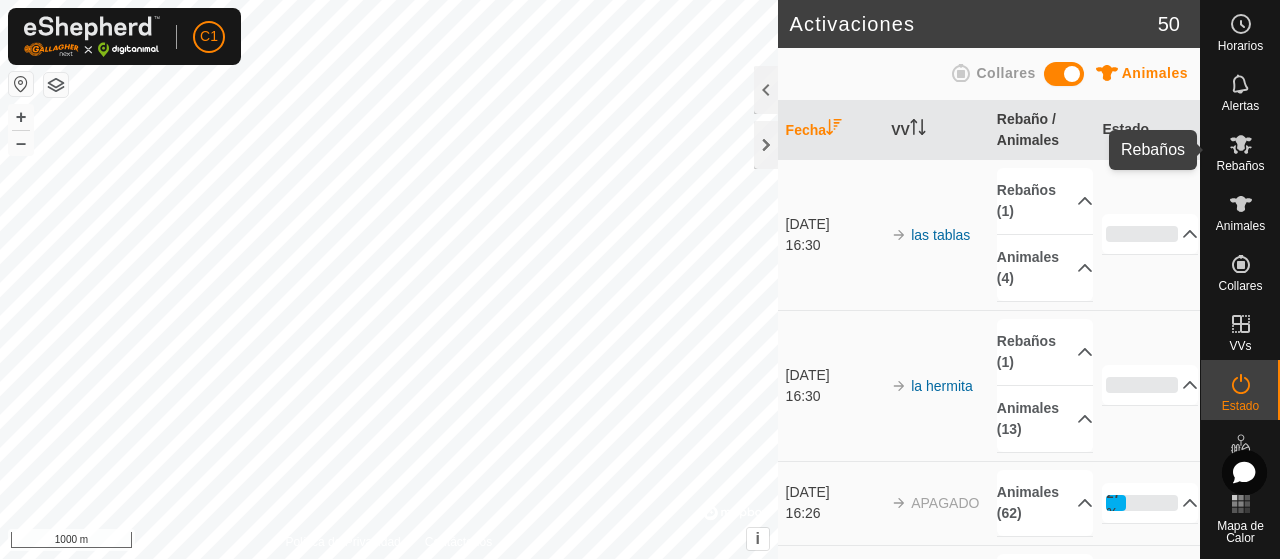 click at bounding box center [1241, 144] 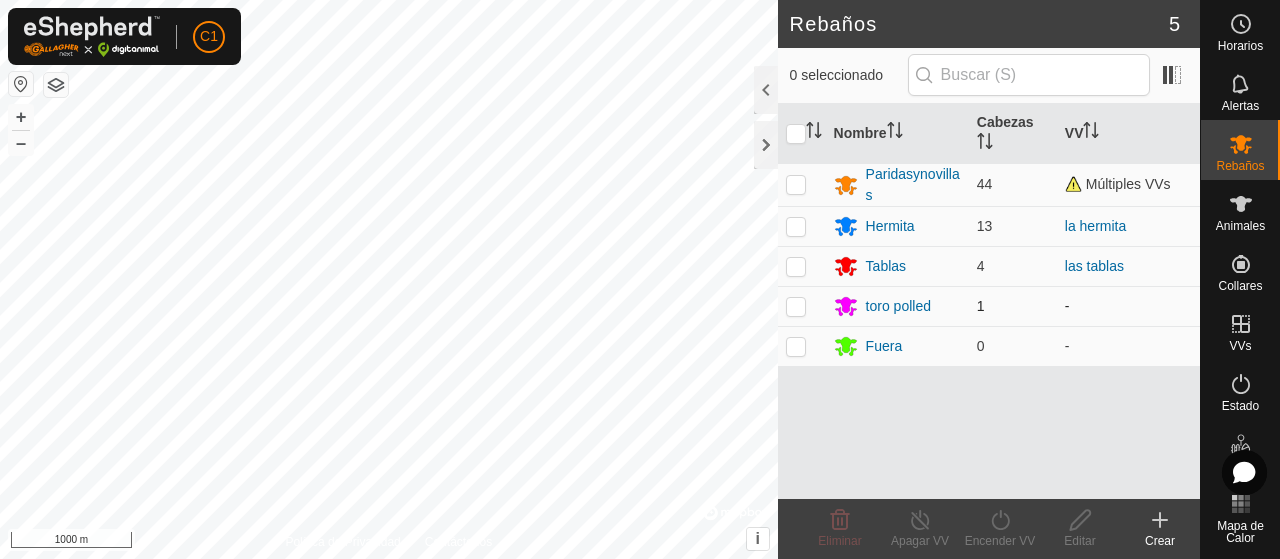 click at bounding box center (796, 306) 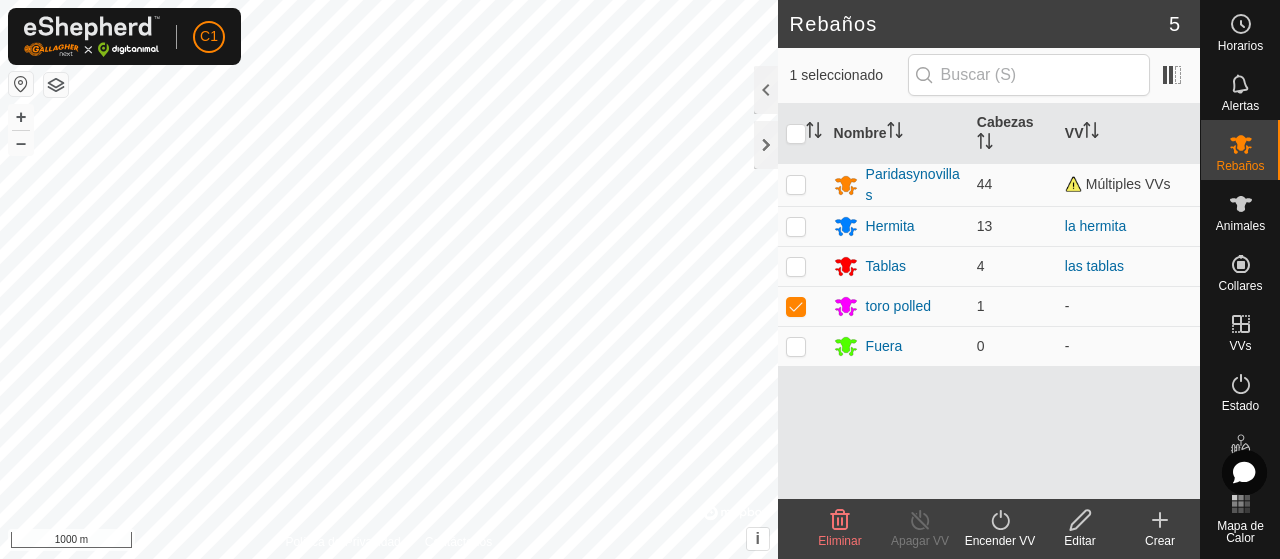 click 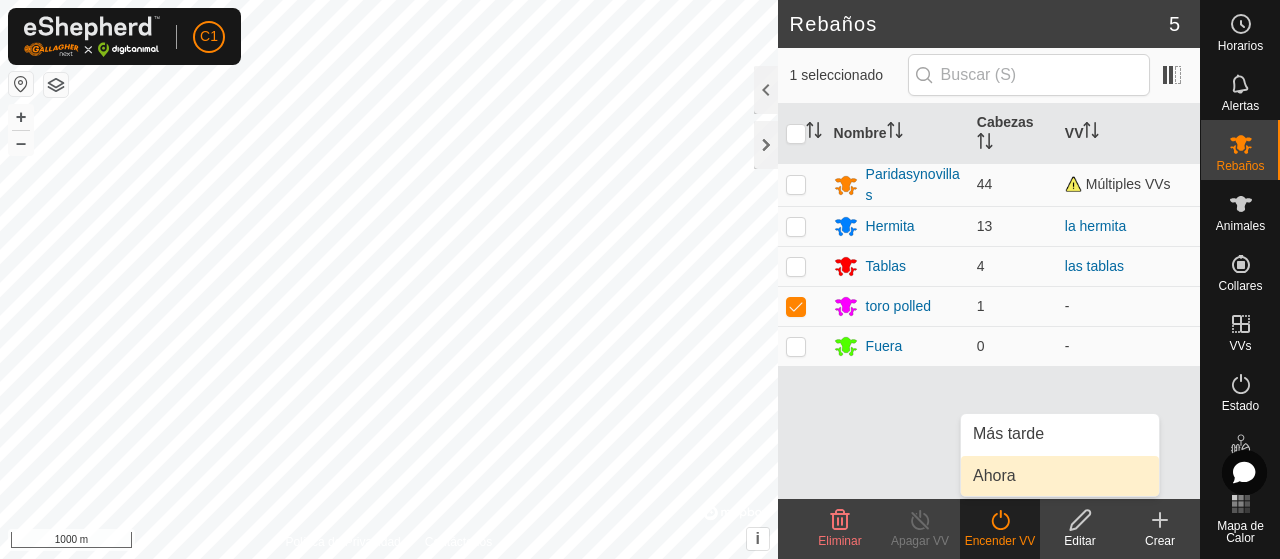click on "Ahora" at bounding box center [1060, 476] 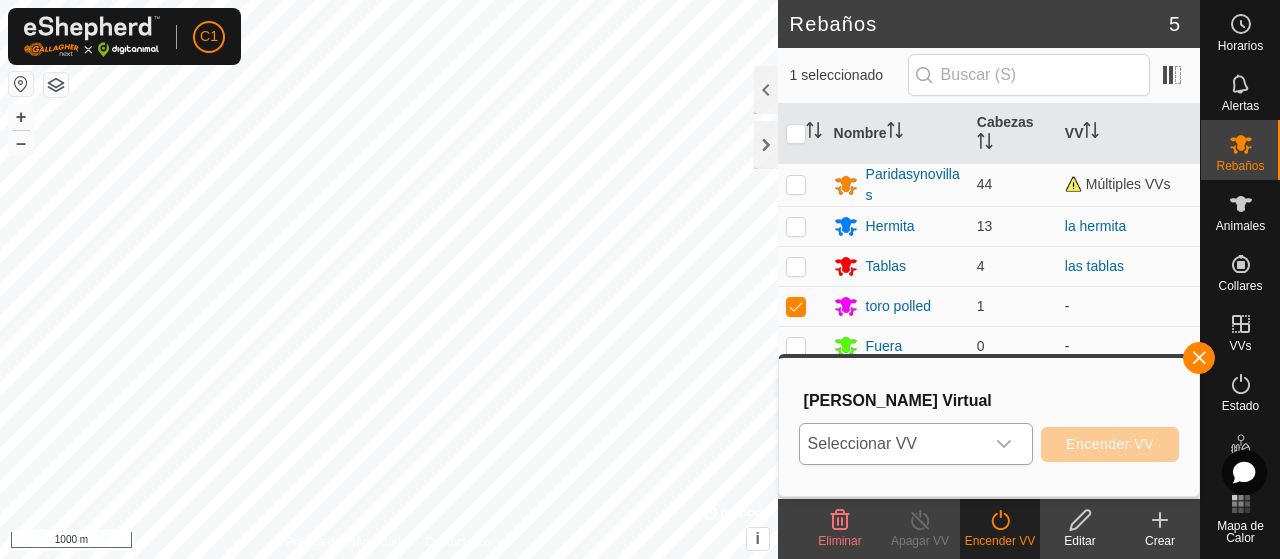 click 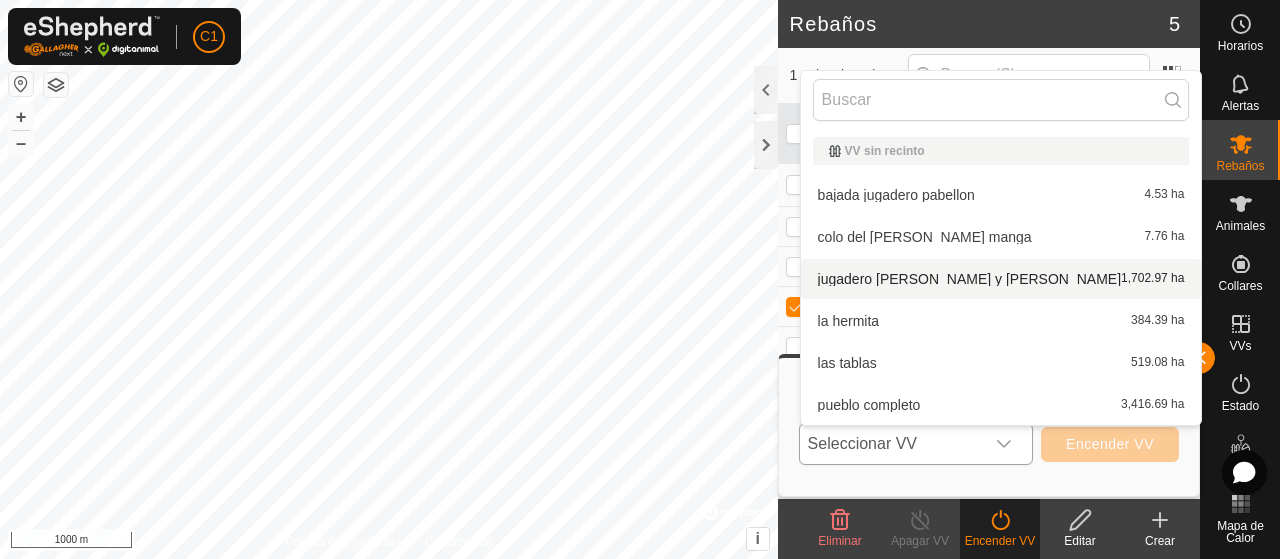 click on "jugadero prado y llanas  1,702.97 ha" at bounding box center (1001, 279) 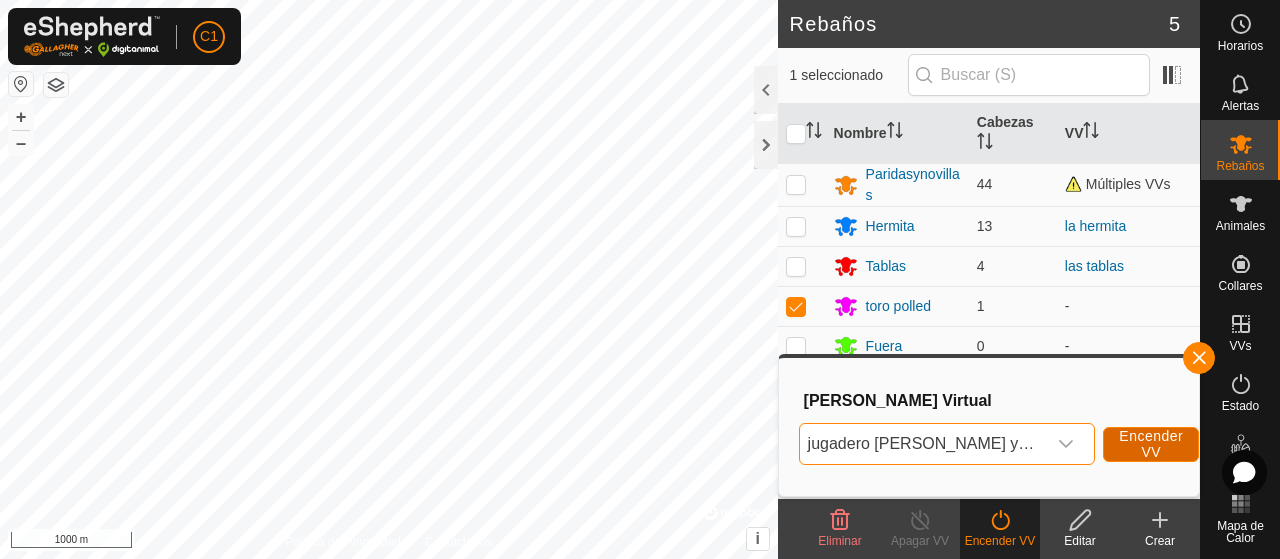click on "Encender VV" at bounding box center [1151, 444] 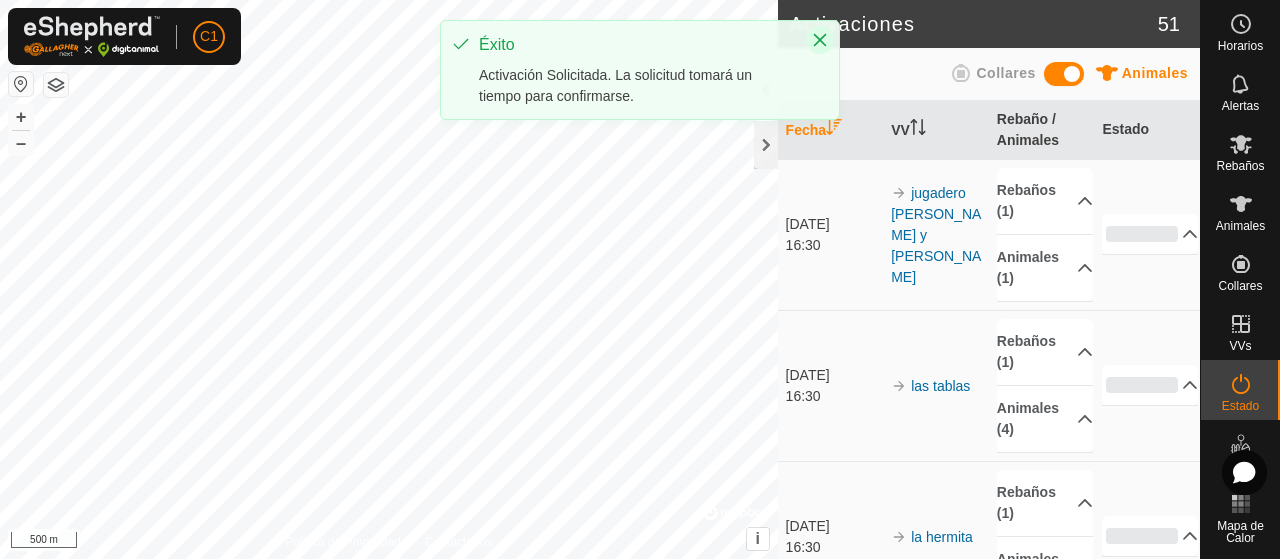 click 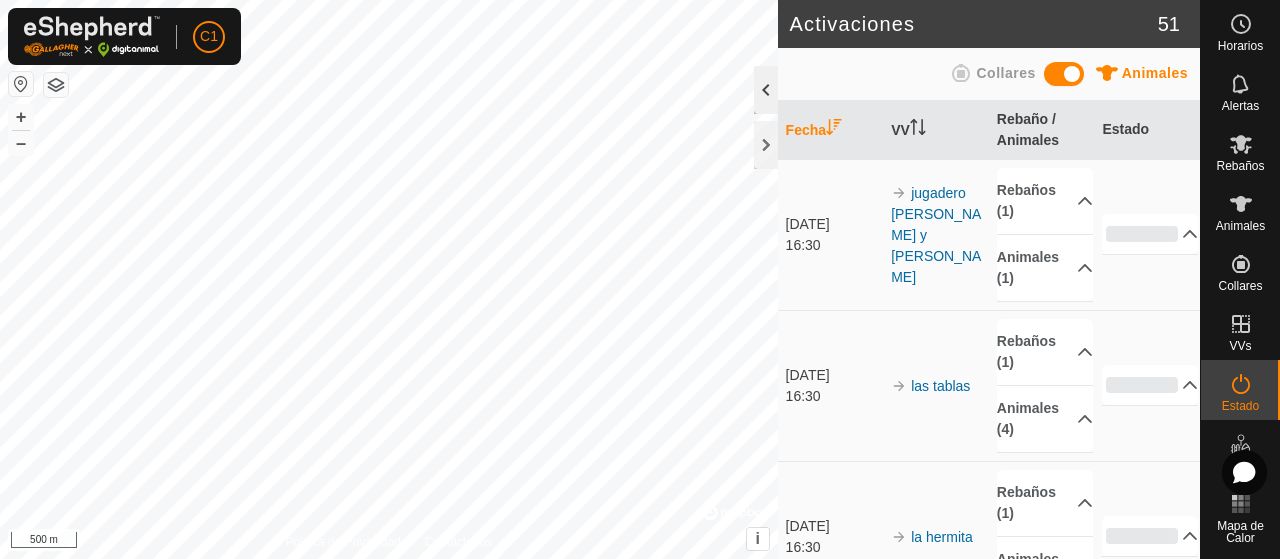 click 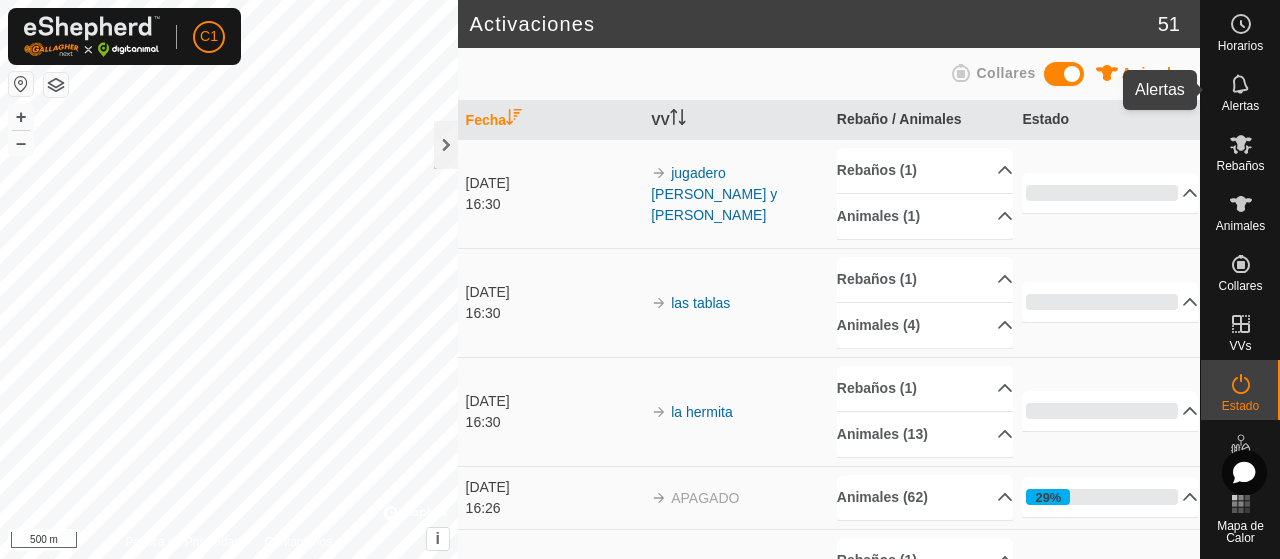 click 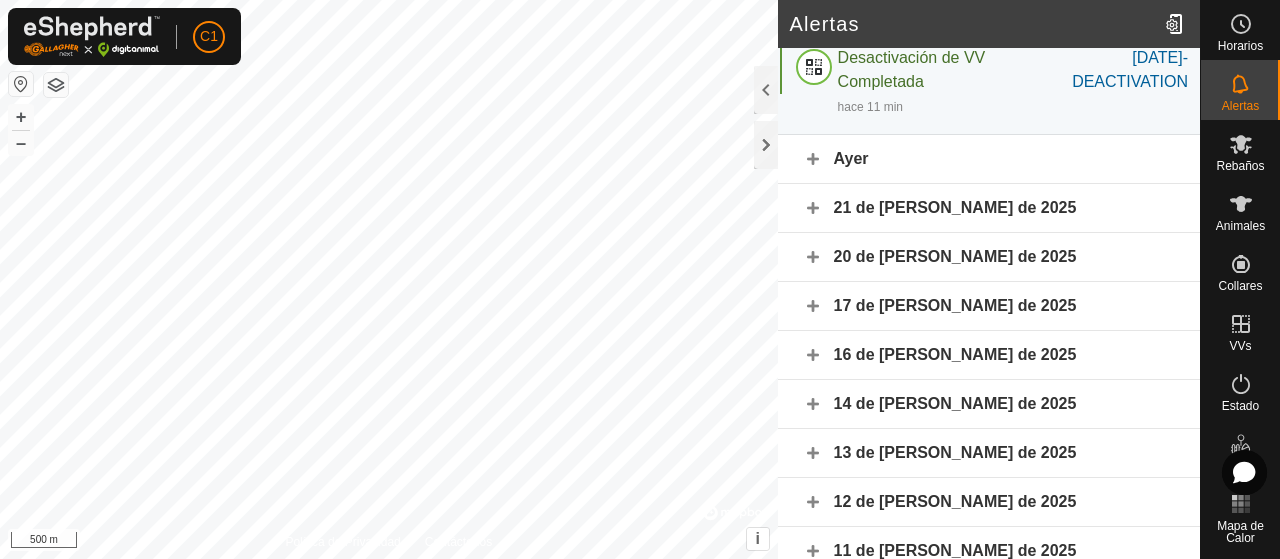 scroll, scrollTop: 0, scrollLeft: 0, axis: both 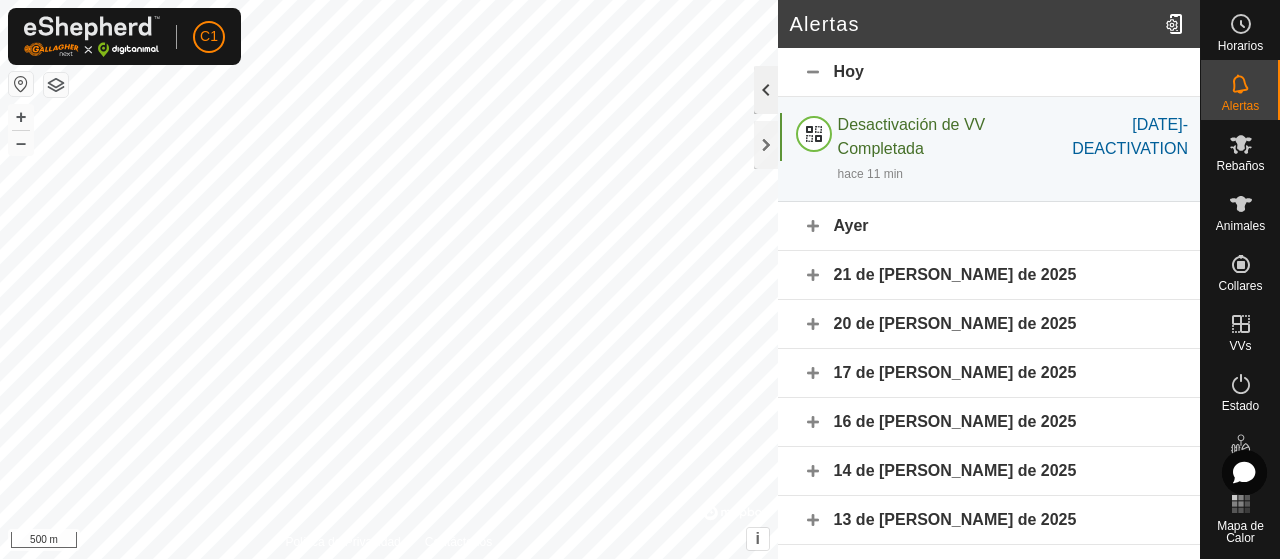 click 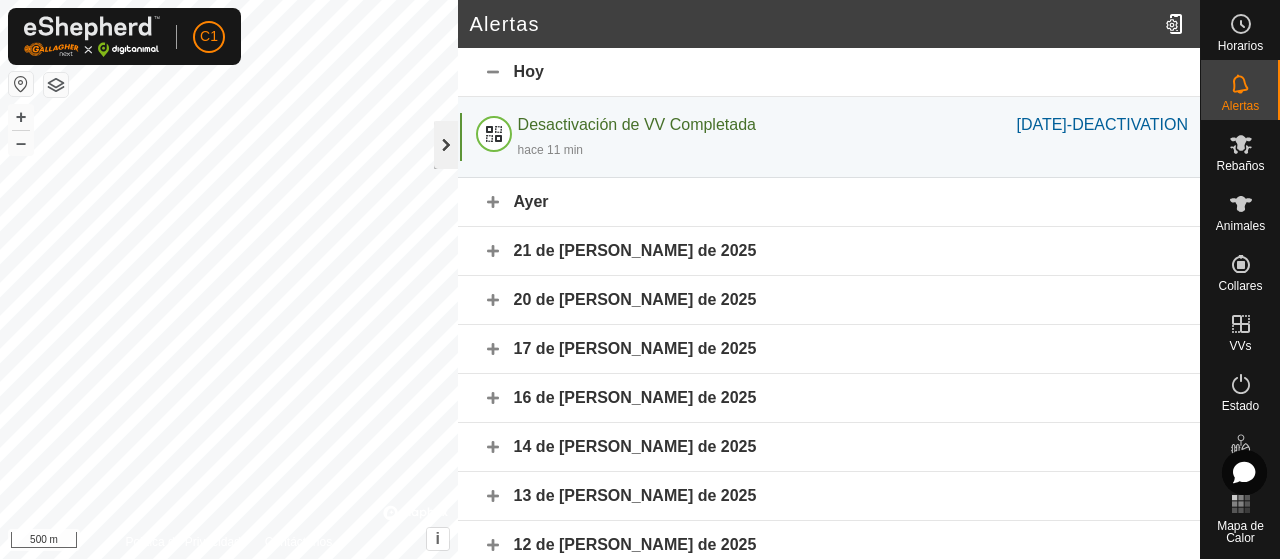 click 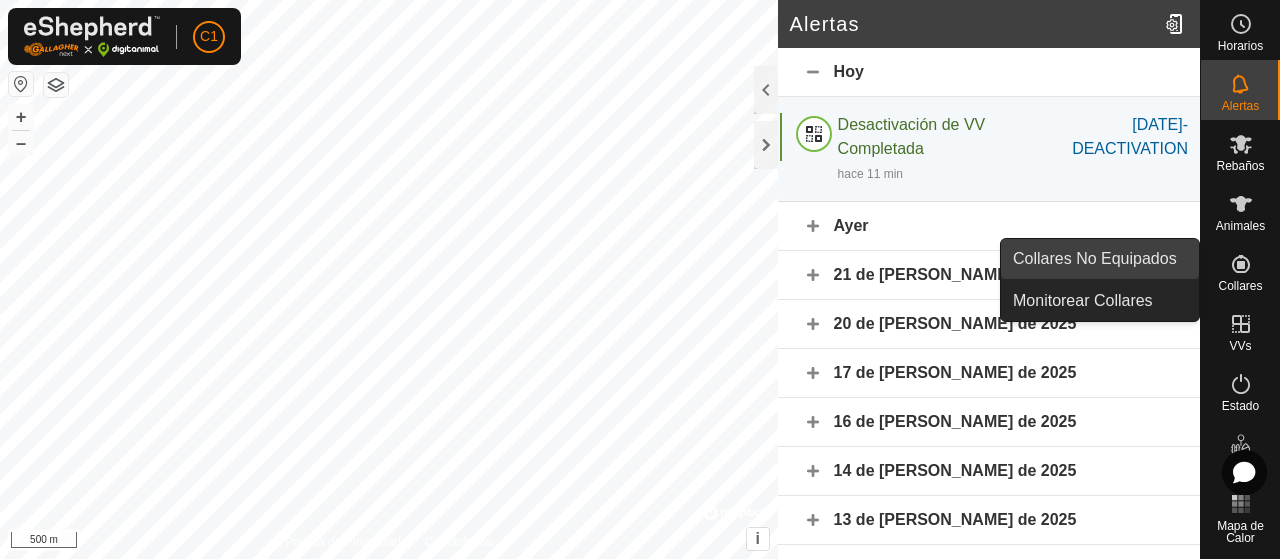 click on "Collares No Equipados" at bounding box center [1100, 259] 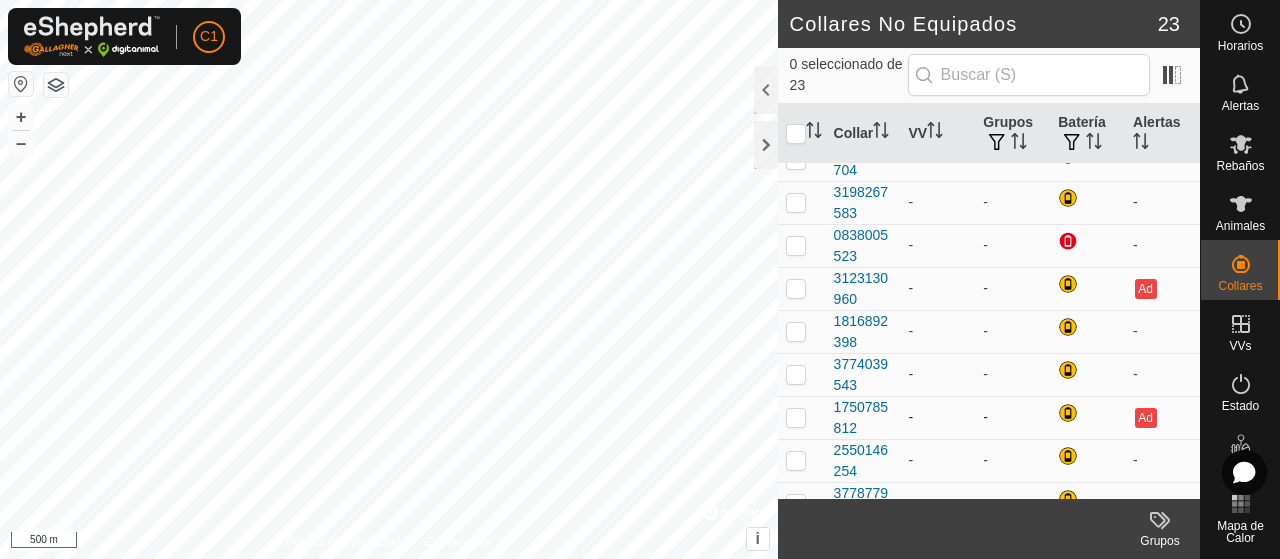 scroll, scrollTop: 0, scrollLeft: 0, axis: both 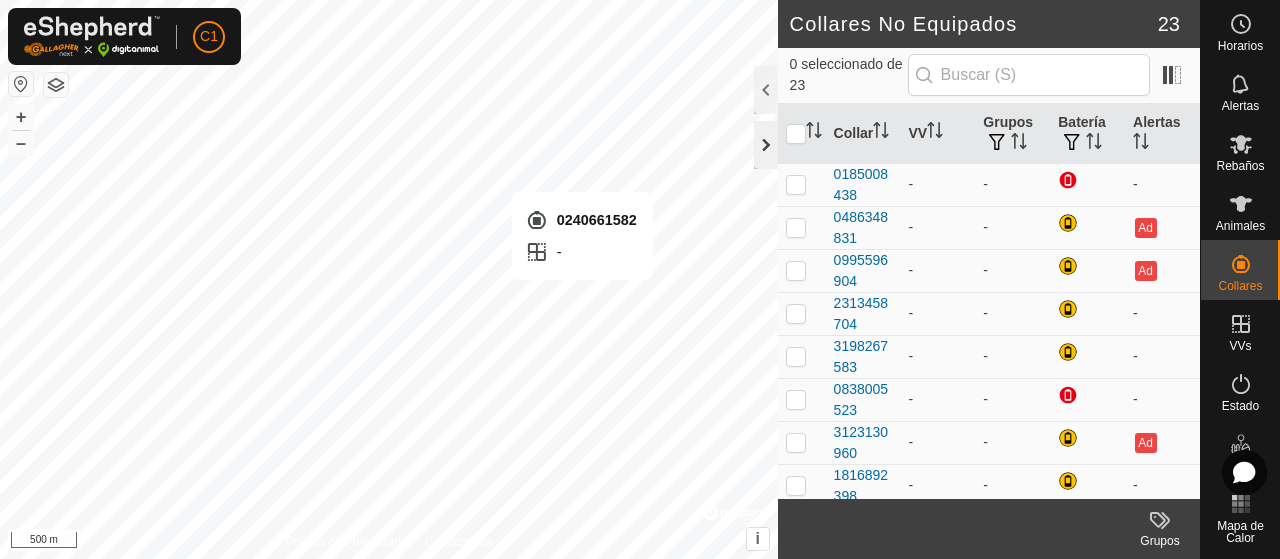 checkbox on "true" 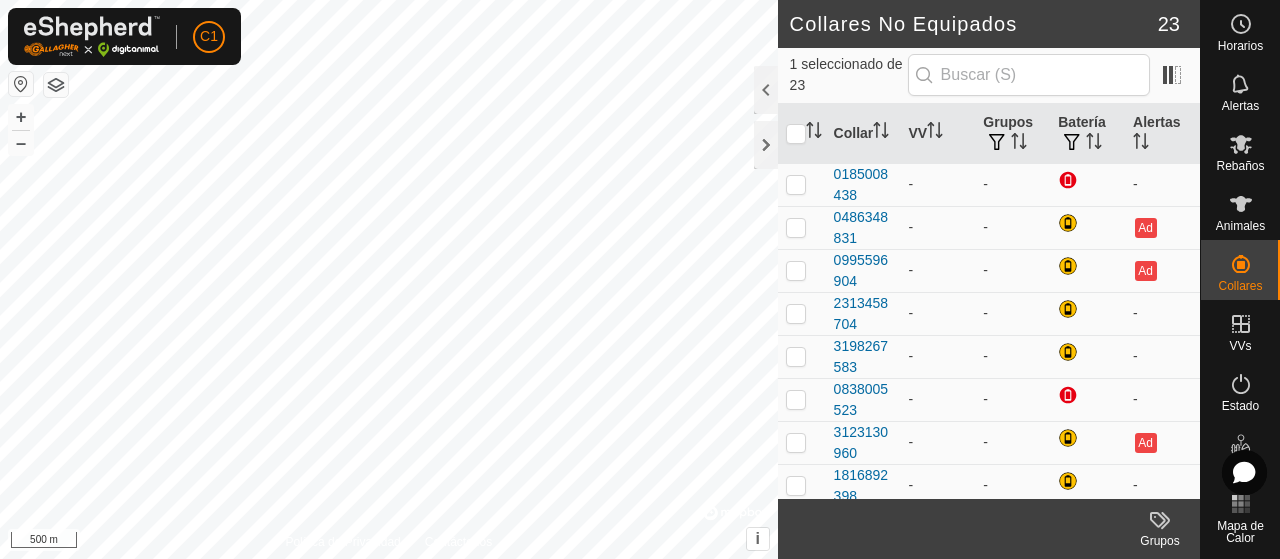 checkbox on "true" 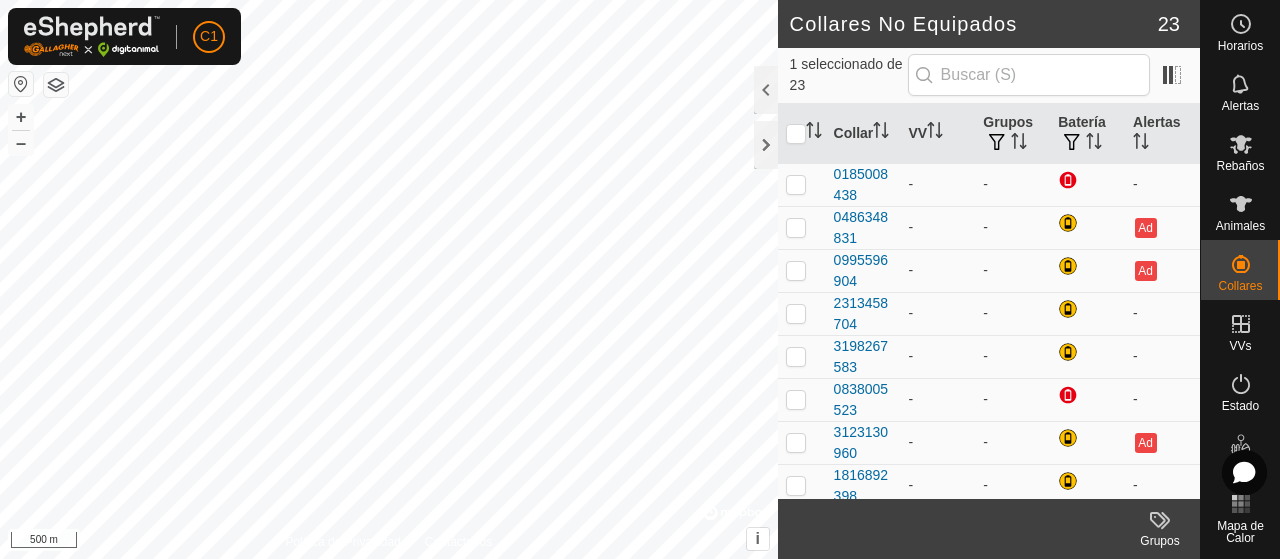 checkbox on "false" 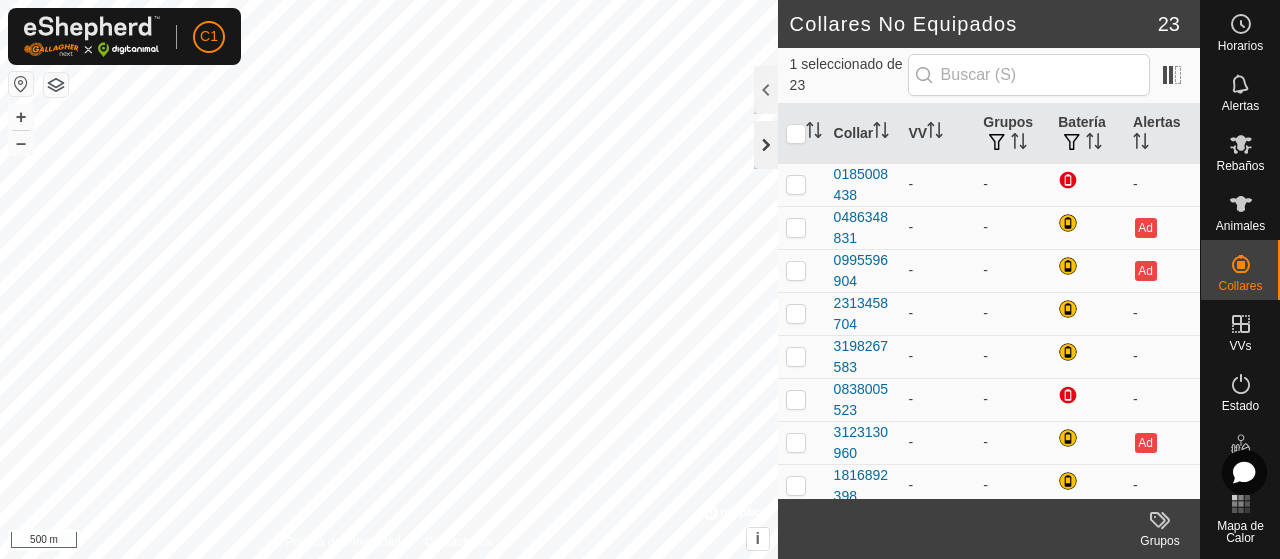 click 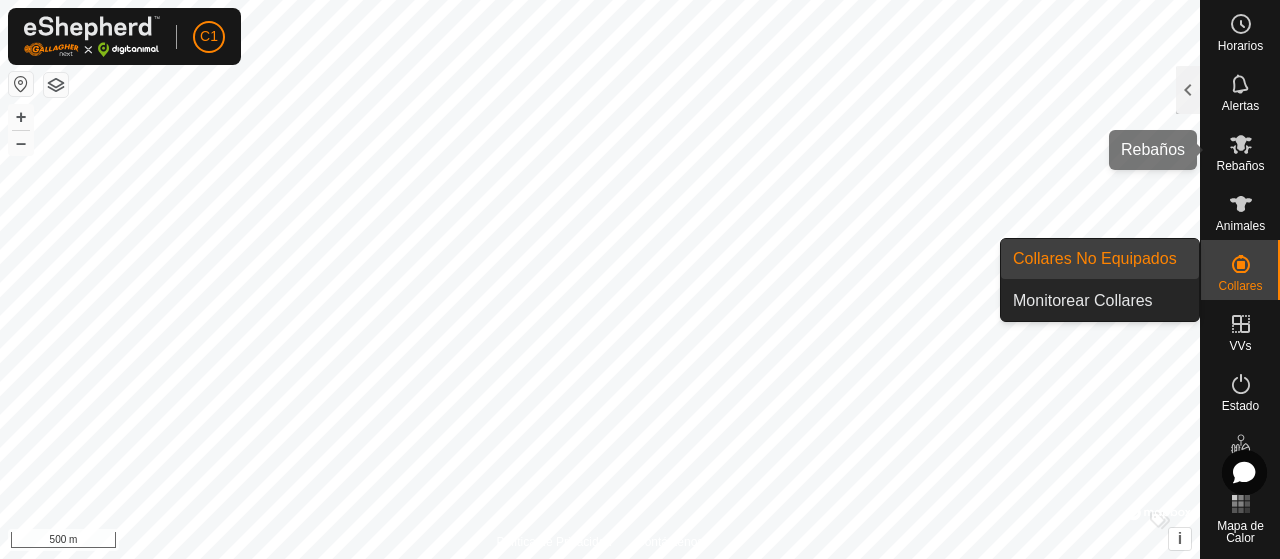 click 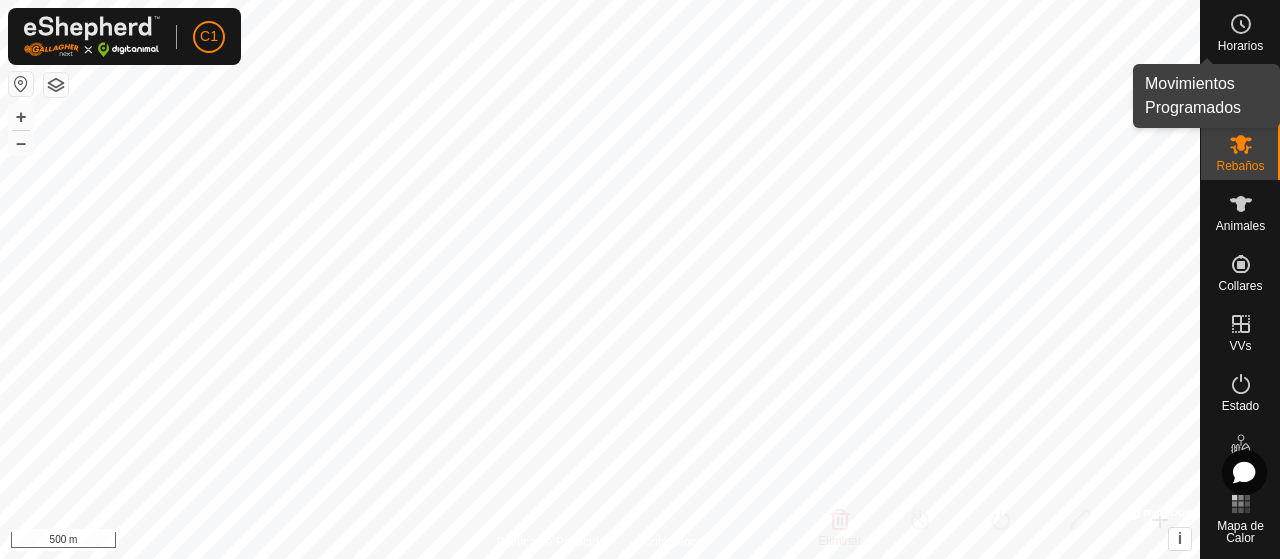 click 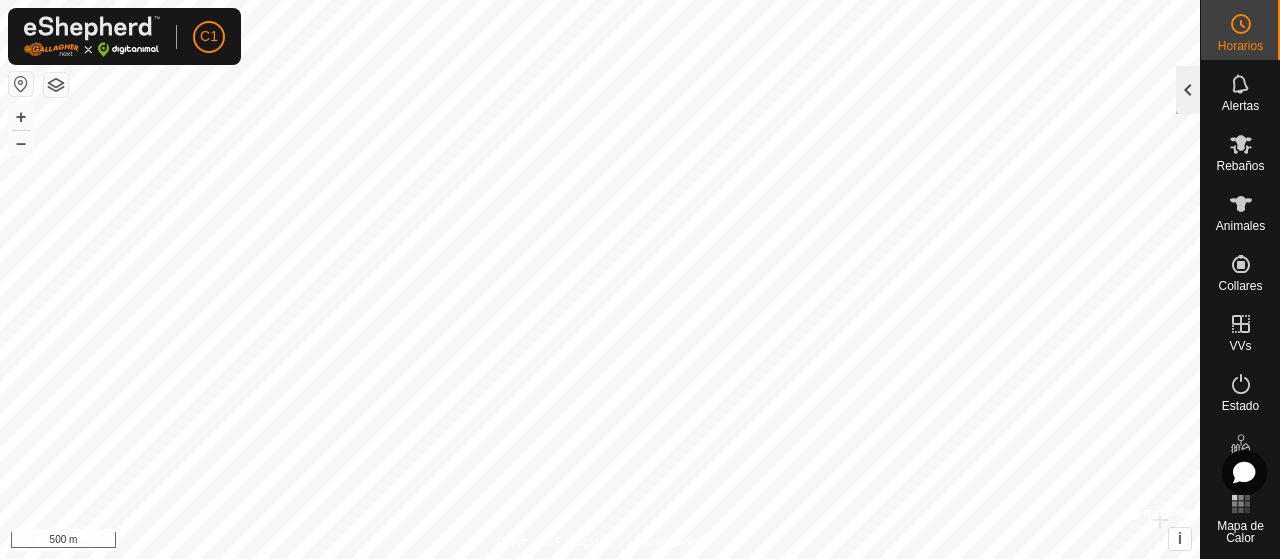 click 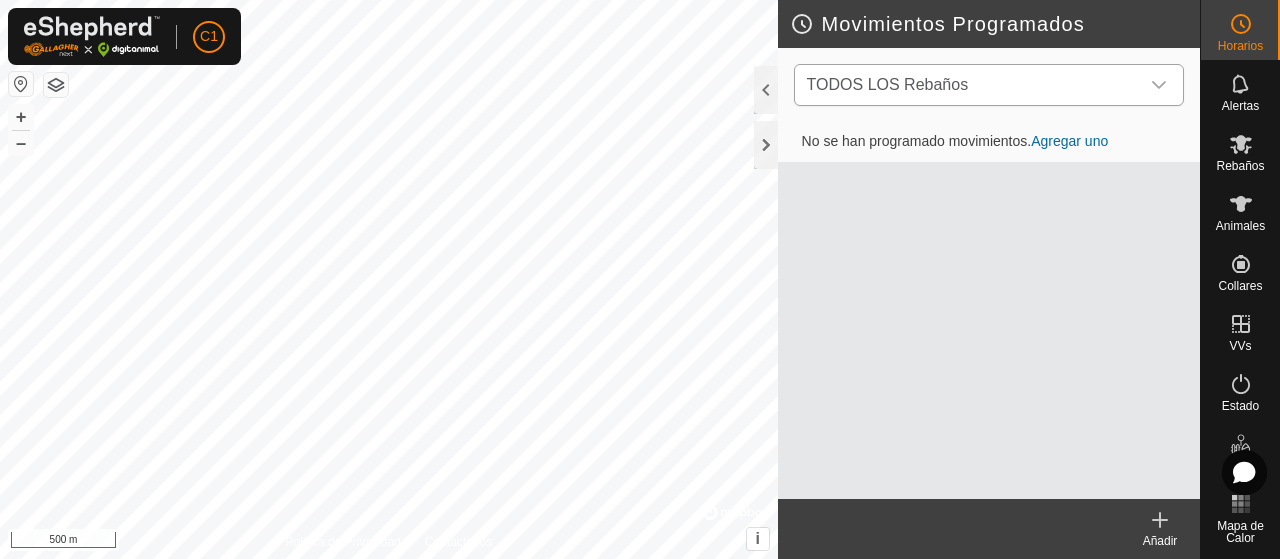 click at bounding box center (1159, 85) 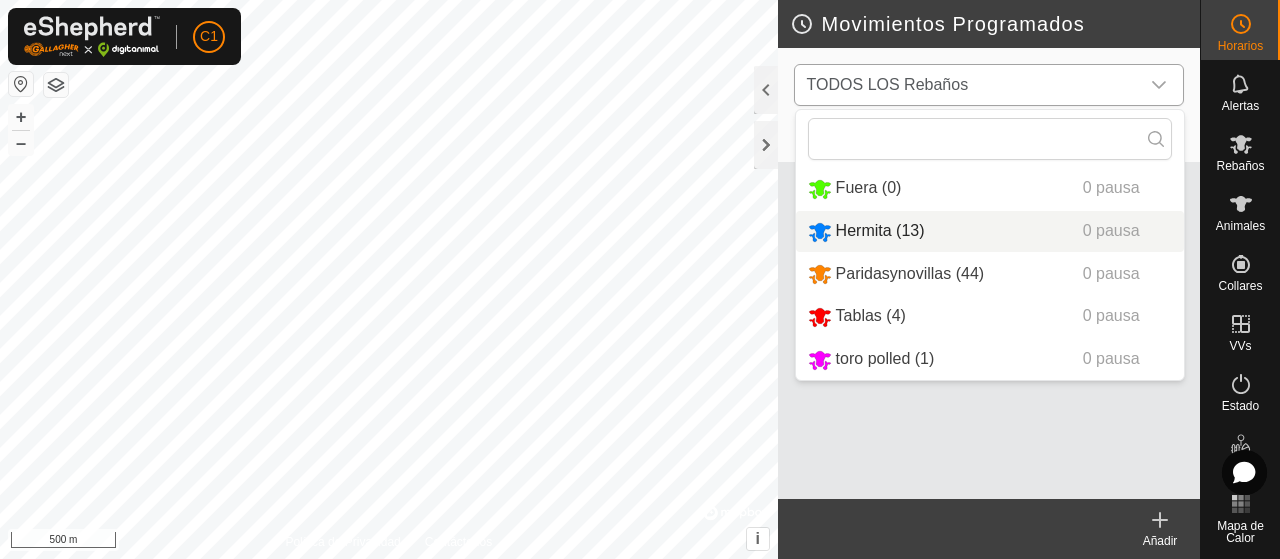 click on "Hermita (13) 0 pausa" at bounding box center (990, 231) 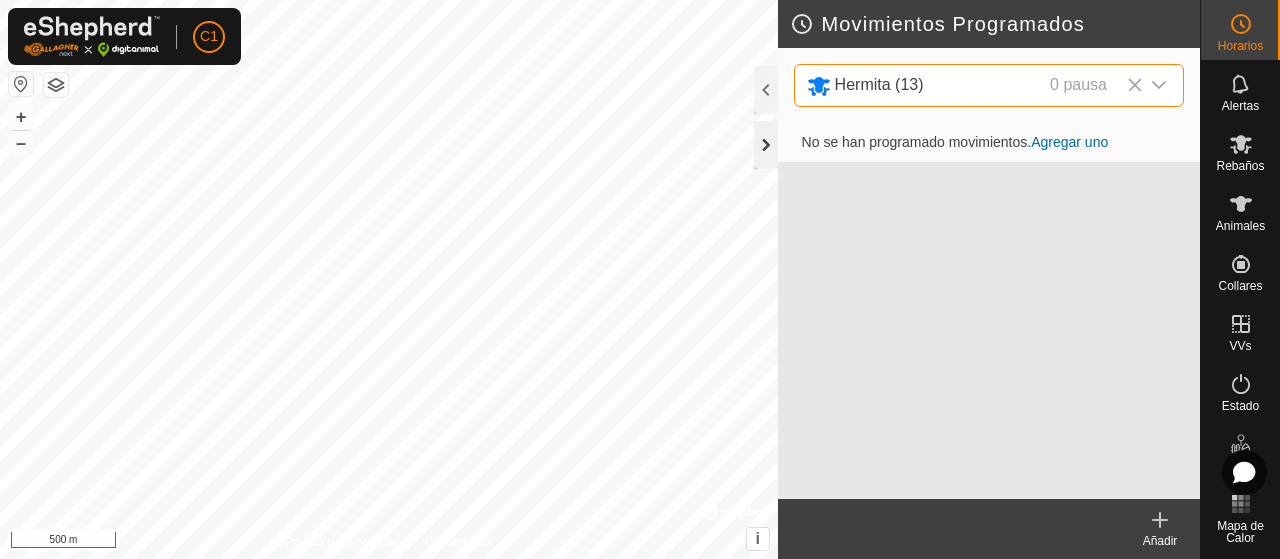 click 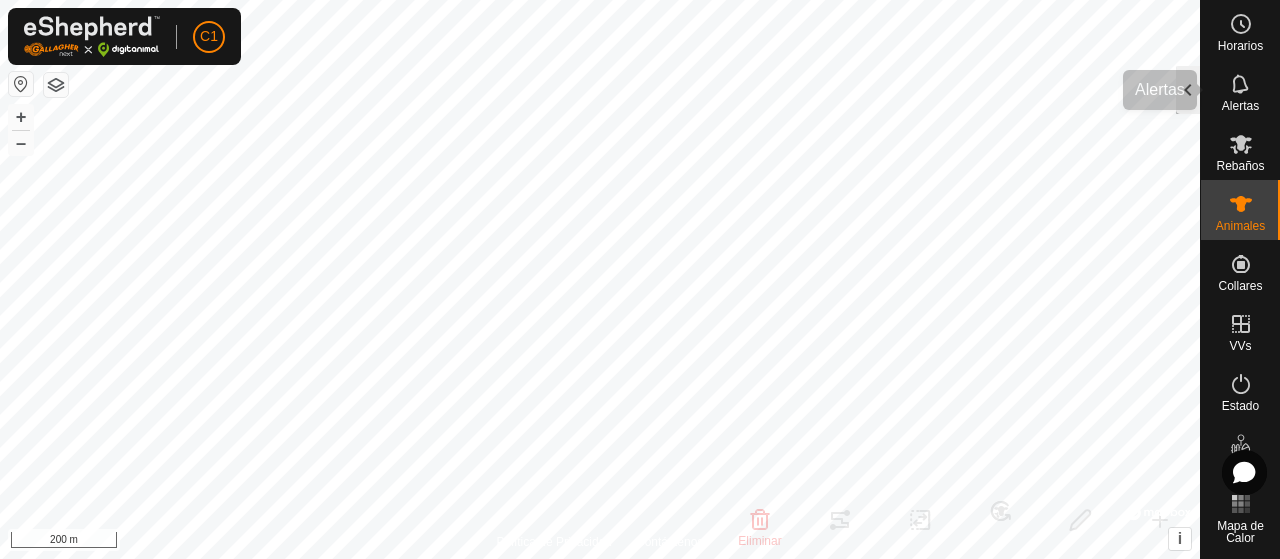 click 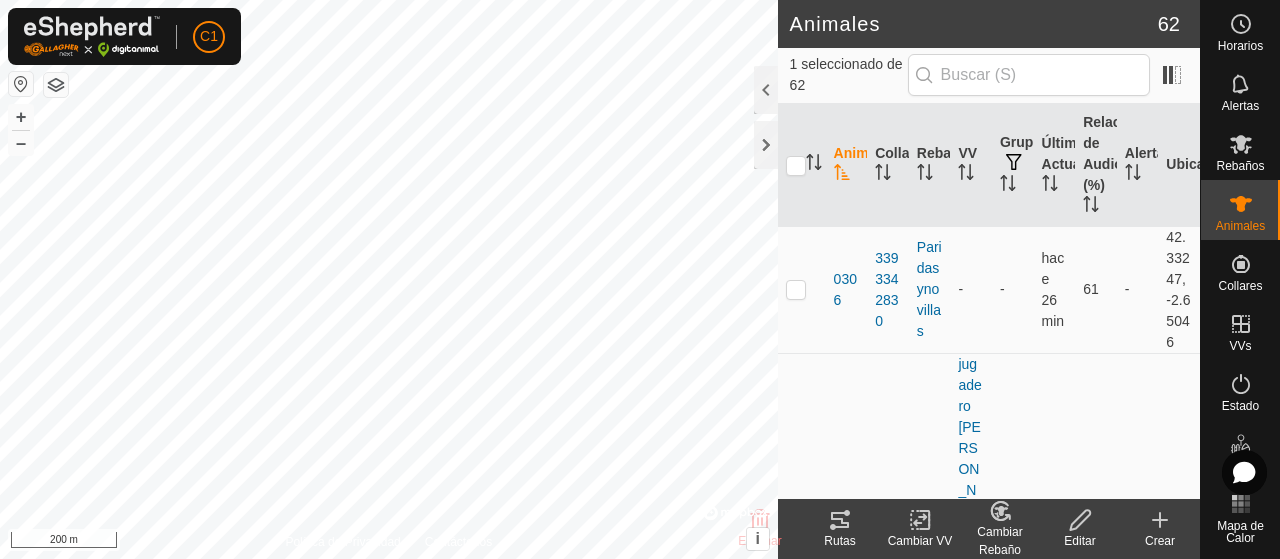 click 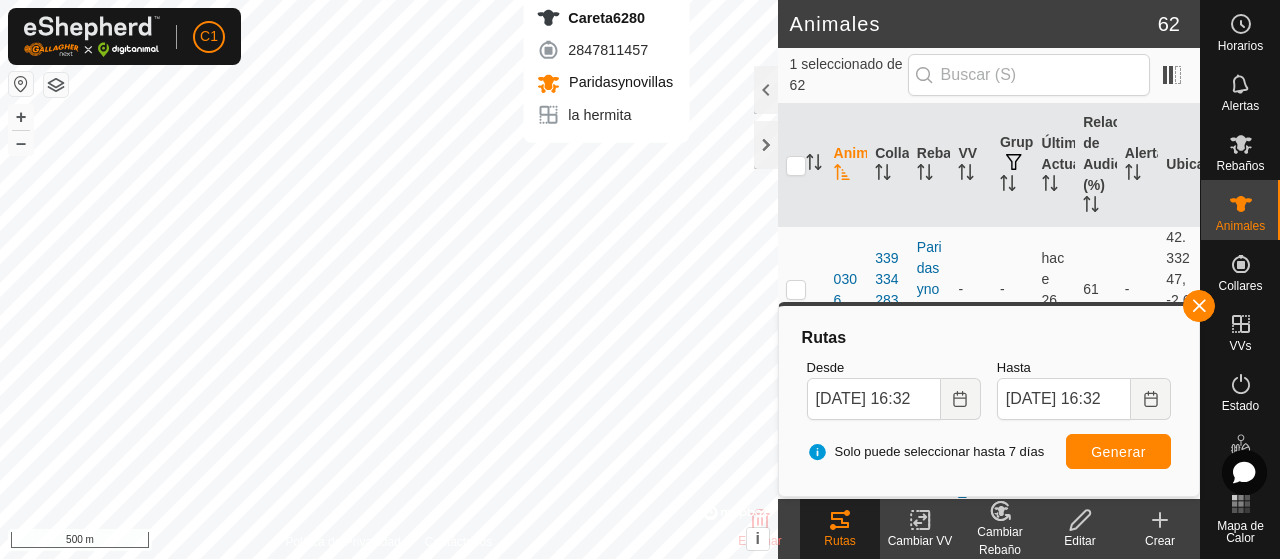 checkbox on "false" 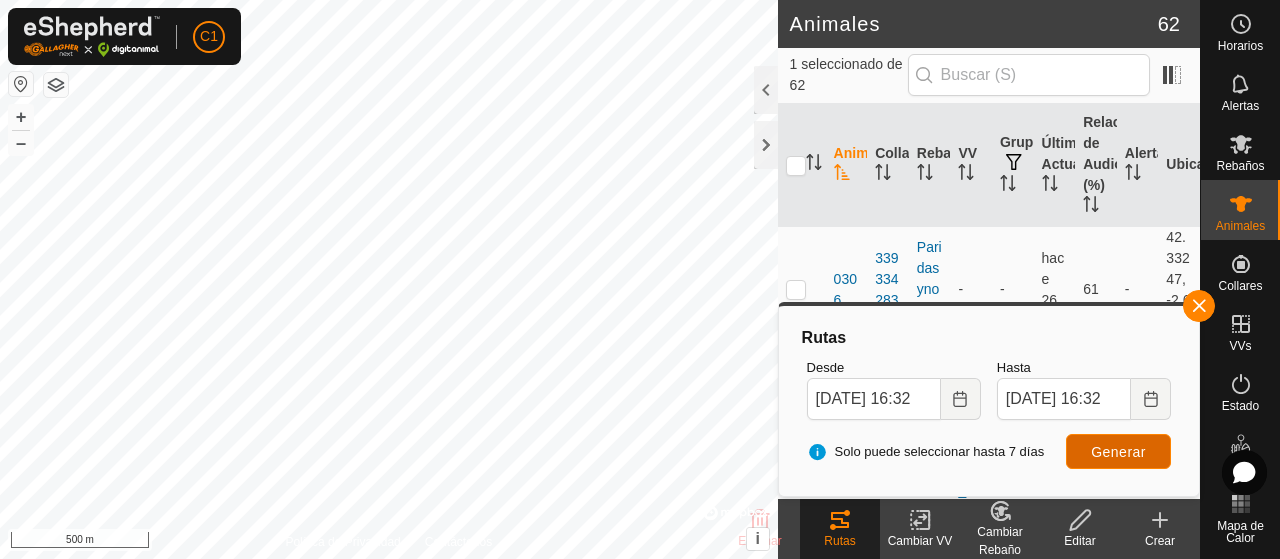 click on "Generar" at bounding box center [1118, 451] 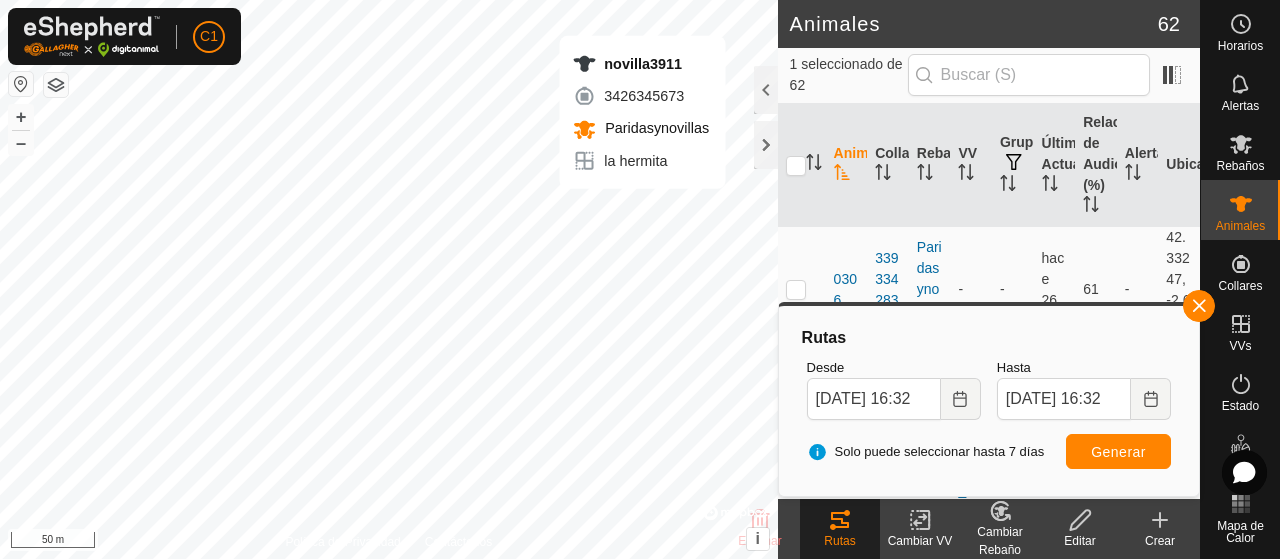 checkbox on "false" 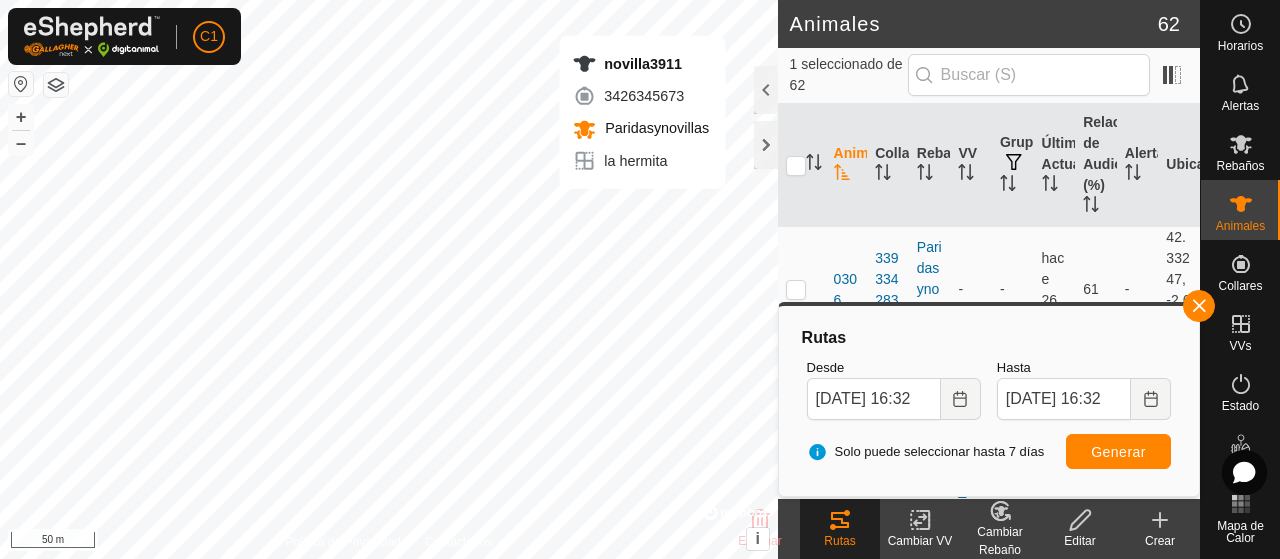 checkbox on "true" 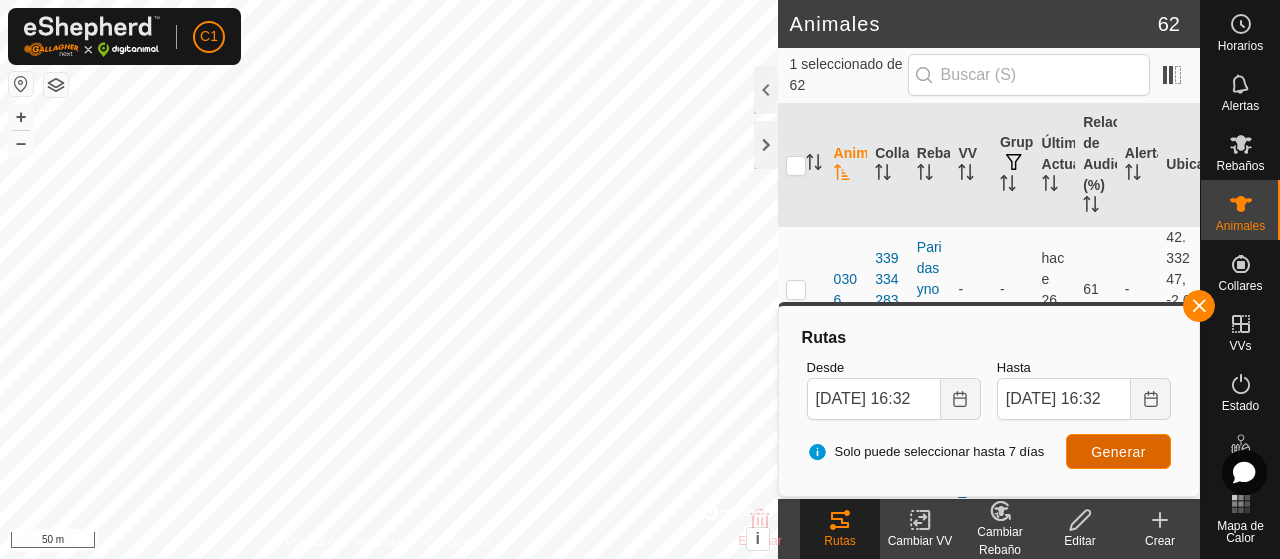 click on "Generar" at bounding box center (1118, 452) 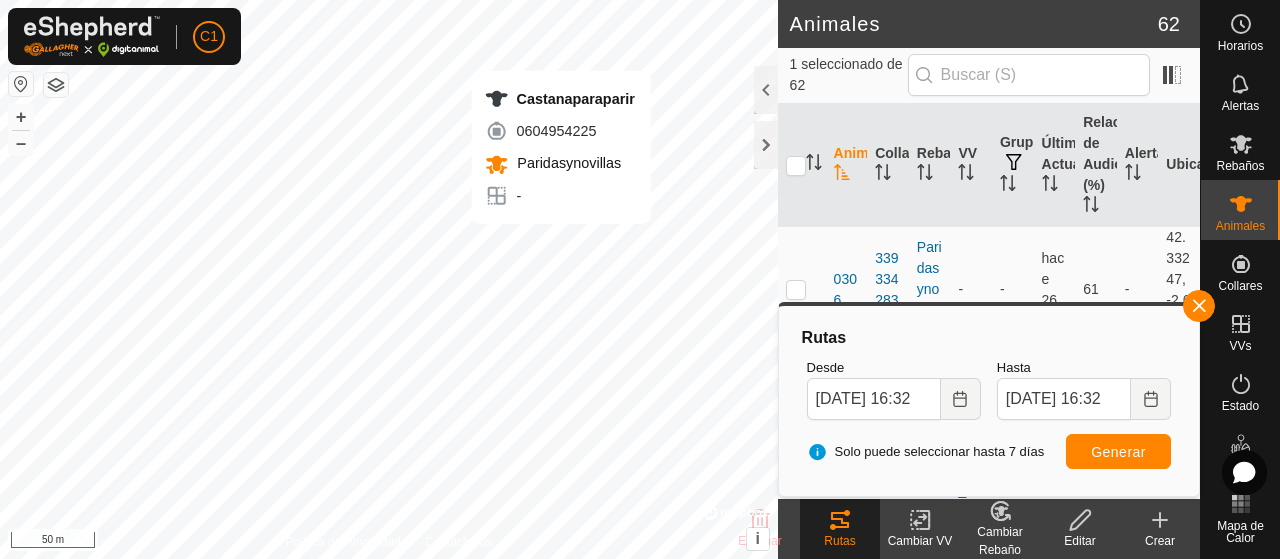 checkbox on "true" 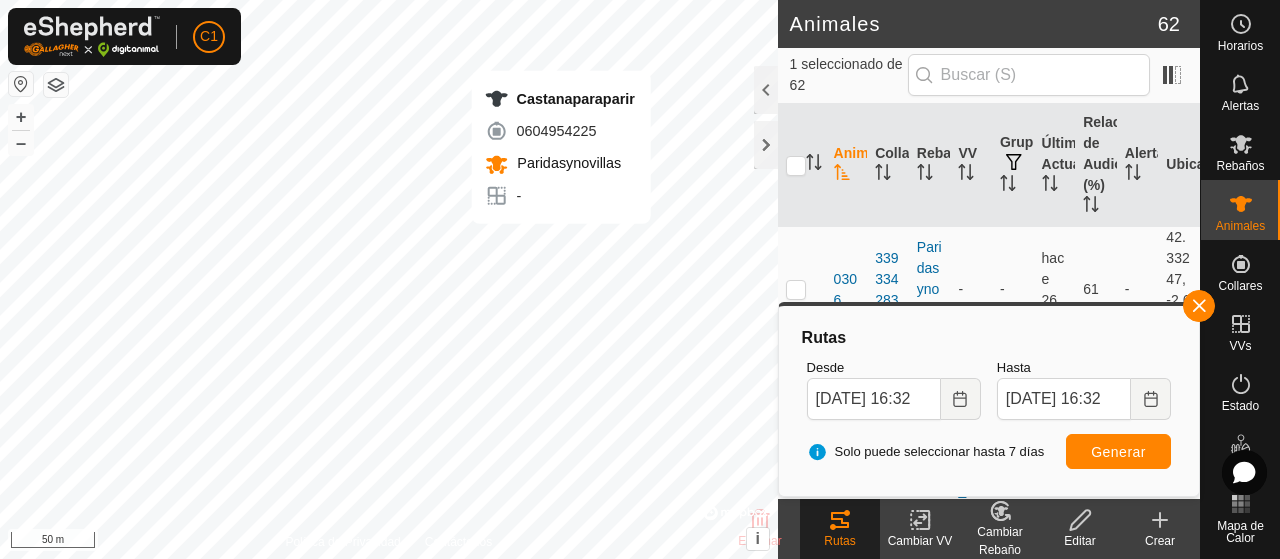 checkbox on "false" 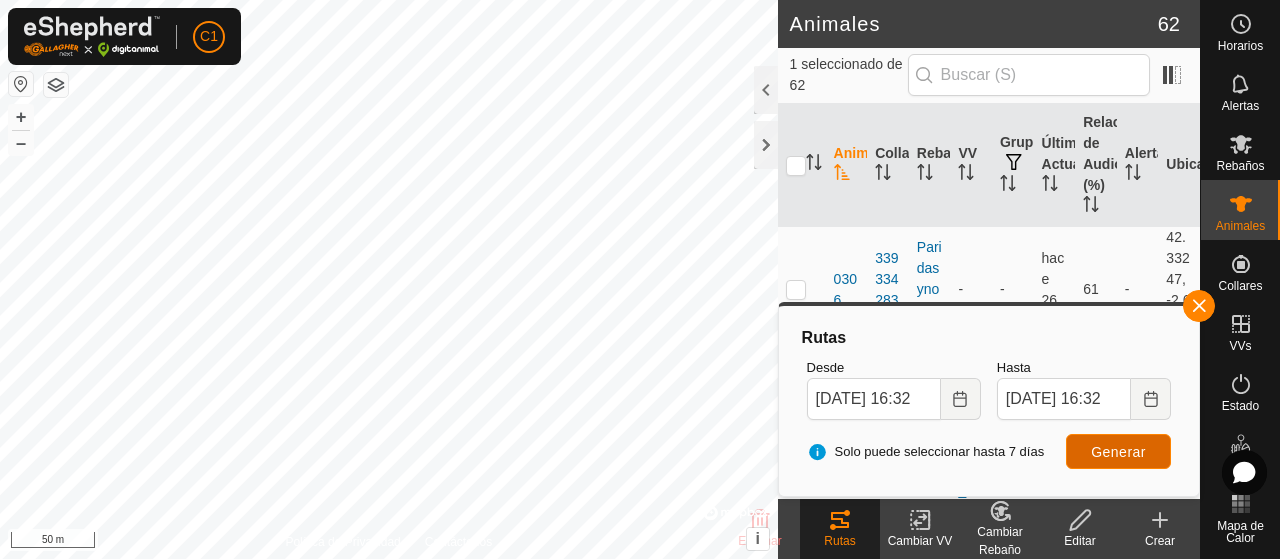 click on "Generar" at bounding box center (1118, 452) 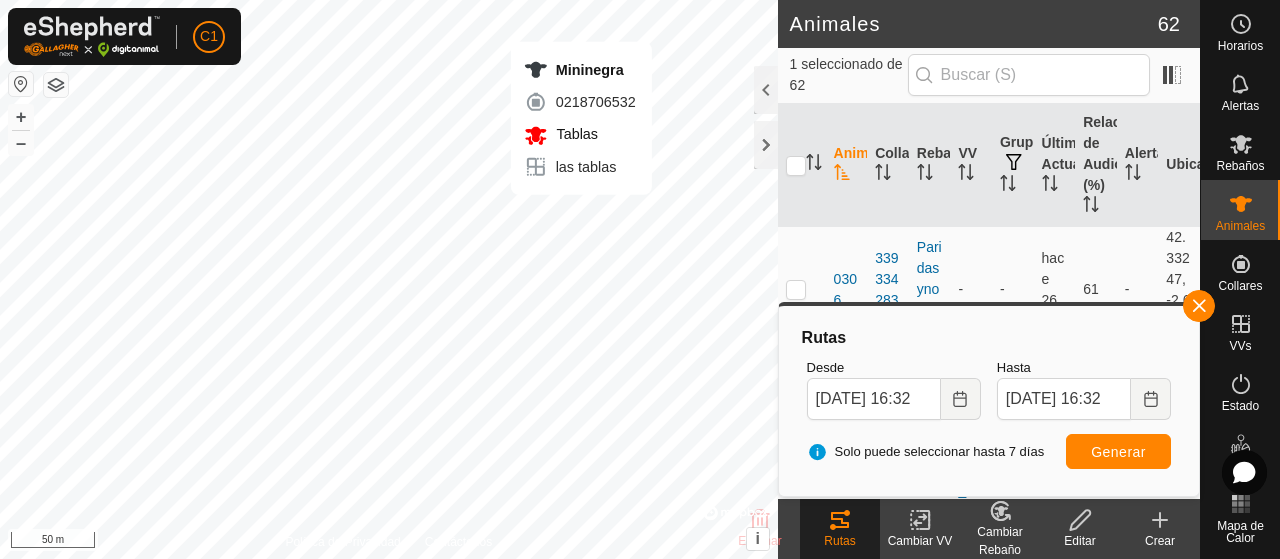 checkbox on "false" 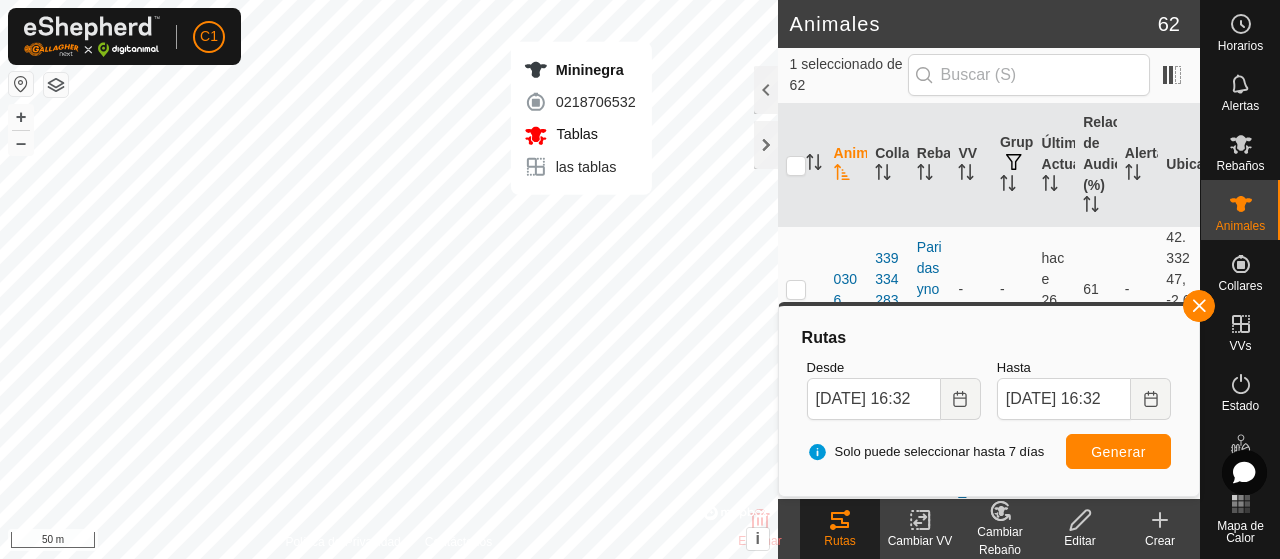 checkbox on "true" 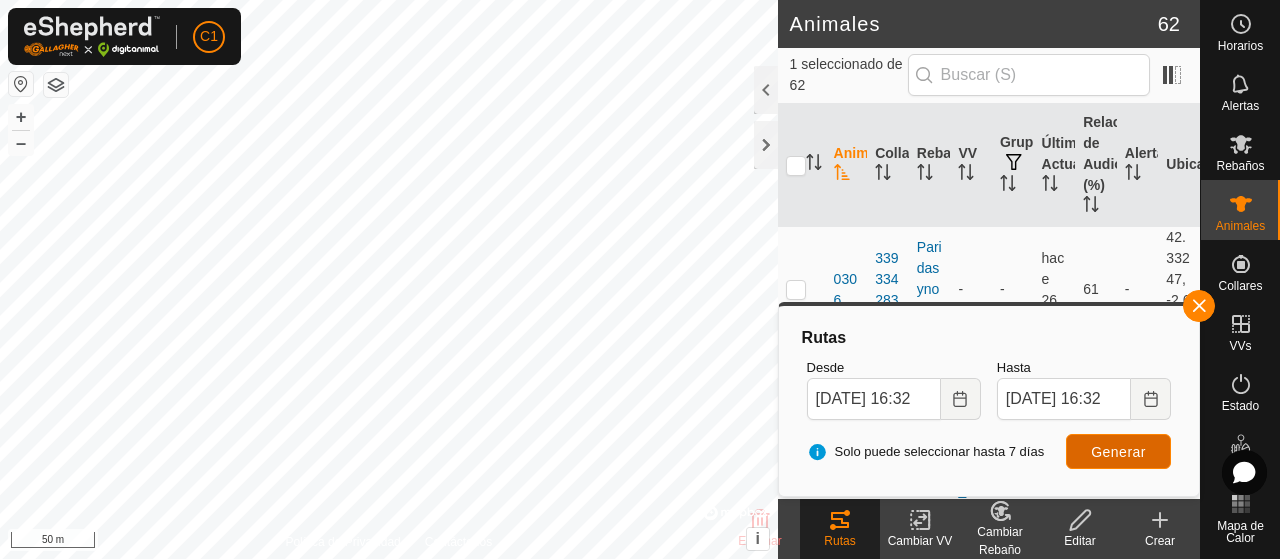 click on "Generar" at bounding box center (1118, 452) 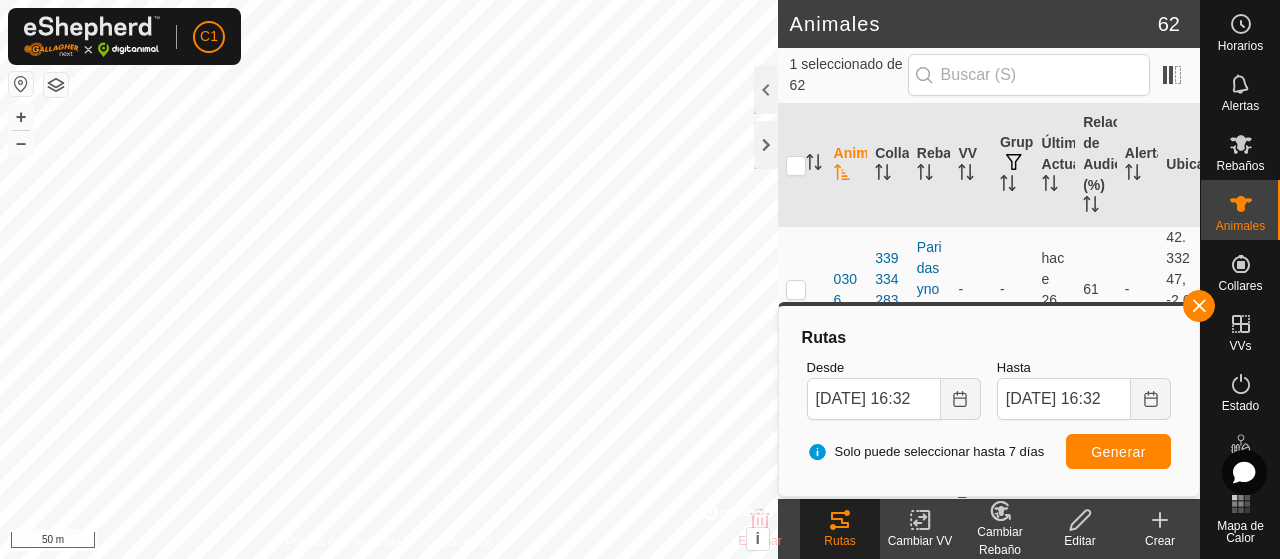 checkbox on "true" 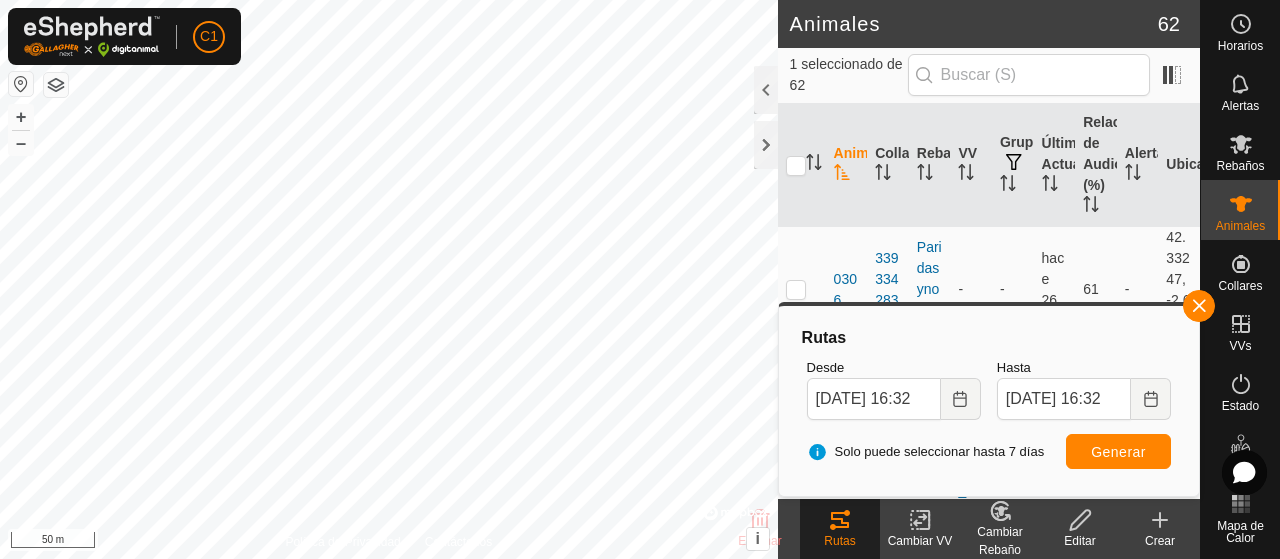 checkbox on "false" 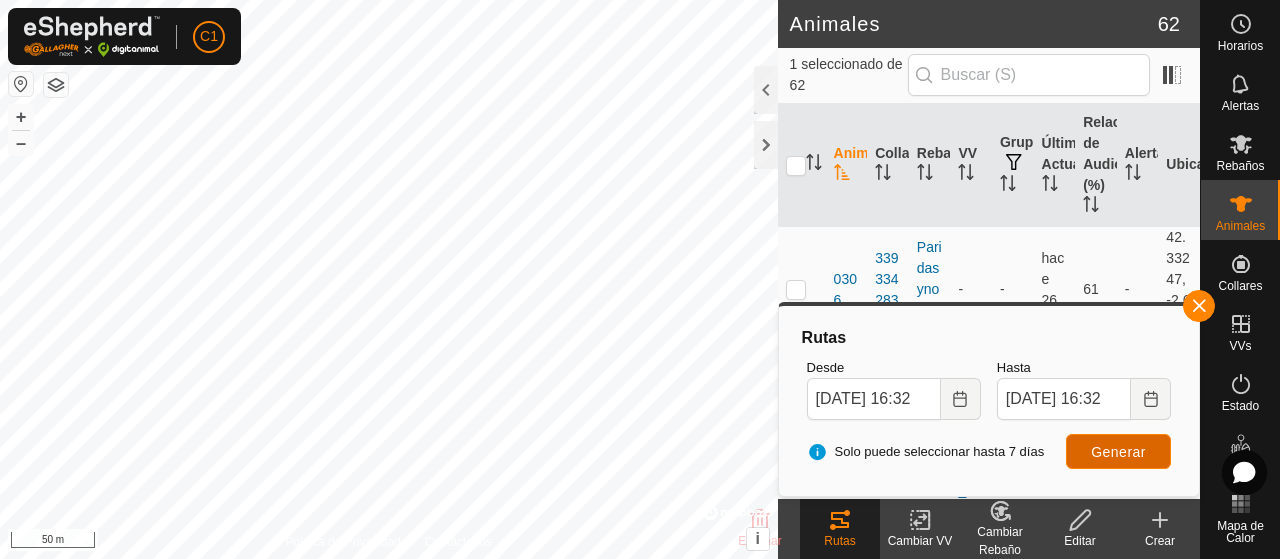 click on "Generar" at bounding box center [1118, 452] 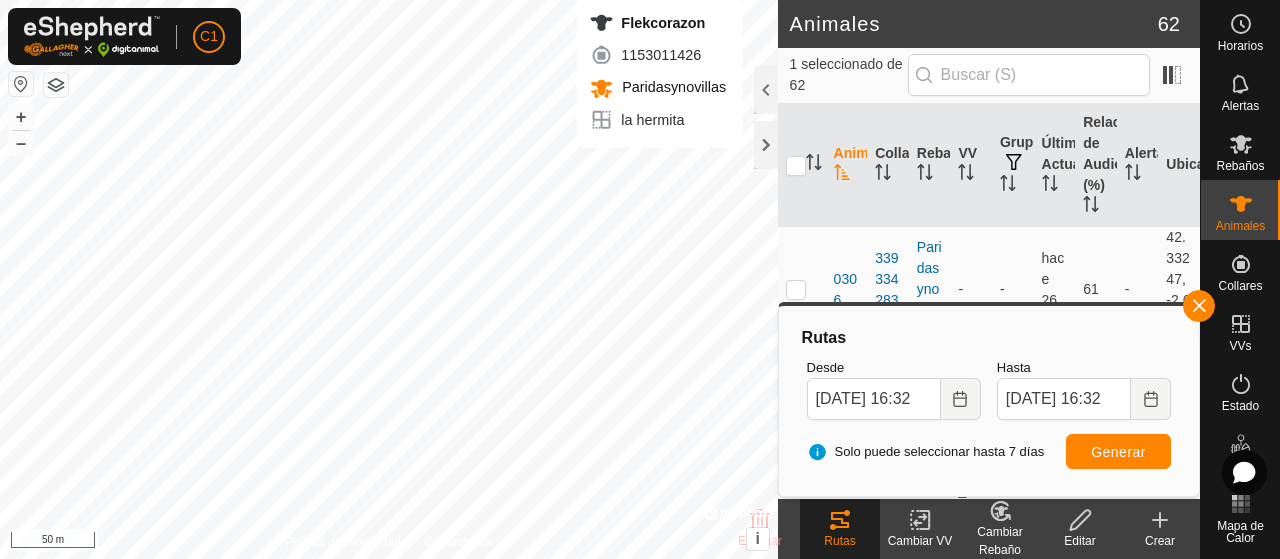 checkbox on "true" 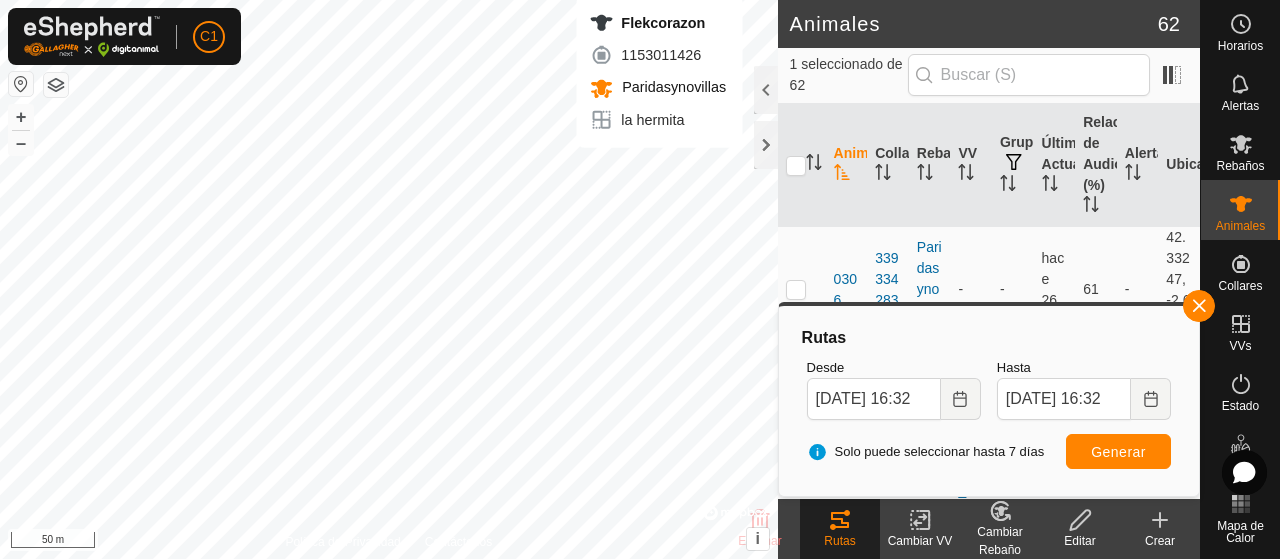 checkbox on "false" 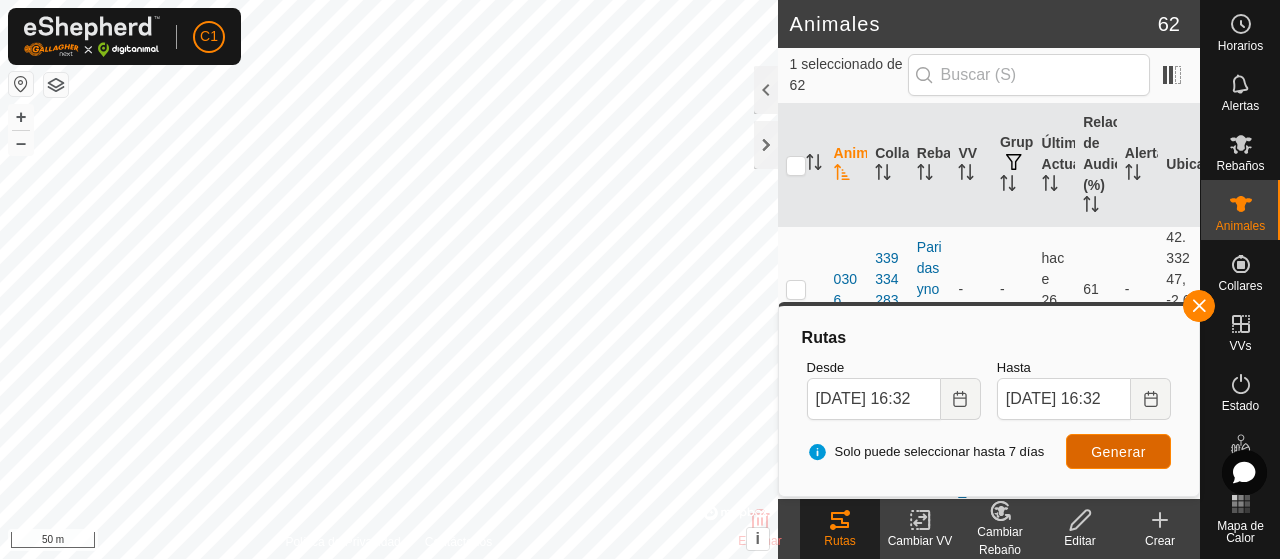 click on "Generar" at bounding box center (1118, 451) 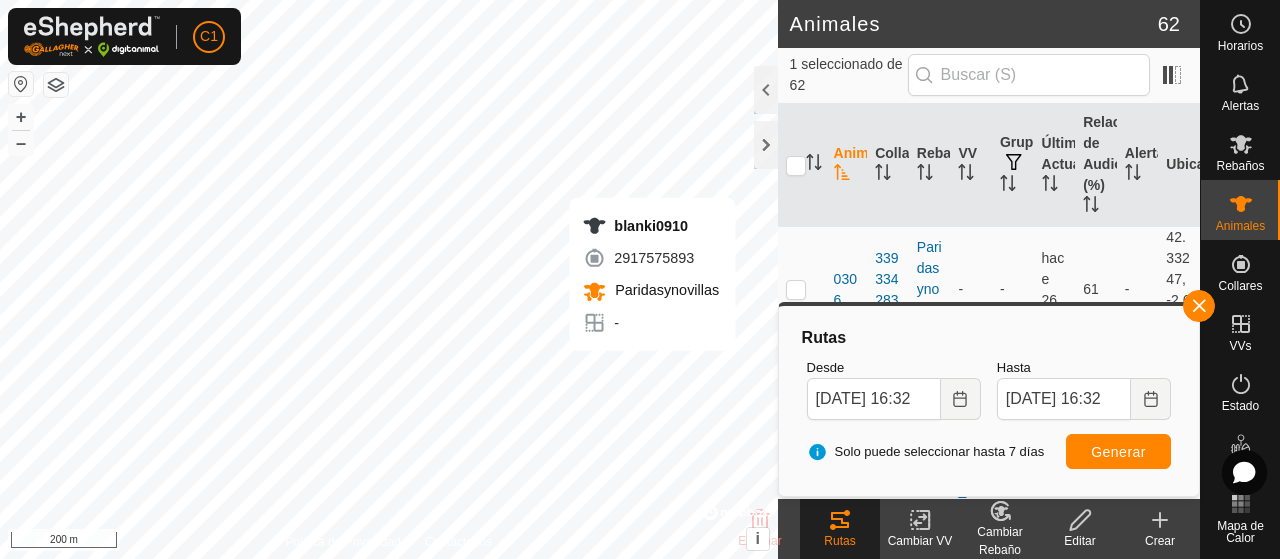 checkbox on "true" 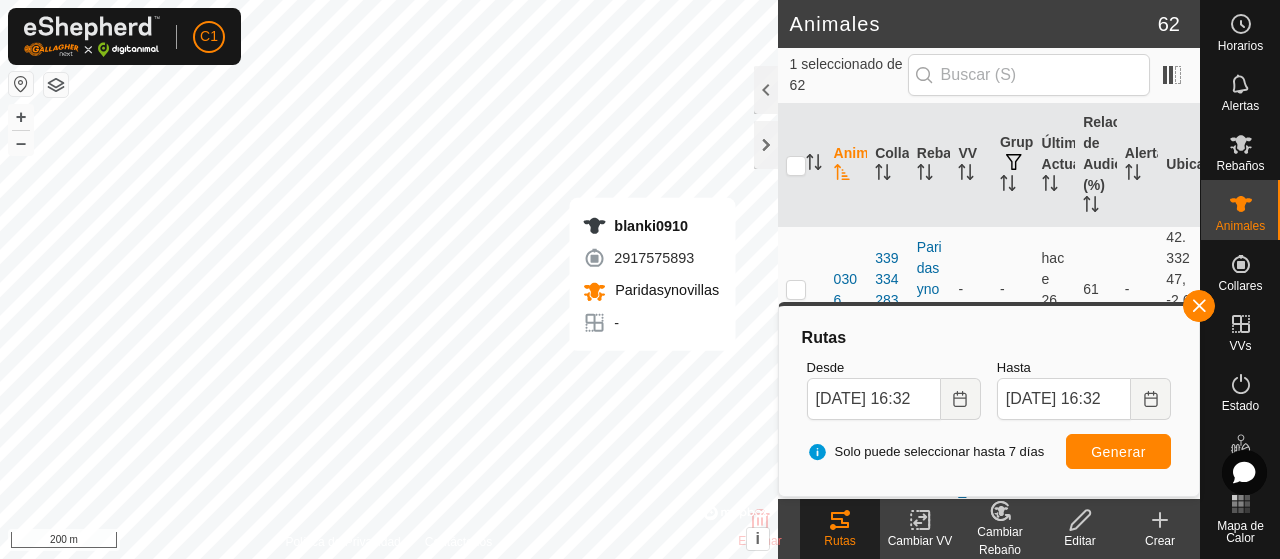 checkbox on "false" 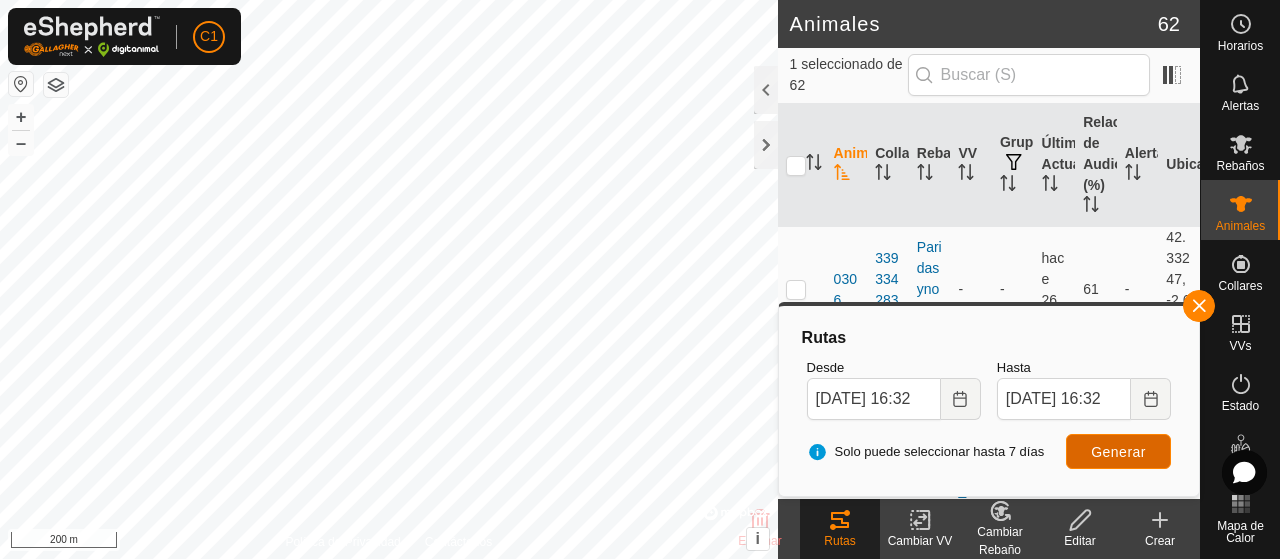 click on "Generar" at bounding box center (1118, 452) 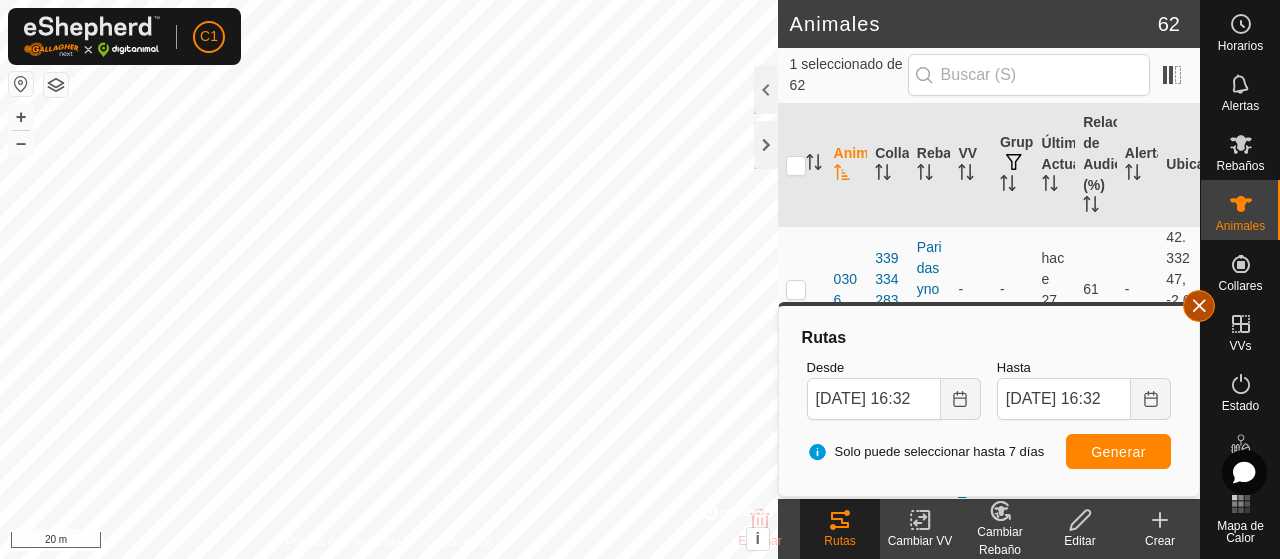 click at bounding box center [1199, 306] 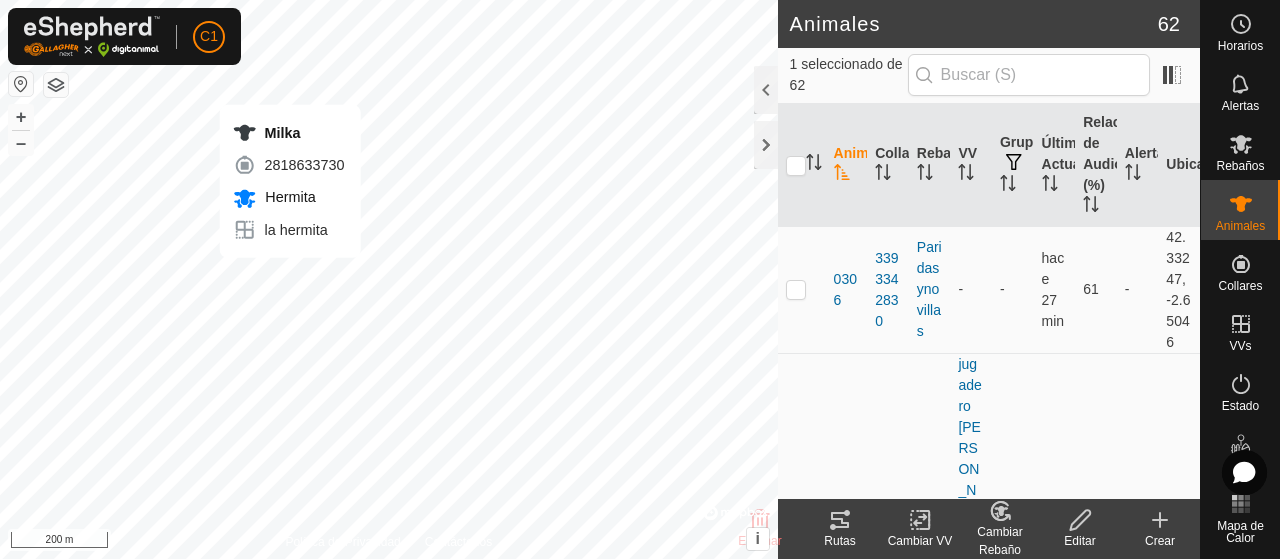 checkbox on "false" 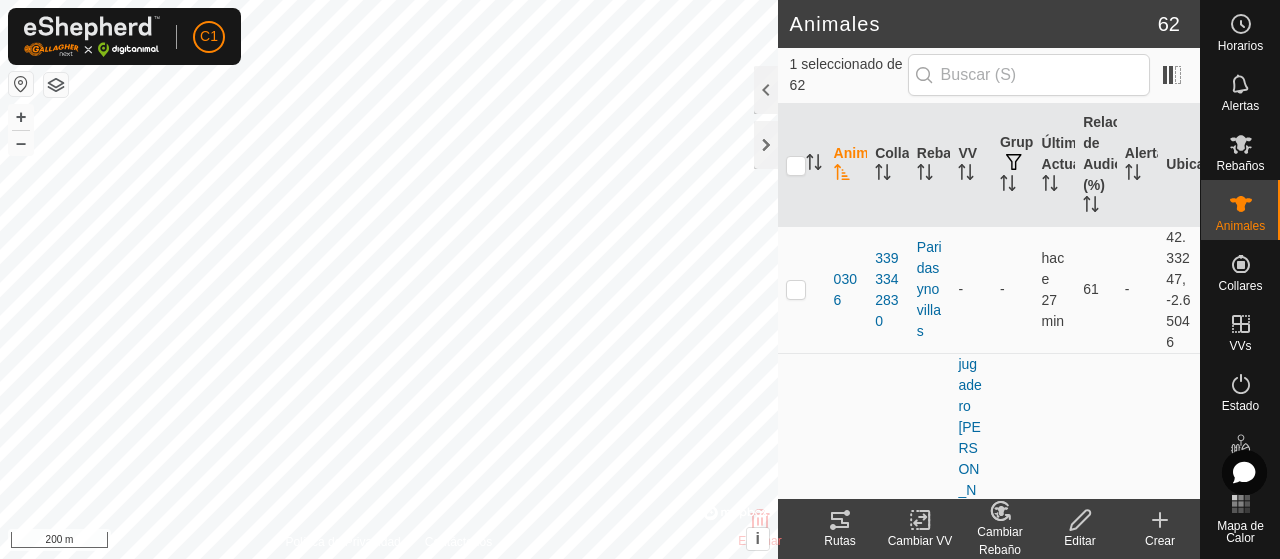 click 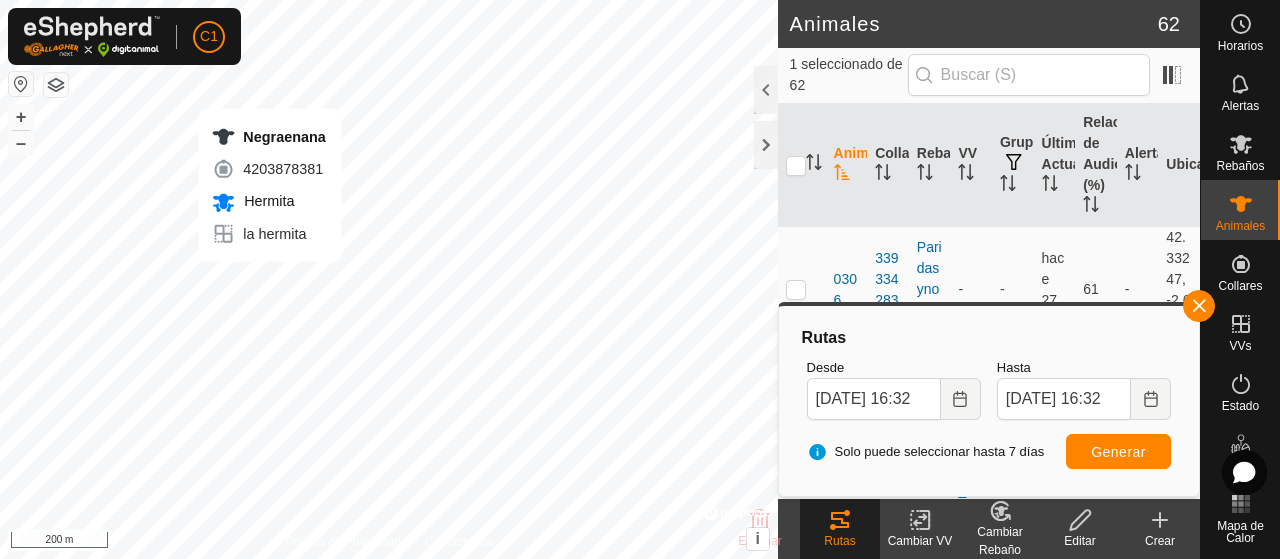 checkbox on "false" 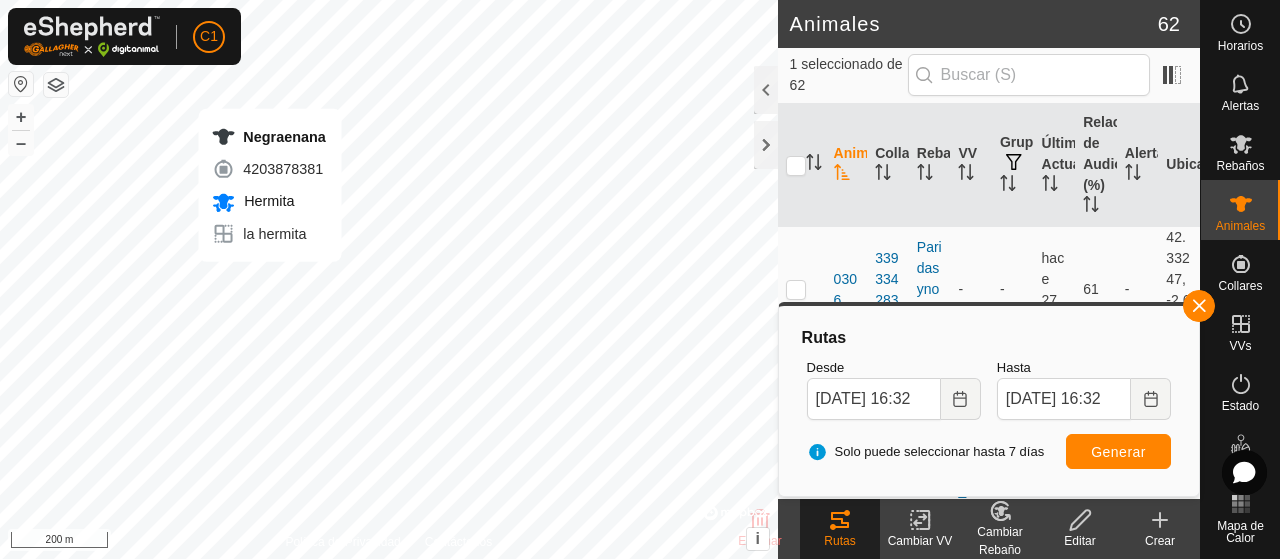 checkbox on "true" 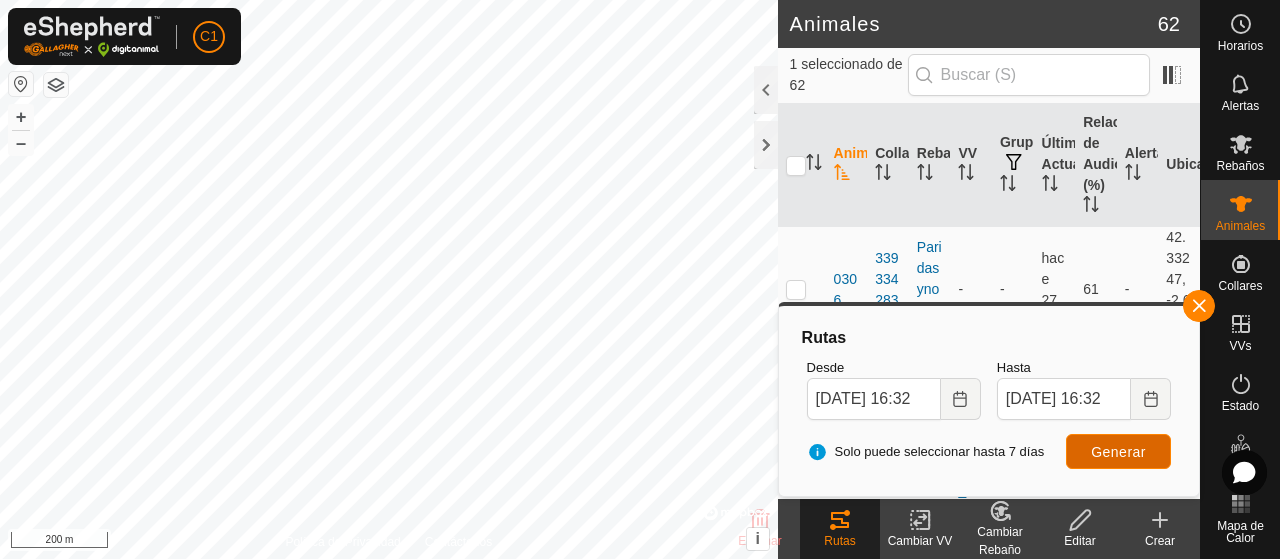 click on "Generar" at bounding box center [1118, 452] 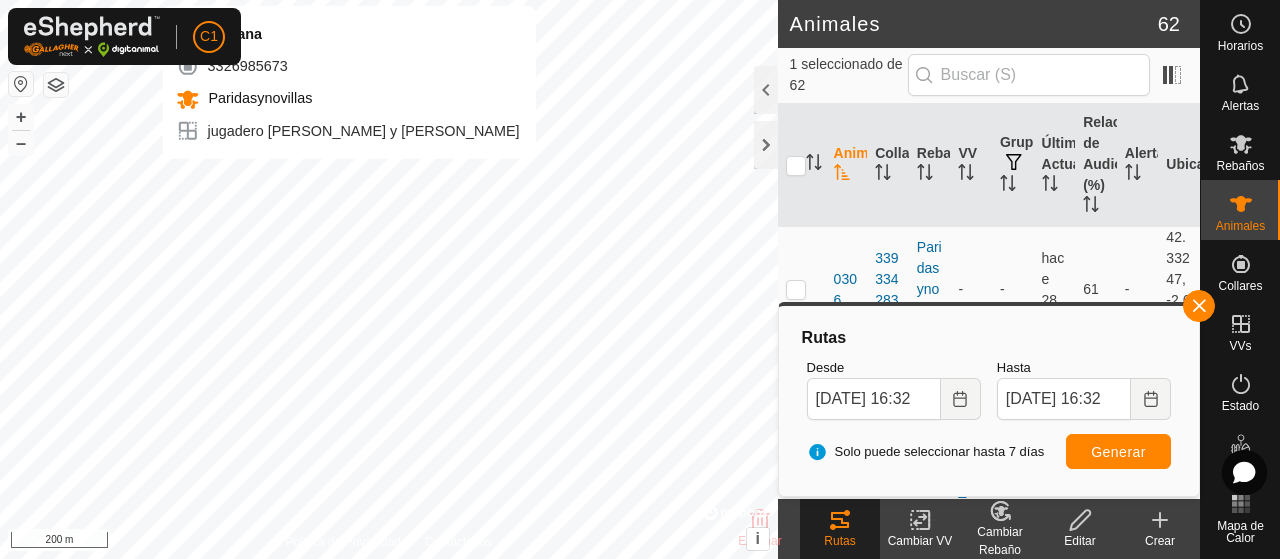 checkbox on "true" 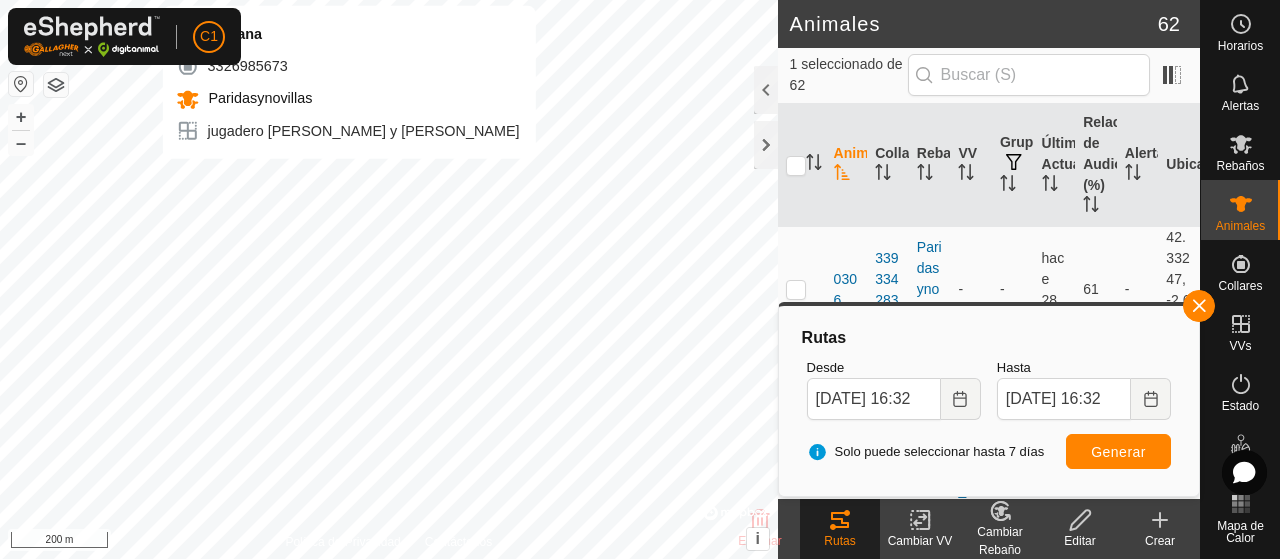 checkbox on "false" 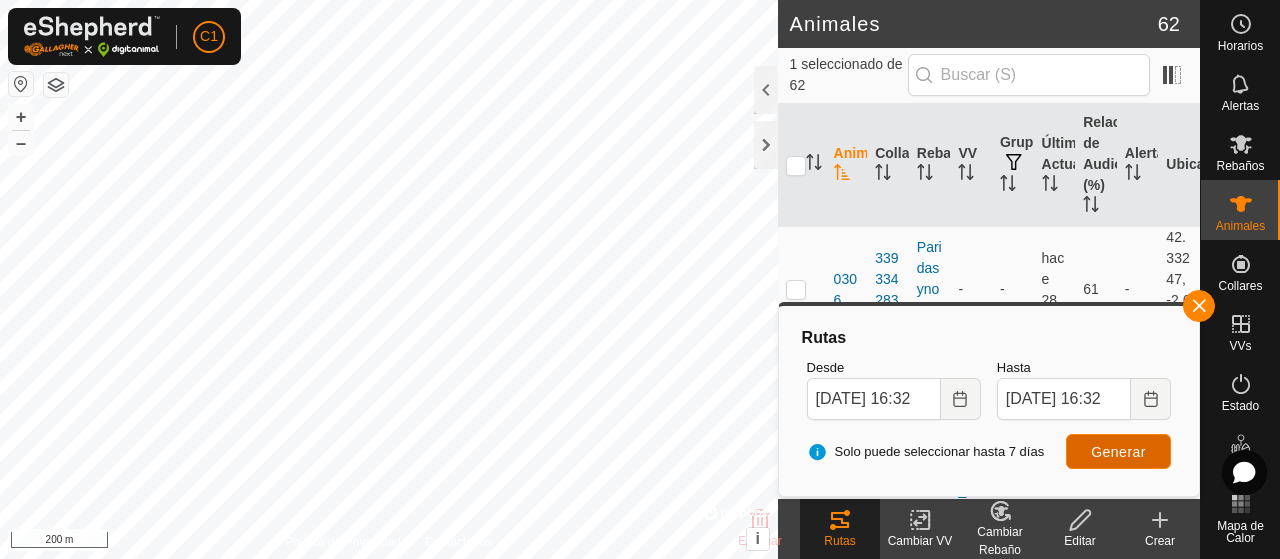 click on "Generar" at bounding box center [1118, 452] 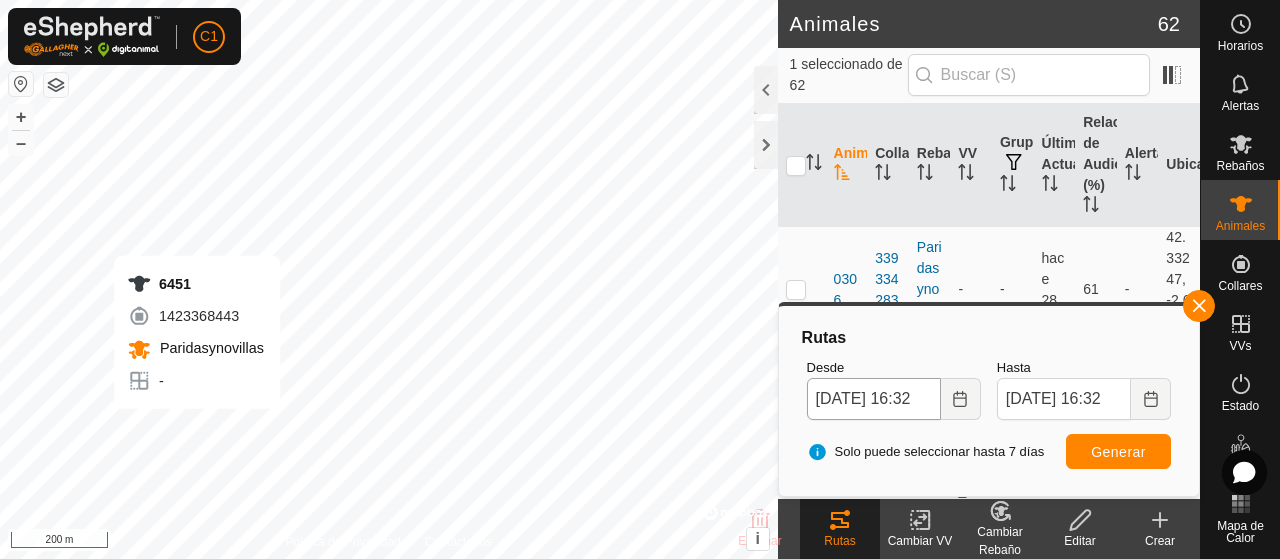 checkbox on "true" 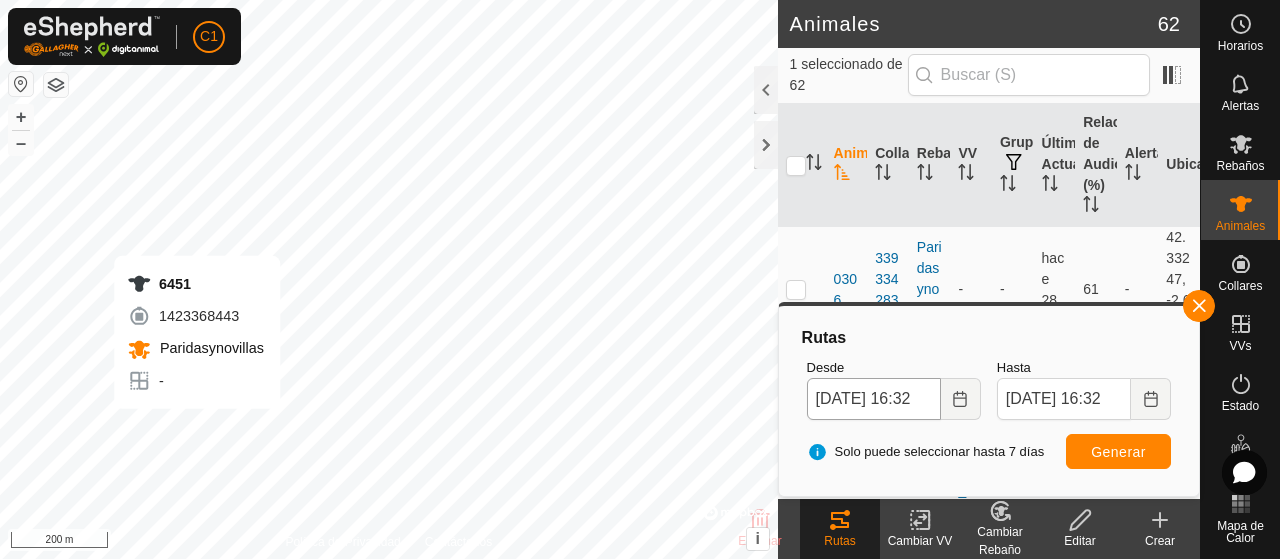 checkbox on "false" 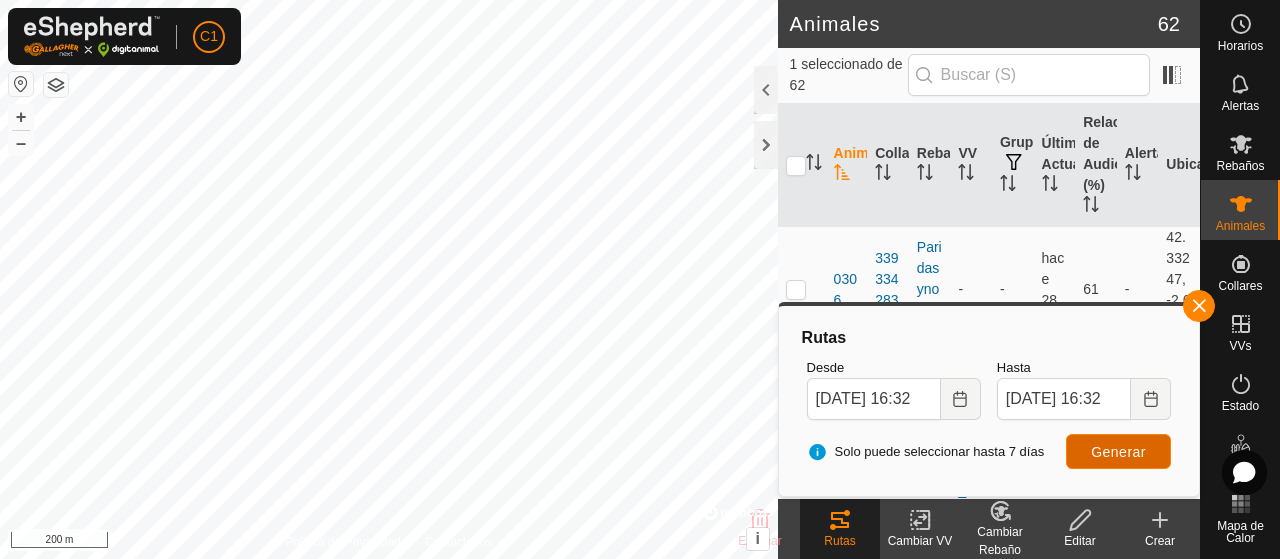 click on "Generar" at bounding box center [1118, 451] 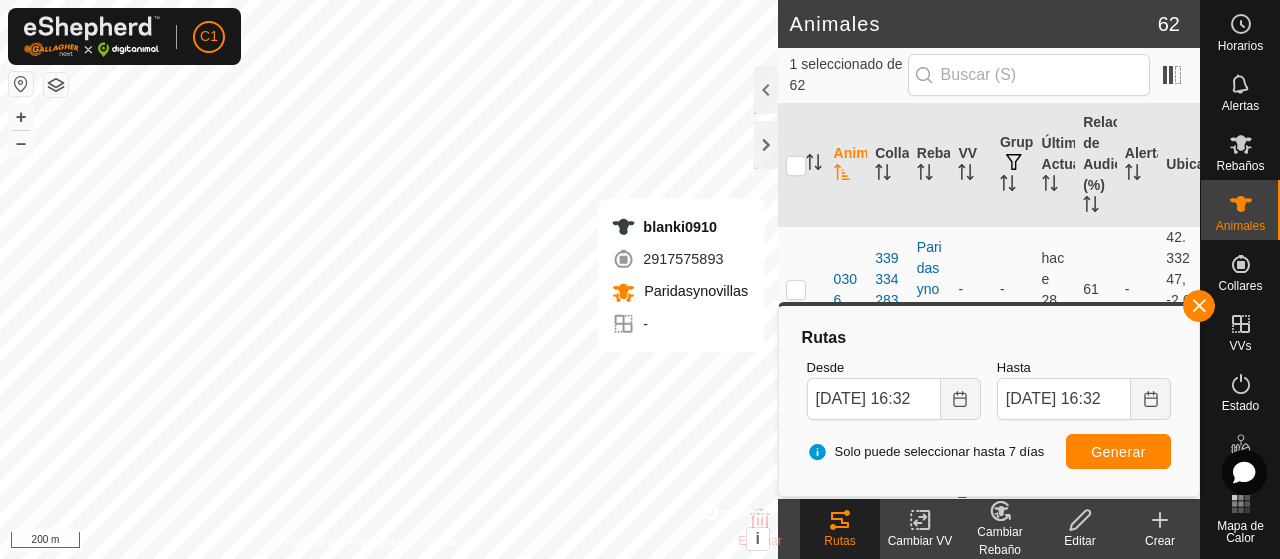 checkbox on "false" 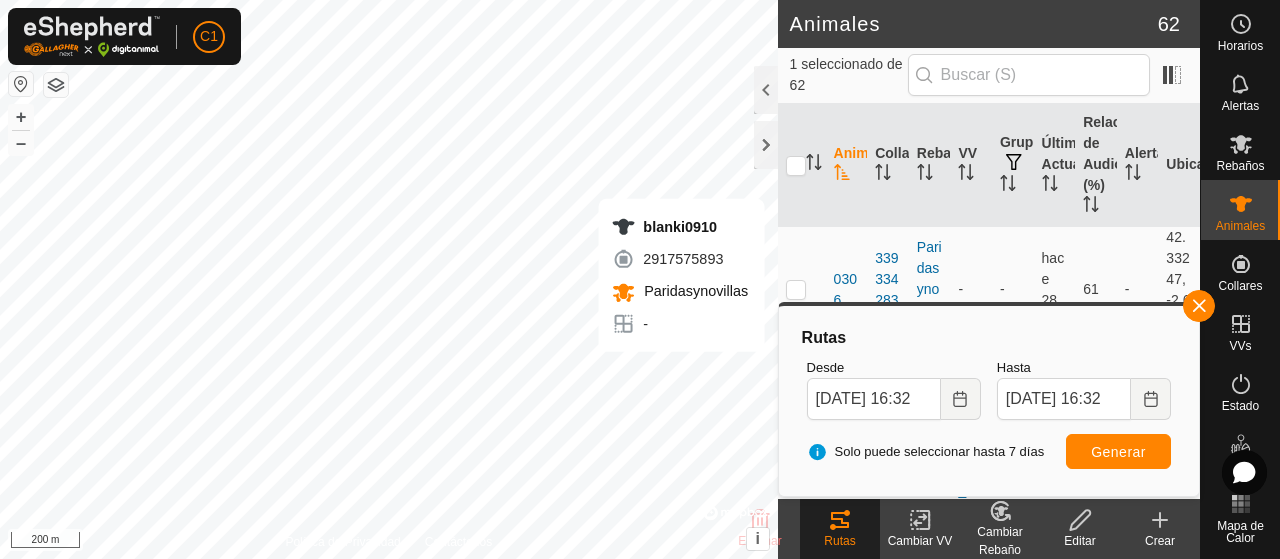 checkbox on "true" 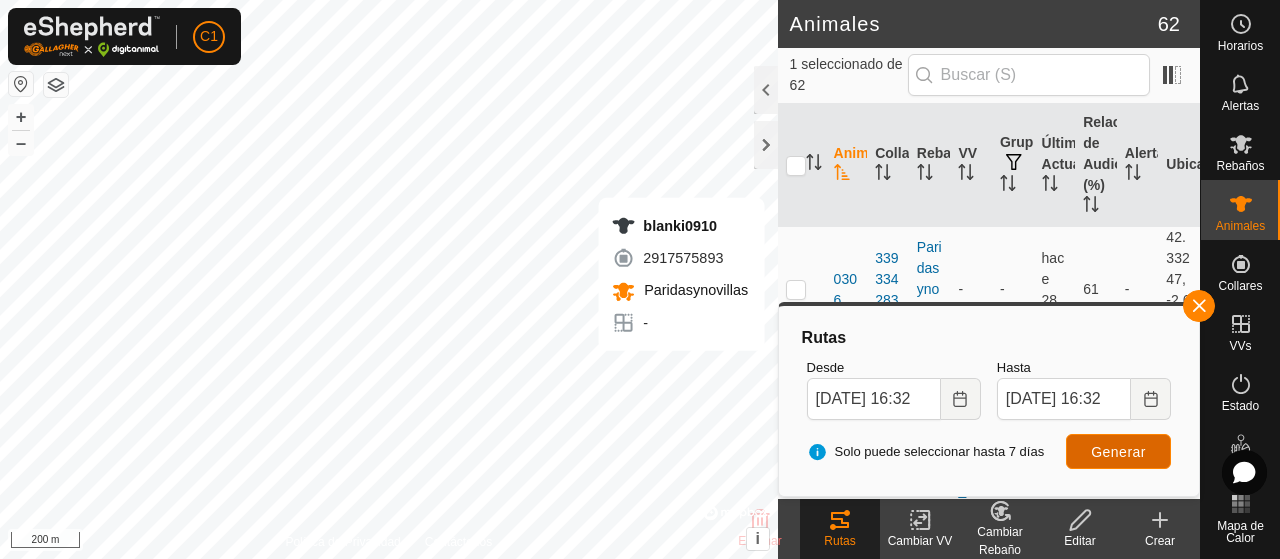 click on "Generar" at bounding box center [1118, 452] 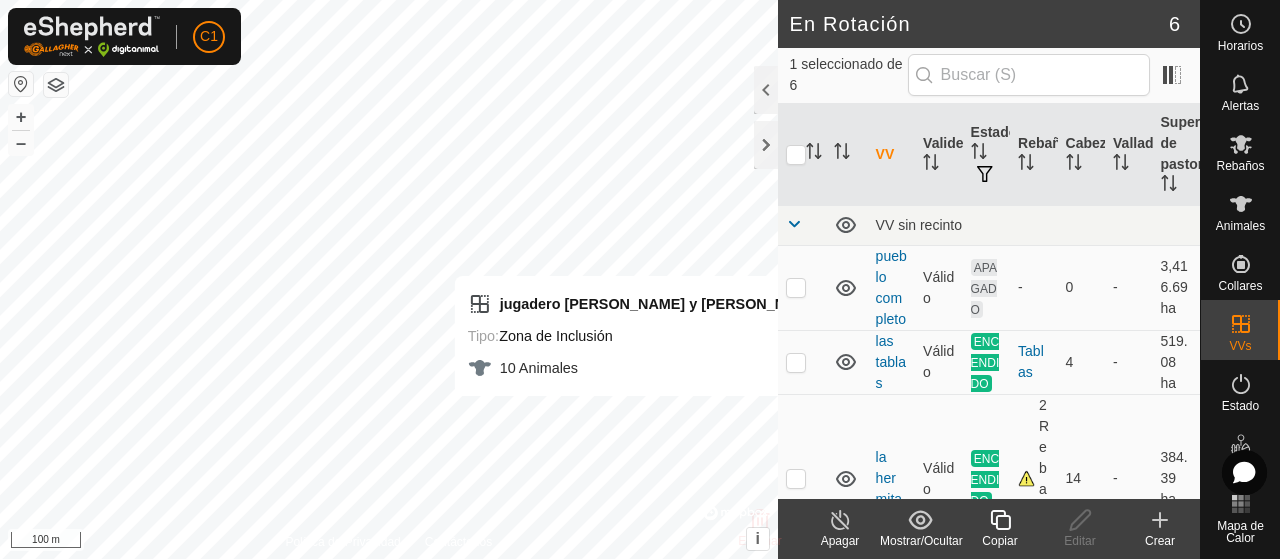 click 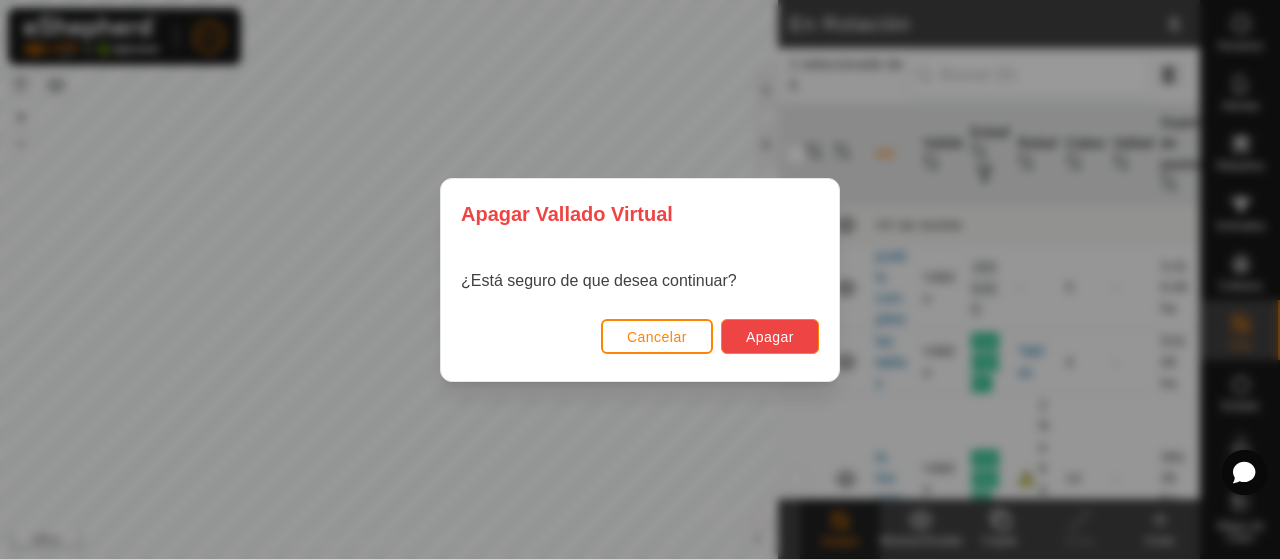 click on "Apagar" at bounding box center [770, 336] 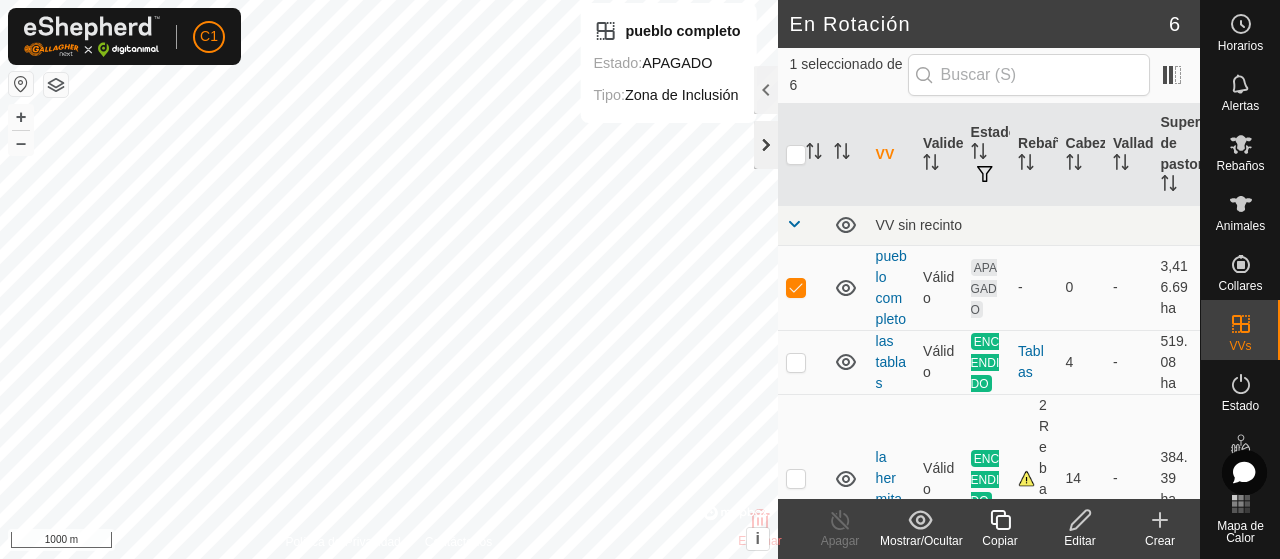 click 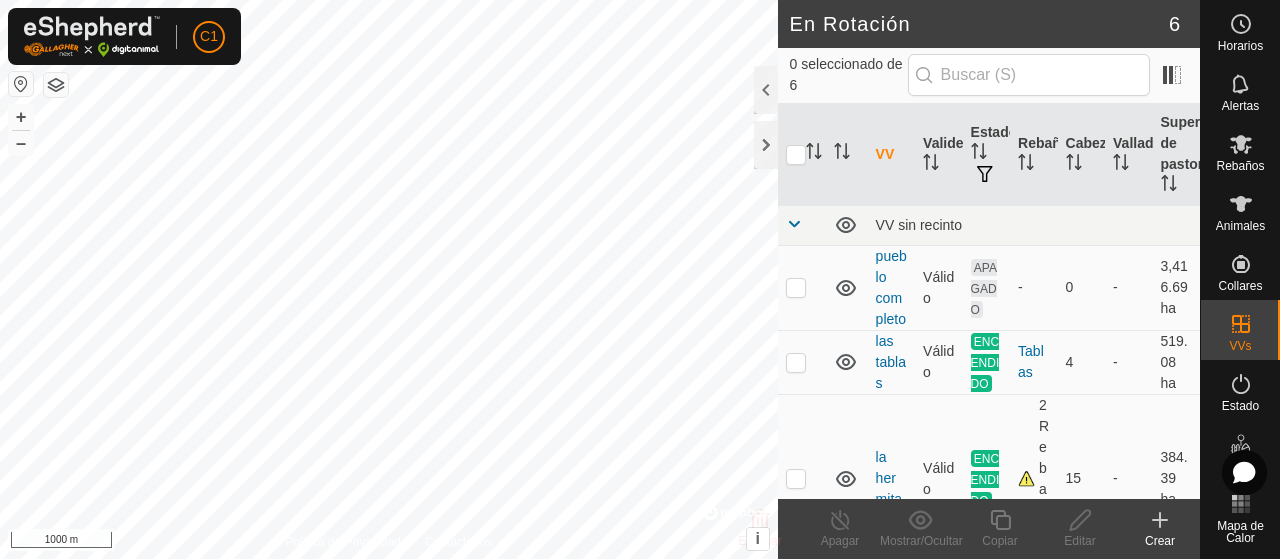 scroll, scrollTop: 0, scrollLeft: 0, axis: both 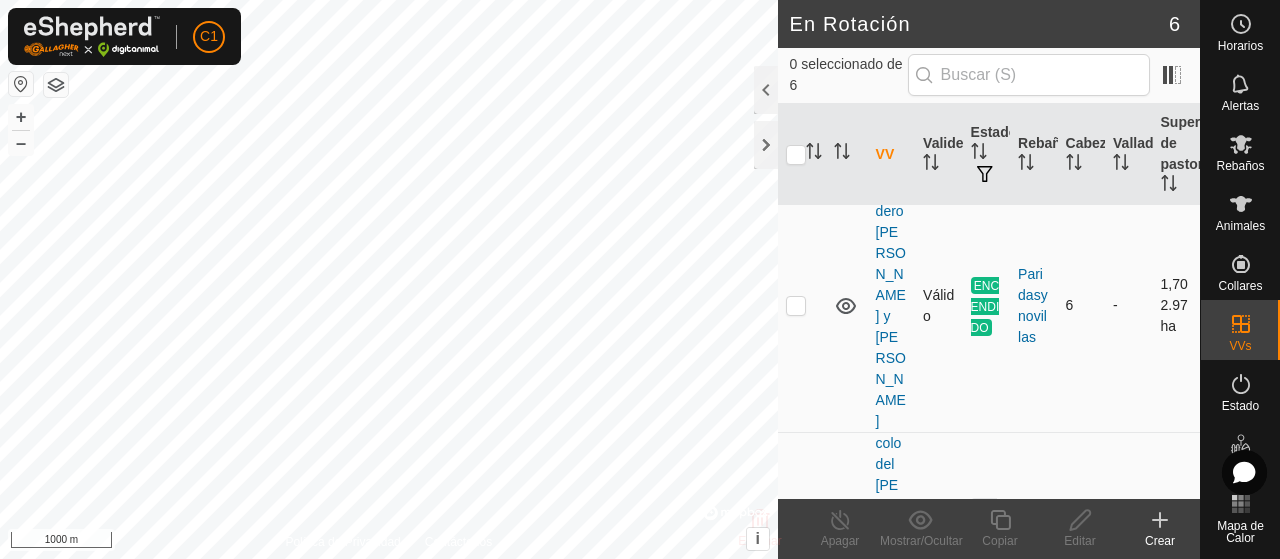 click at bounding box center [796, 305] 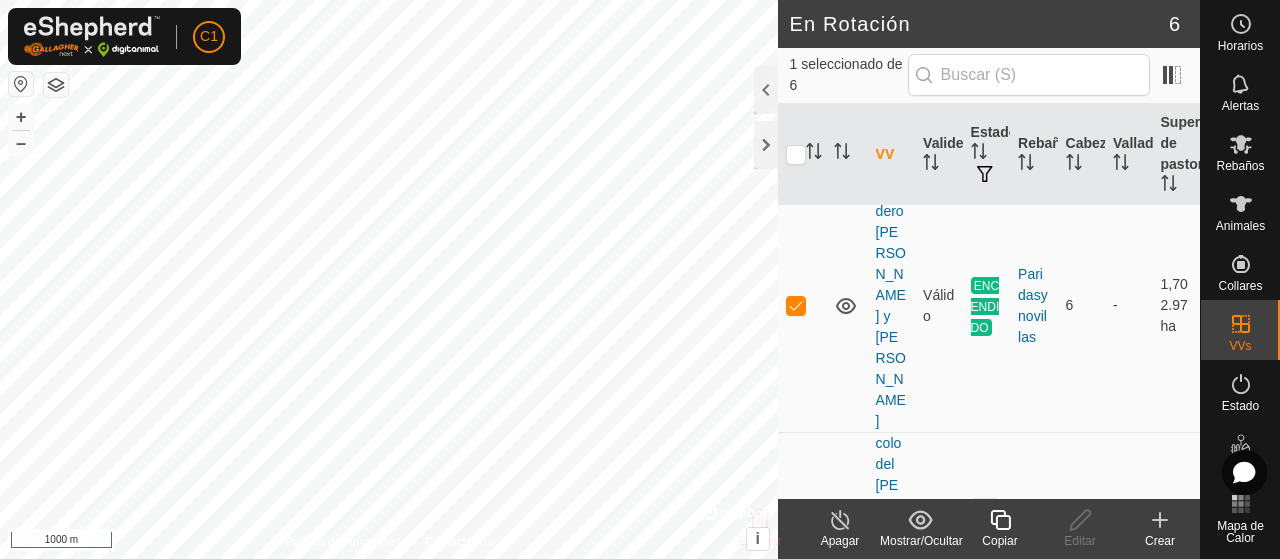 click on "Apagar" 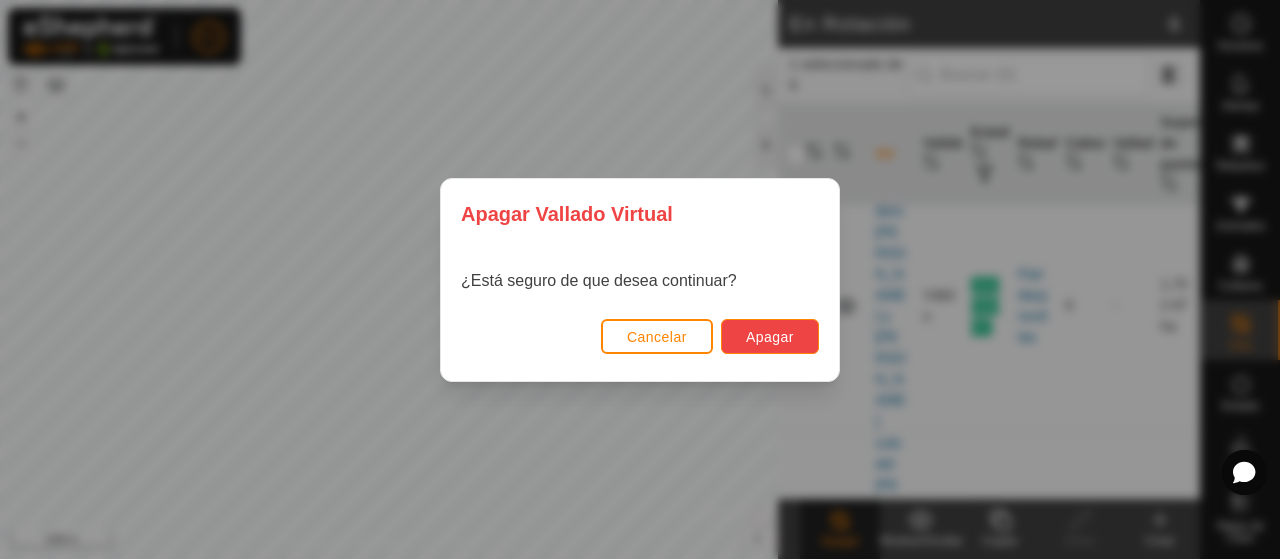 click on "Apagar" at bounding box center [770, 337] 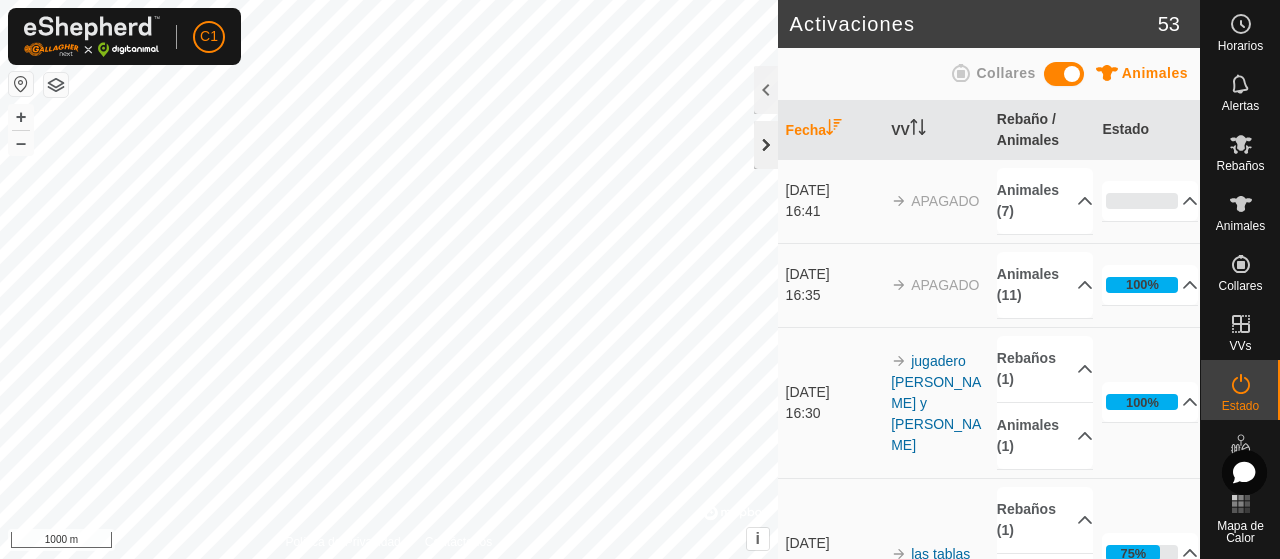click 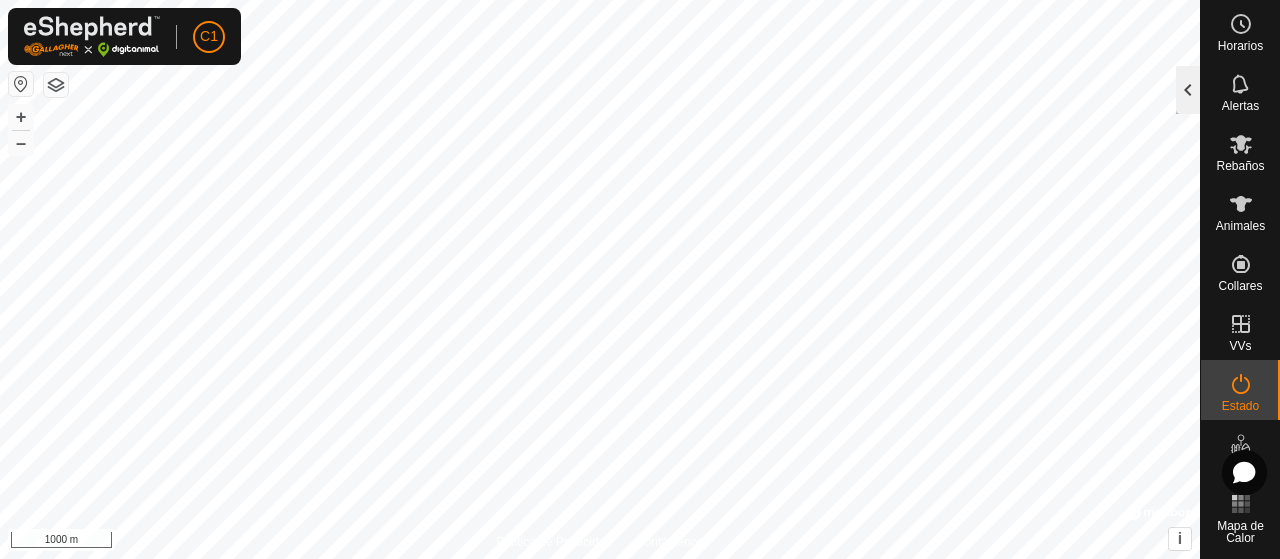 click 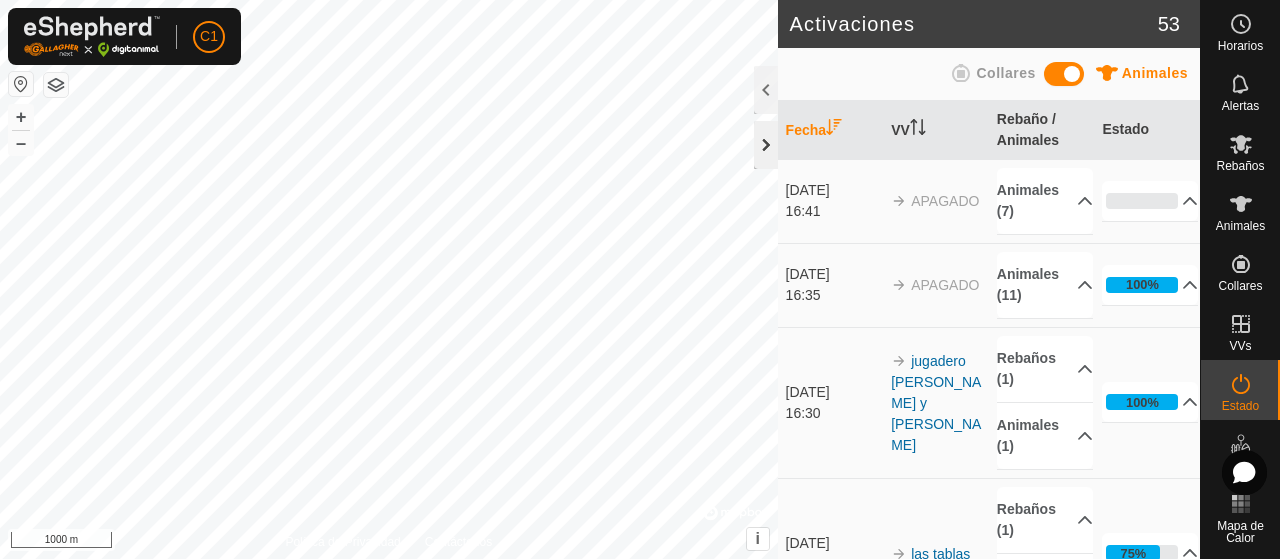 click 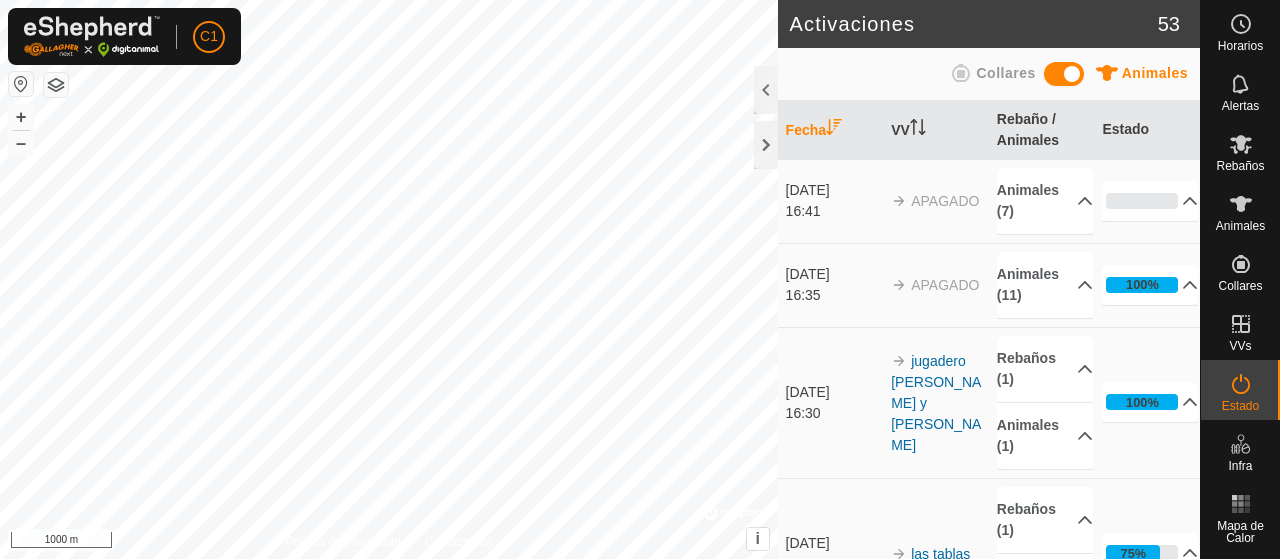 scroll, scrollTop: 0, scrollLeft: 0, axis: both 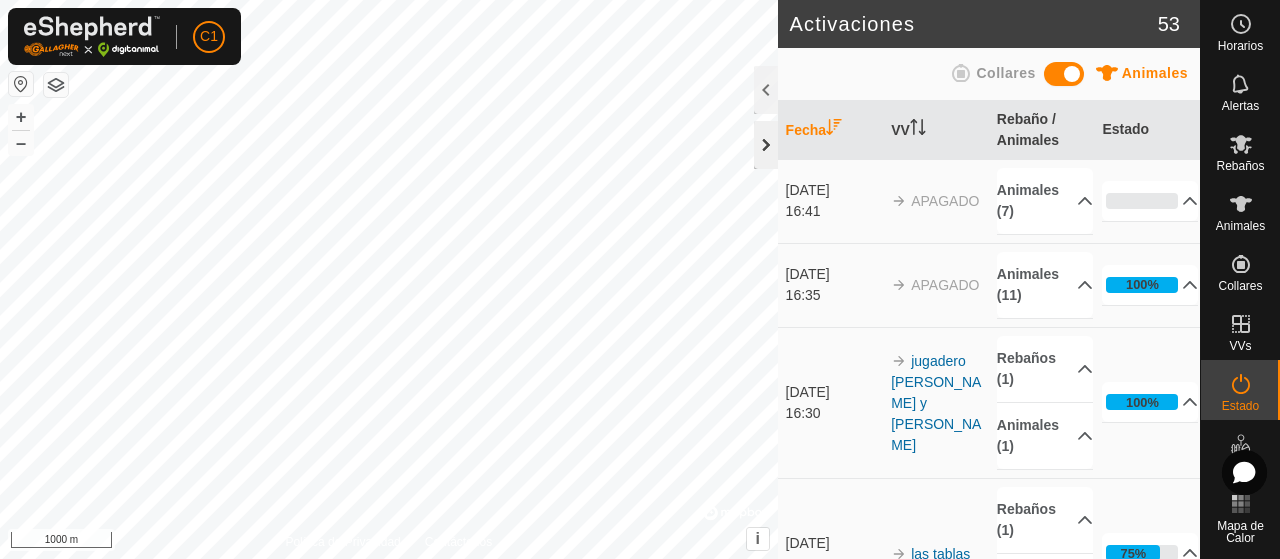 click 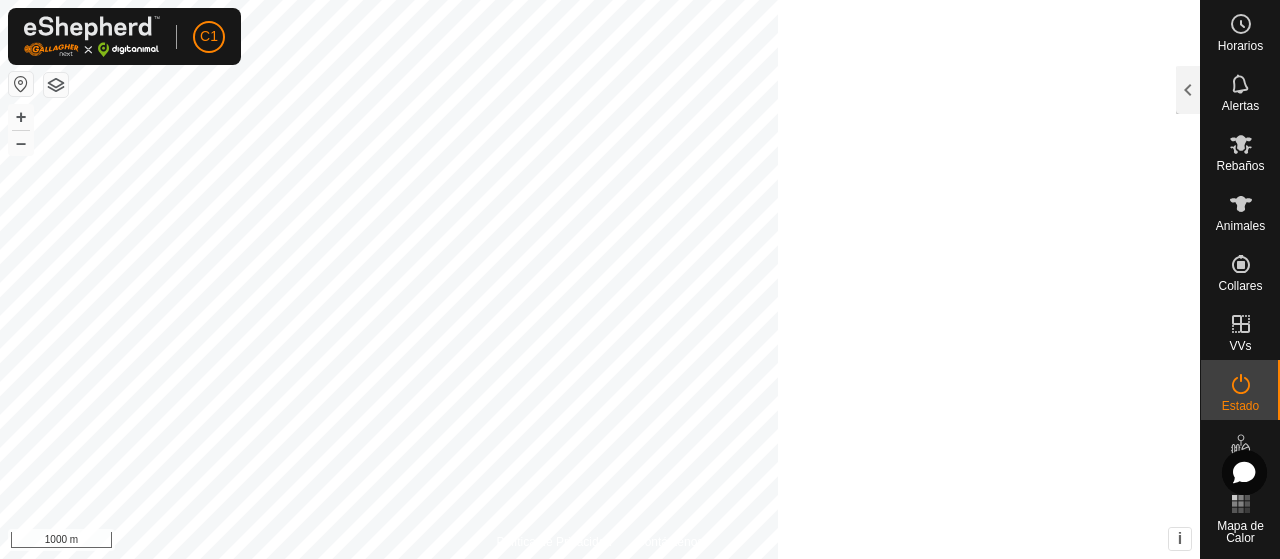 scroll, scrollTop: 0, scrollLeft: 0, axis: both 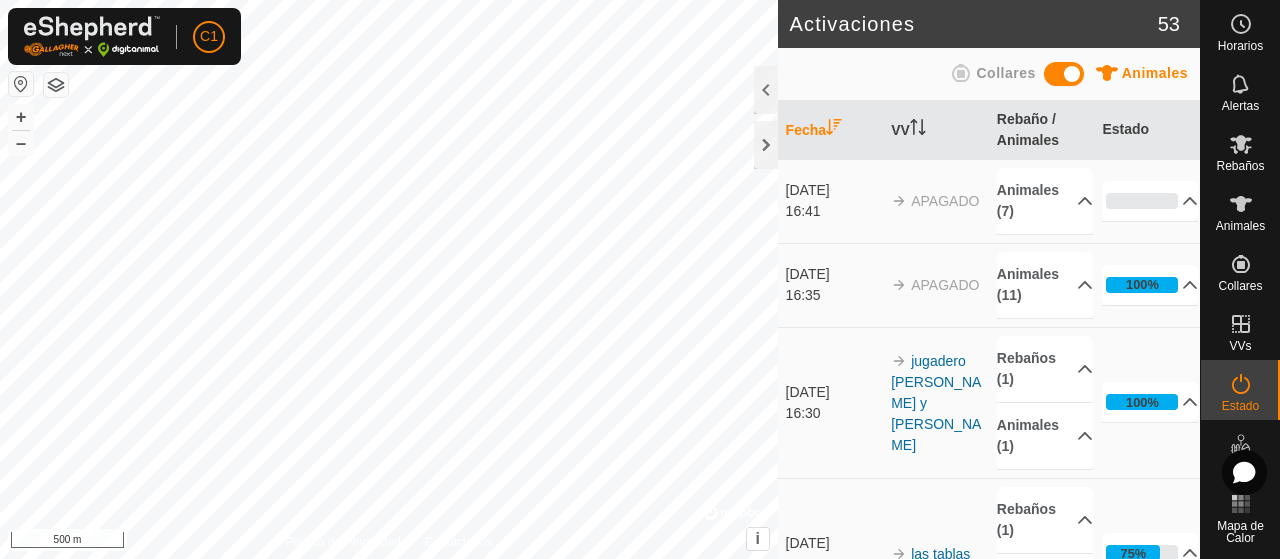 click 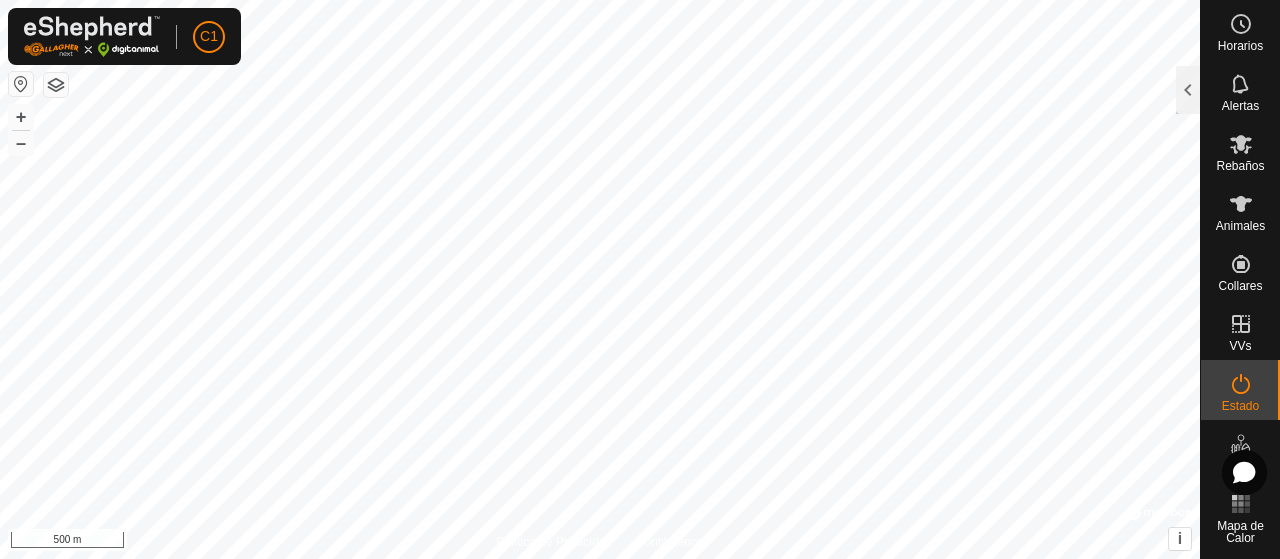scroll, scrollTop: 0, scrollLeft: 0, axis: both 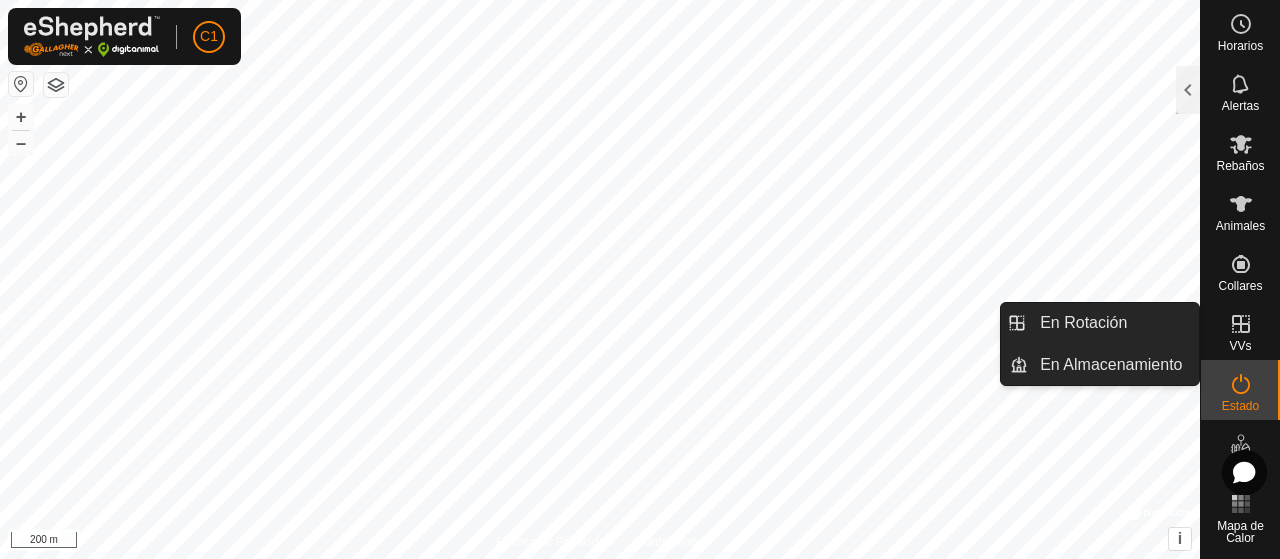 click at bounding box center (1241, 324) 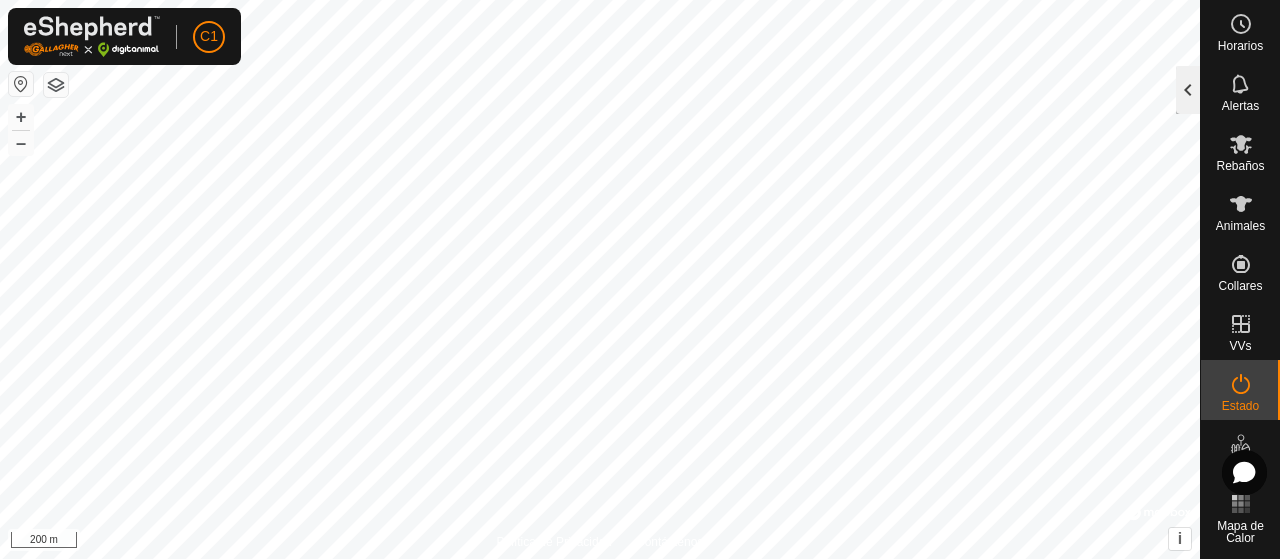 click 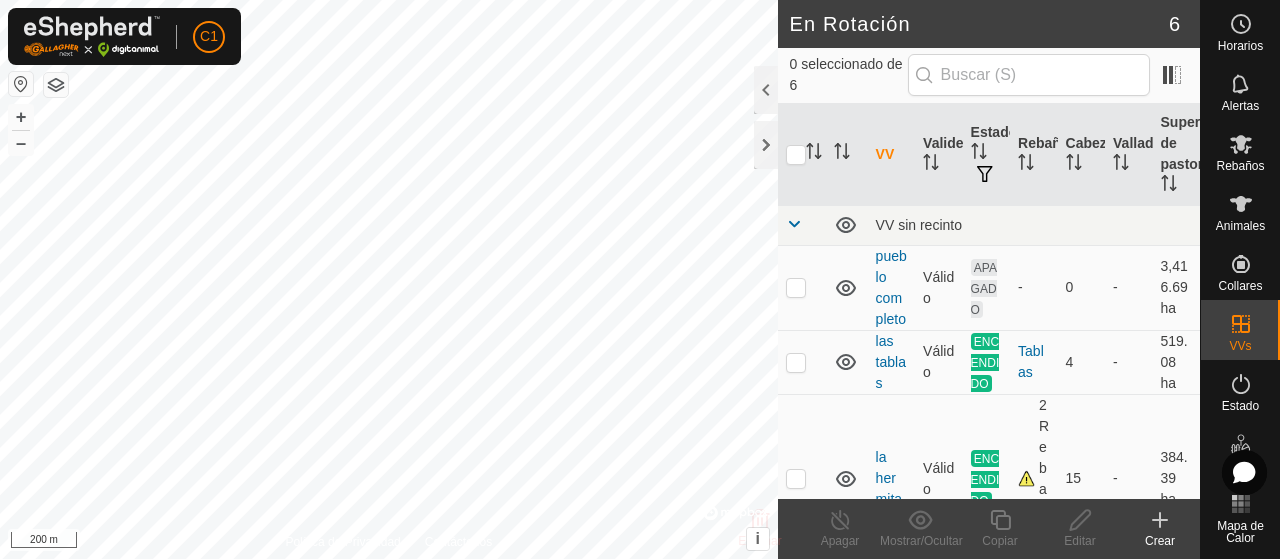 scroll, scrollTop: 0, scrollLeft: 0, axis: both 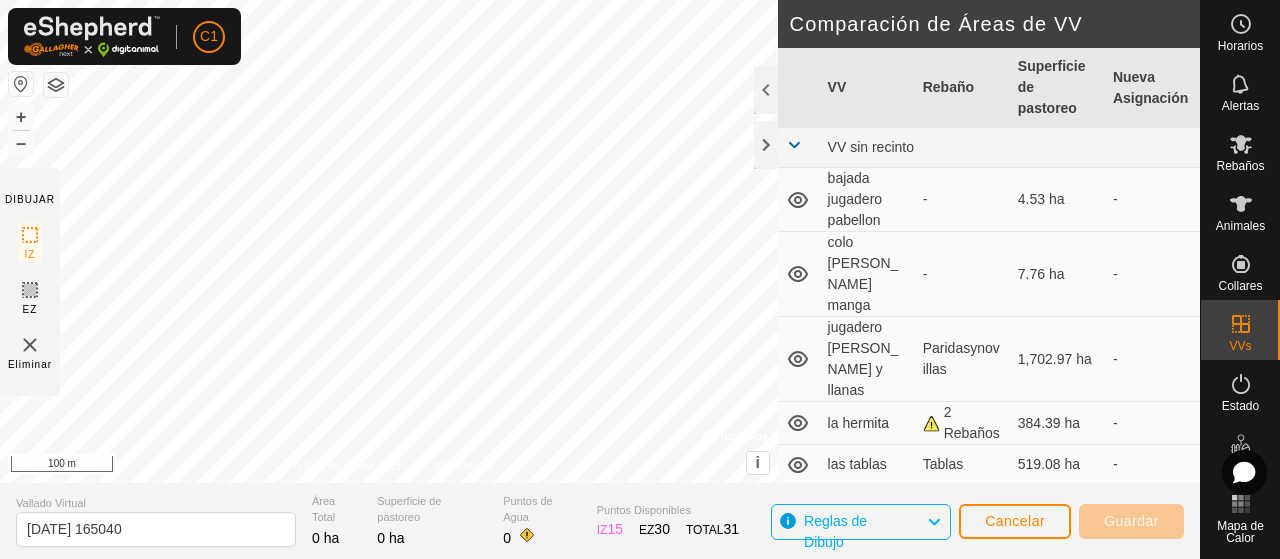 click on "C1 Horarios Alertas Rebaños Animales Collares VVs Estado Infra Mapa de Calor Ayuda DIBUJAR IZ EZ Eliminar Política de Privacidad Contáctenos + – ⇧ i ©  Mapbox , ©  OpenStreetMap ,  Improve this map 100 m Comparación de Áreas de VV     VV   Rebaño   Superficie de pastoreo   Nueva Asignación  VV sin recinto  bajada jugadero pabellon  -  4.53 ha   -   colo [PERSON_NAME] manga  -  7.76 ha   -   jugadero [PERSON_NAME] y llanas   Paridasynovillas   1,702.97 ha   -   la hermita   2 Rebaños   384.39 ha   -   [GEOGRAPHIC_DATA]   519.08 ha   -   pueblo completo  -  3,416.69 ha   -  Vallado Virtual [DATE] 165040 Área Total 0 ha Superficie de pastoreo 0 ha Puntos de Agua 0 Puntos Disponibles  IZ   15  EZ  30  TOTAL   31 Reglas de Dibujo Cancelar Guardar" at bounding box center (640, 279) 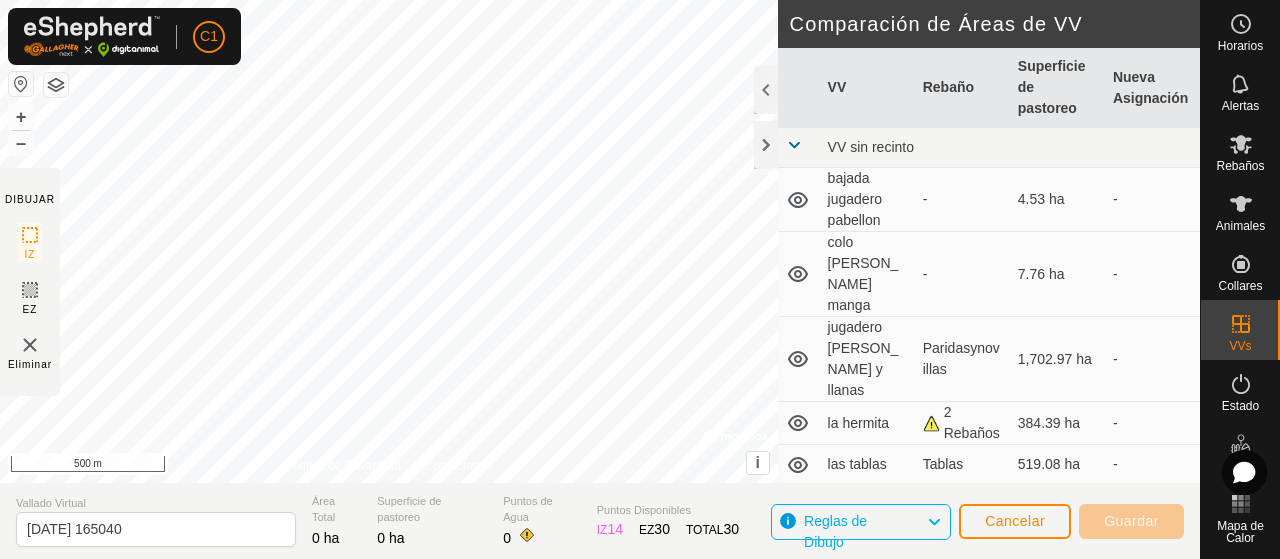 click on "DIBUJAR IZ EZ Eliminar Política de Privacidad Contáctenos + – ⇧ i ©  Mapbox , ©  OpenStreetMap ,  Improve this map 500 m Comparación de Áreas de VV     VV   Rebaño   Superficie de pastoreo   Nueva Asignación  VV sin recinto  bajada jugadero pabellon  -  4.53 ha   -   colo [PERSON_NAME] manga  -  7.76 ha   -   jugadero [PERSON_NAME] y llanas   Paridasynovillas   1,702.97 ha   -   la hermita   2 Rebaños   384.39 ha   -   [GEOGRAPHIC_DATA]   519.08 ha   -   pueblo completo  -  3,416.69 ha   -" 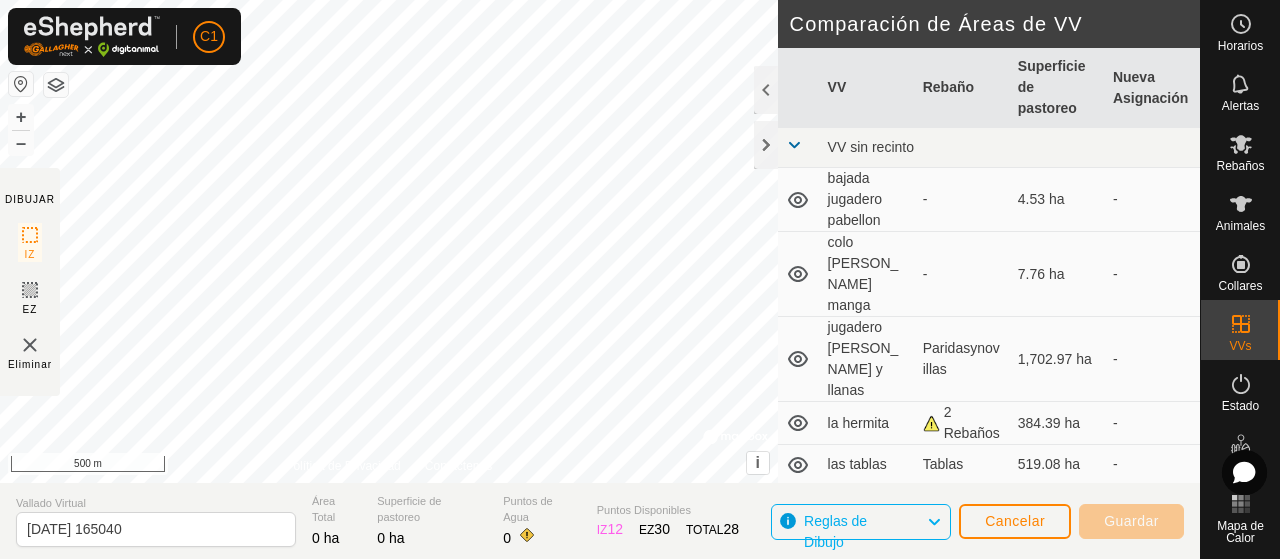 click on "DIBUJAR IZ EZ Eliminar Política de Privacidad Contáctenos + – ⇧ i ©  Mapbox , ©  OpenStreetMap ,  Improve this map 500 m Comparación de Áreas de VV     VV   Rebaño   Superficie de pastoreo   Nueva Asignación  VV sin recinto  bajada jugadero pabellon  -  4.53 ha   -   colo [PERSON_NAME] manga  -  7.76 ha   -   jugadero [PERSON_NAME] y llanas   Paridasynovillas   1,702.97 ha   -   la hermita   2 Rebaños   384.39 ha   -   [GEOGRAPHIC_DATA]   519.08 ha   -   pueblo completo  -  3,416.69 ha   -  Vallado Virtual [DATE] 165040 Área Total 0 ha Superficie de pastoreo 0 ha Puntos de Agua 0 Puntos Disponibles  IZ   12  EZ  30  TOTAL   28 Reglas de Dibujo Cancelar Guardar" 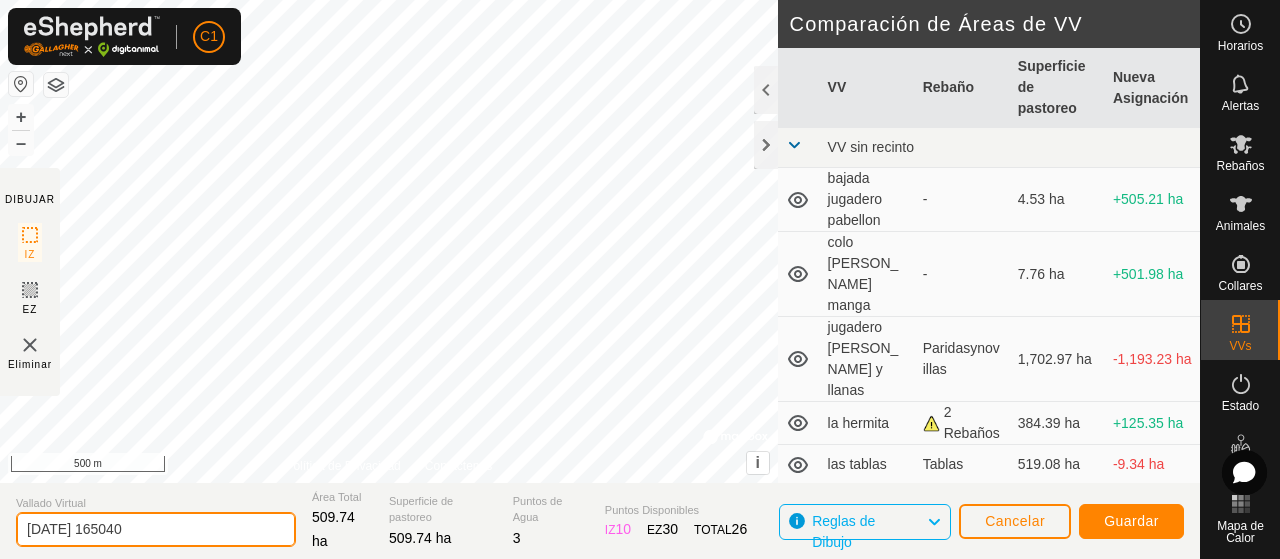 click on "[DATE] 165040" 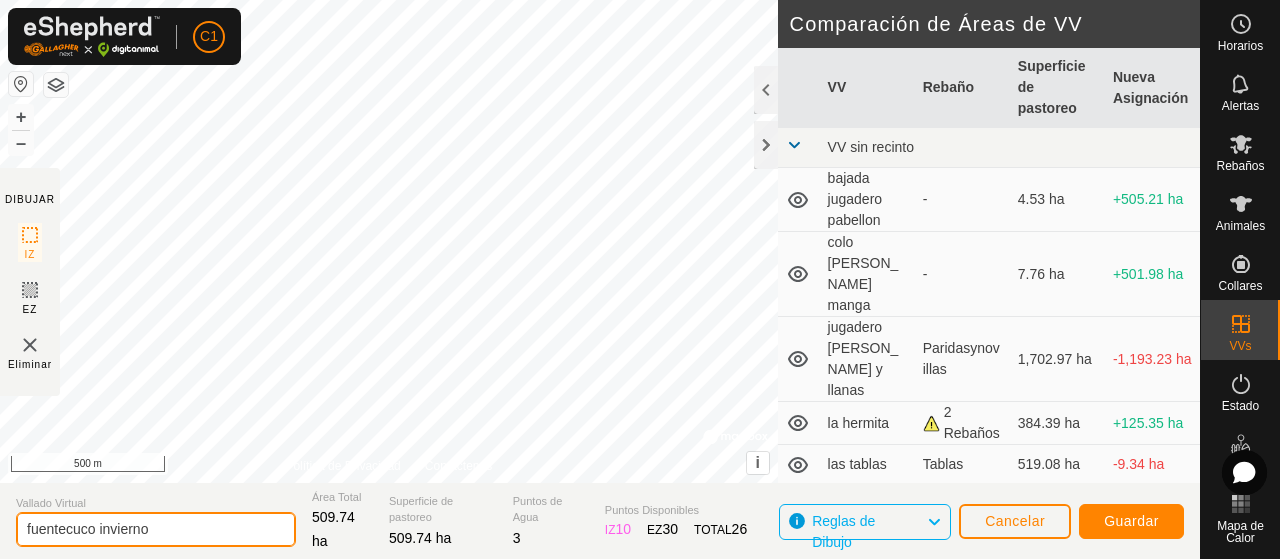type on "fuentecuco invierno" 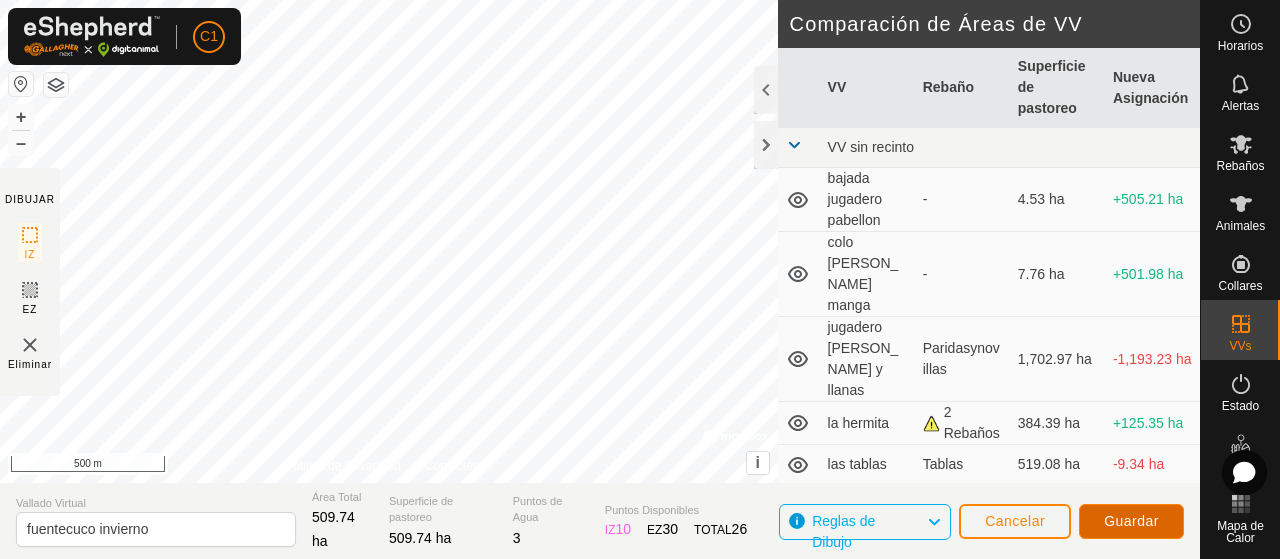 click on "Guardar" 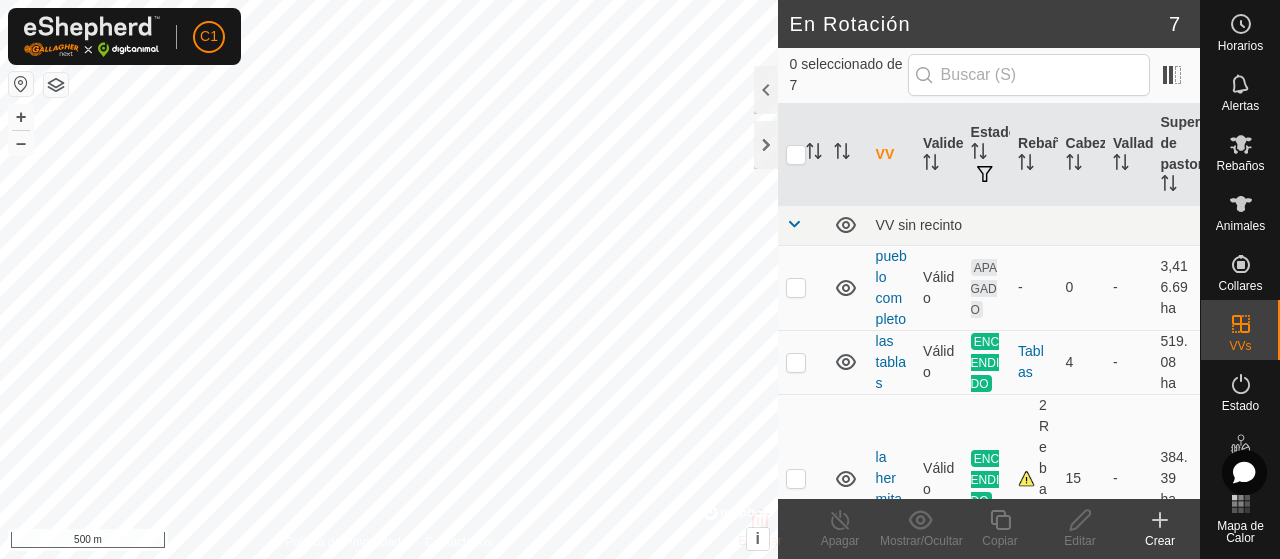 click on "En Rotación 7 0 seleccionado de 7     VV   Validez   Estado   Rebaño   Cabezas   Vallado   Superficie de pastoreo   VV sin recinto  pueblo completo  Válido  APAGADO  -   0   -   3,416.69 ha  las tablas  Válido  ENCENDIDO  Tablas   4   -   519.08 ha  la hermita  Válido  ENCENDIDO  2 Rebaños   15   -   384.39 ha  jugadero [PERSON_NAME] y llanas  Válido  ENCENDIDO  Paridasynovillas   6   -   1,702.97 ha  fuentecuco invierno  Válido  APAGADO  -   0   -   509.74 ha  colo [PERSON_NAME] manga  Válido  APAGADO  -   0   -   7.76 ha  bajada jugadero pabellon  Válido  APAGADO  -   0   -   4.53 ha  Eliminar  Apagar   Mostrar/Ocultar   Copiar   Editar   Crear  Política de Privacidad Contáctenos + – ⇧ i ©  Mapbox , ©  OpenStreetMap ,  Improve this map 500 m" 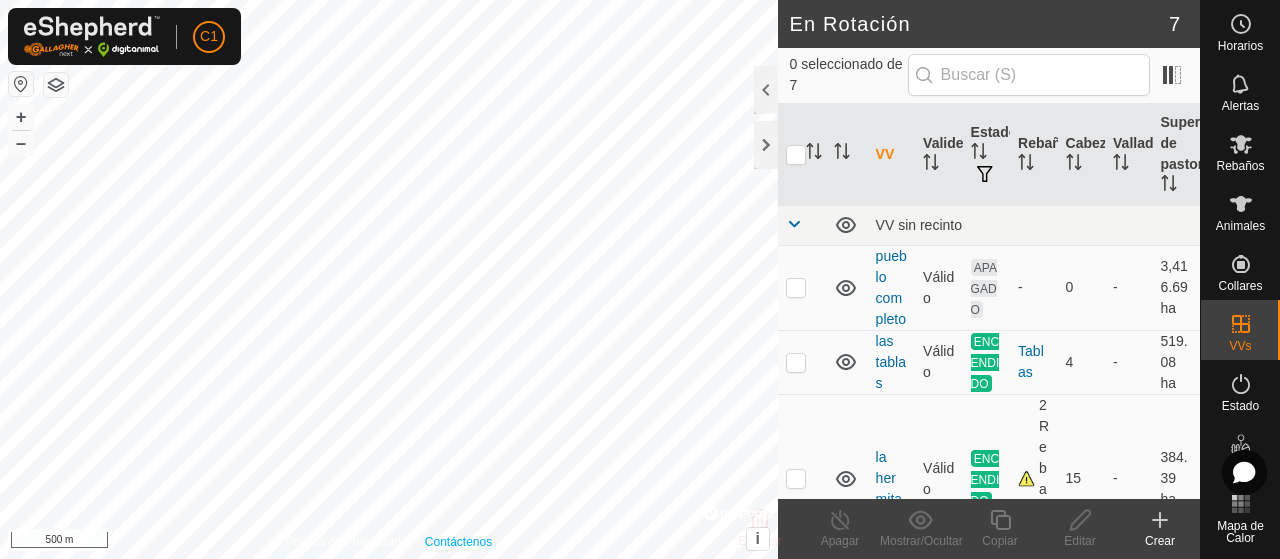 click on "Política de Privacidad Contáctenos + – ⇧ i ©  Mapbox , ©  OpenStreetMap ,  Improve this map 500 m" at bounding box center [389, 279] 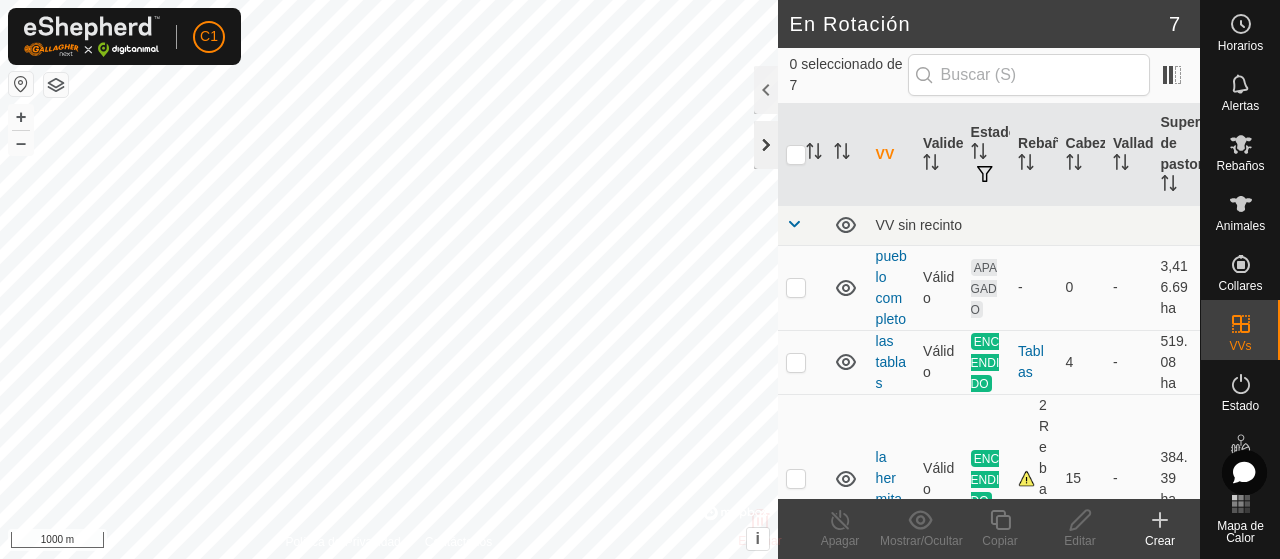 click 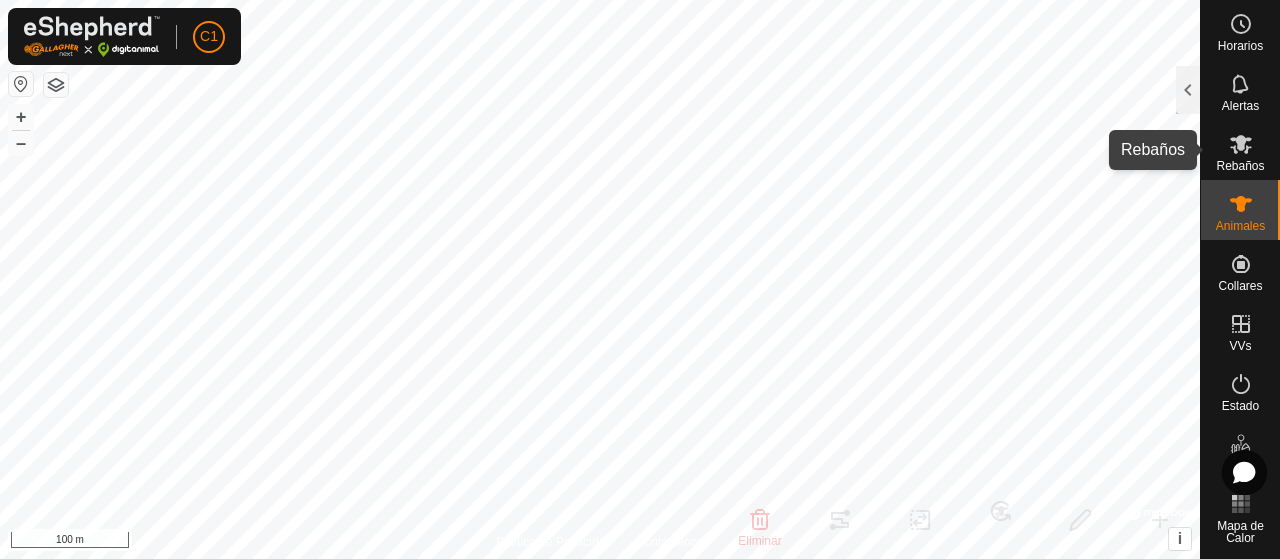 click at bounding box center [1241, 144] 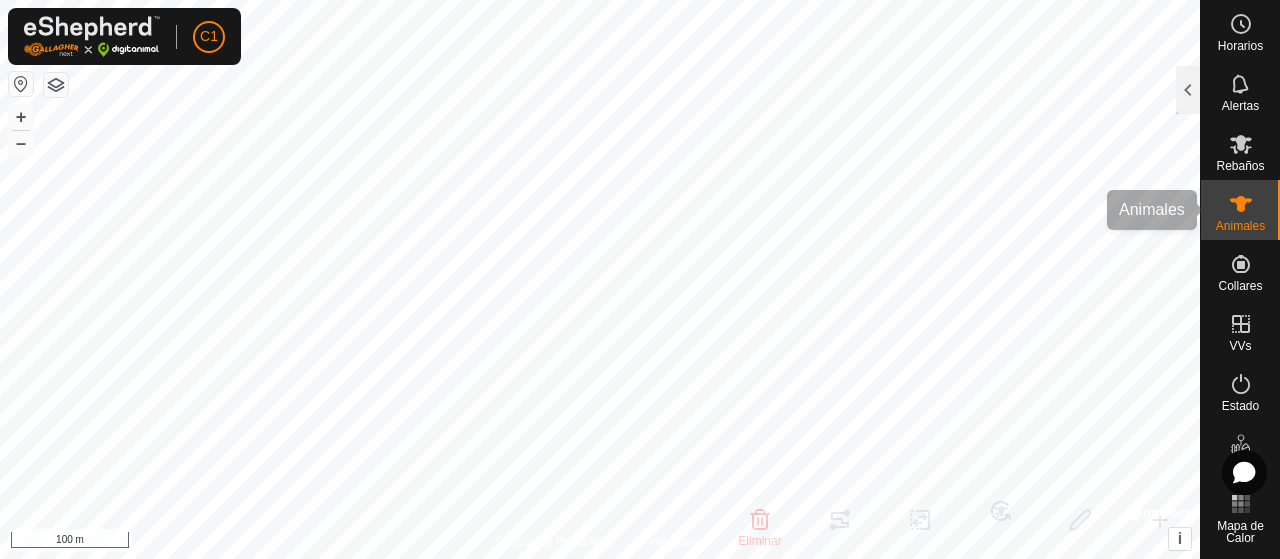 click 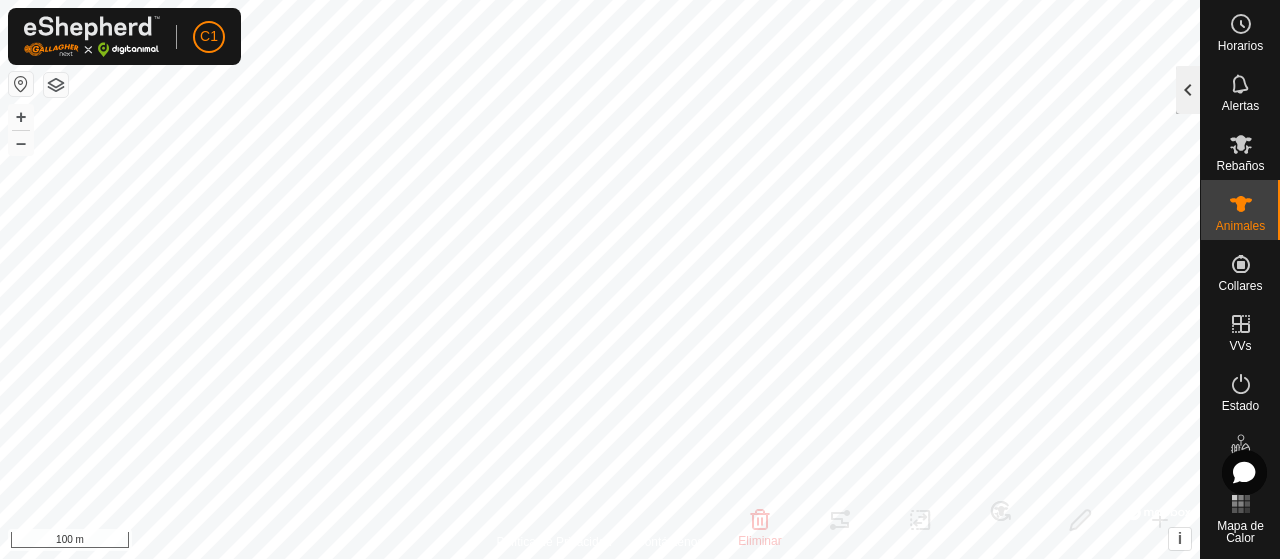 click 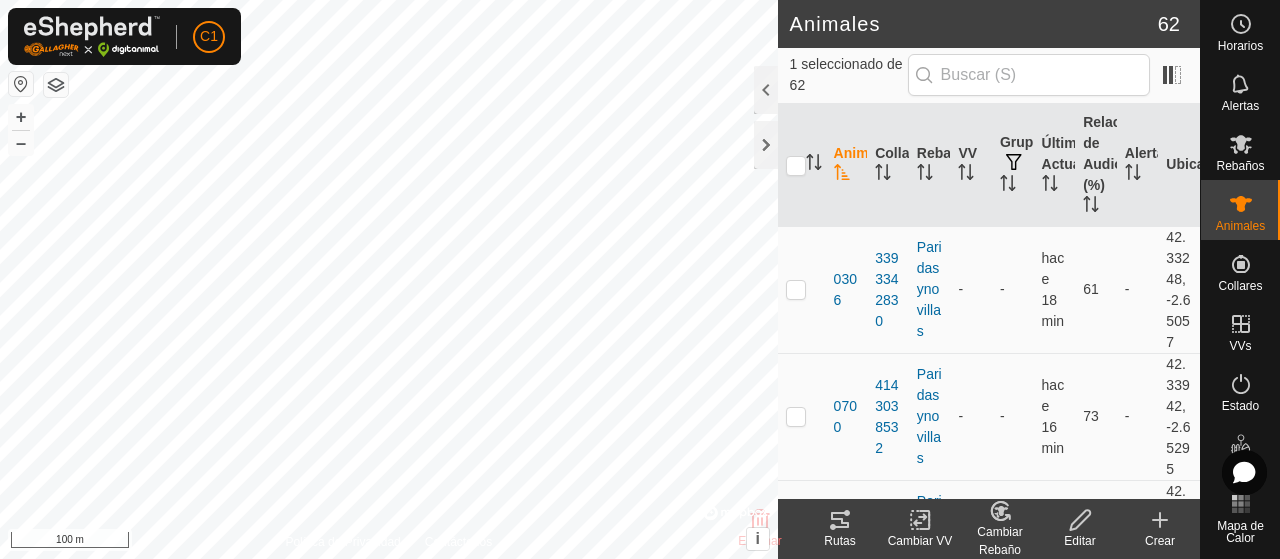 click on "Cambiar Rebaño" 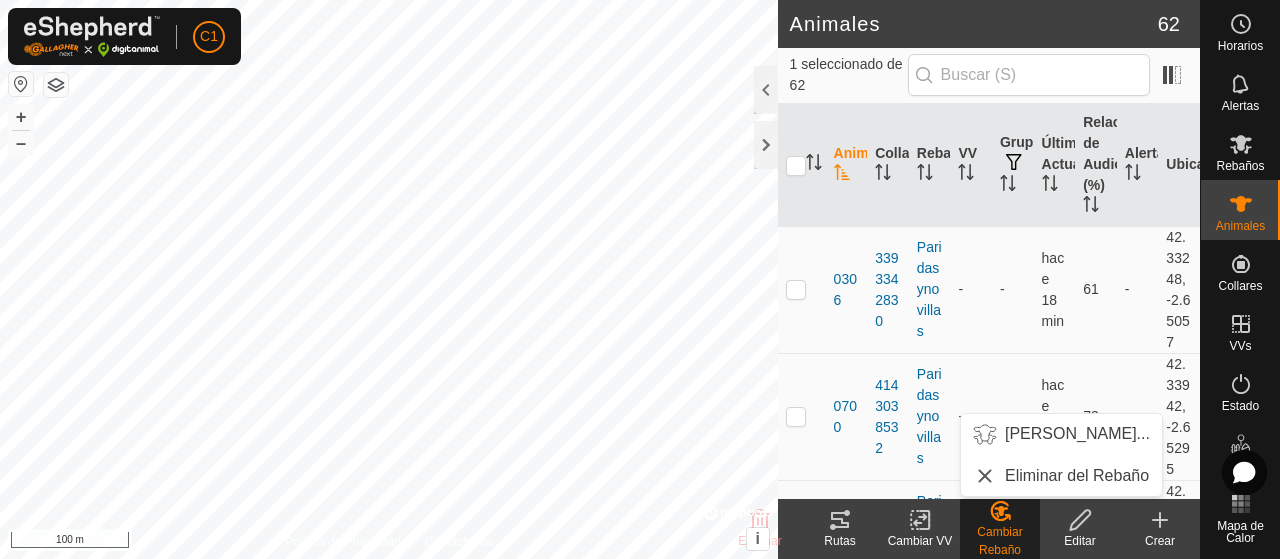 click 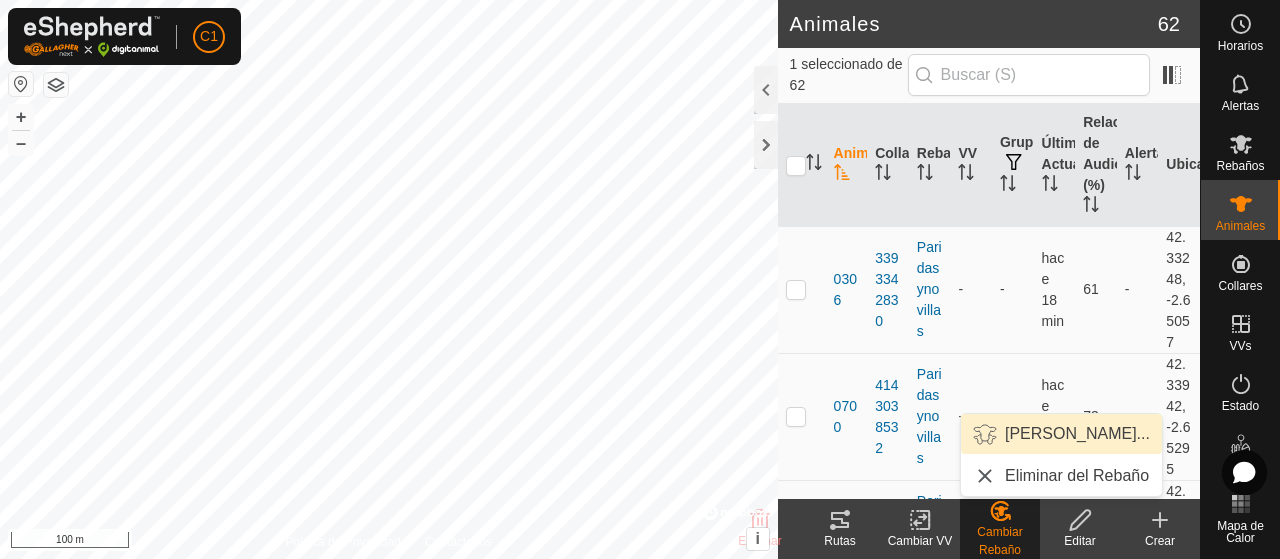 click on "Elegir Rebaño..." at bounding box center [1061, 434] 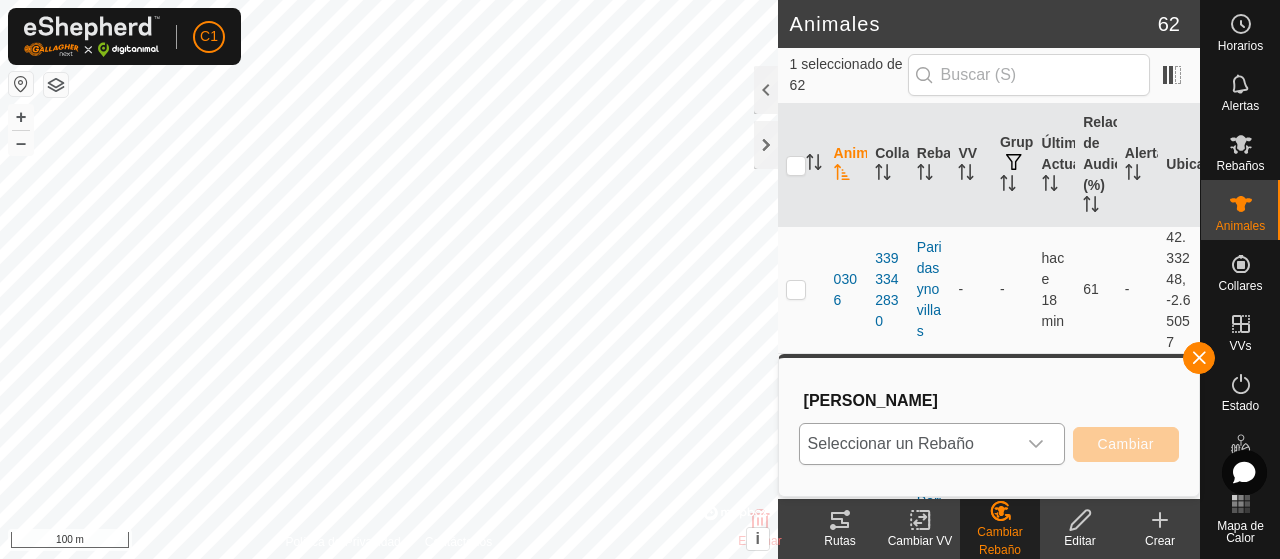 click 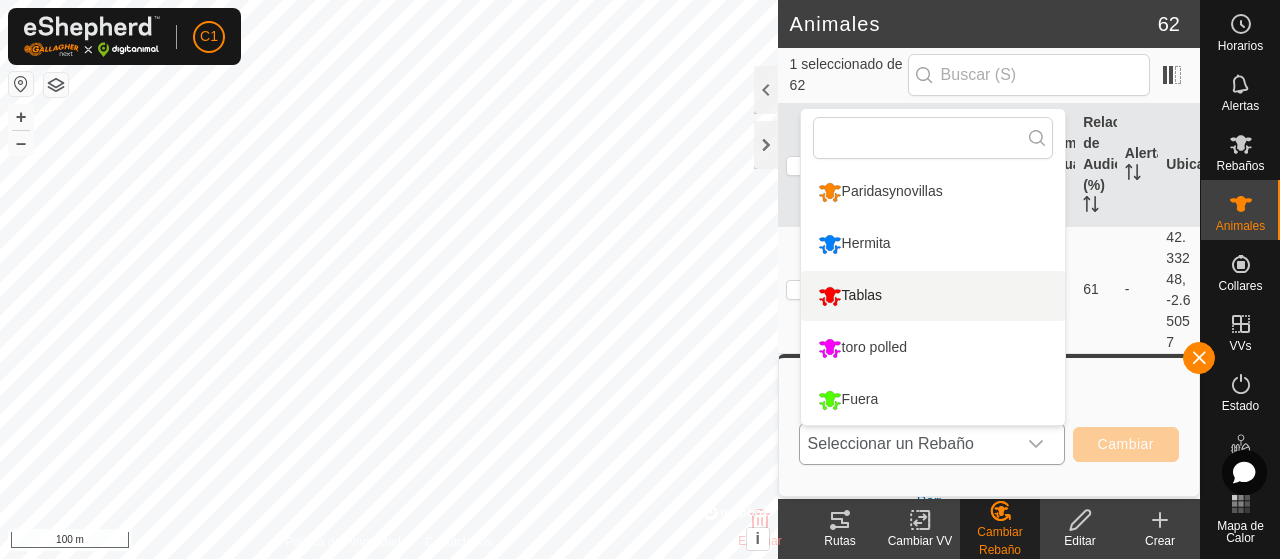 click on "Tablas" at bounding box center [933, 296] 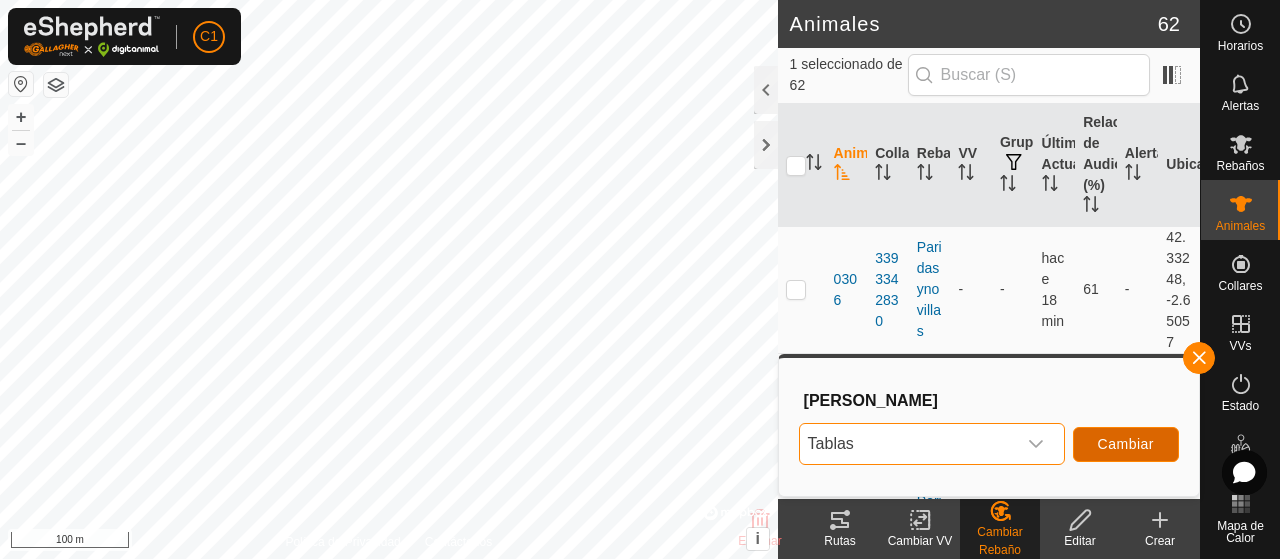 click on "Cambiar" at bounding box center (1126, 444) 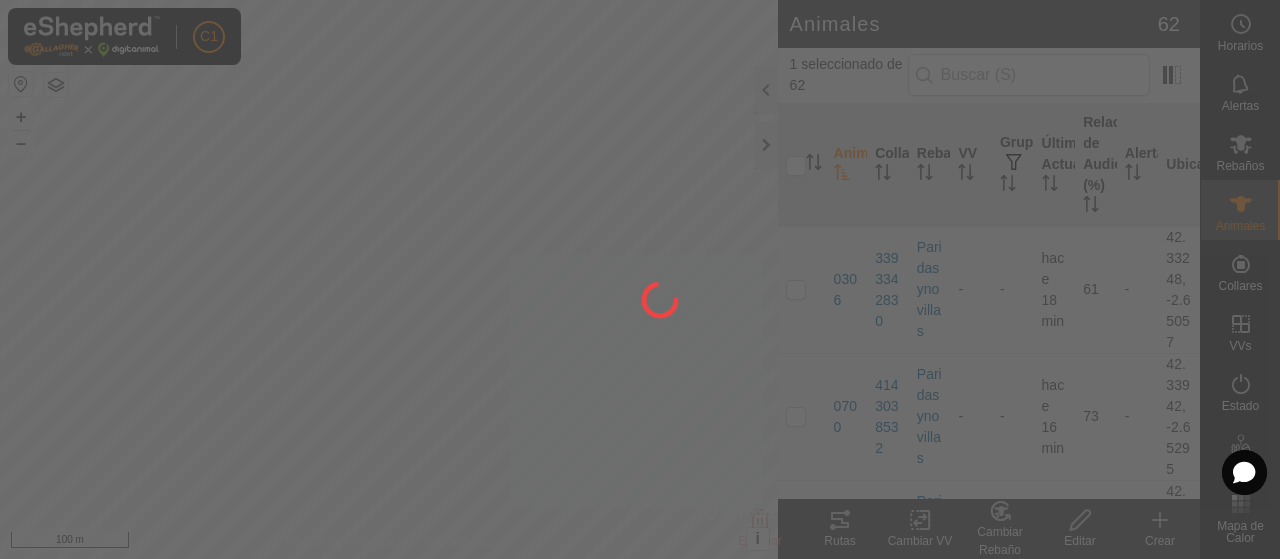 checkbox on "false" 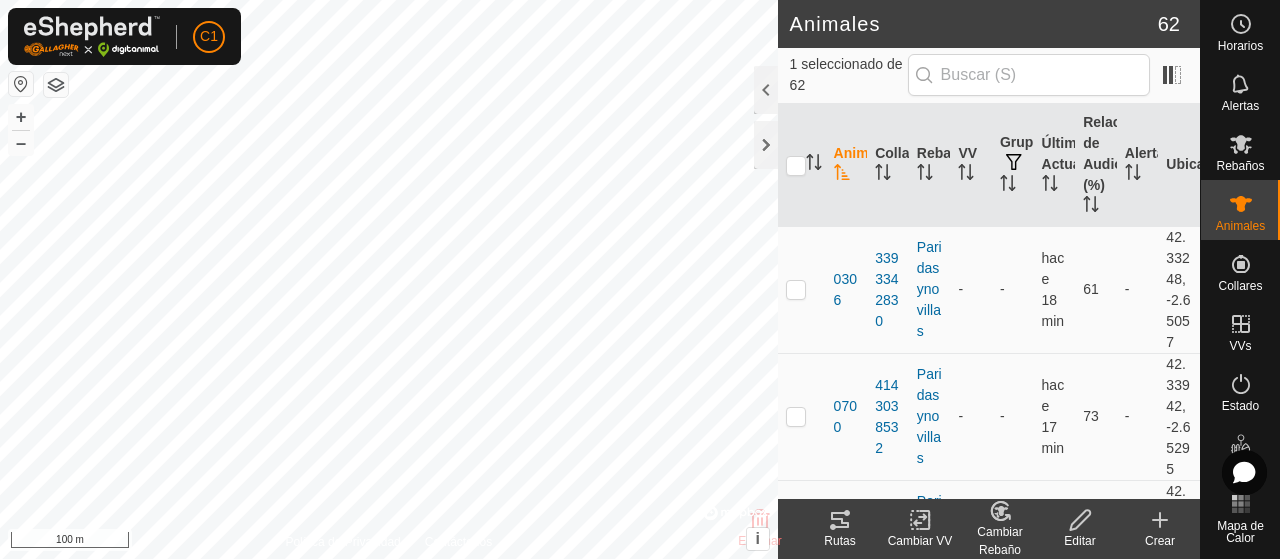 click 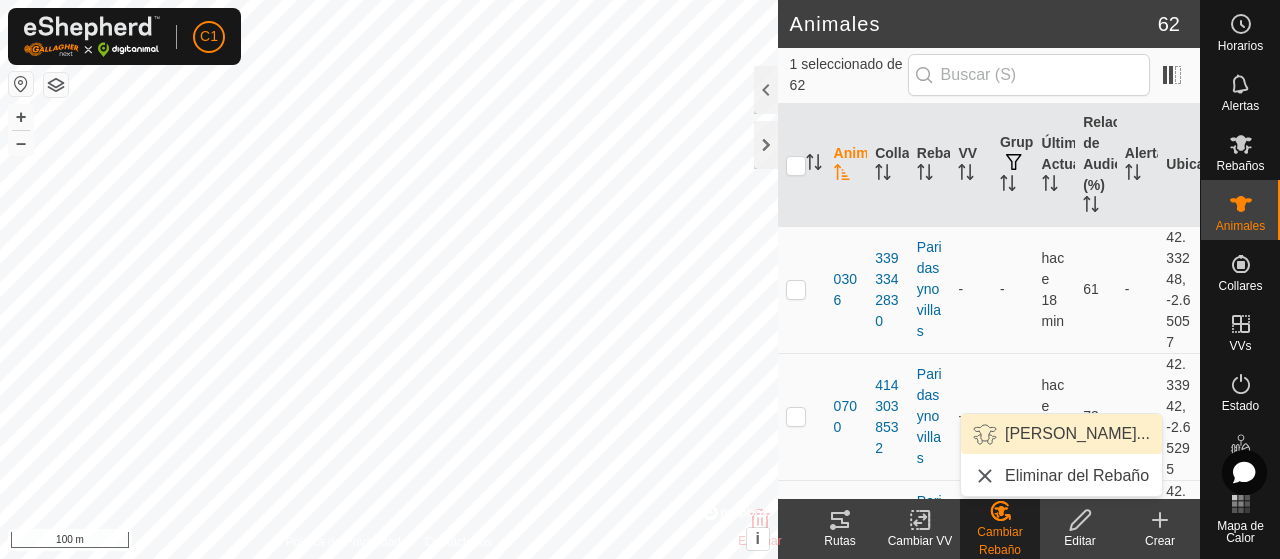 click on "Elegir Rebaño..." at bounding box center [1061, 434] 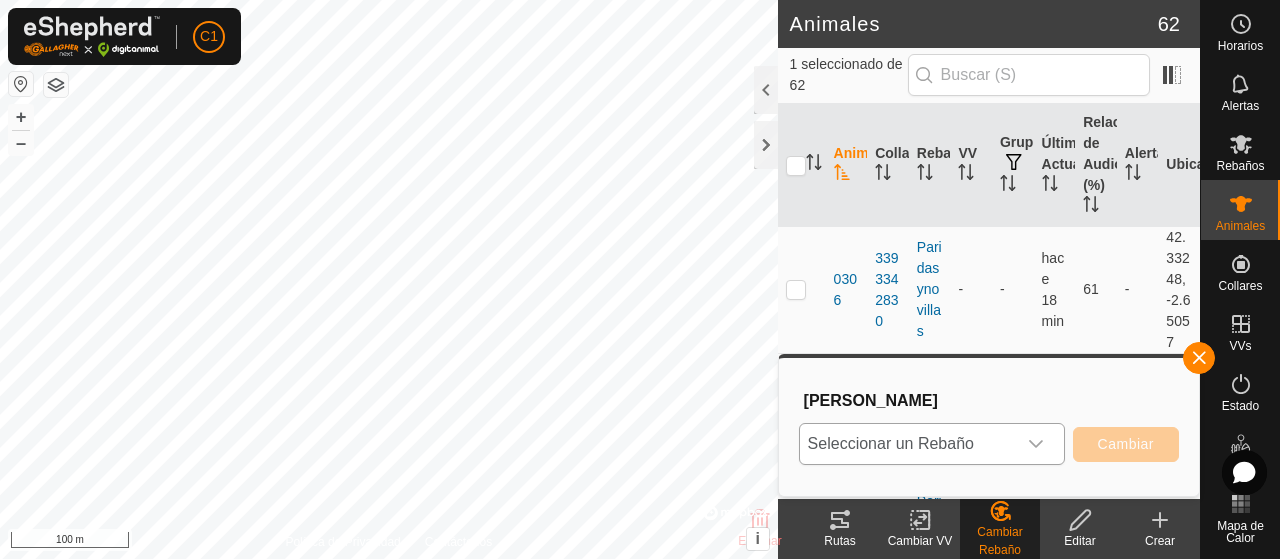 click at bounding box center [1036, 444] 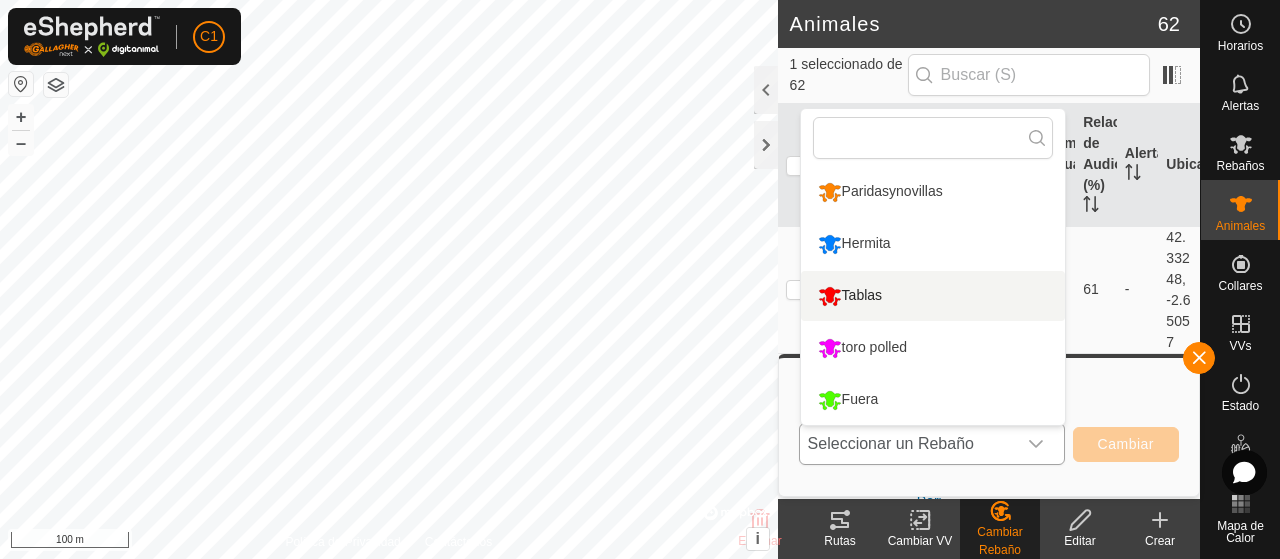 click on "Tablas" at bounding box center (933, 296) 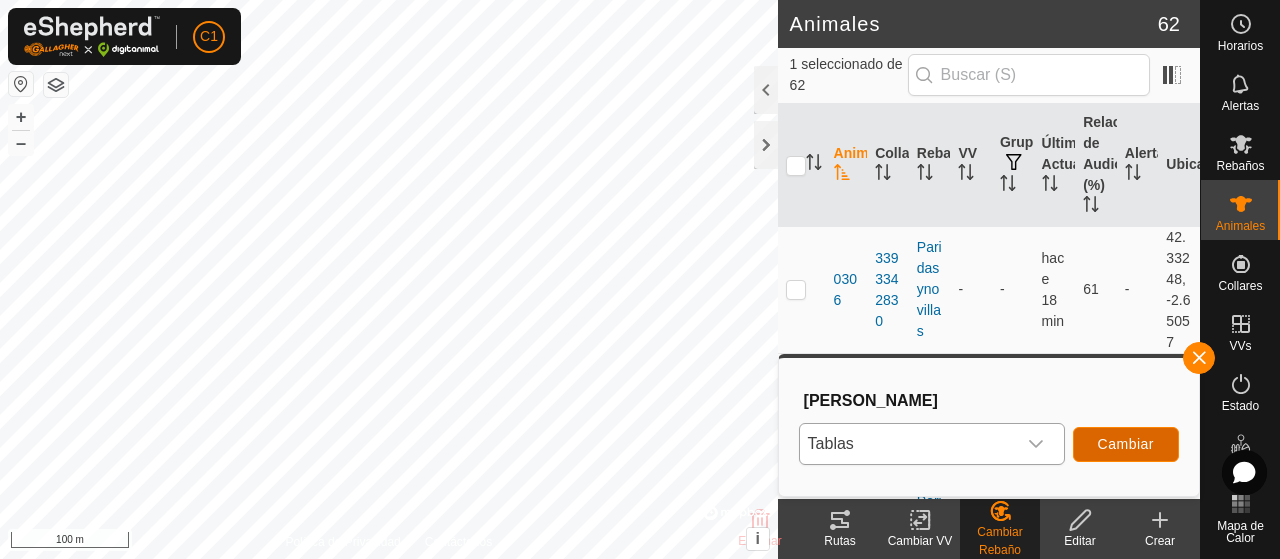 click on "Cambiar" at bounding box center (1126, 444) 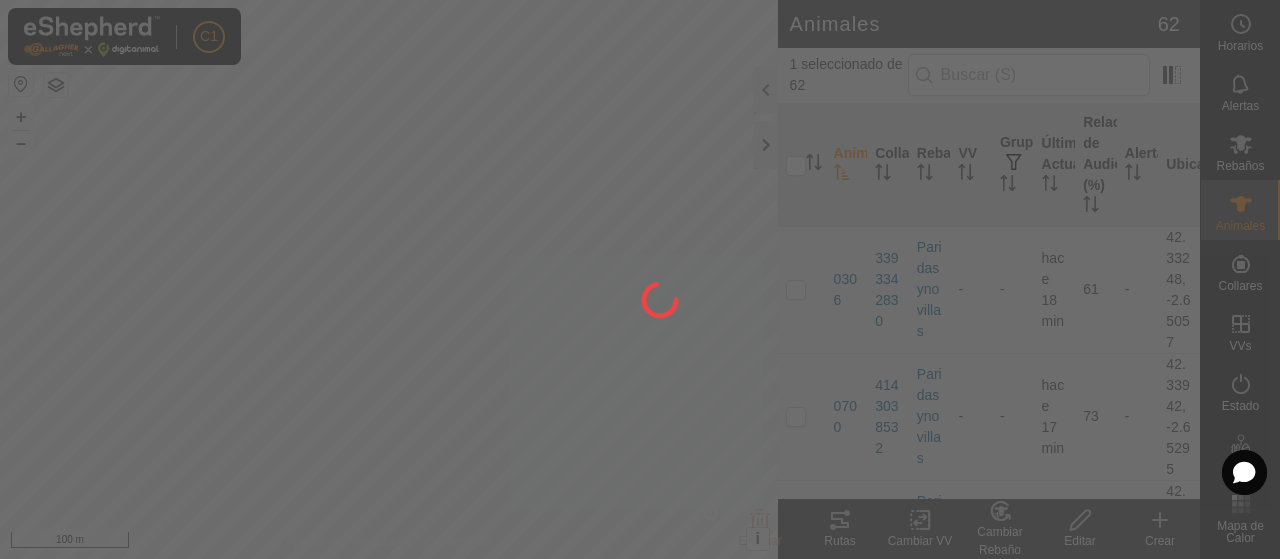 checkbox on "false" 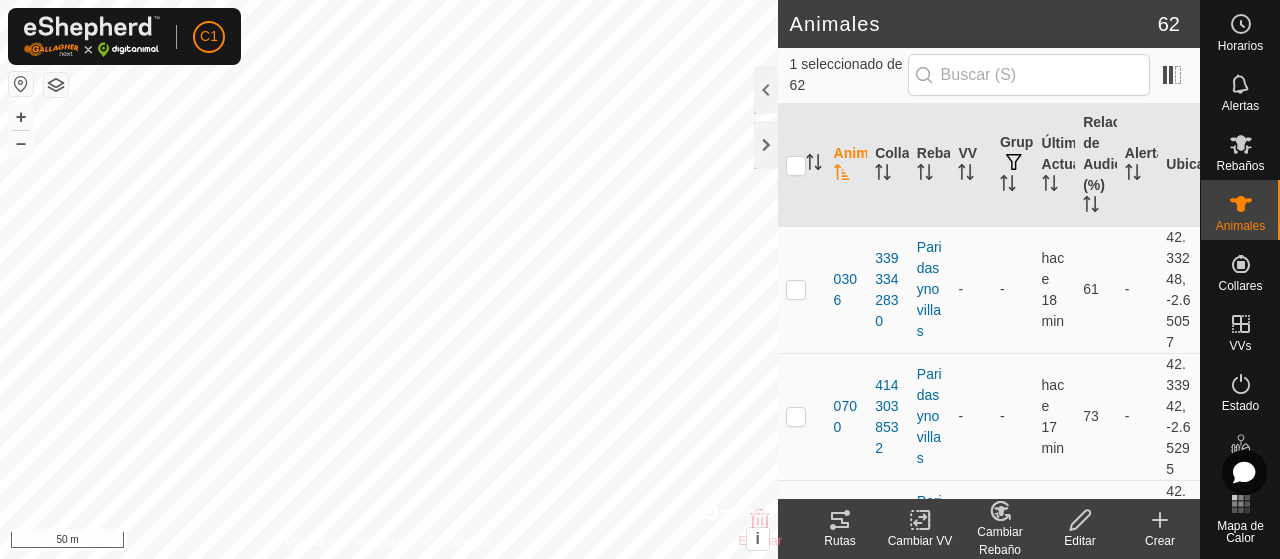 click on "Cambiar Rebaño" 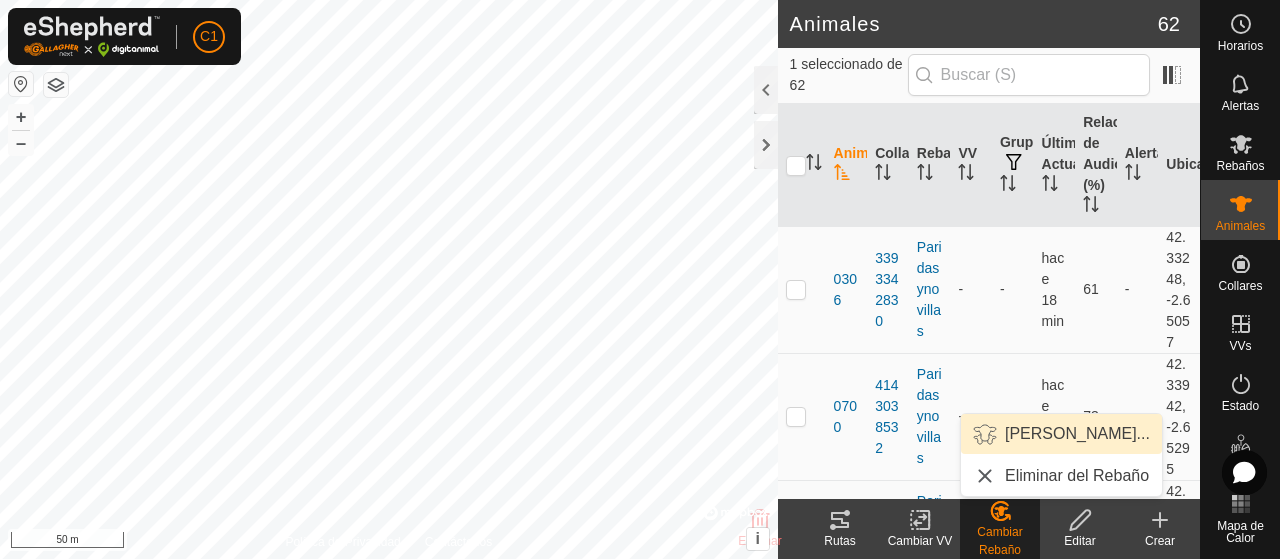 click on "Elegir Rebaño..." at bounding box center (1061, 434) 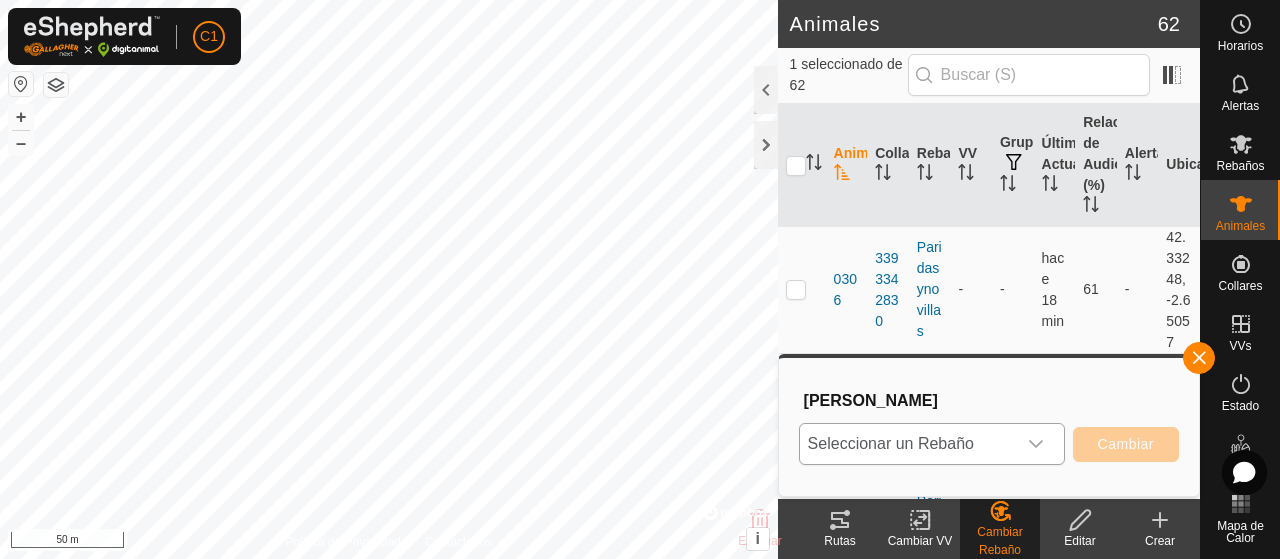 click at bounding box center [1036, 444] 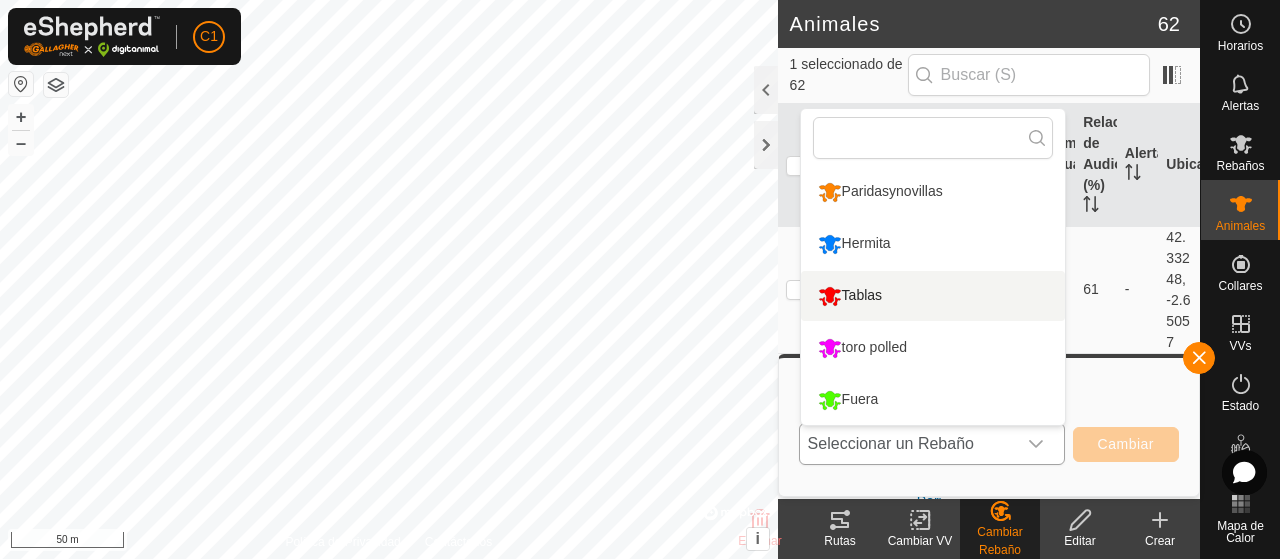 click on "Tablas" at bounding box center (933, 296) 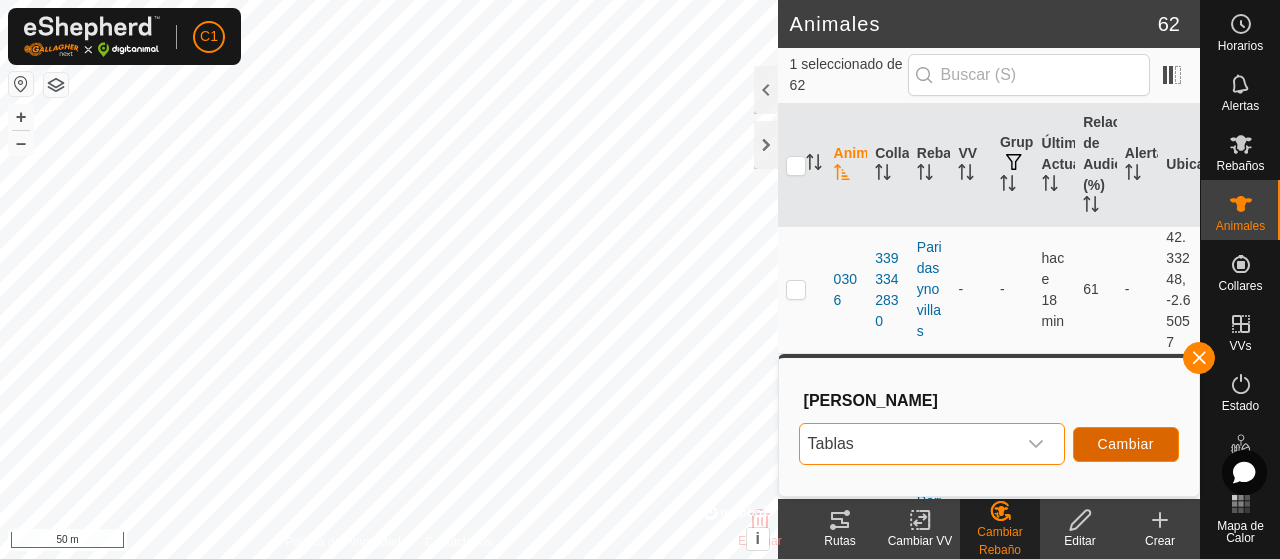click on "Cambiar" at bounding box center [1126, 444] 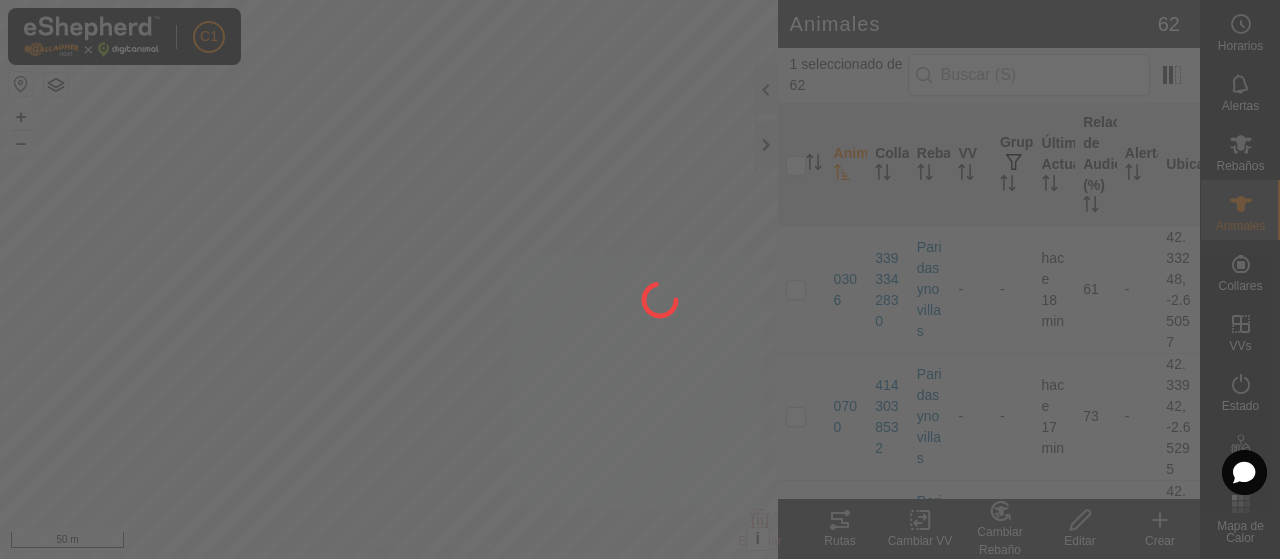 checkbox on "false" 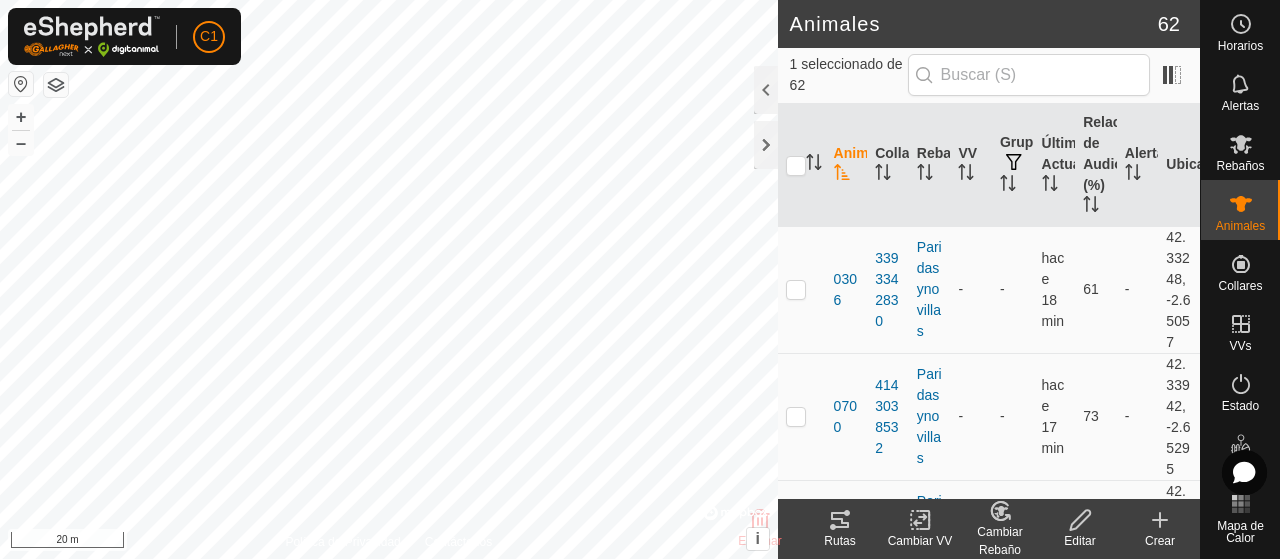 click on "Cambiar Rebaño" 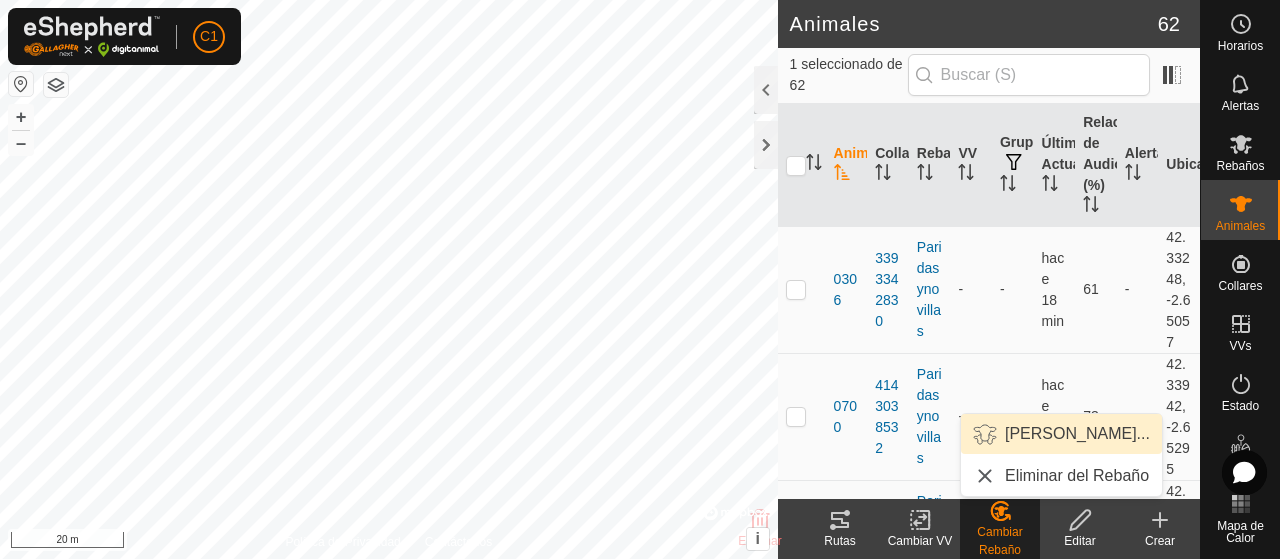 click on "Elegir Rebaño..." at bounding box center [1061, 434] 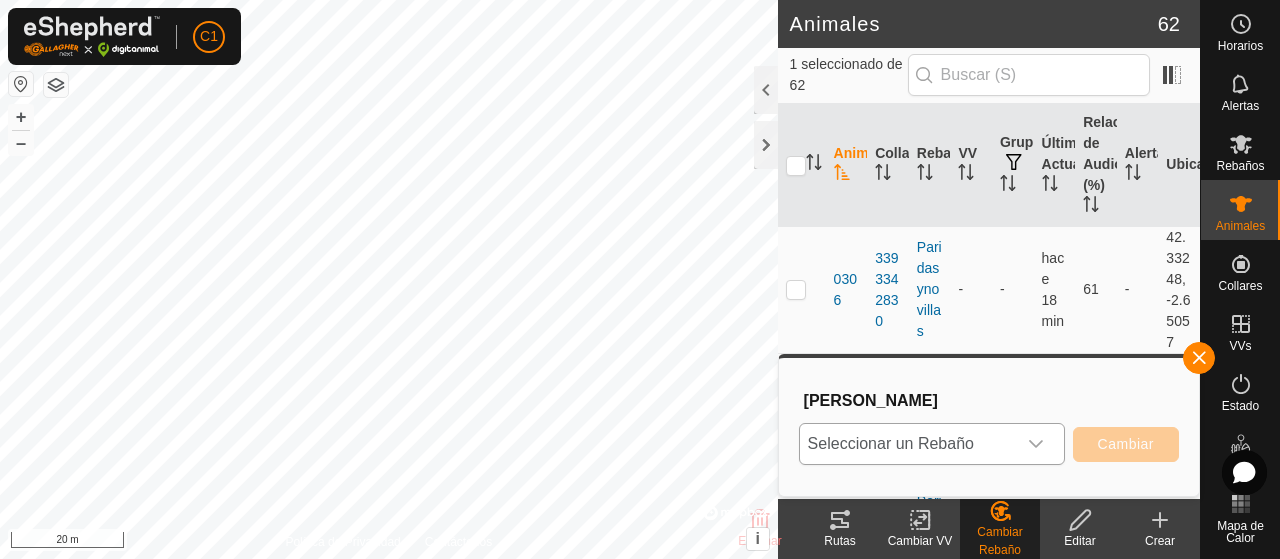click 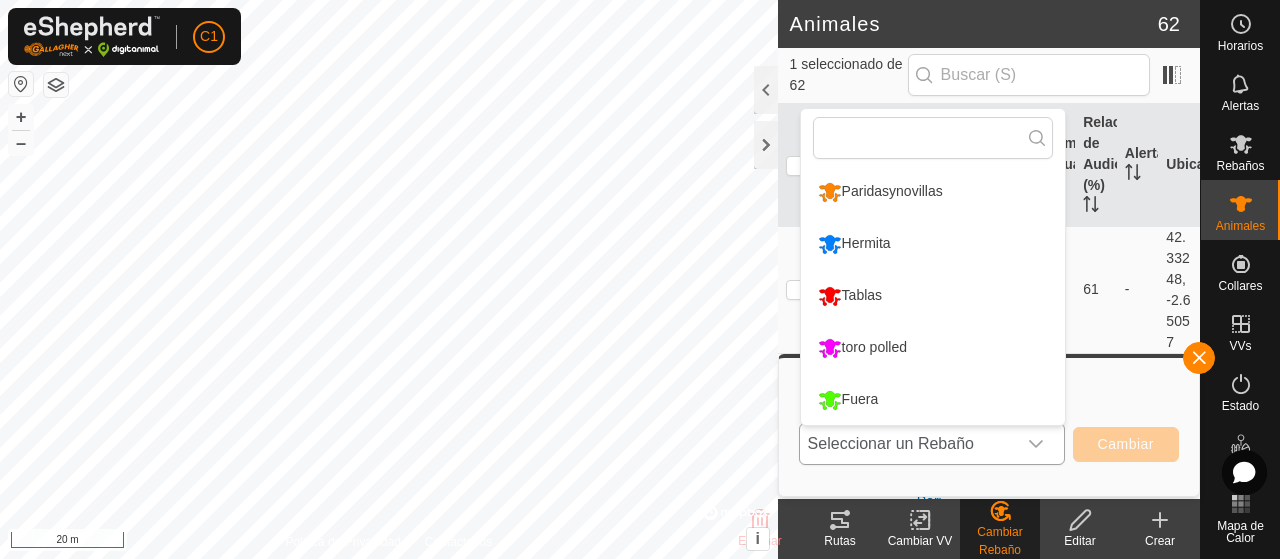 click on "Tablas" at bounding box center (933, 296) 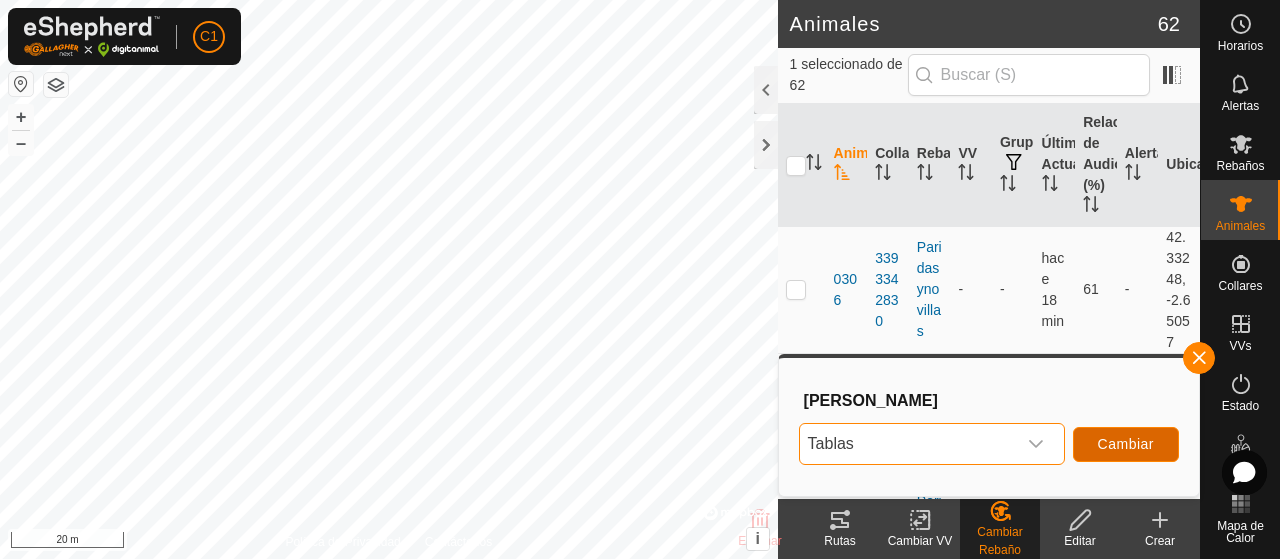click on "Cambiar" at bounding box center [1126, 444] 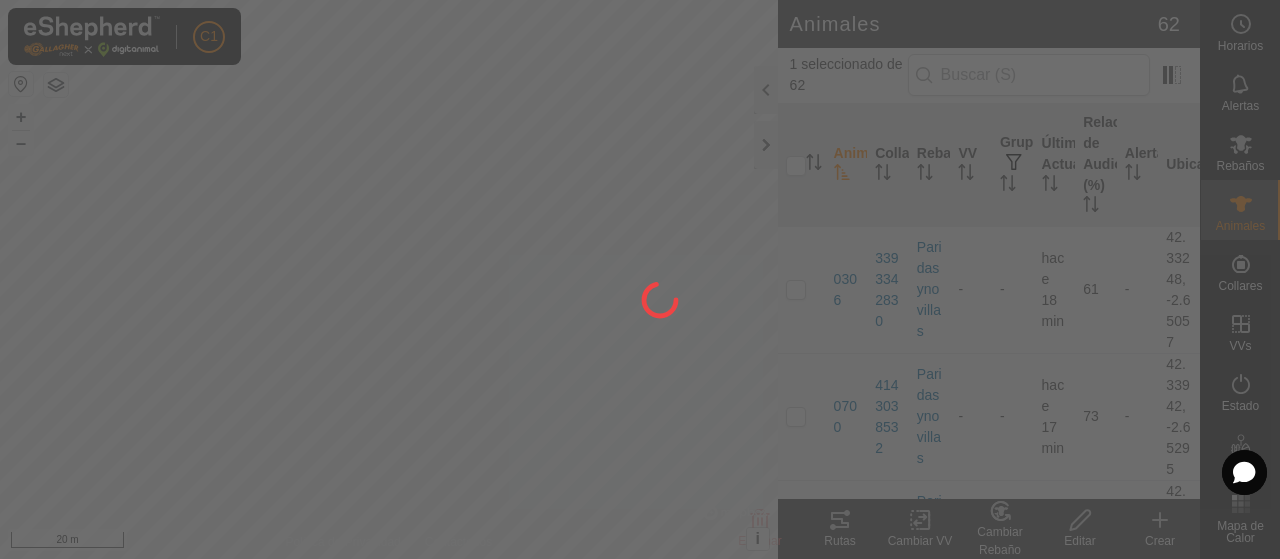checkbox on "false" 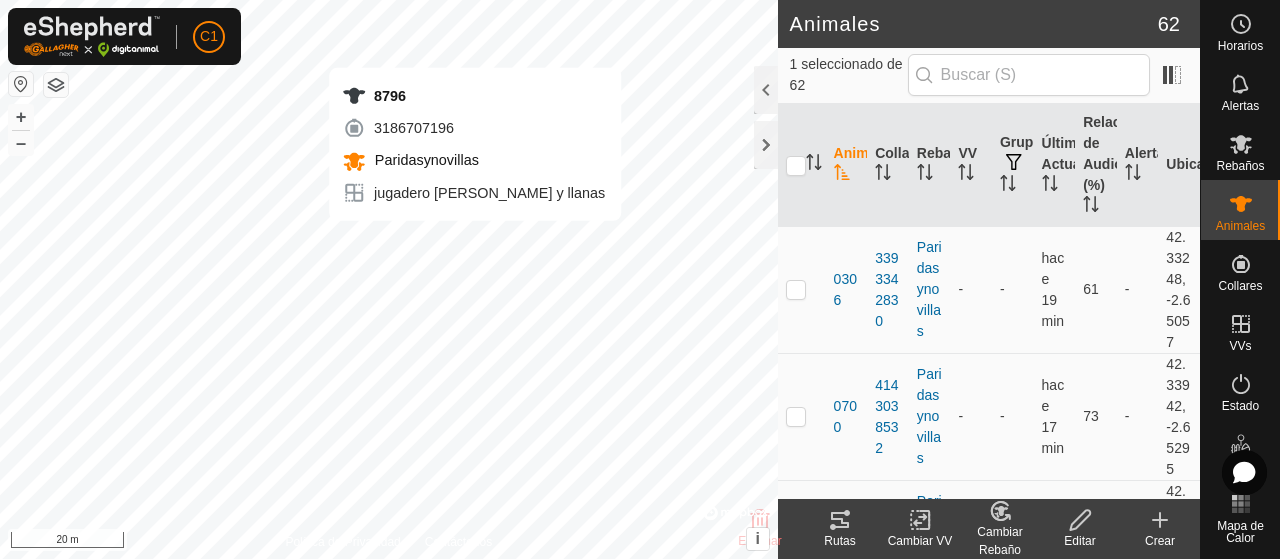 click 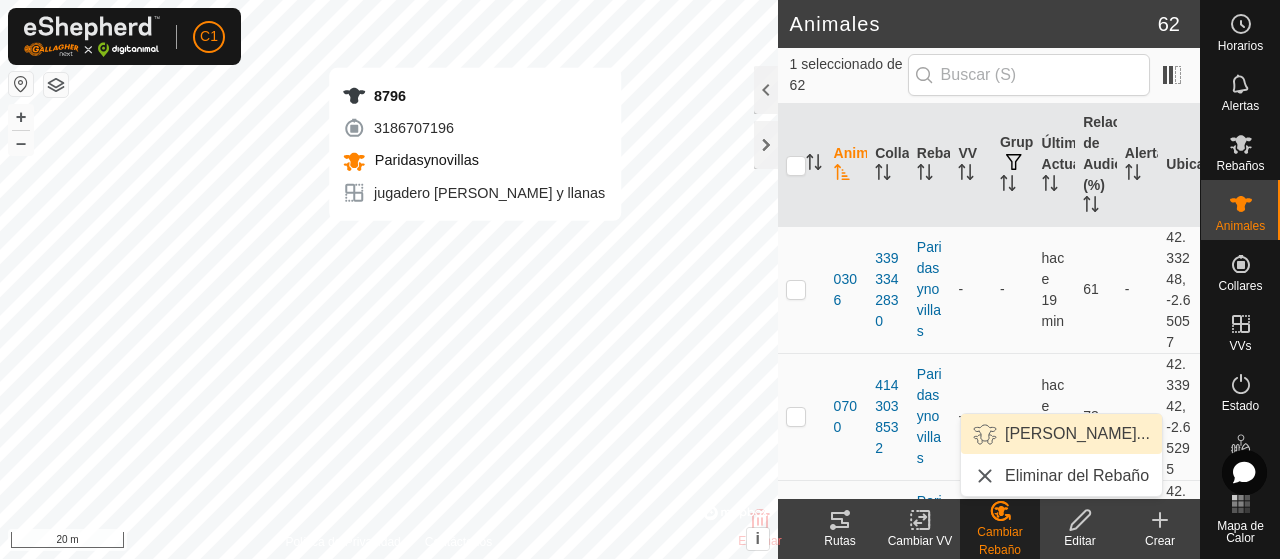 click on "Elegir Rebaño..." at bounding box center [1061, 434] 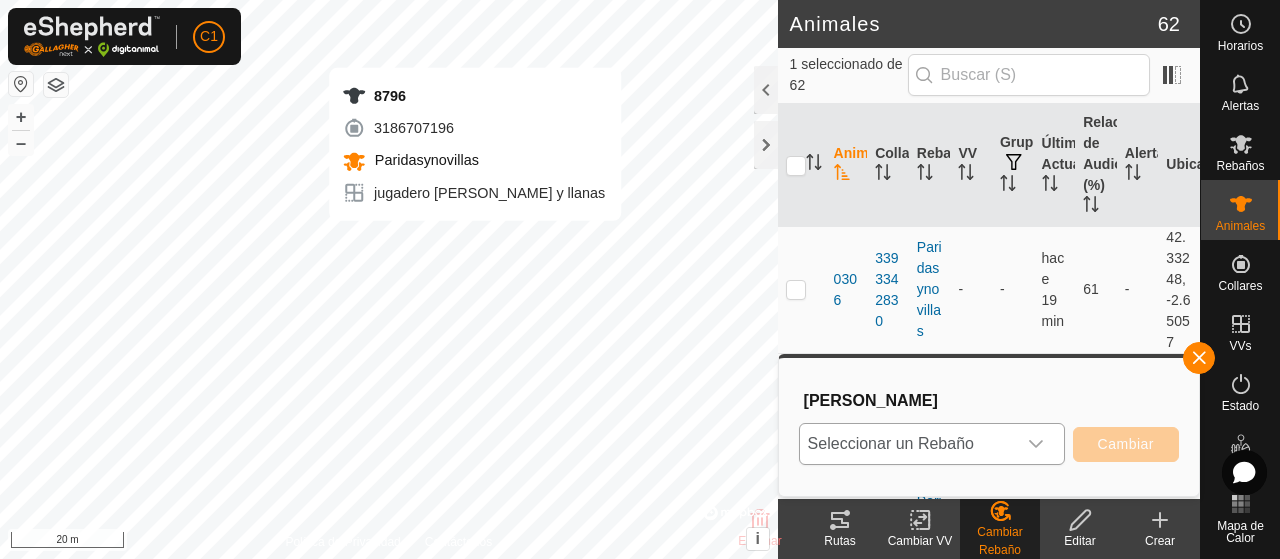 click at bounding box center [1036, 444] 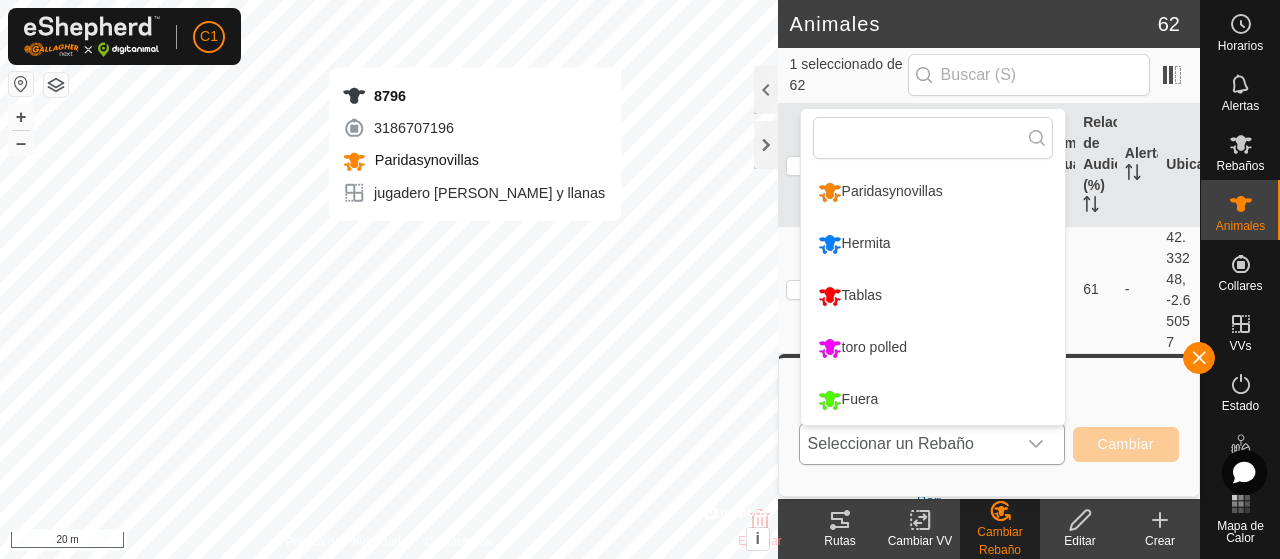 click on "Tablas" at bounding box center (933, 296) 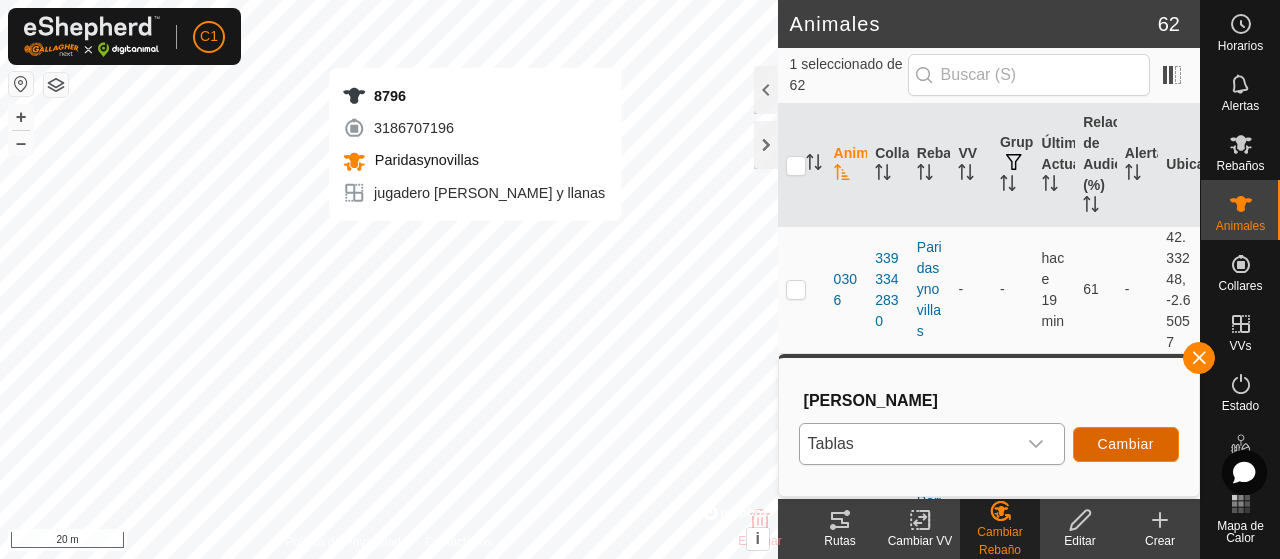 click on "Cambiar" at bounding box center [1126, 444] 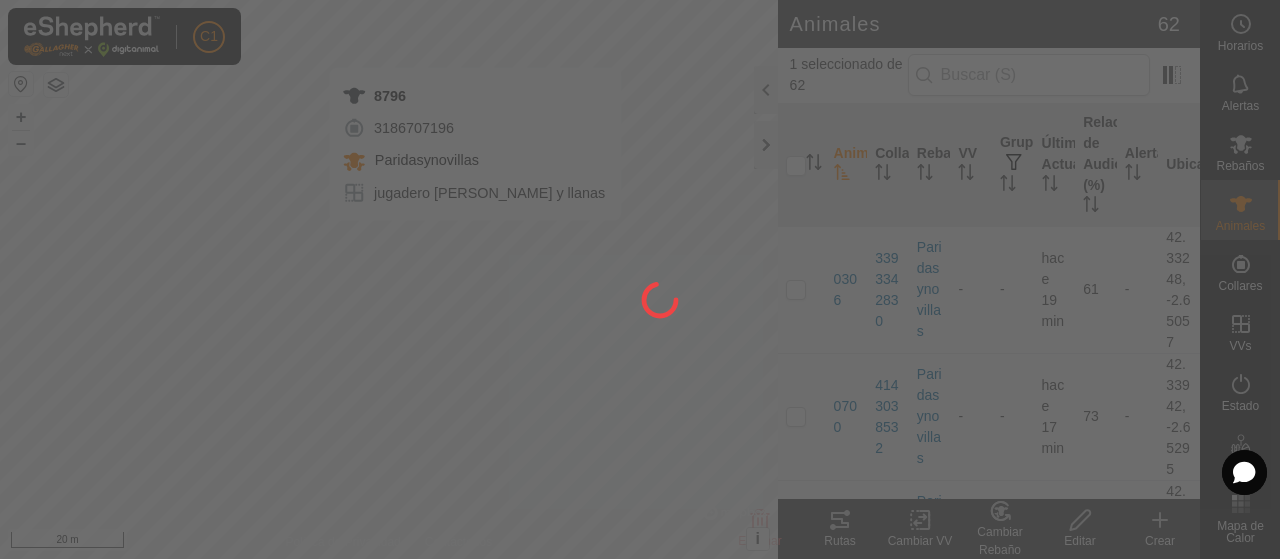 checkbox on "false" 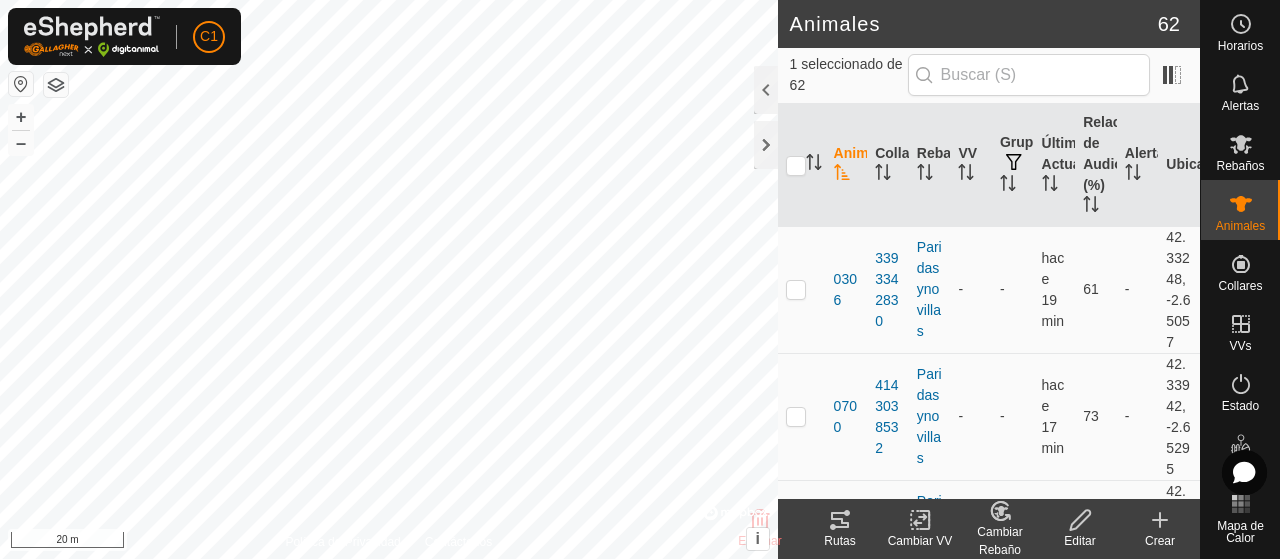 click 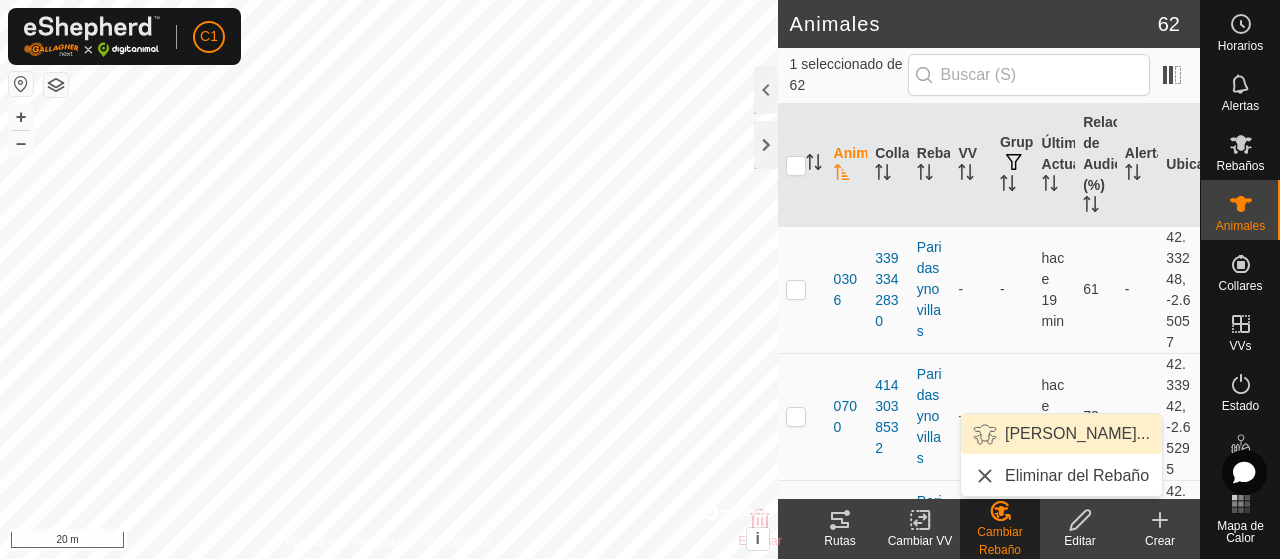 click on "Elegir Rebaño..." at bounding box center (1061, 434) 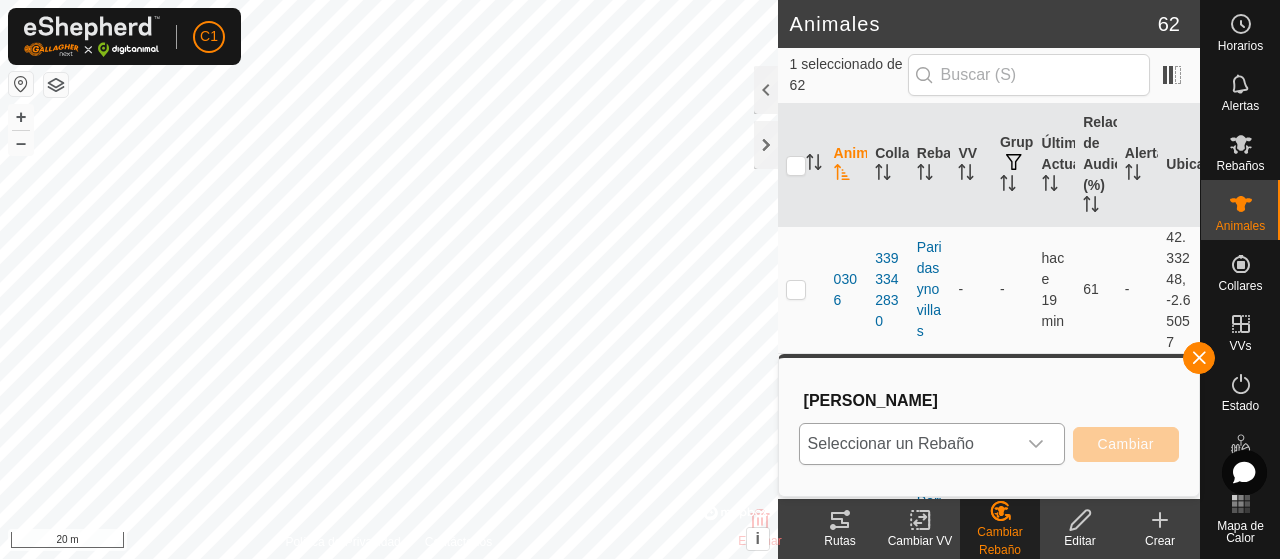 click at bounding box center [1036, 444] 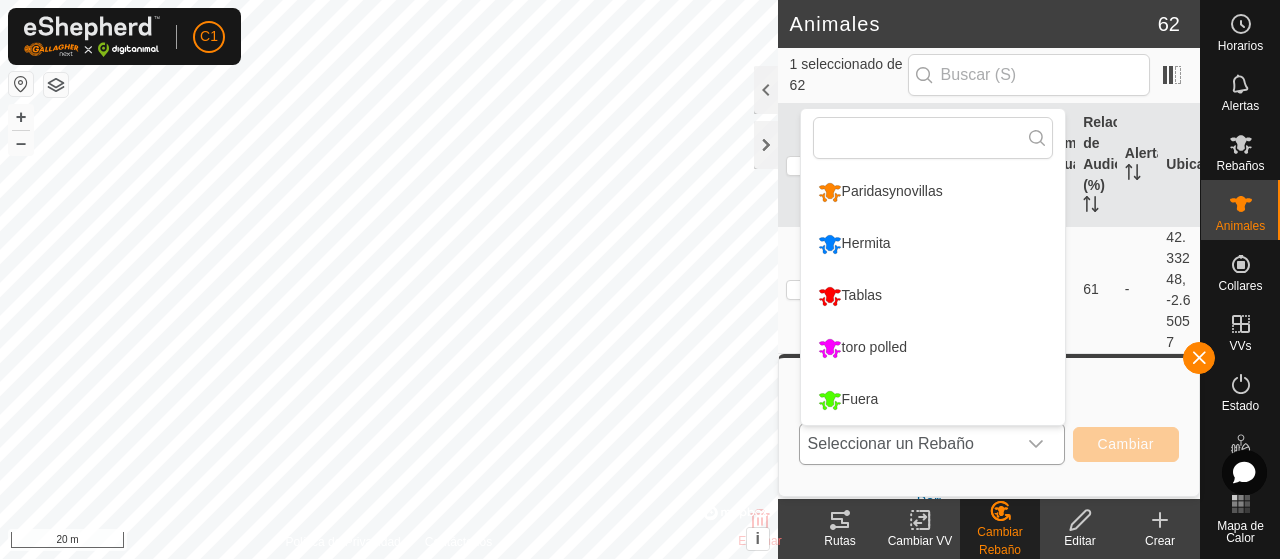 click on "Tablas" at bounding box center [933, 296] 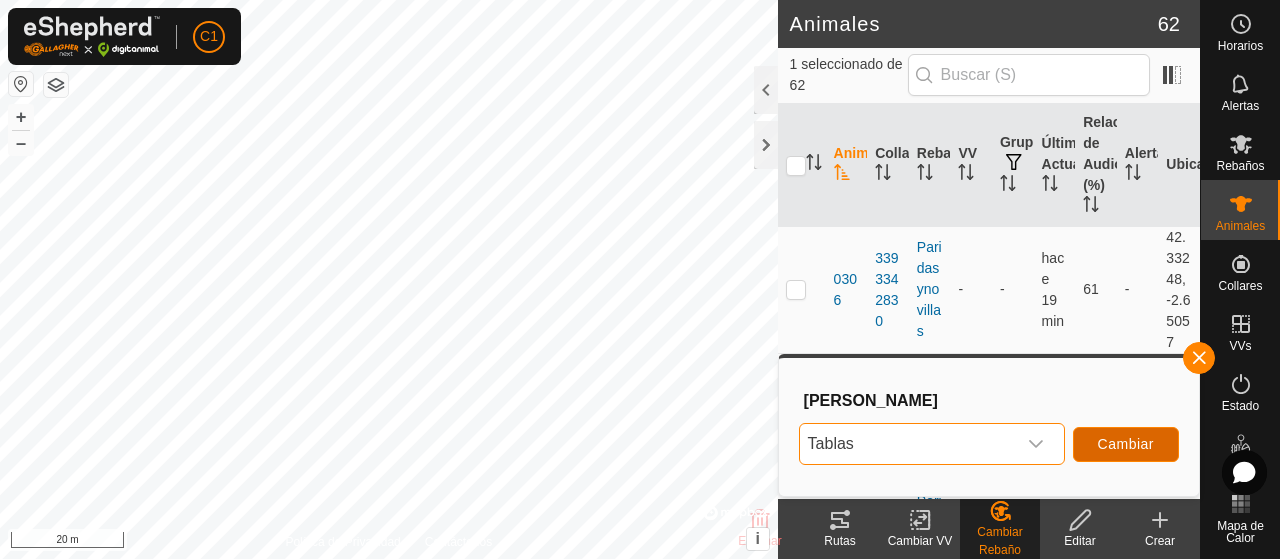 click on "Cambiar" at bounding box center [1126, 444] 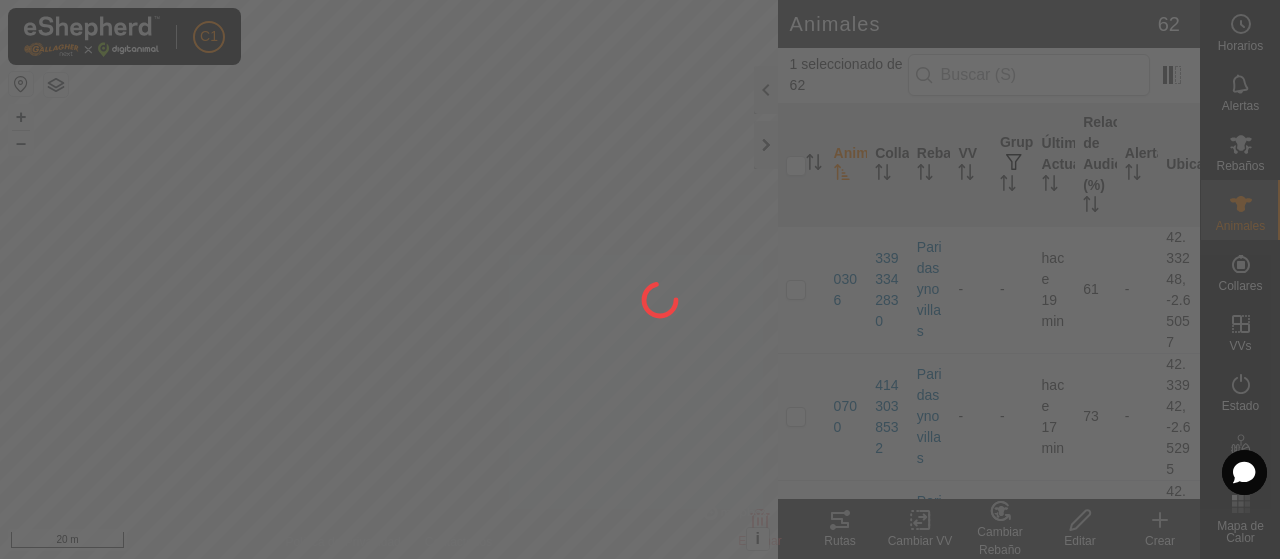checkbox on "false" 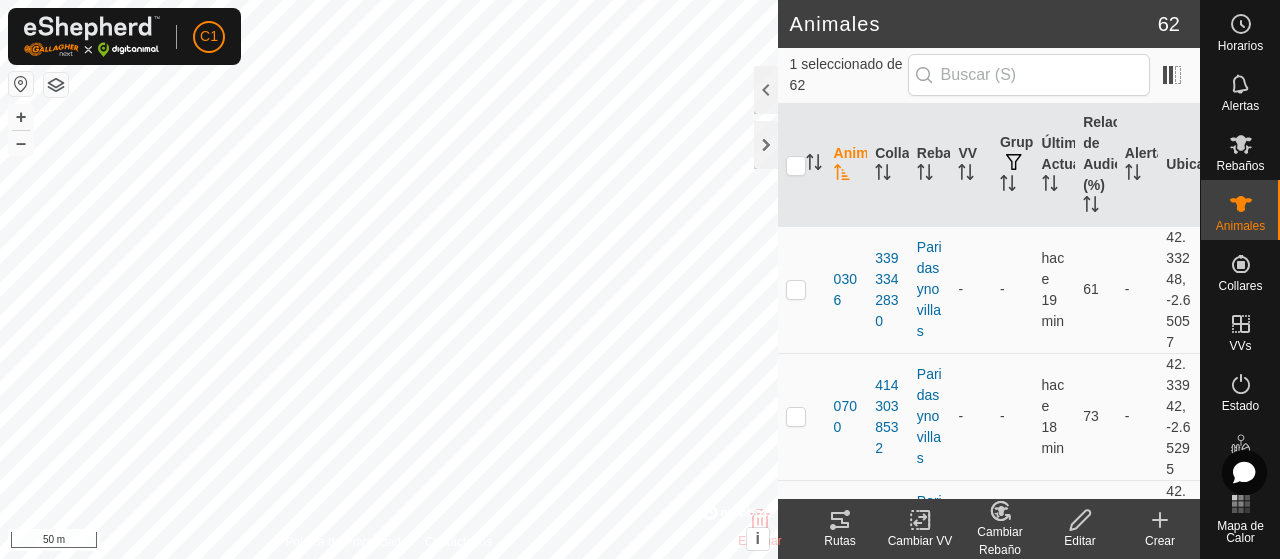click on "Cambiar Rebaño" 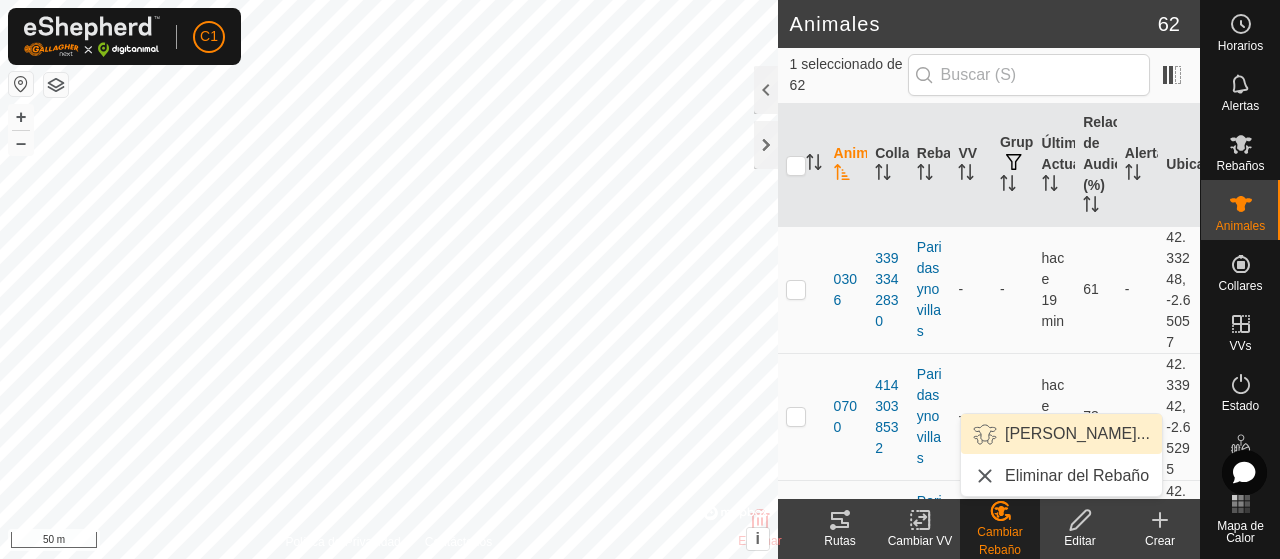 click on "Elegir Rebaño..." at bounding box center [1061, 434] 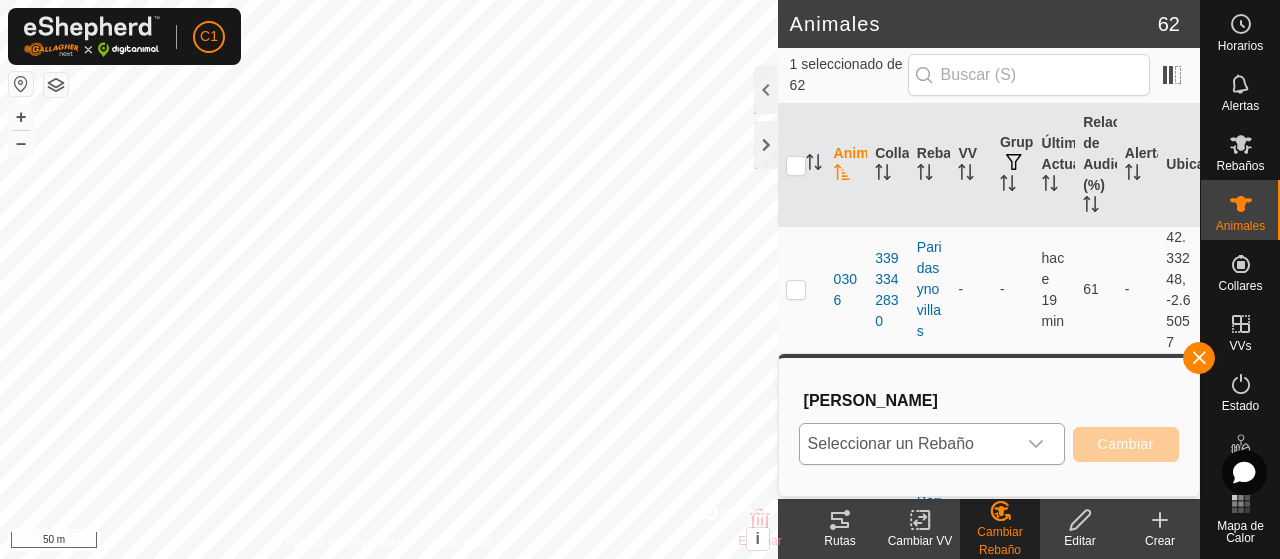 click 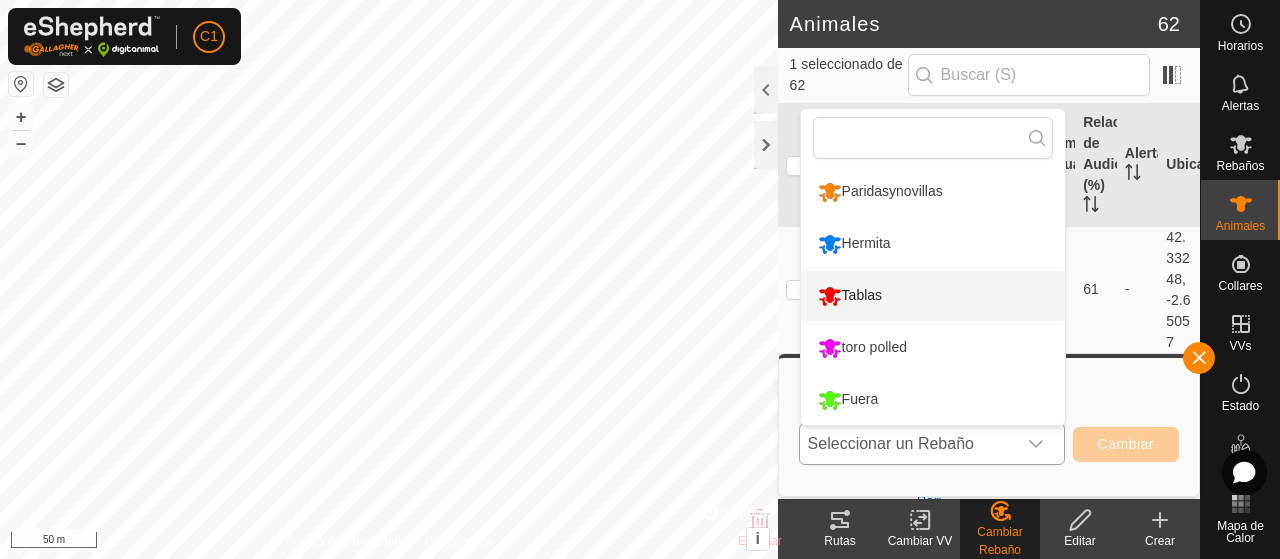 click on "Tablas" at bounding box center (933, 296) 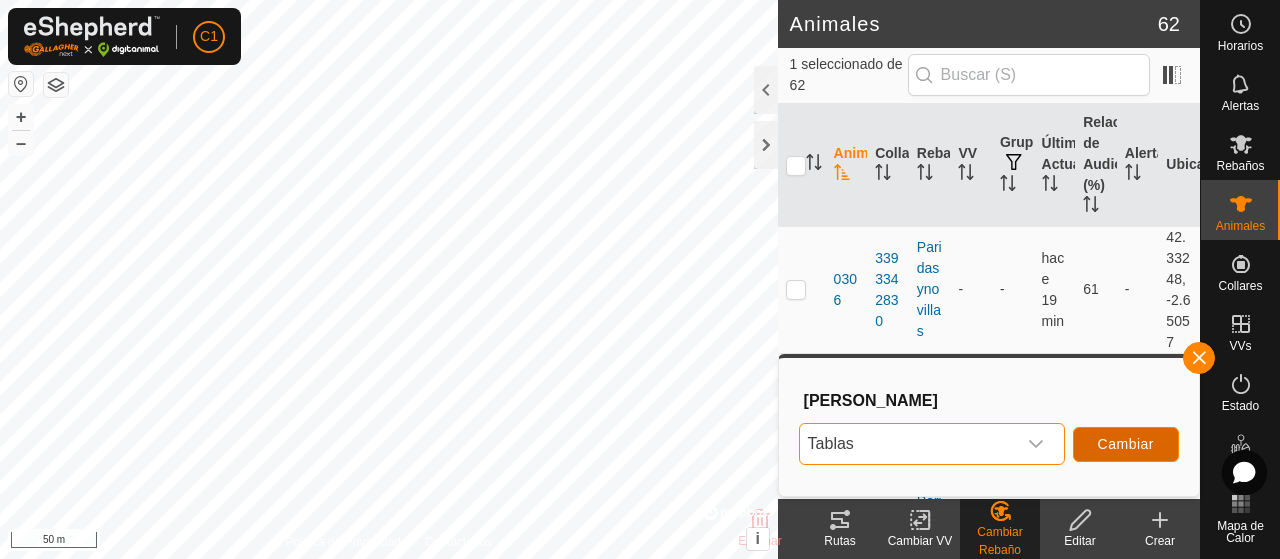 click on "Cambiar" at bounding box center (1126, 444) 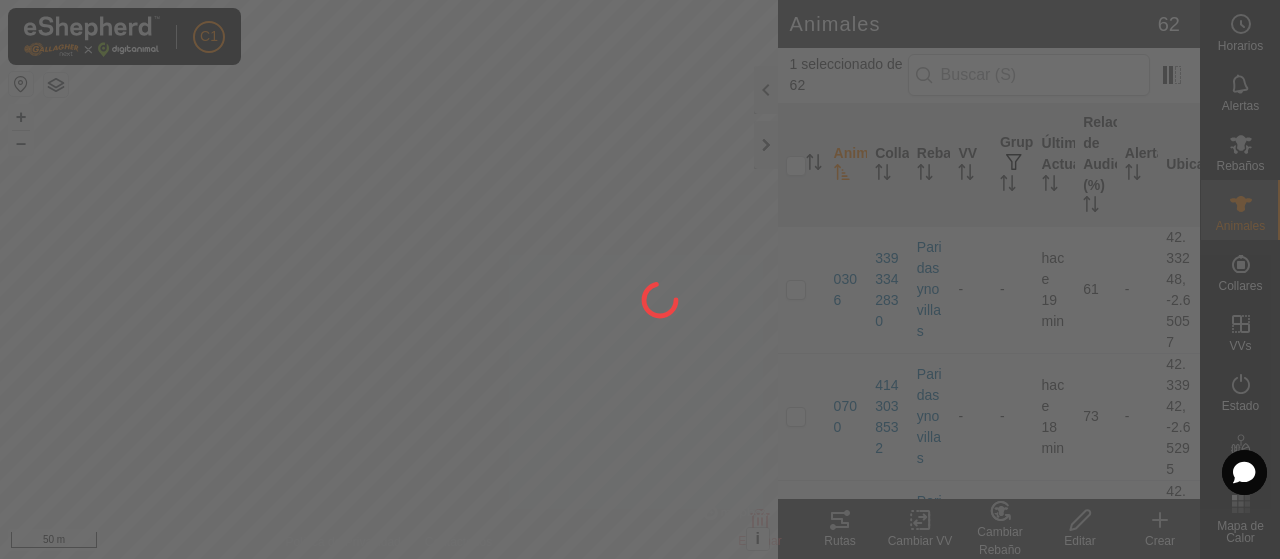 checkbox on "false" 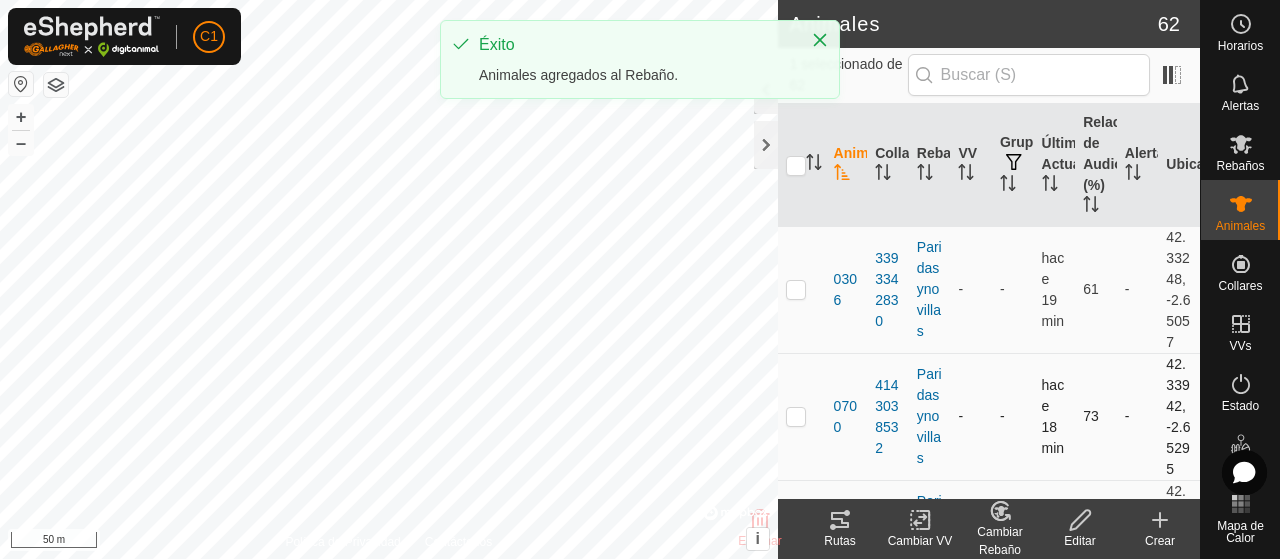 click on "Cambiar Rebaño" 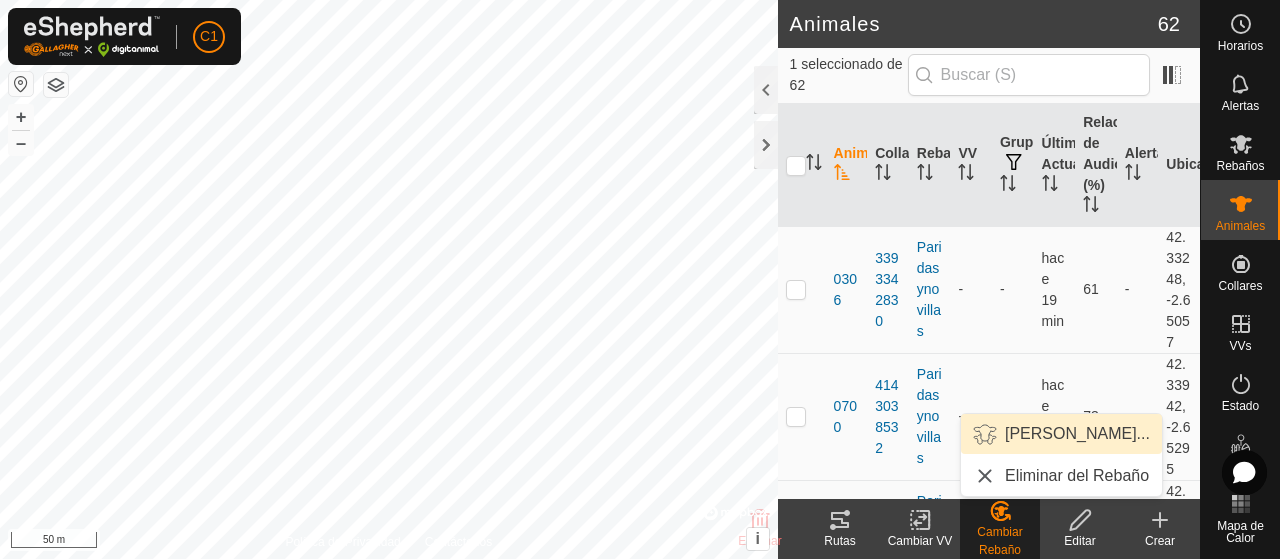 click on "Elegir Rebaño..." at bounding box center [1061, 434] 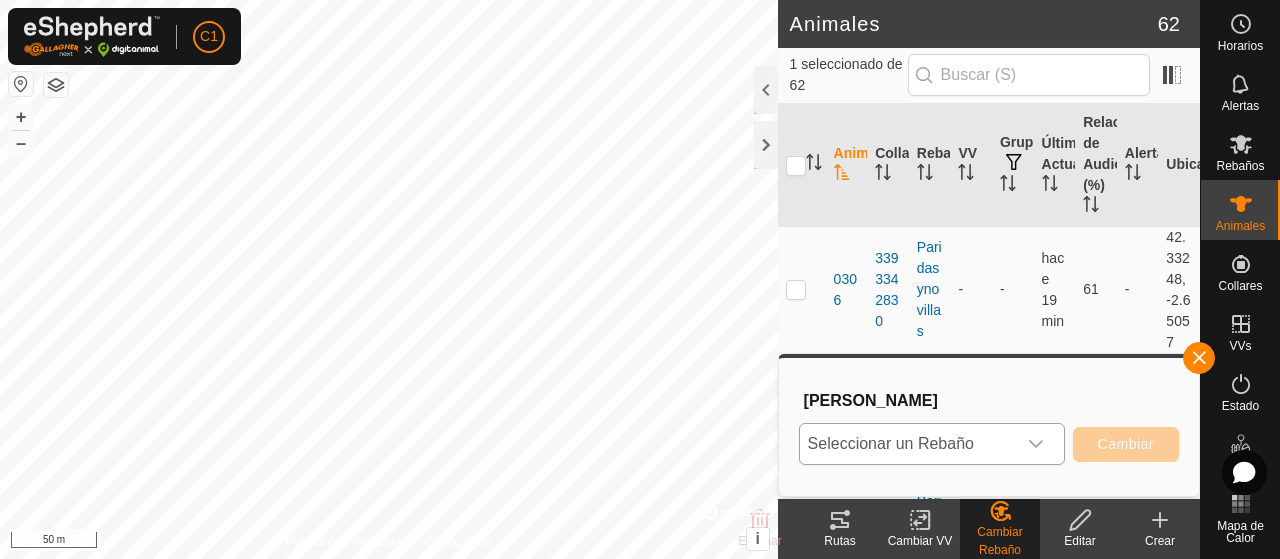 click 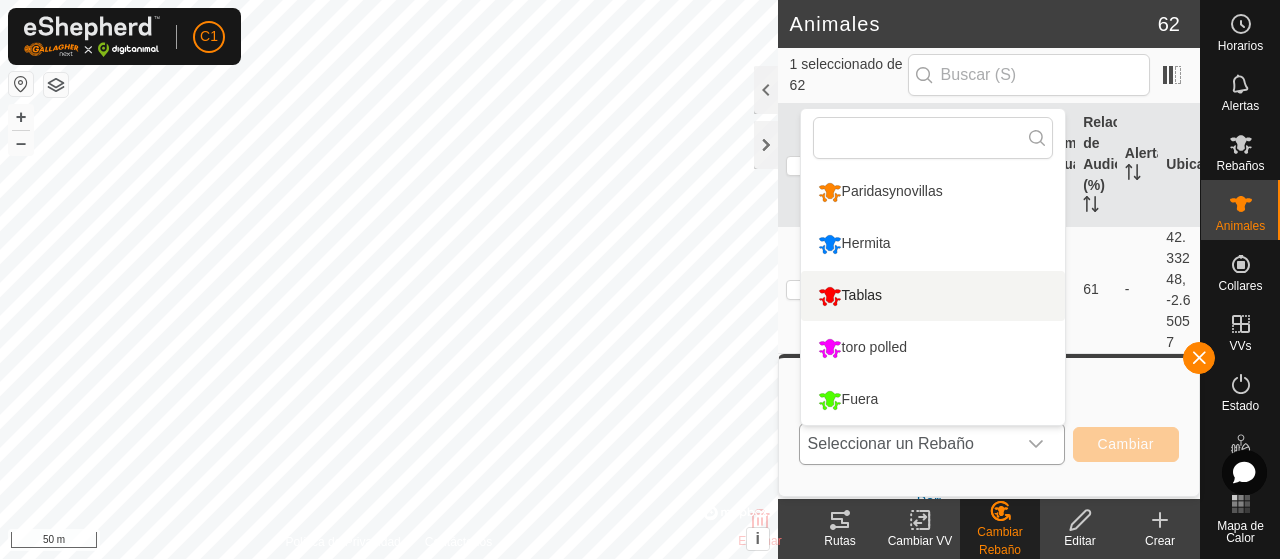 click on "Tablas" at bounding box center (933, 296) 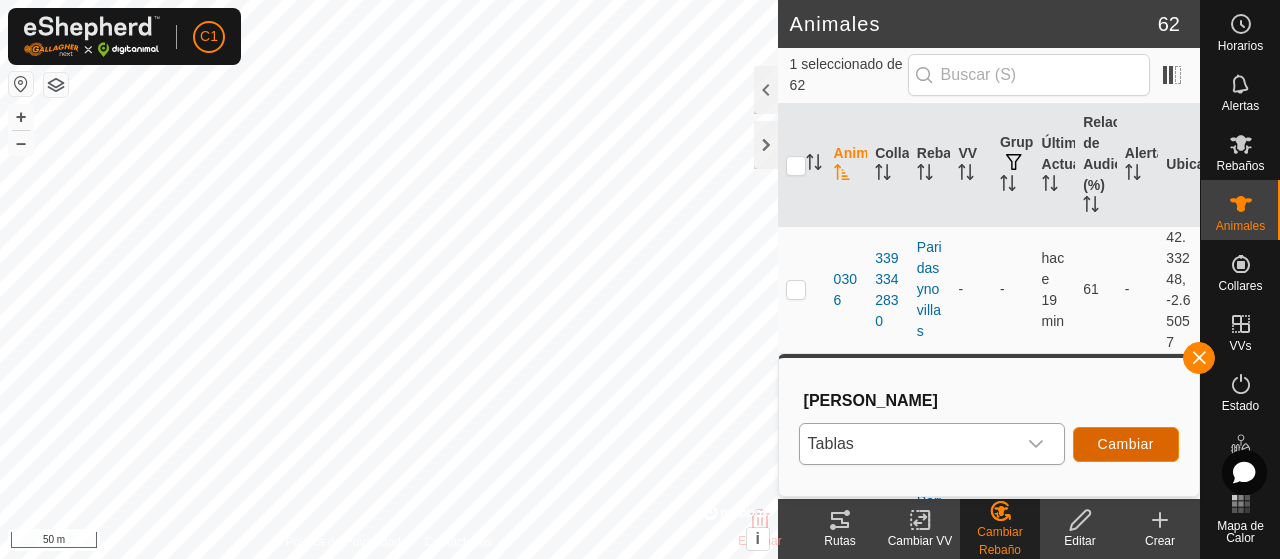 click on "Cambiar" at bounding box center [1126, 444] 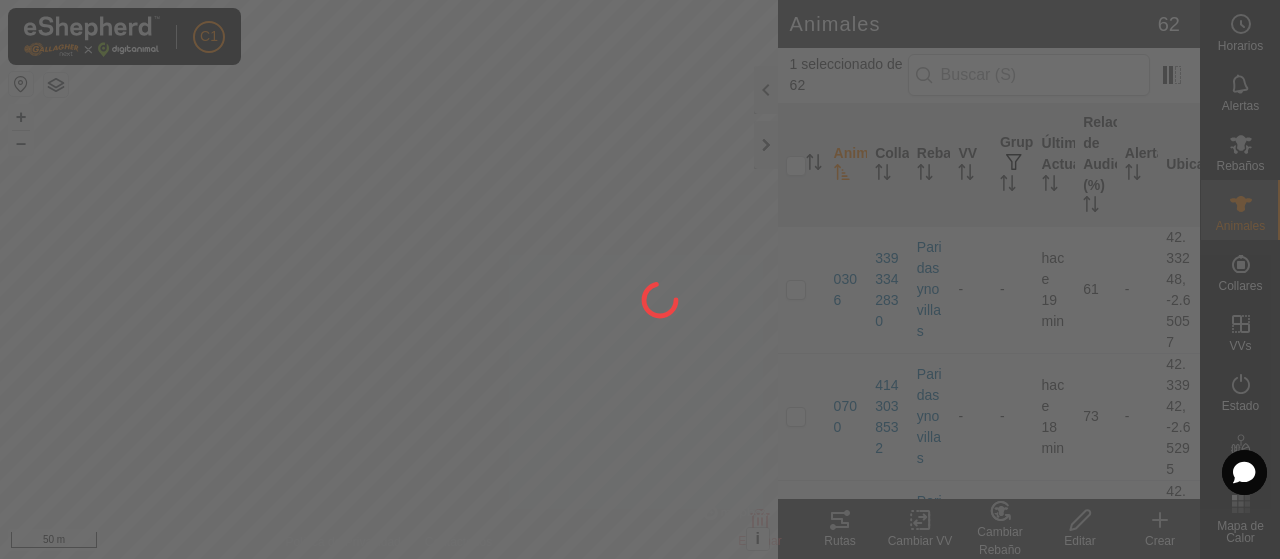 checkbox on "false" 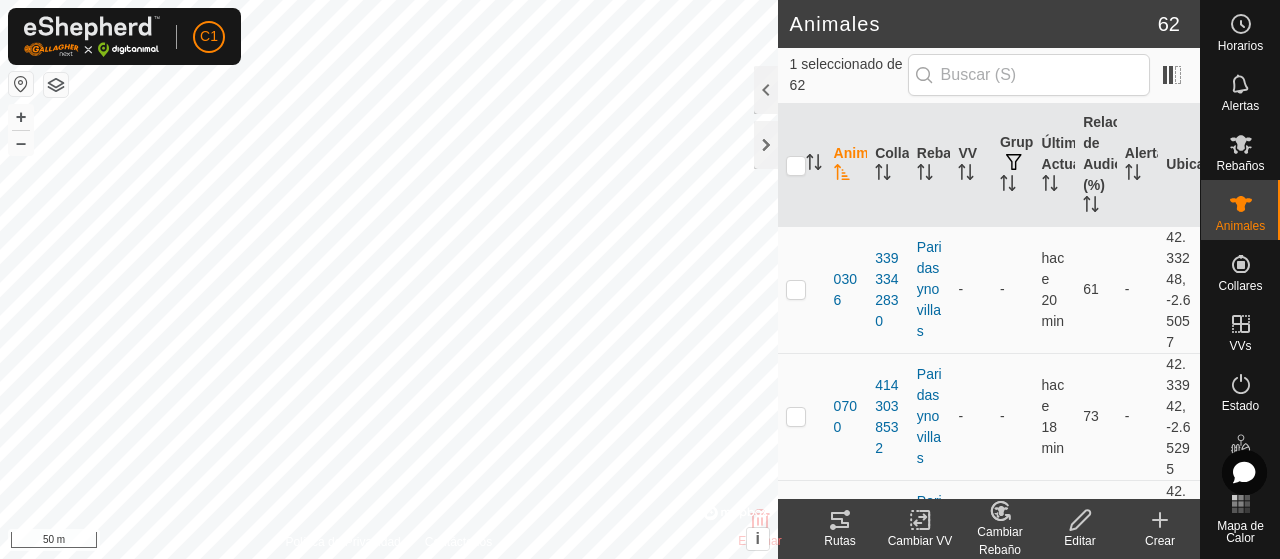 click 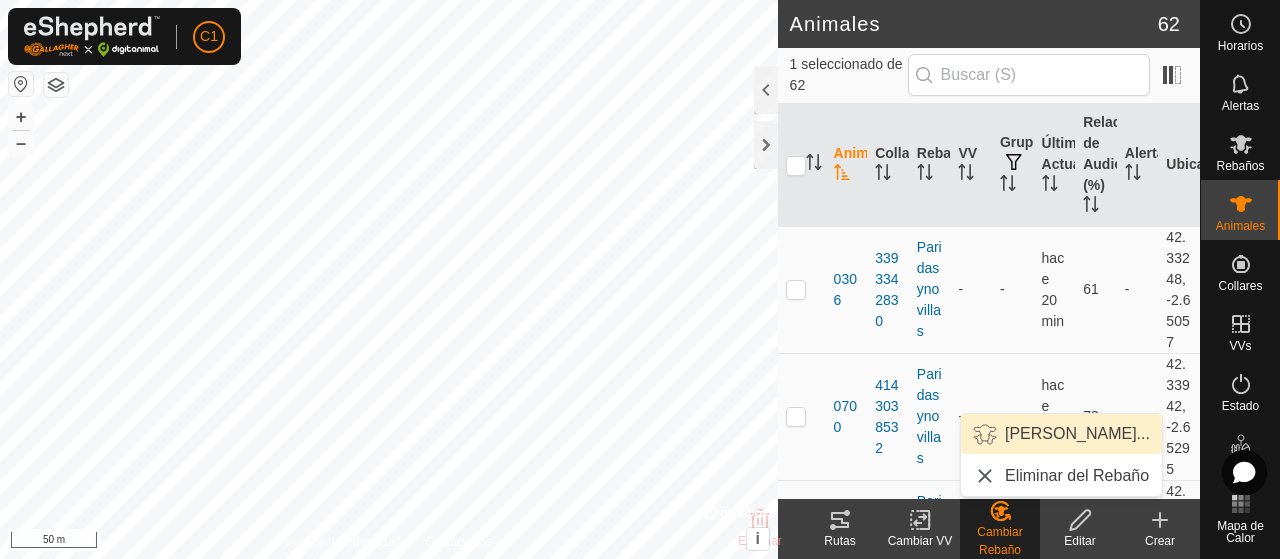 click on "Elegir Rebaño..." at bounding box center [1061, 434] 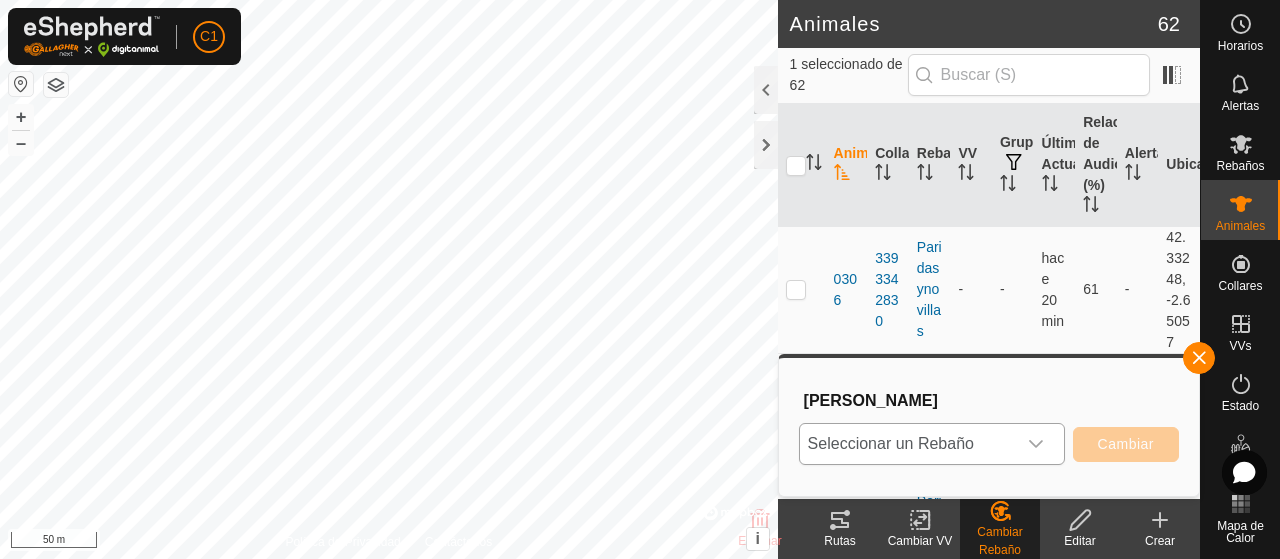 click 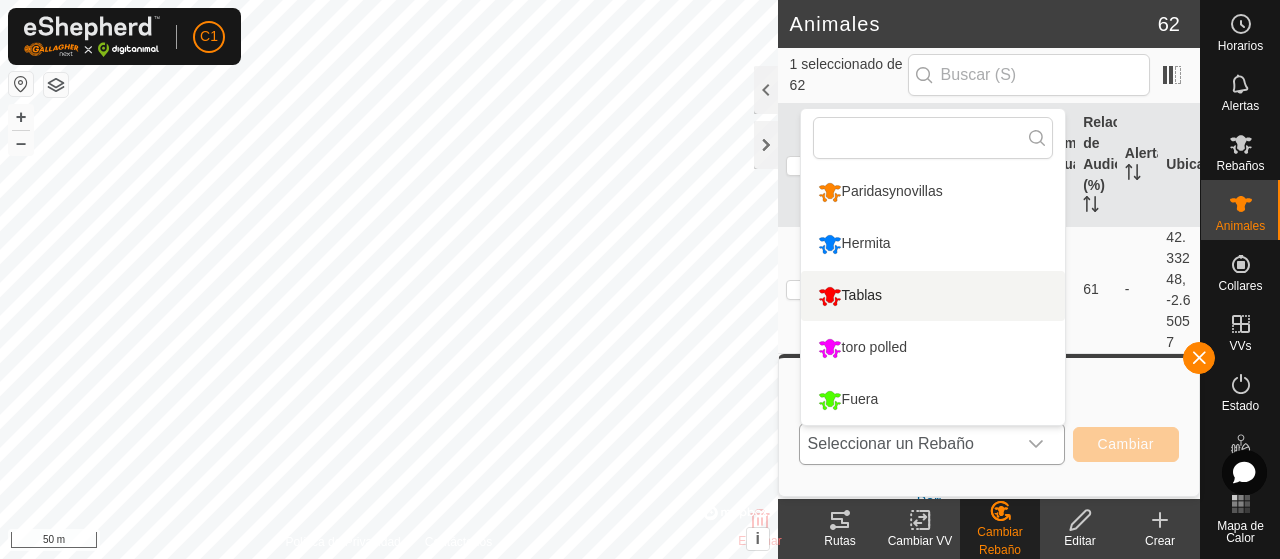 click on "Tablas" at bounding box center [933, 296] 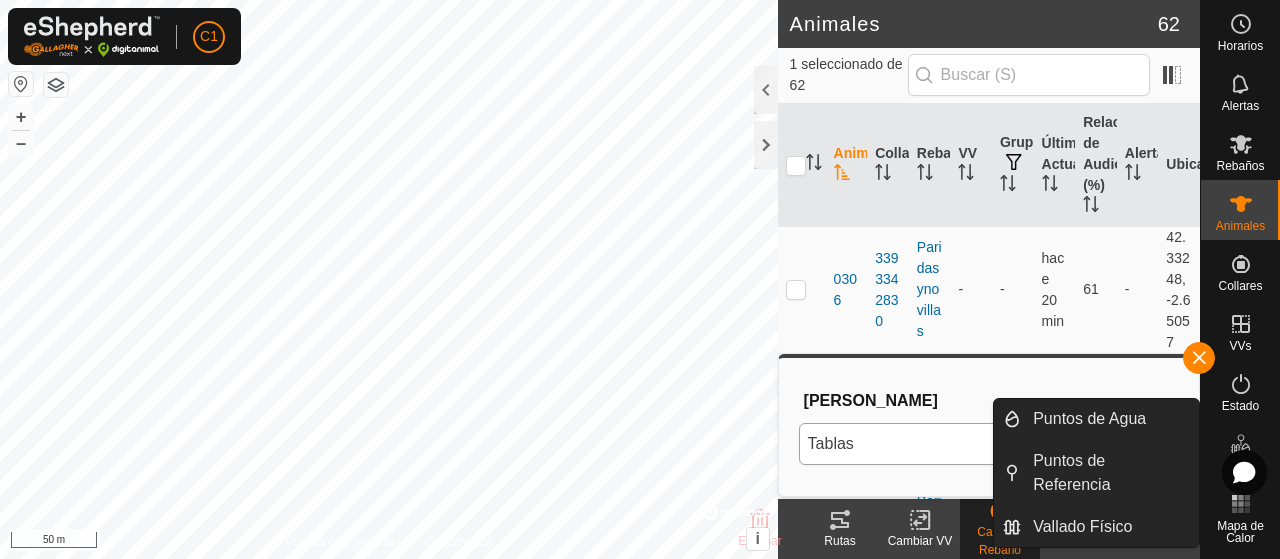 click on "Puntos de Agua Puntos de Referencia Vallado Físico" at bounding box center [1096, 473] 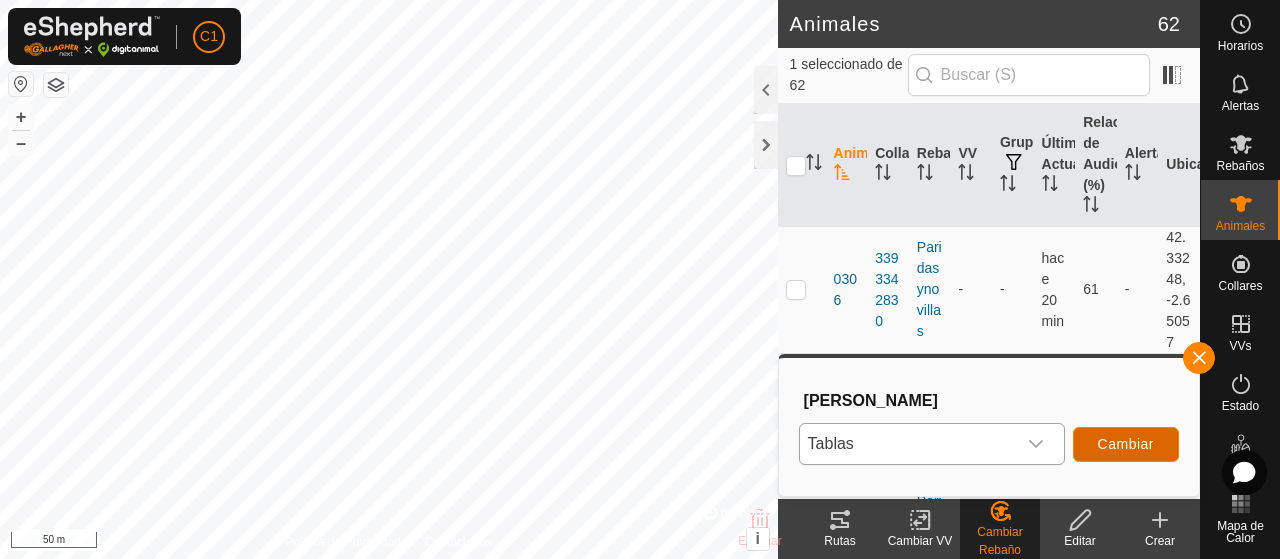 click on "Cambiar" at bounding box center [1126, 444] 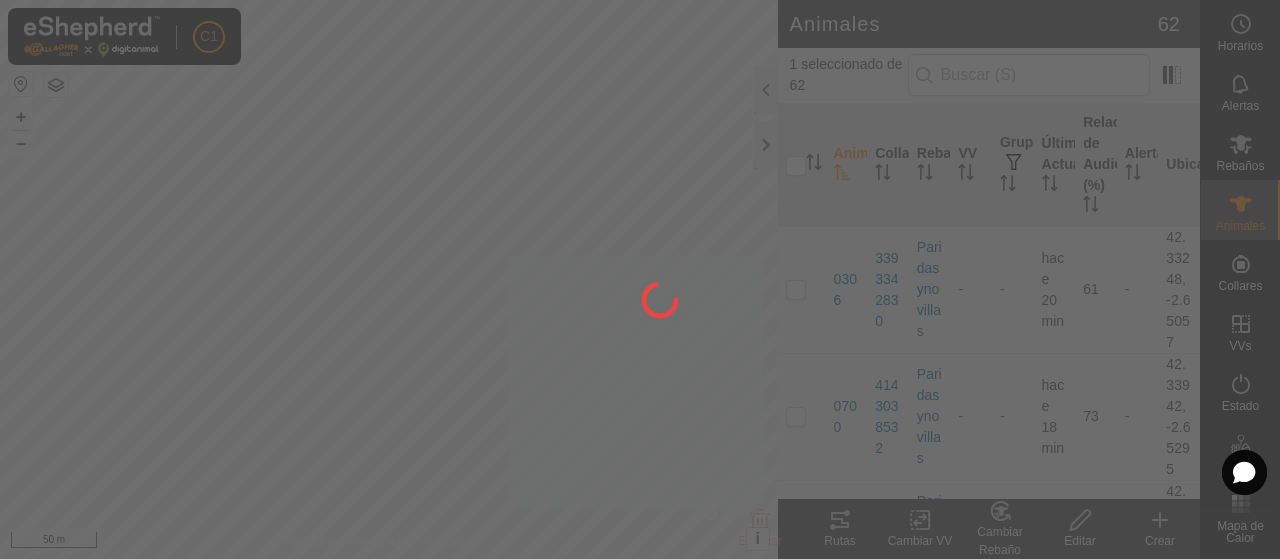 checkbox on "false" 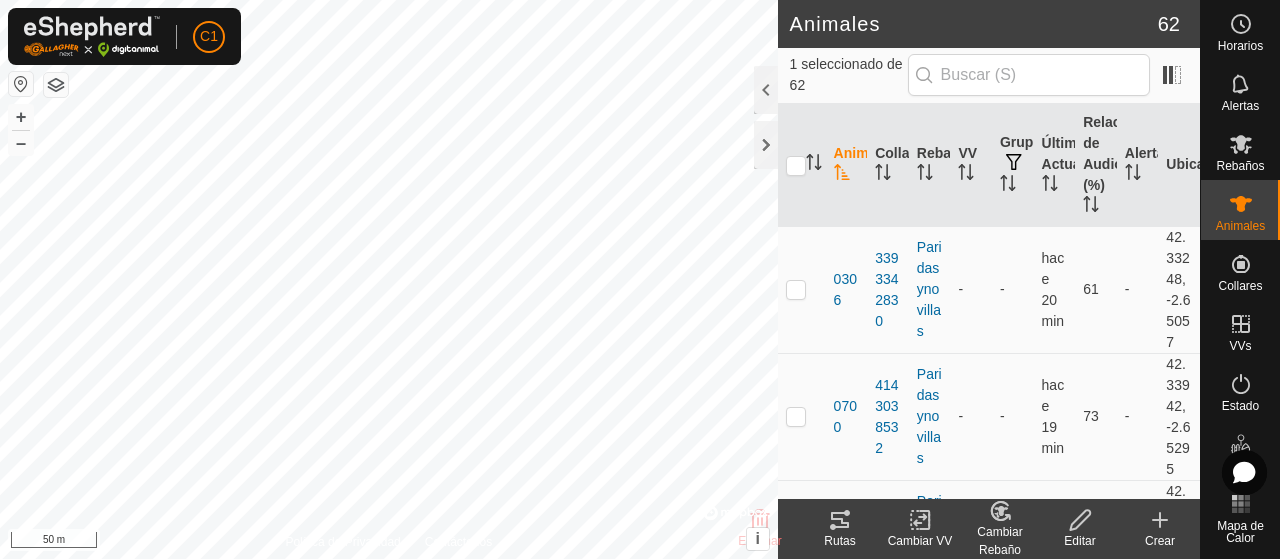 click on "Cambiar Rebaño" 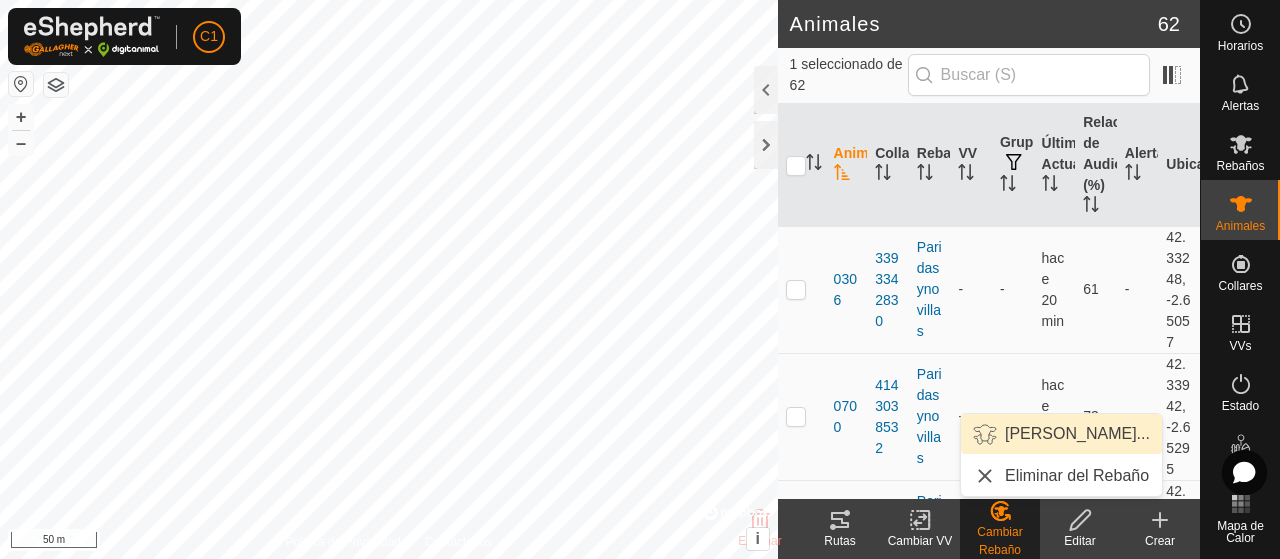 click on "[PERSON_NAME]..." at bounding box center (1061, 434) 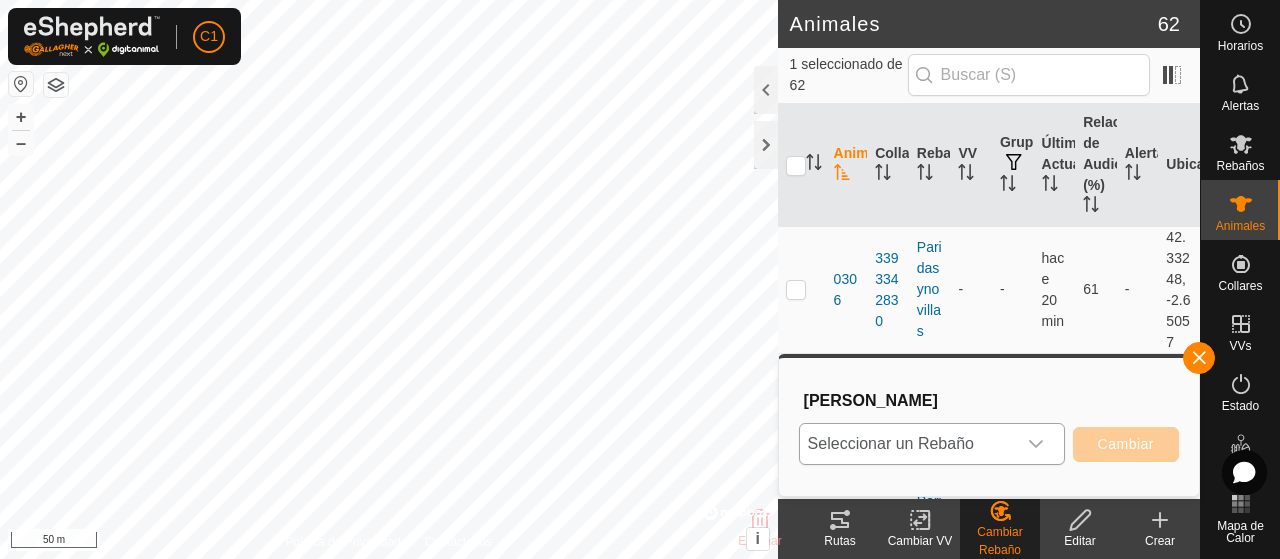 click at bounding box center [1036, 444] 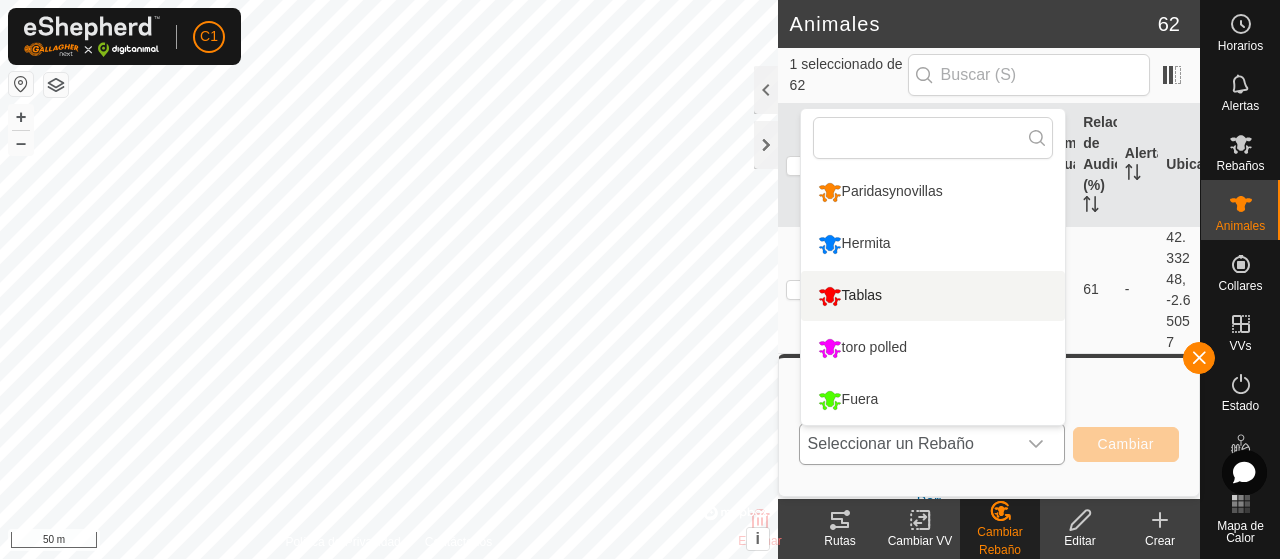 click on "Tablas" at bounding box center (933, 296) 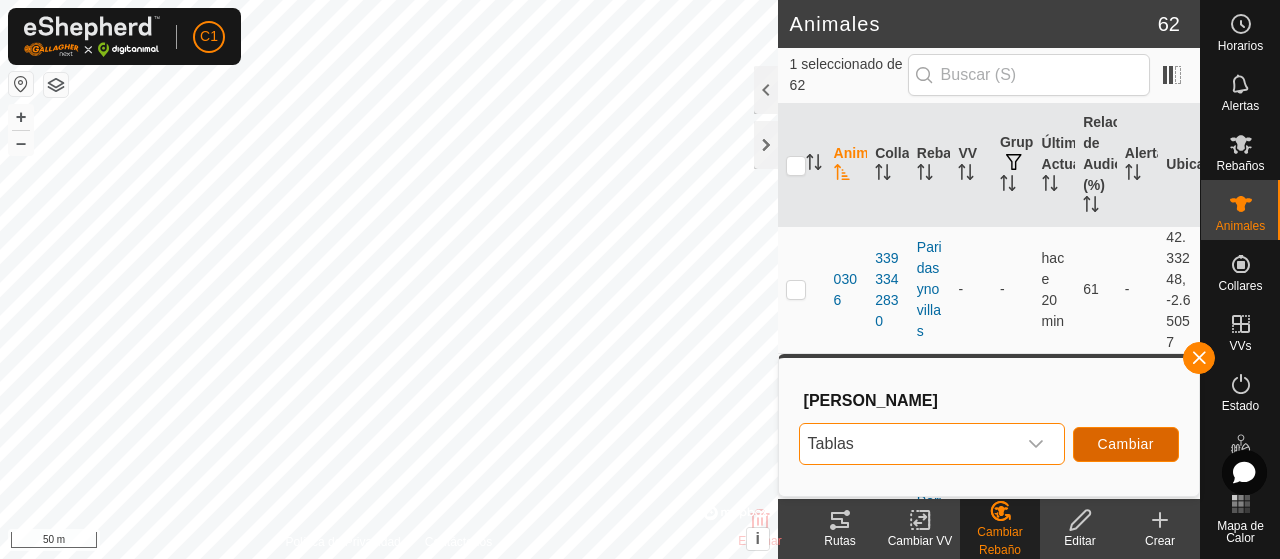 click on "Cambiar" at bounding box center (1126, 444) 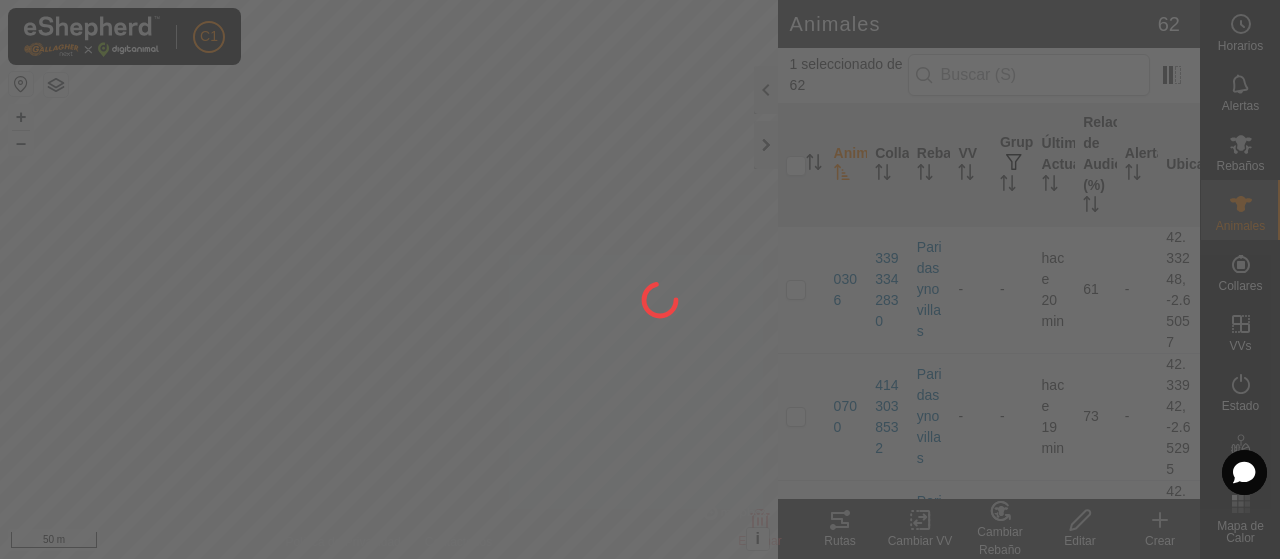checkbox on "false" 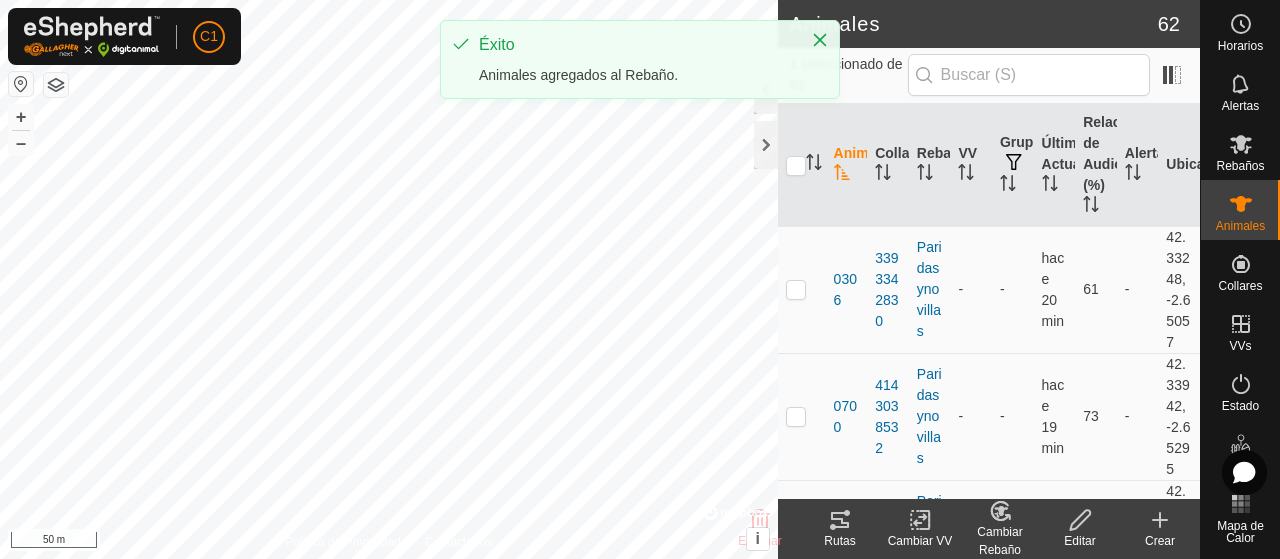 click 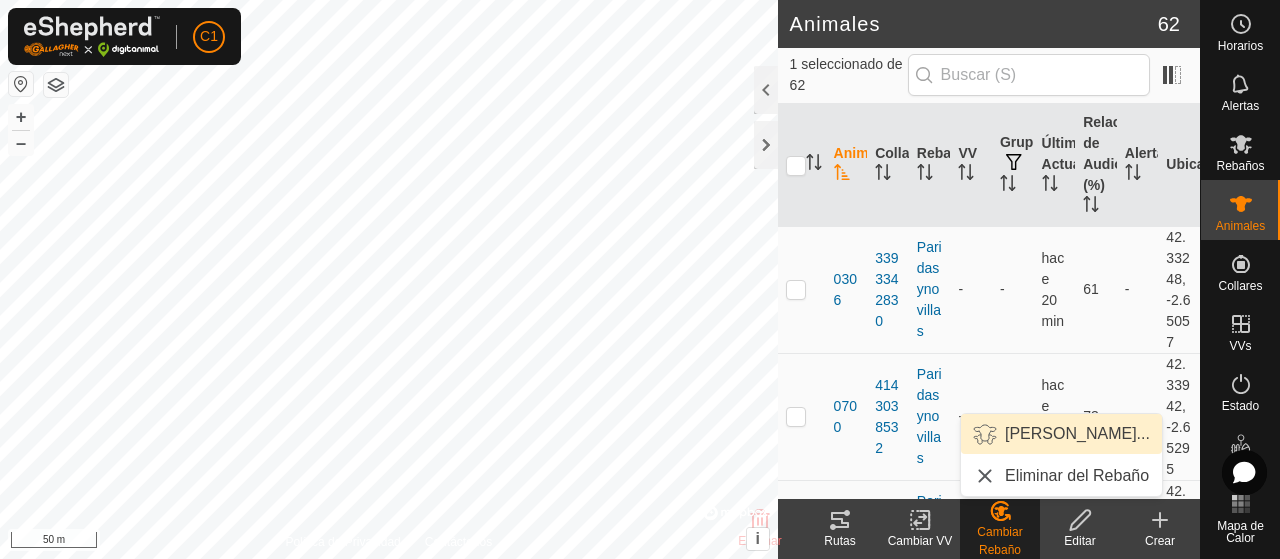 click on "[PERSON_NAME]..." at bounding box center [1061, 434] 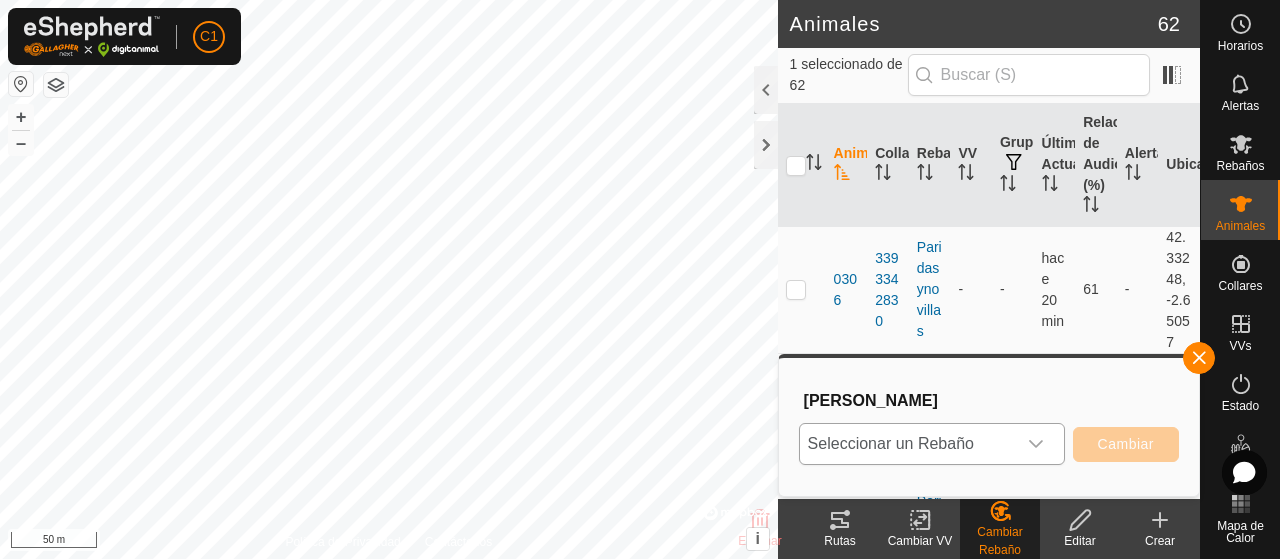 click 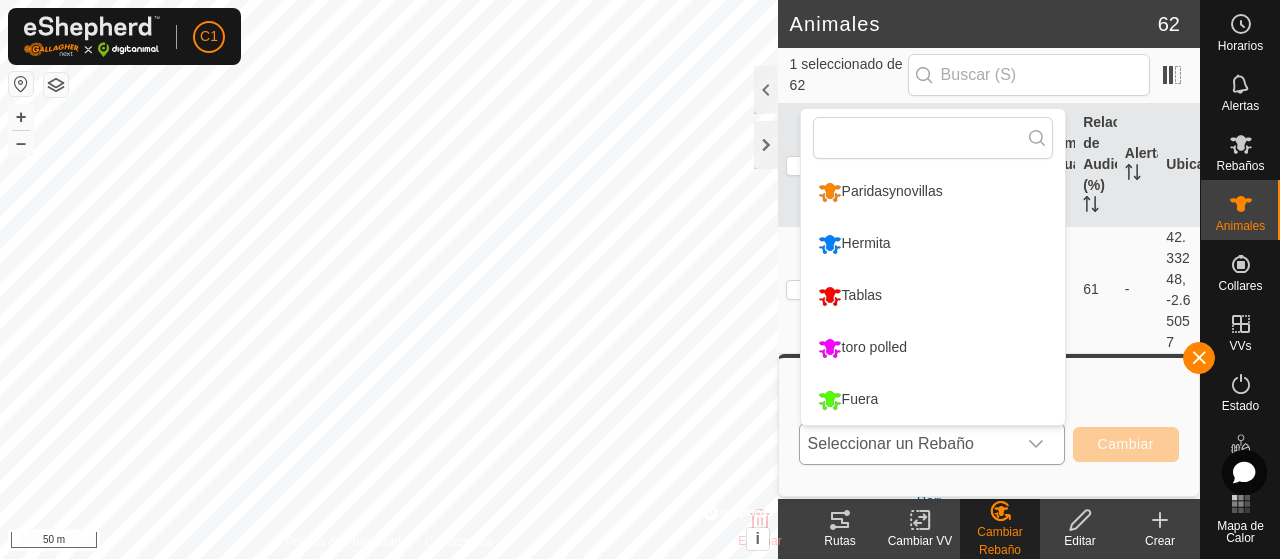 click on "Tablas" at bounding box center [933, 296] 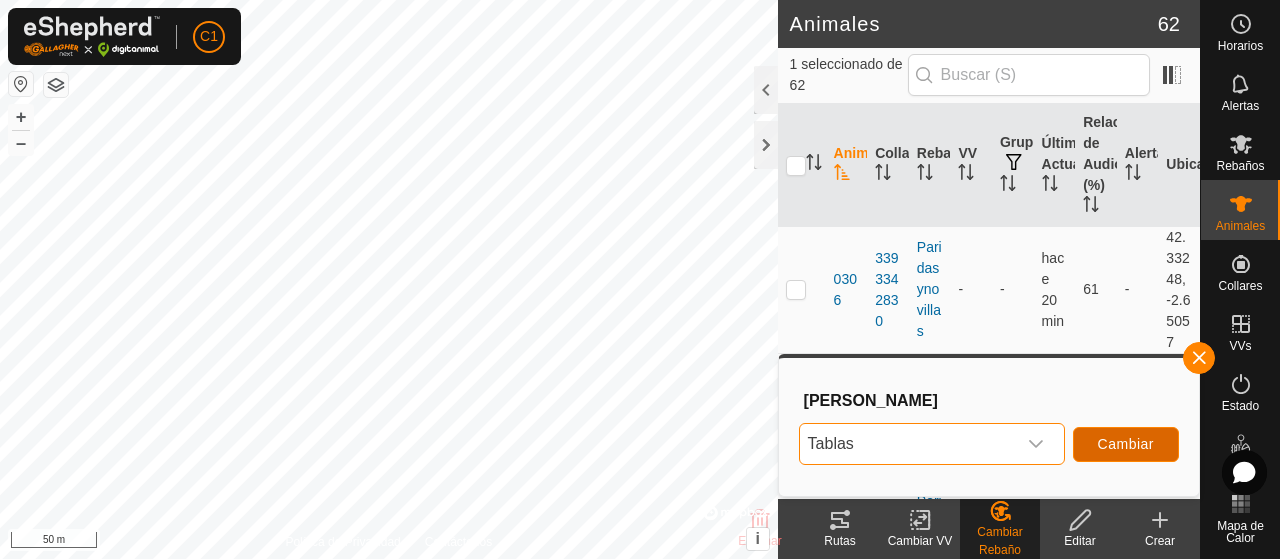 click on "Cambiar" at bounding box center [1126, 444] 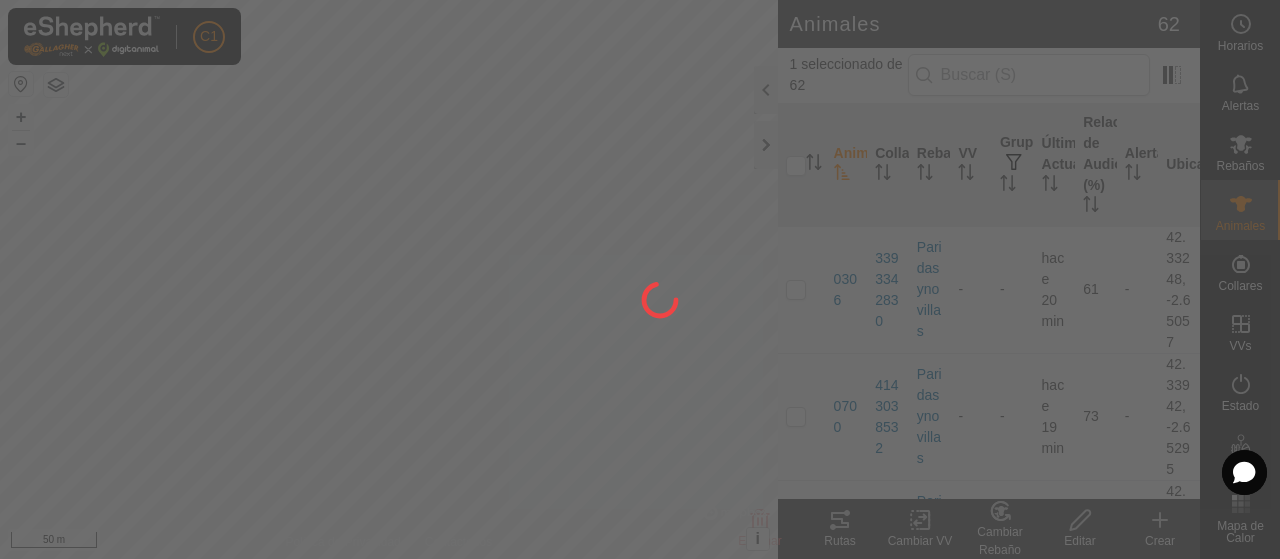 checkbox on "false" 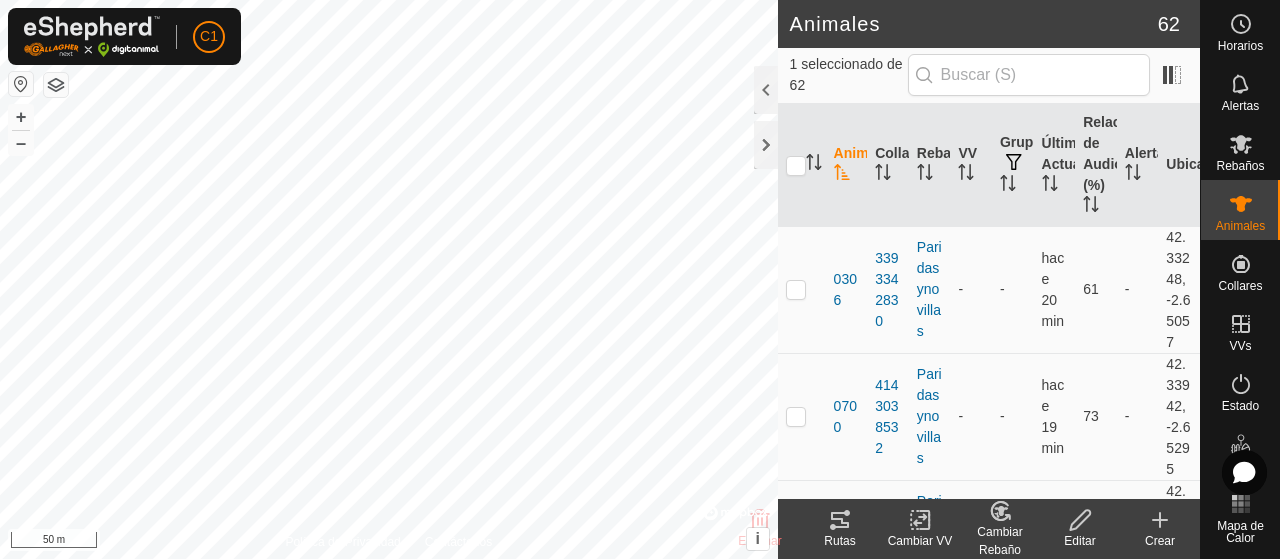 click on "Cambiar Rebaño" 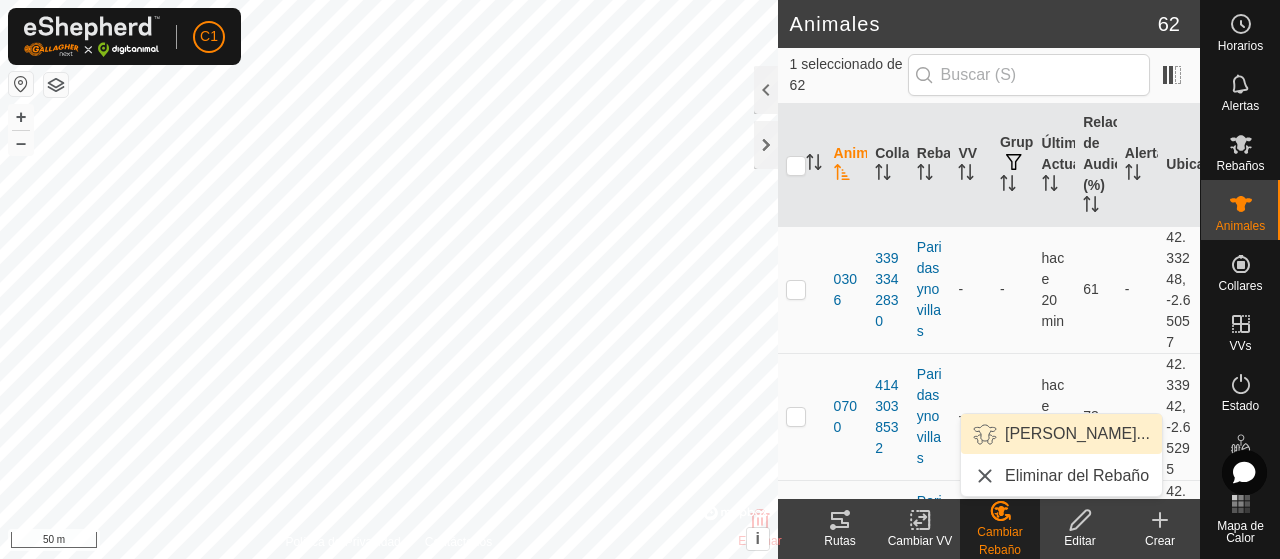 click on "[PERSON_NAME]..." at bounding box center (1061, 434) 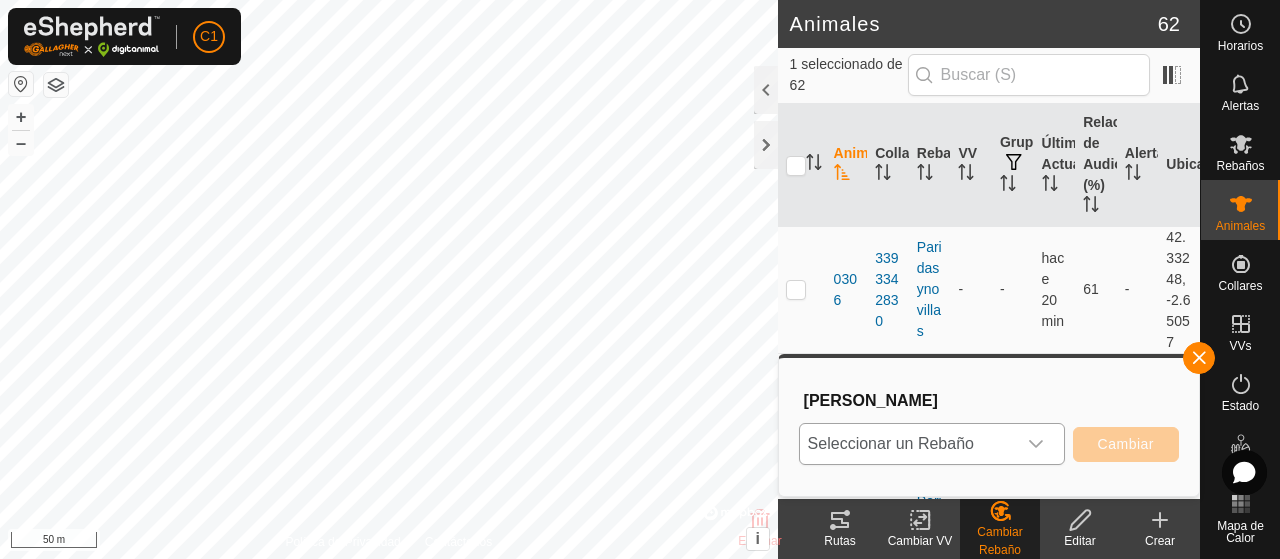 click 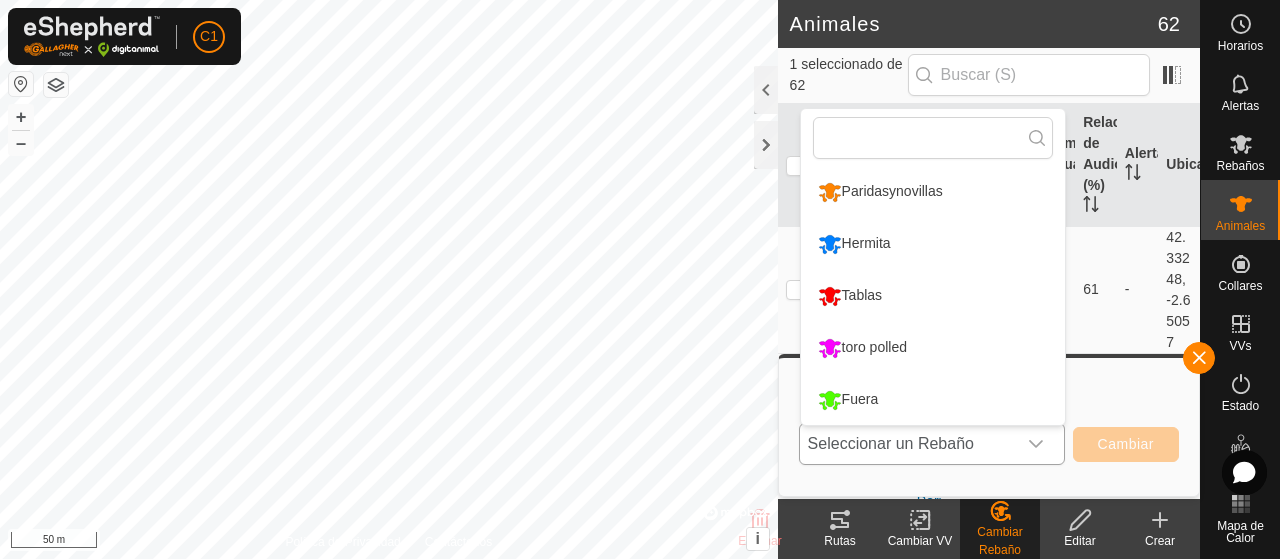 click on "Tablas" at bounding box center [933, 296] 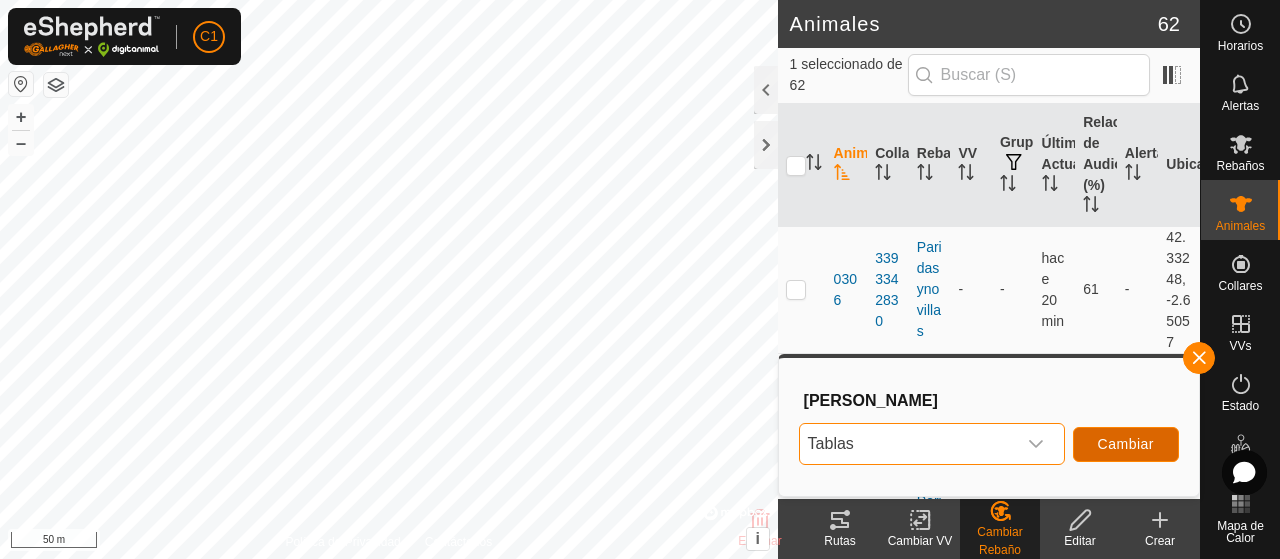click on "Cambiar" at bounding box center (1126, 444) 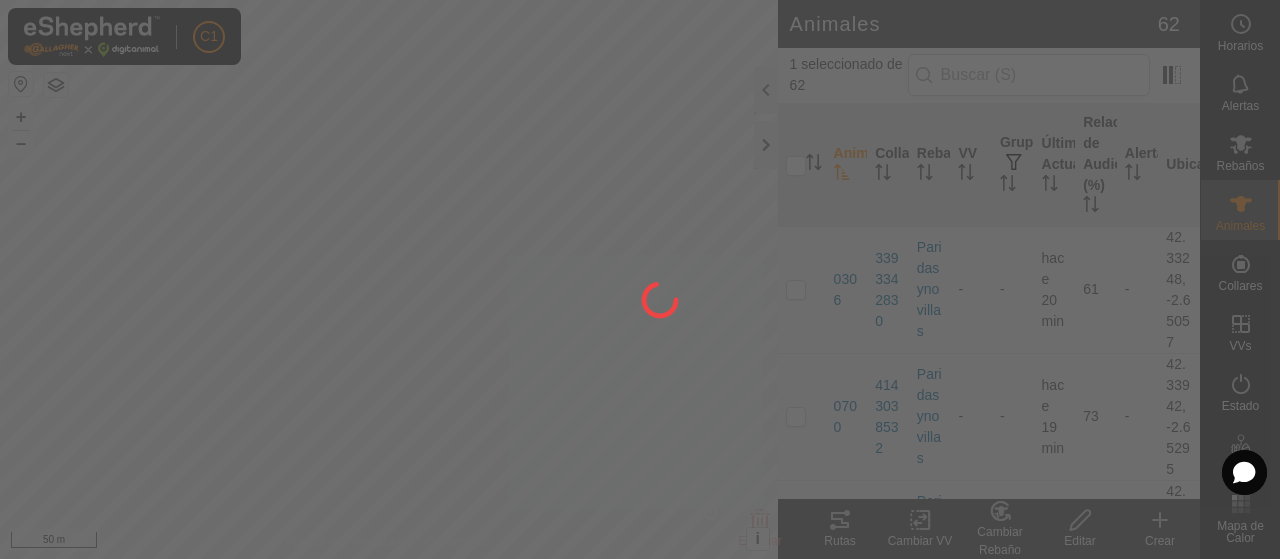 checkbox on "false" 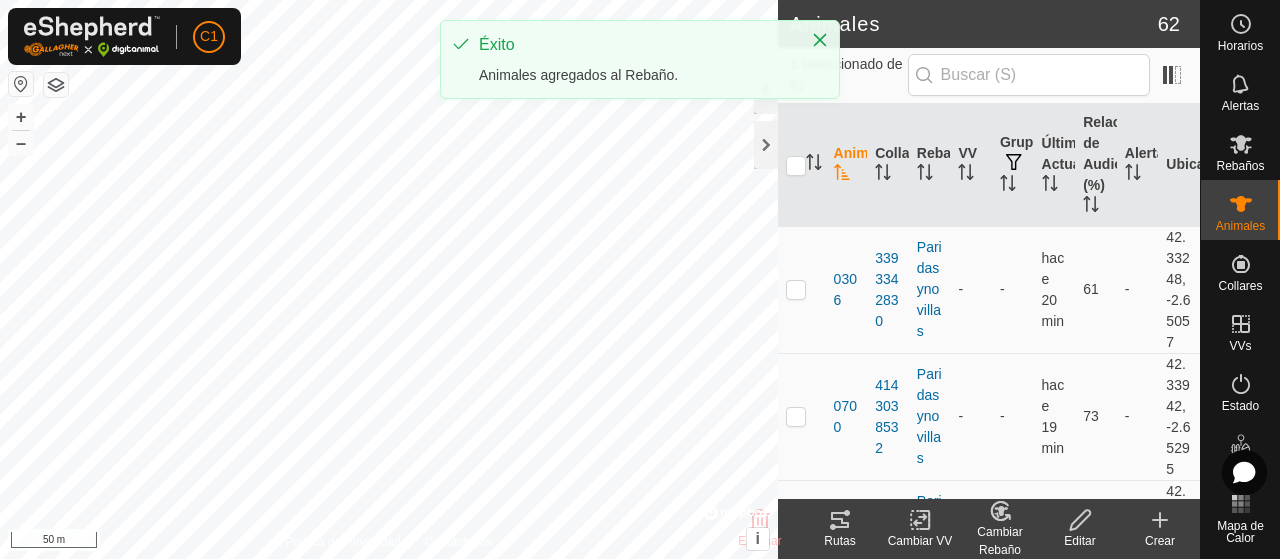 click 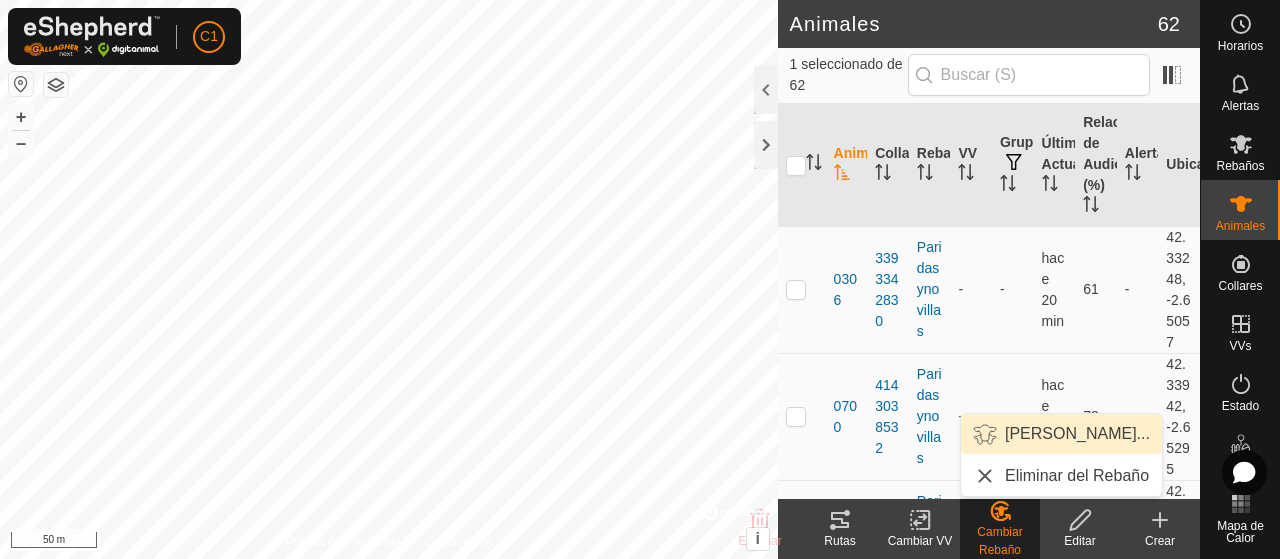 click on "[PERSON_NAME]..." at bounding box center (1061, 434) 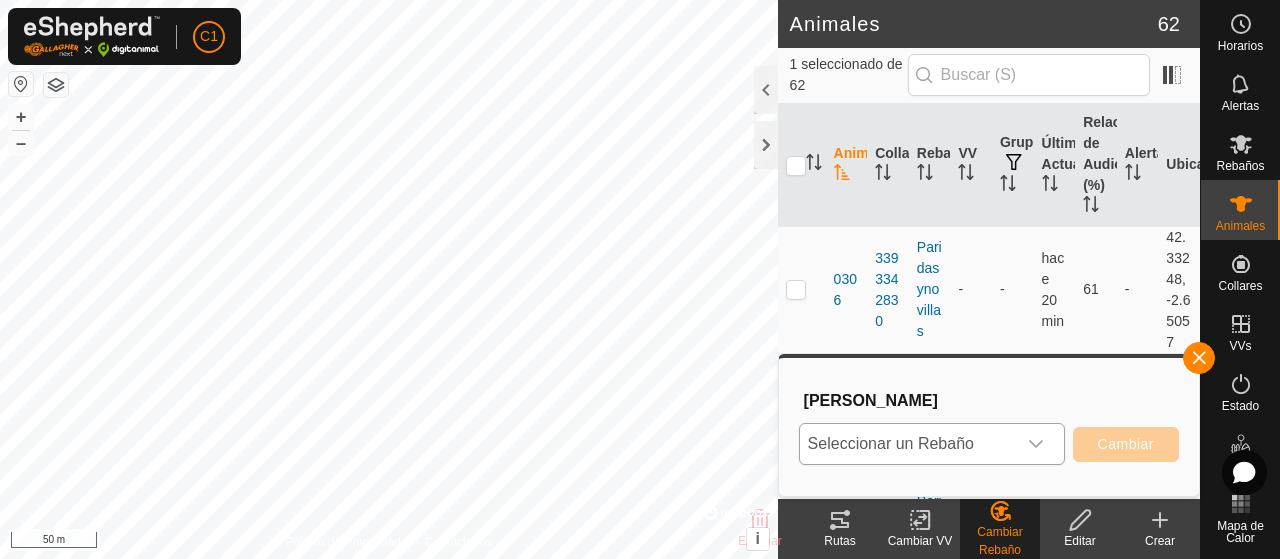 click at bounding box center (1036, 444) 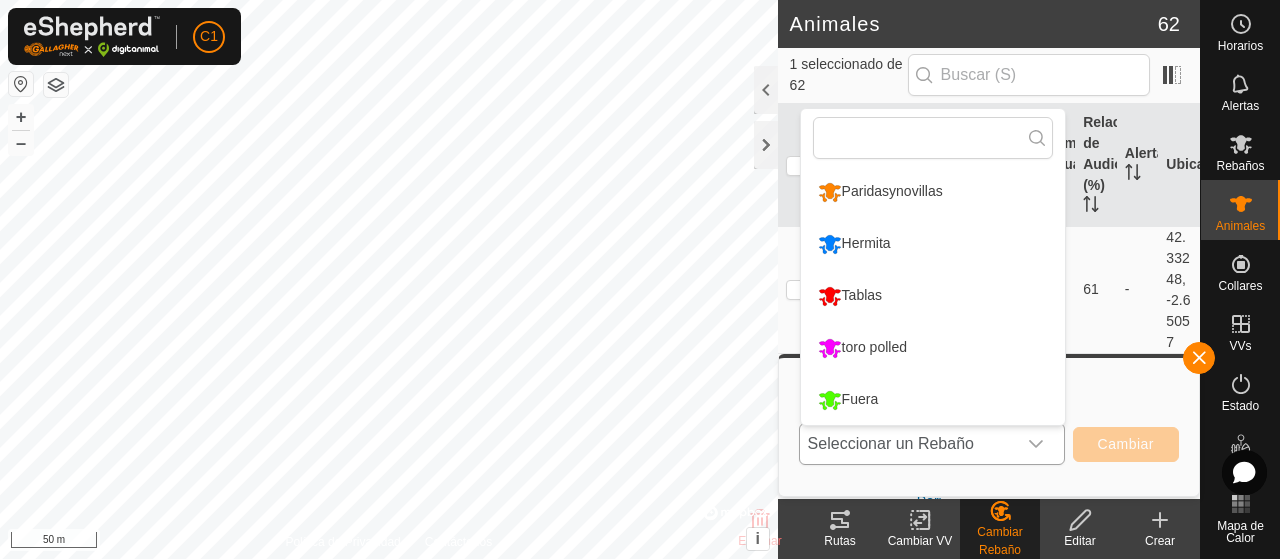 click on "Tablas" at bounding box center (933, 296) 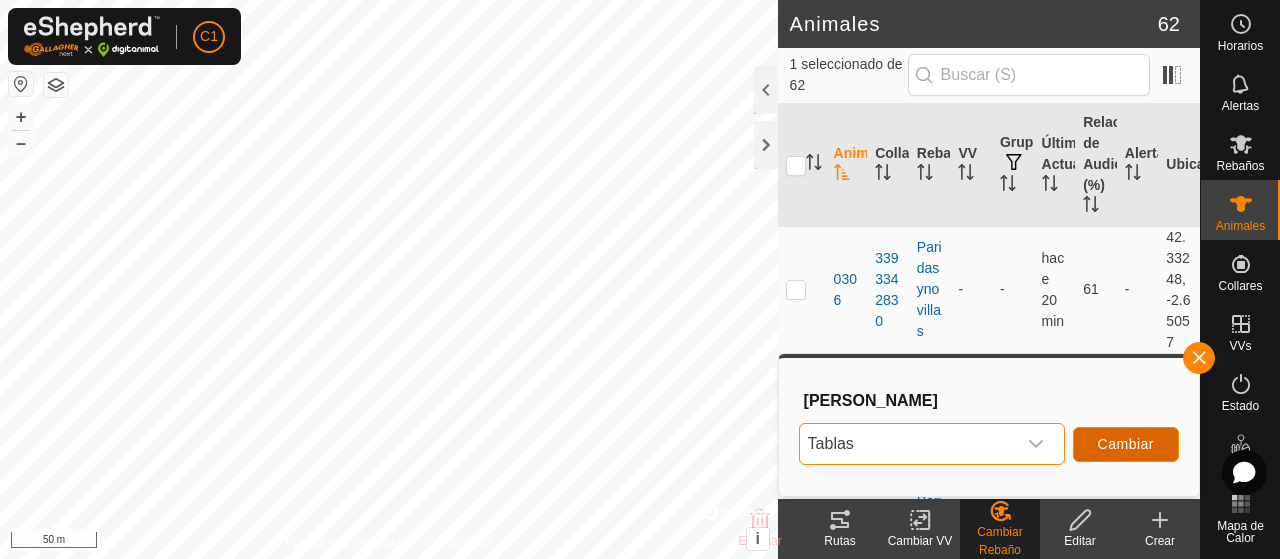 click on "Cambiar" at bounding box center (1126, 444) 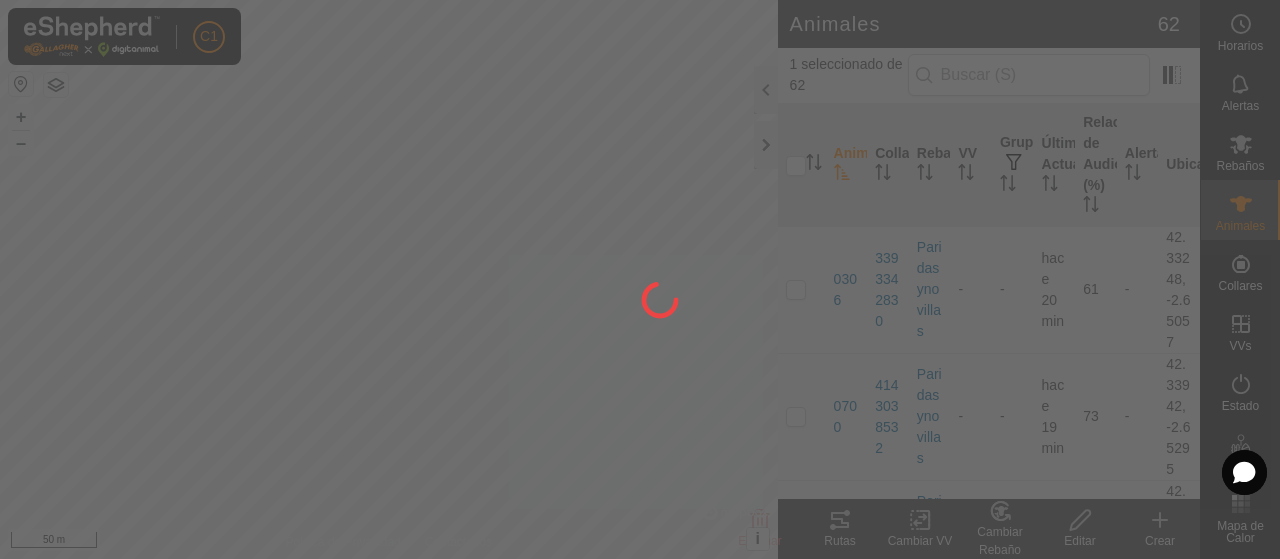 checkbox on "false" 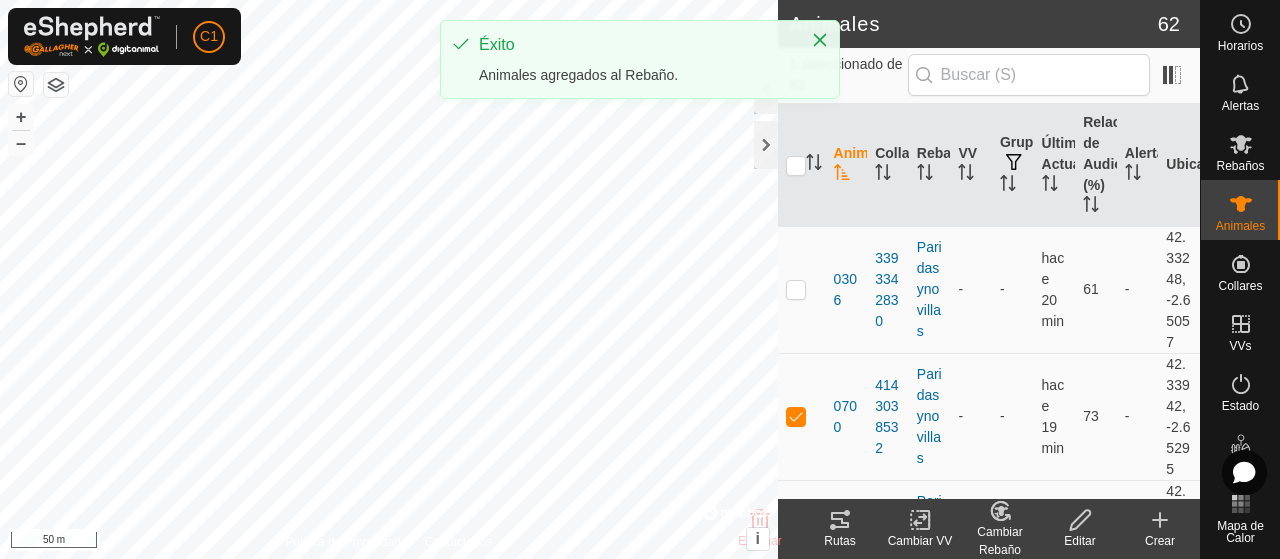 click 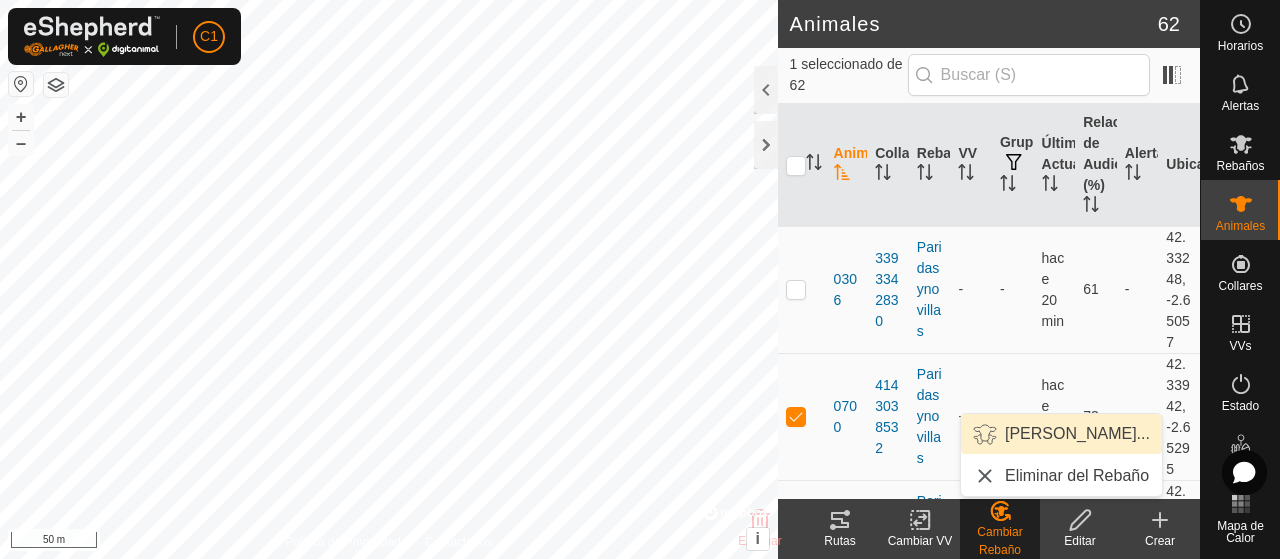 click on "[PERSON_NAME]..." at bounding box center (1061, 434) 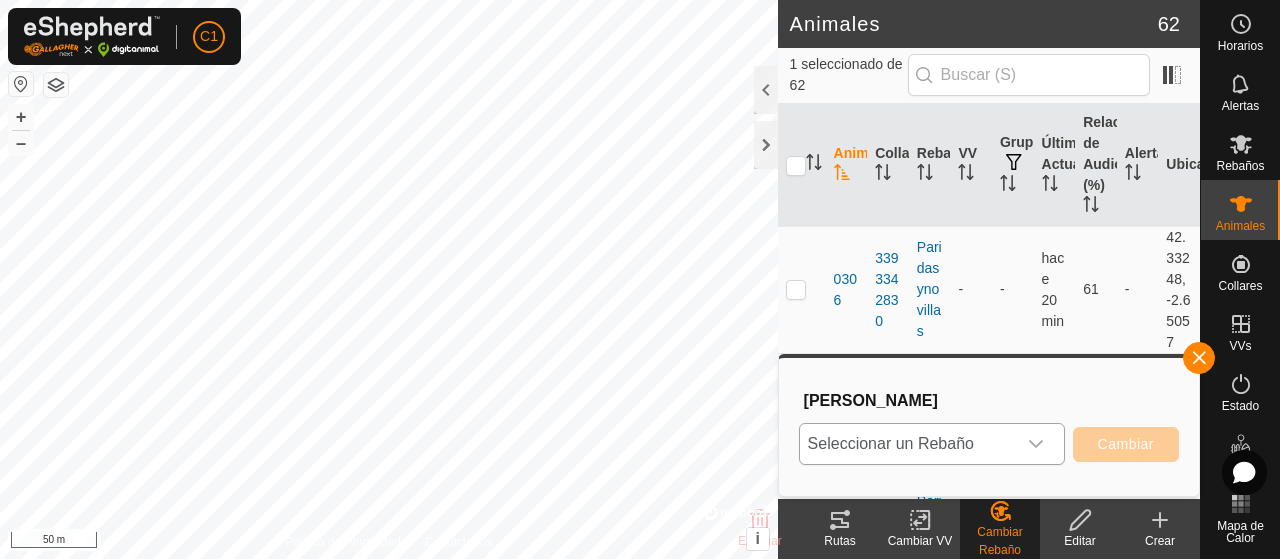 click 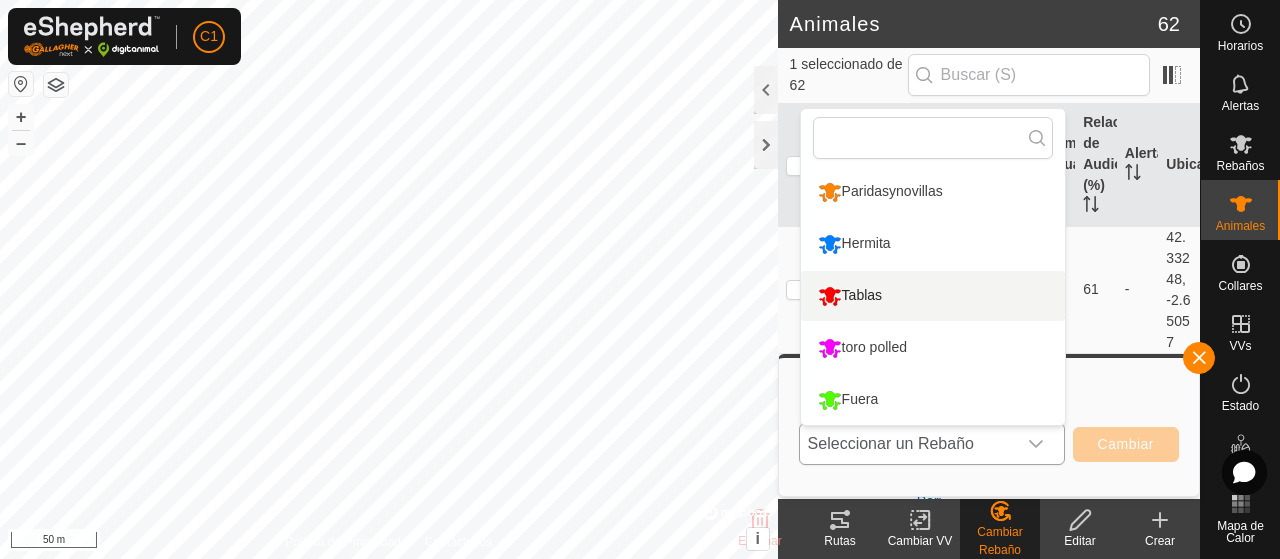 click on "Tablas" at bounding box center [933, 296] 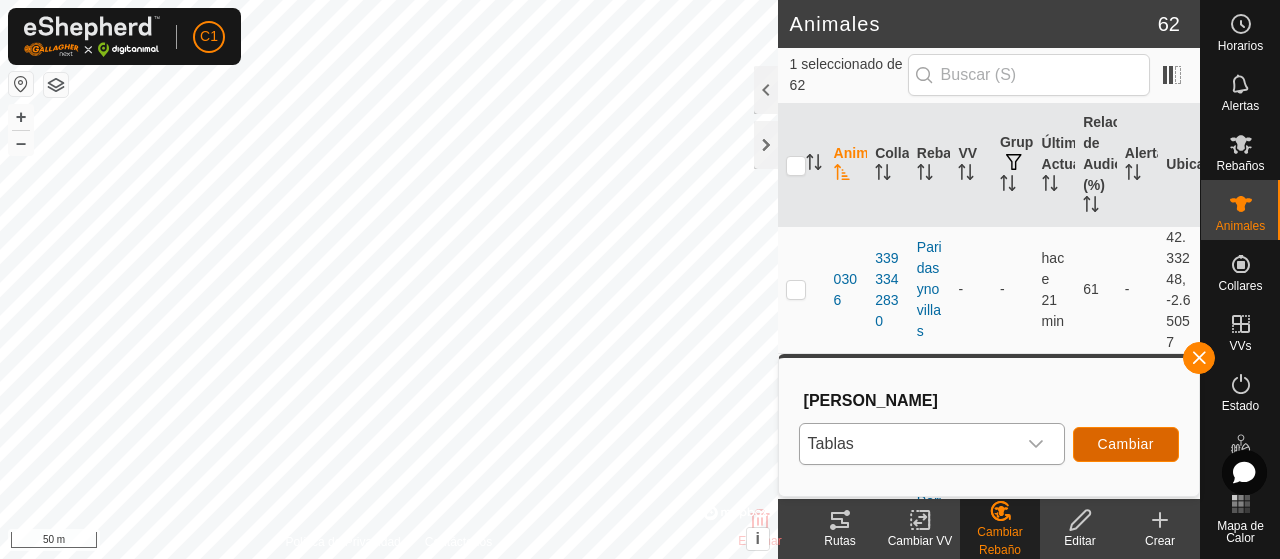 click on "Cambiar" at bounding box center [1126, 444] 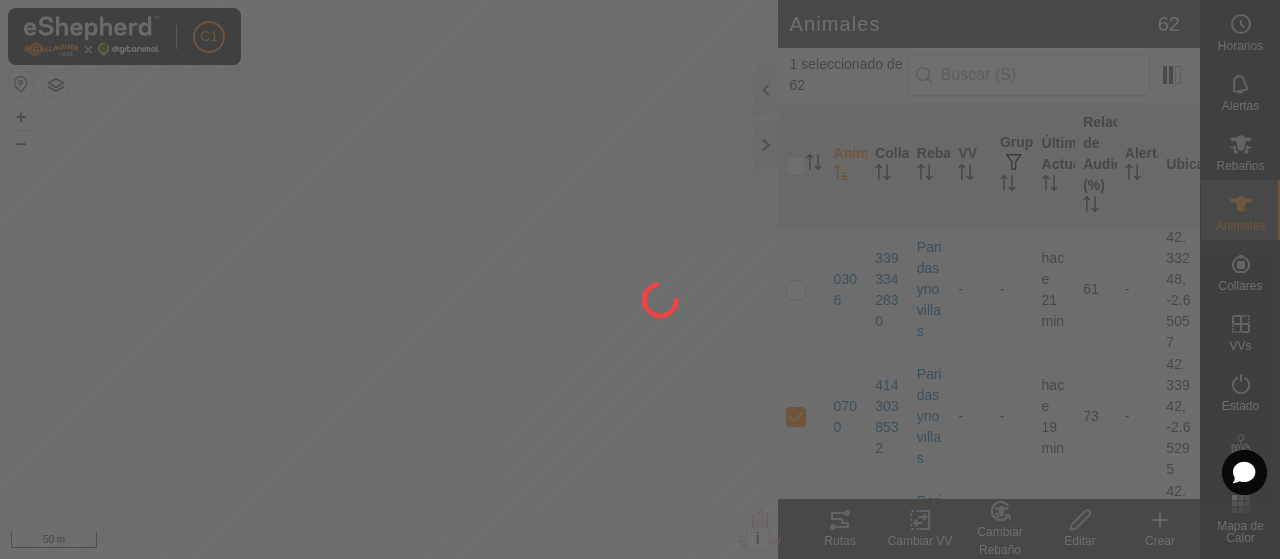 checkbox on "false" 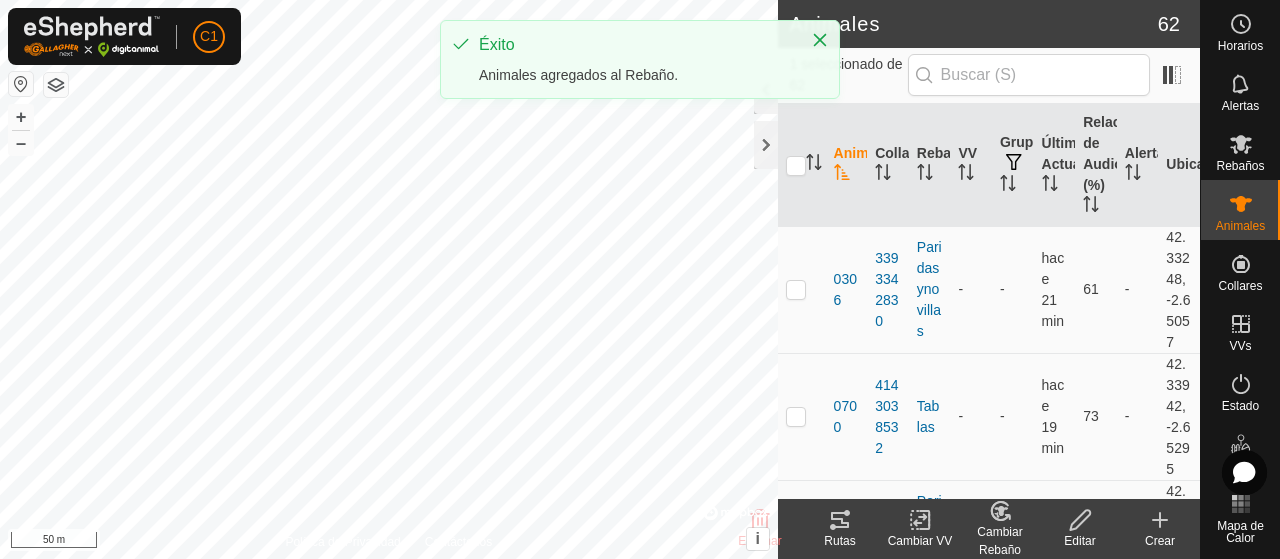 click on "Cambiar Rebaño" 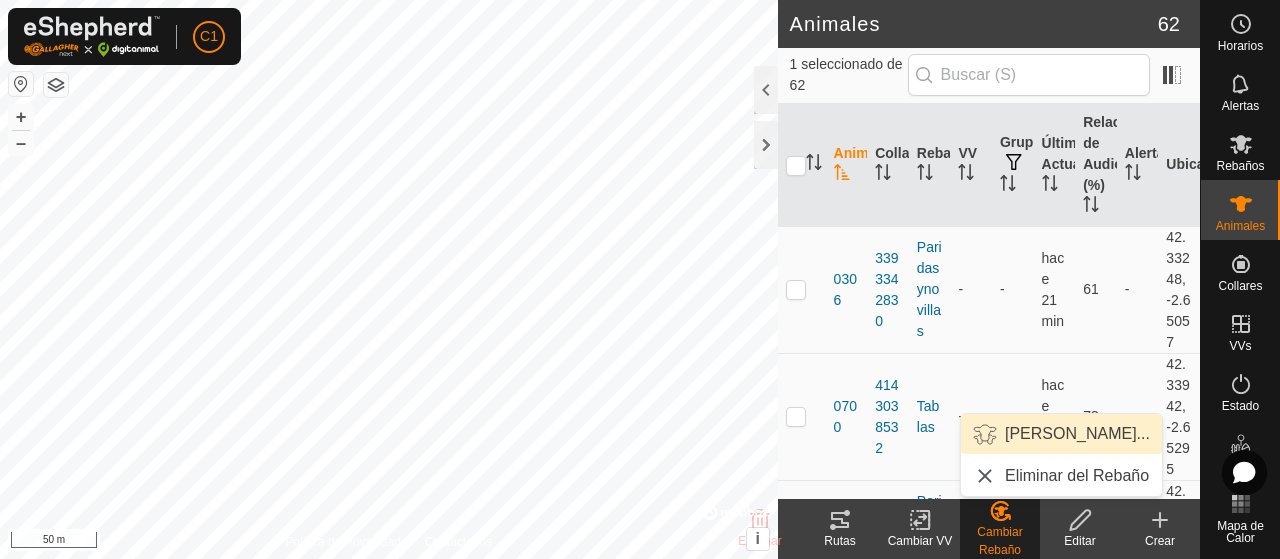 click on "[PERSON_NAME]..." at bounding box center [1061, 434] 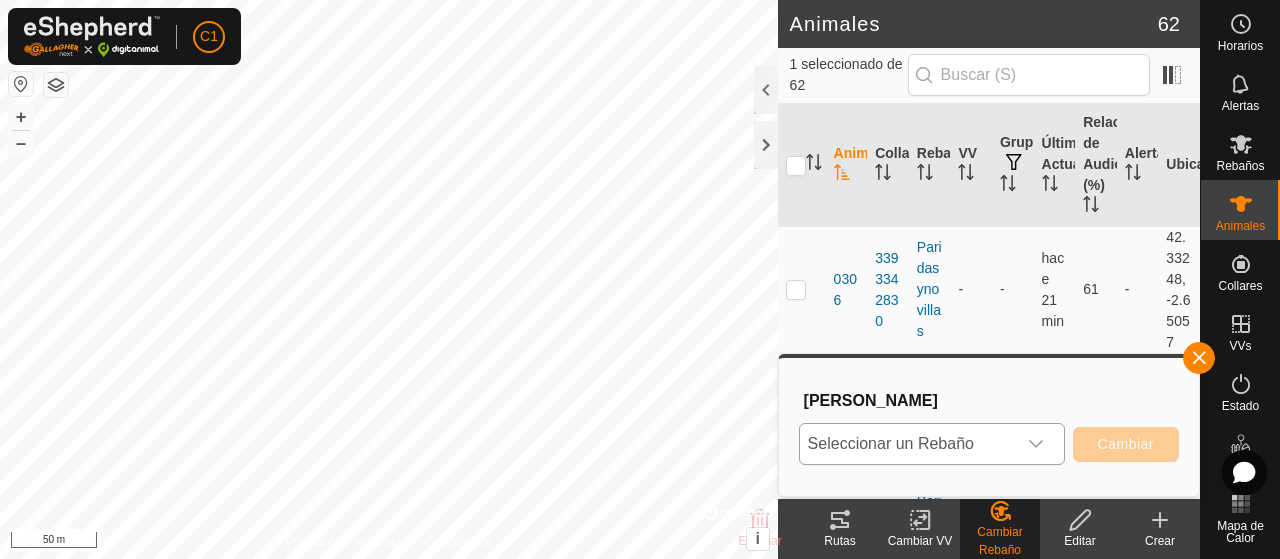click at bounding box center [1036, 444] 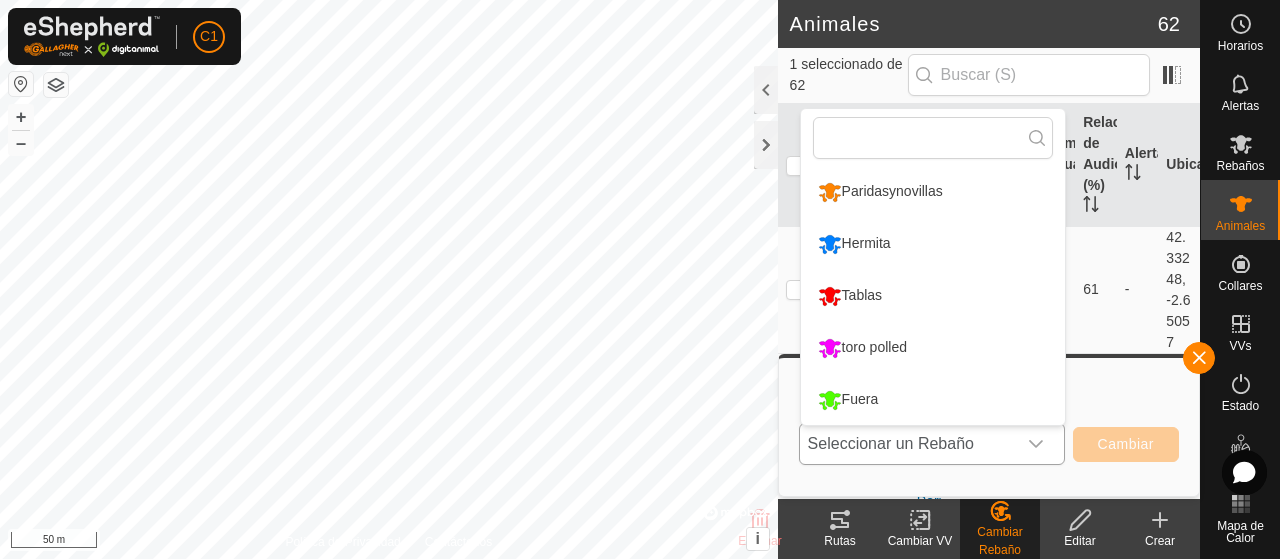 click on "Tablas" at bounding box center [933, 296] 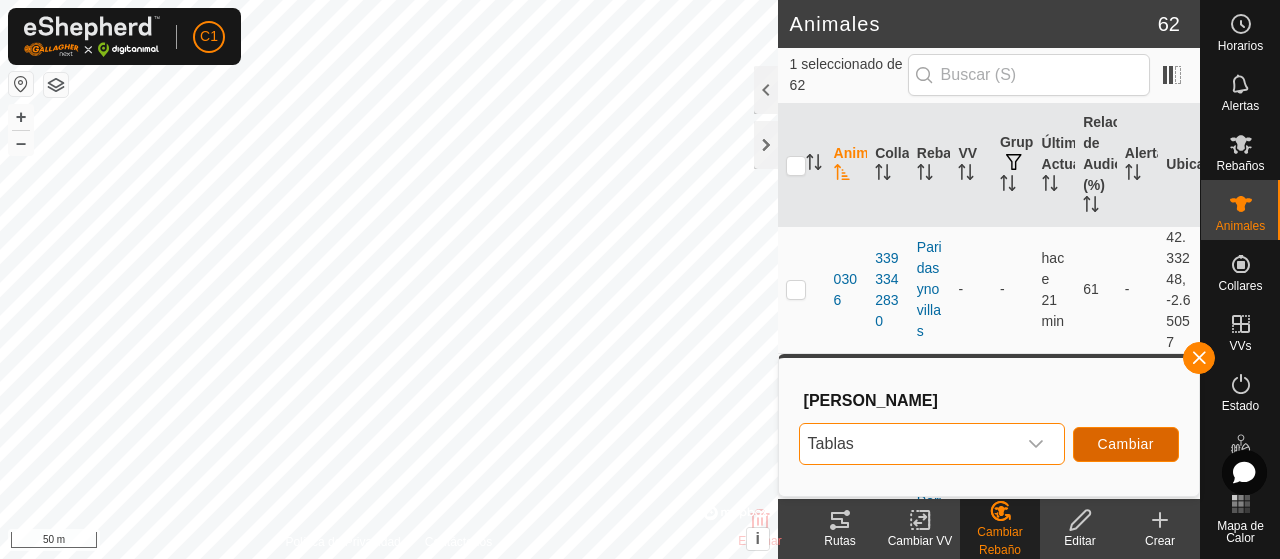 click on "Cambiar" at bounding box center (1126, 444) 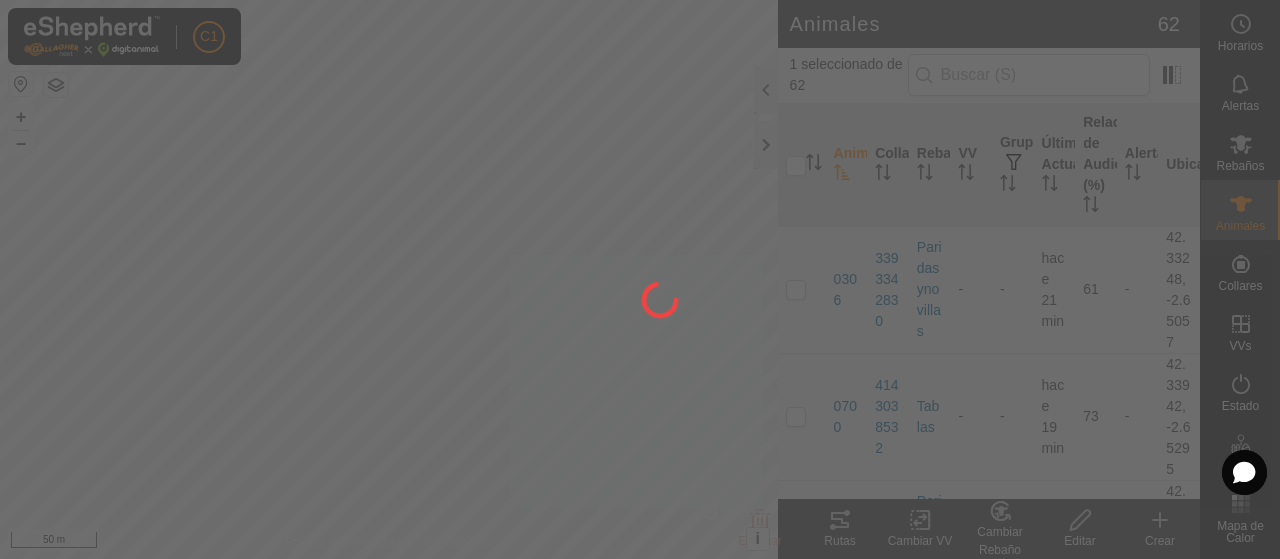 checkbox on "false" 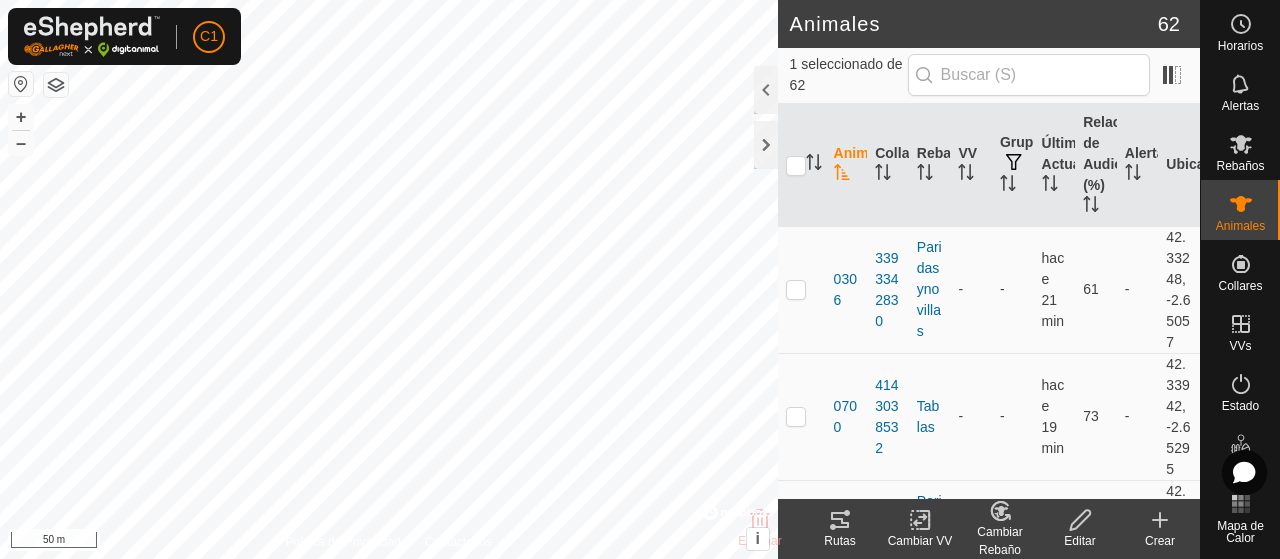 click on "Cambiar Rebaño" 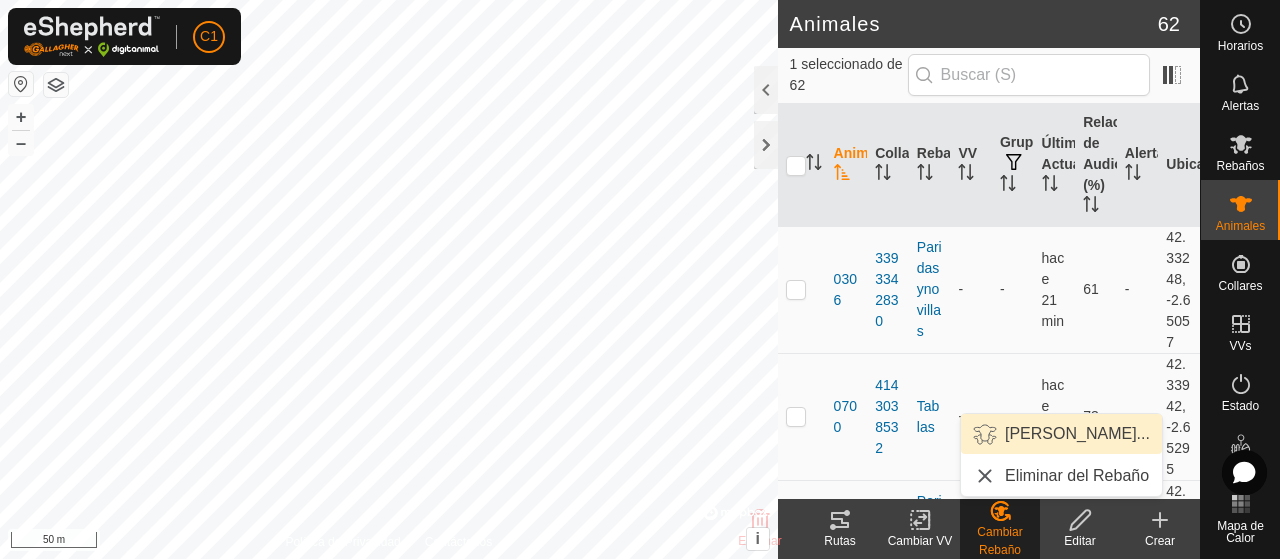 click on "[PERSON_NAME]..." at bounding box center (1061, 434) 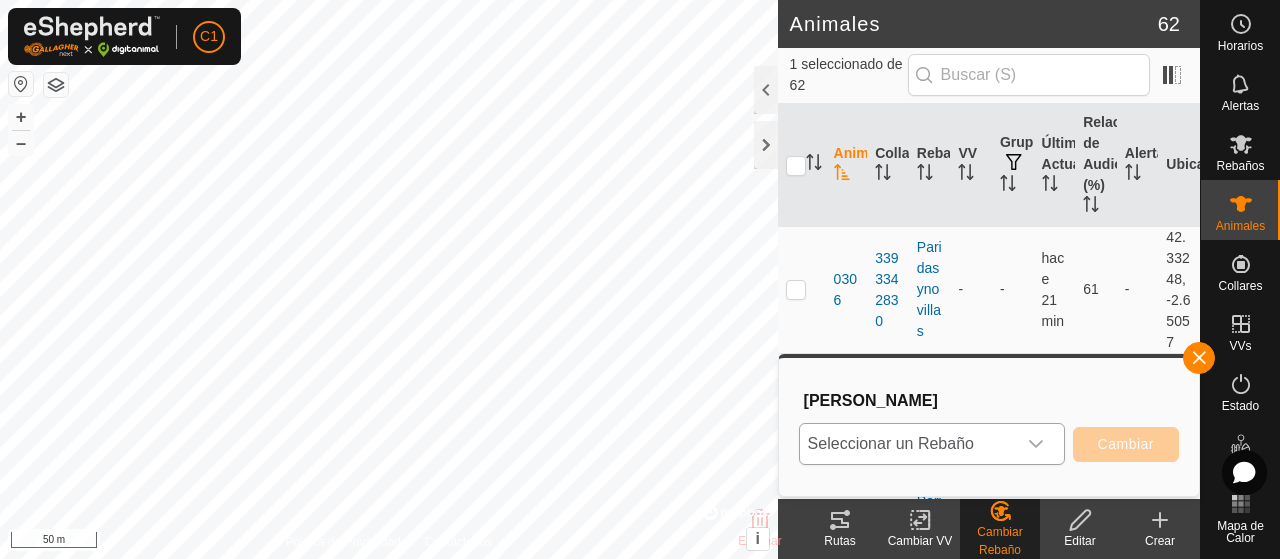 click 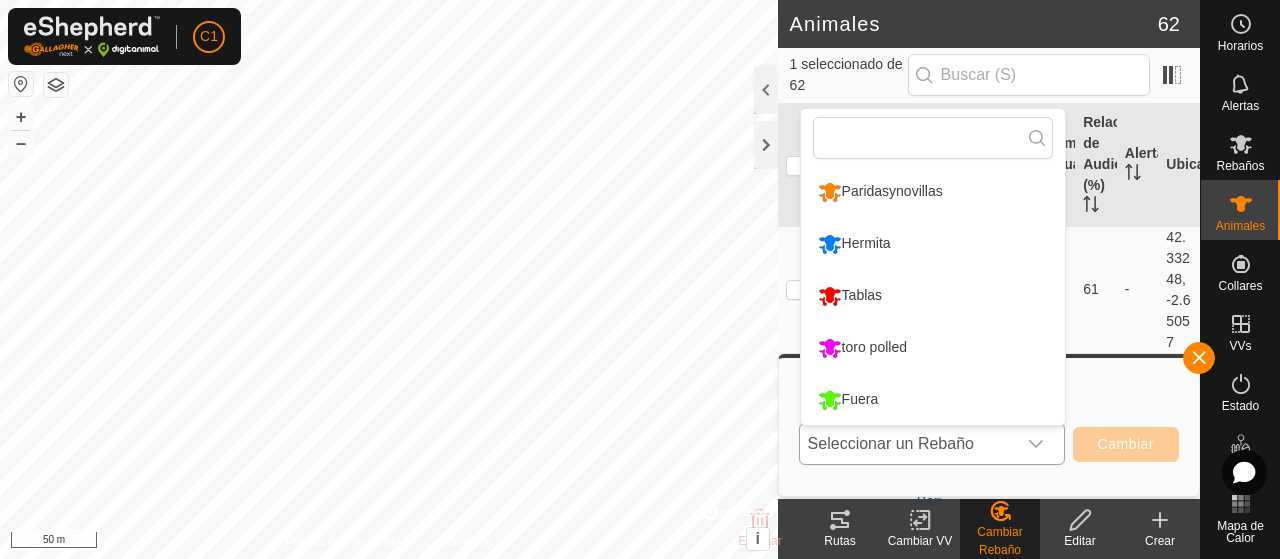 click on "Tablas" at bounding box center [933, 296] 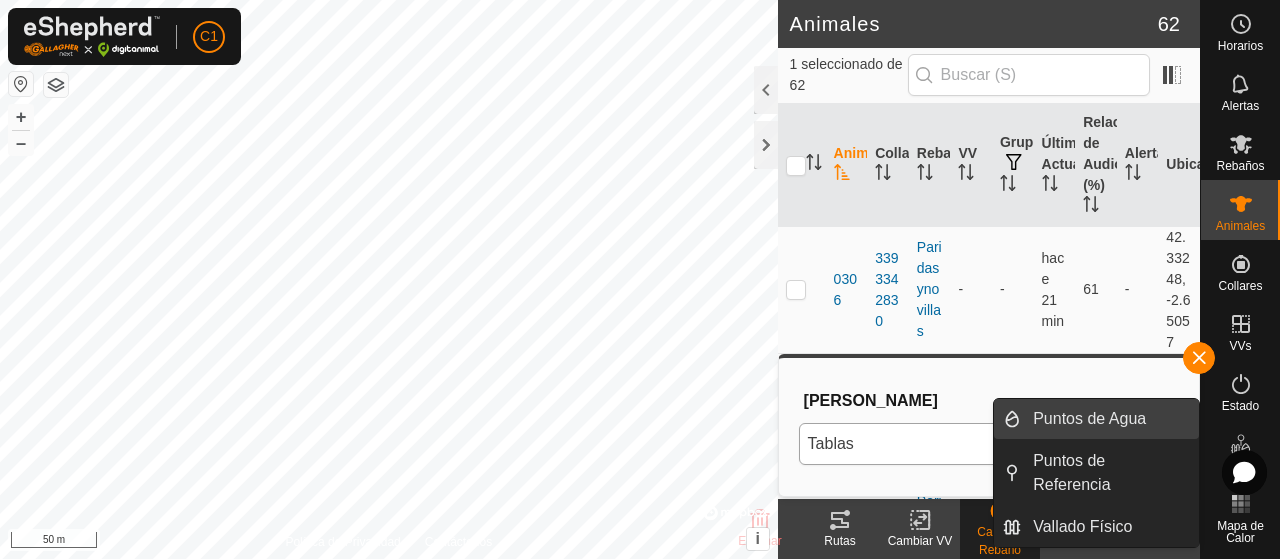 click on "Puntos de Agua Puntos de Referencia Vallado Físico" at bounding box center (1096, 473) 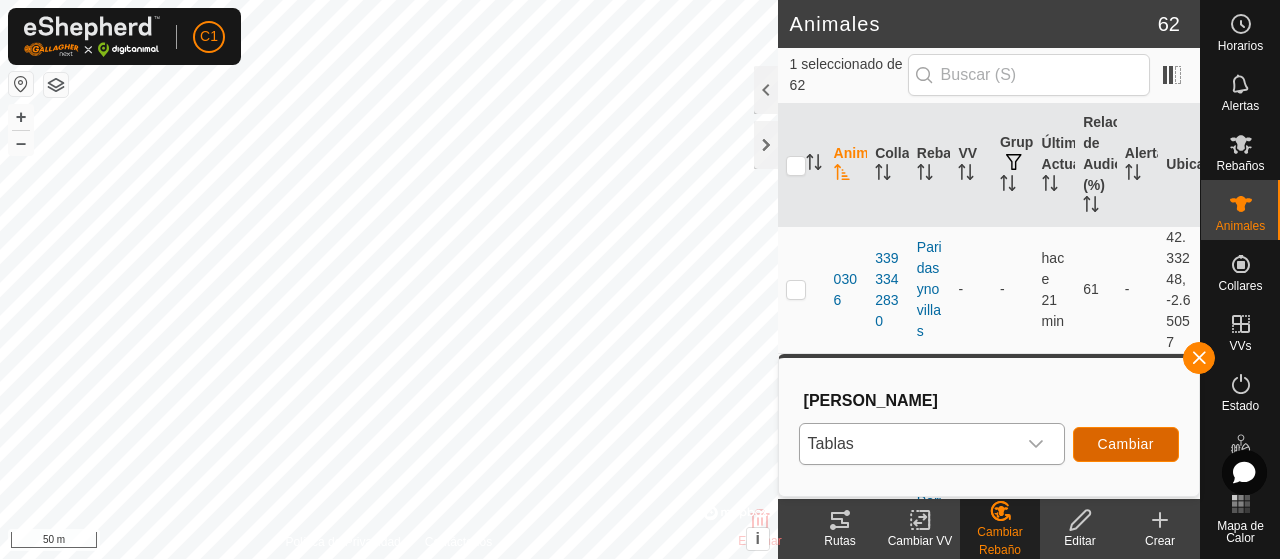 click on "Cambiar" at bounding box center (1126, 444) 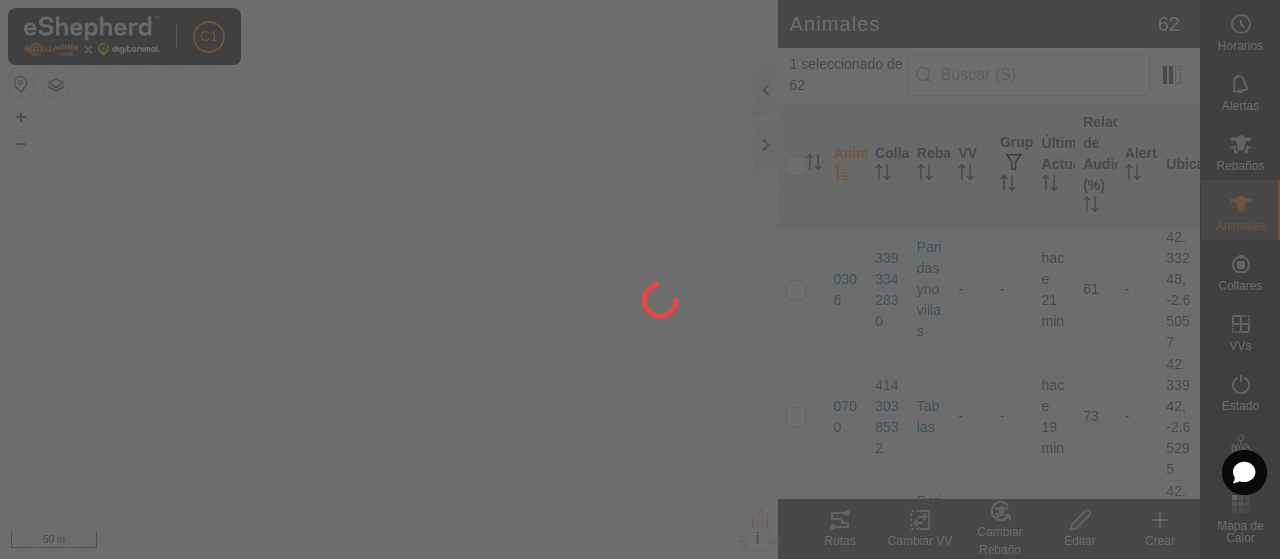 checkbox on "false" 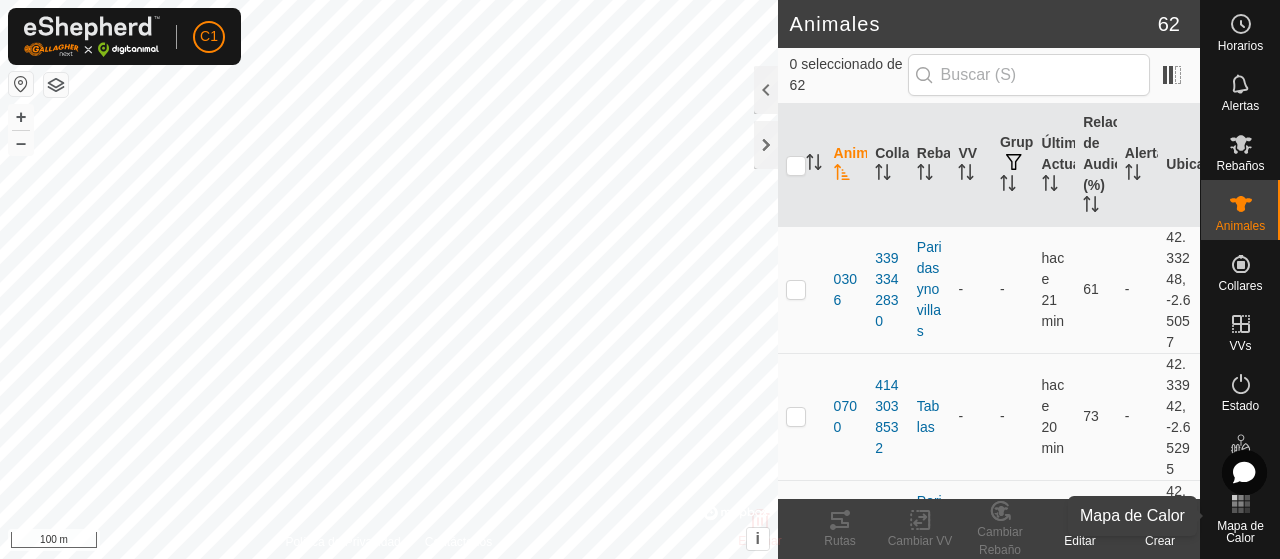 click 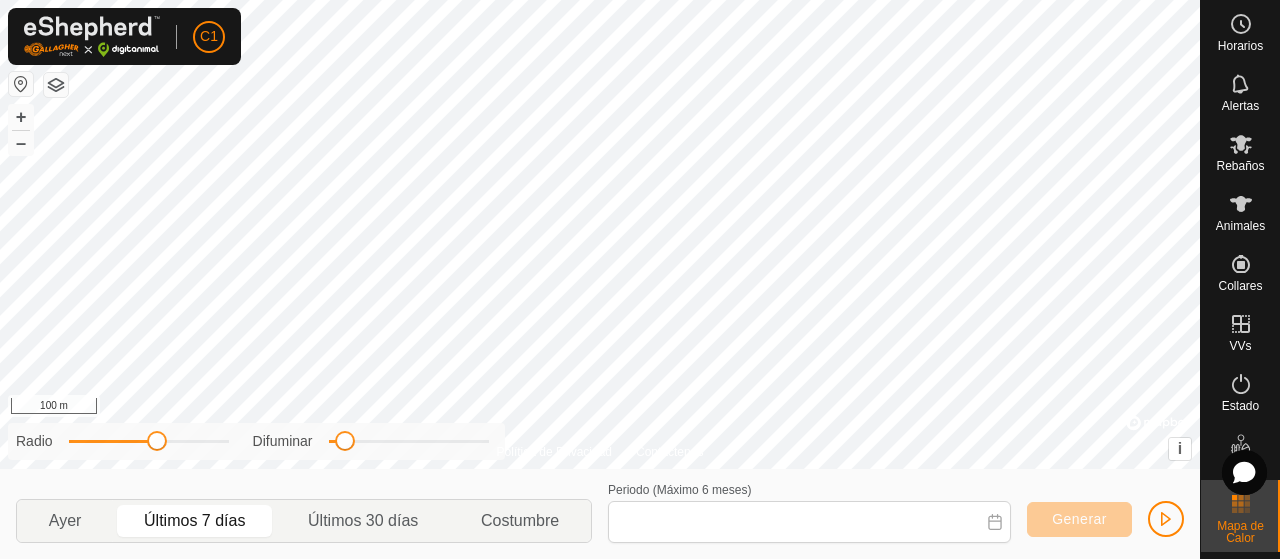 type on "19 Jul, 2025 - 25 Jul, 2025" 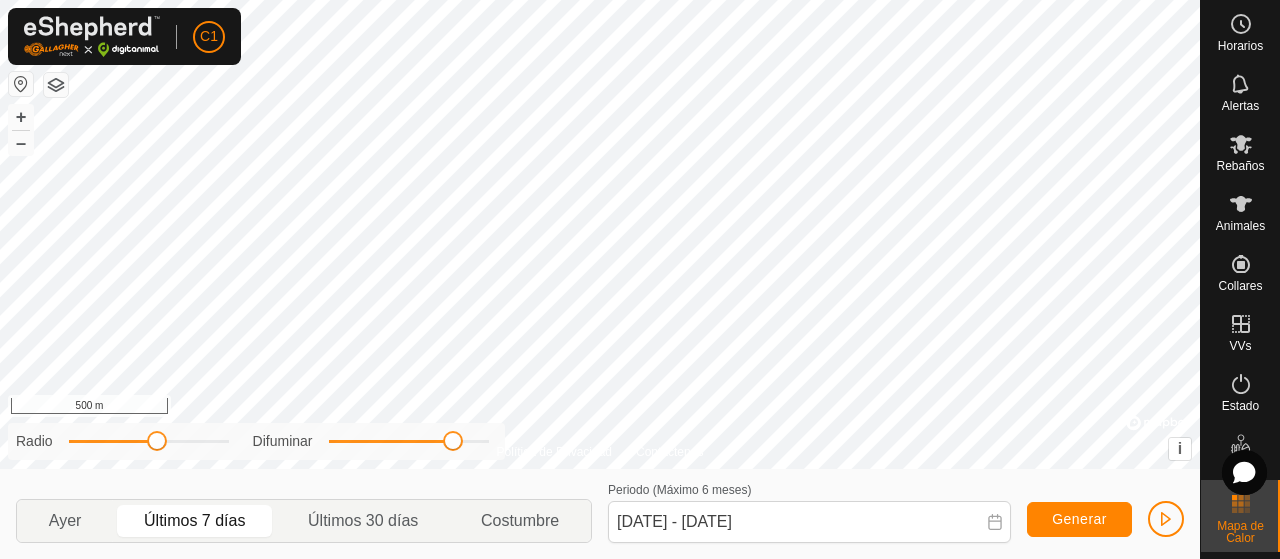 drag, startPoint x: 351, startPoint y: 446, endPoint x: 455, endPoint y: 443, distance: 104.04326 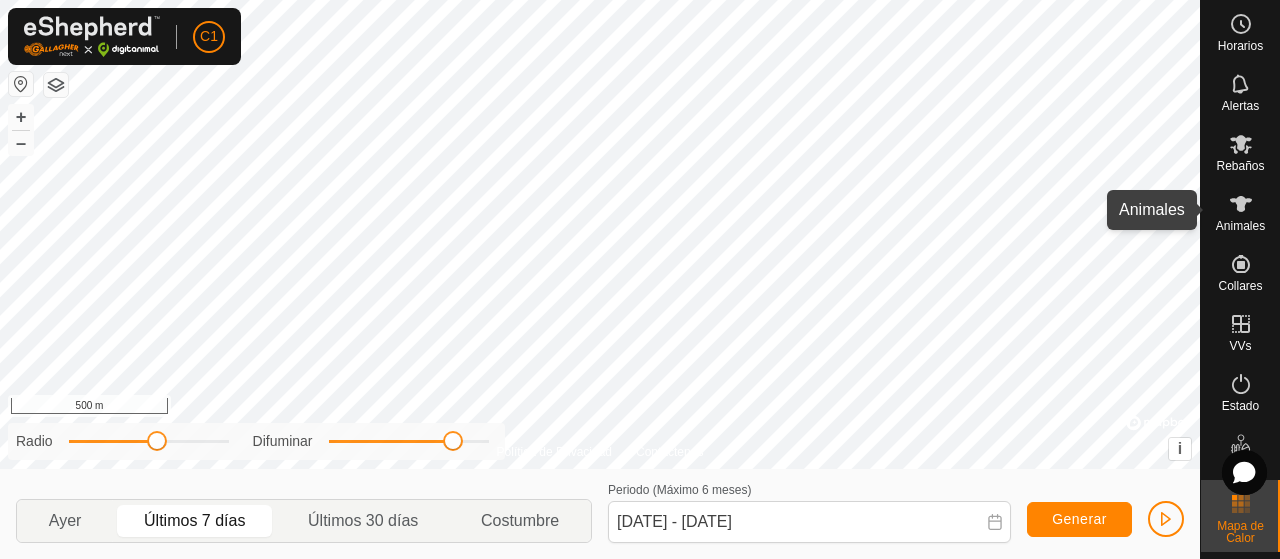 click at bounding box center [1241, 204] 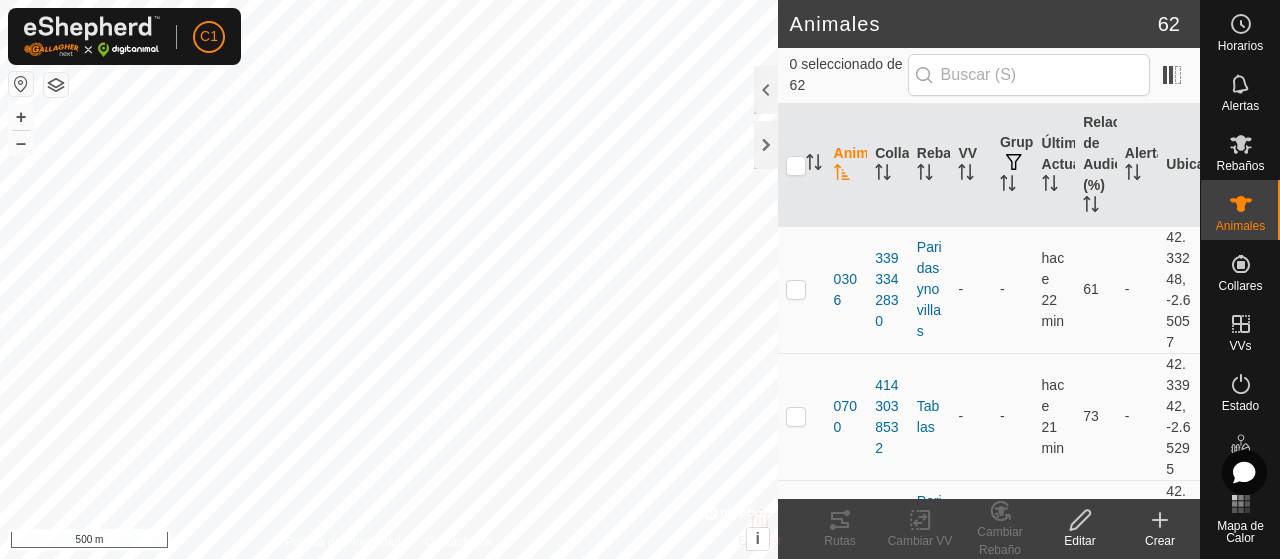 click at bounding box center (802, 165) 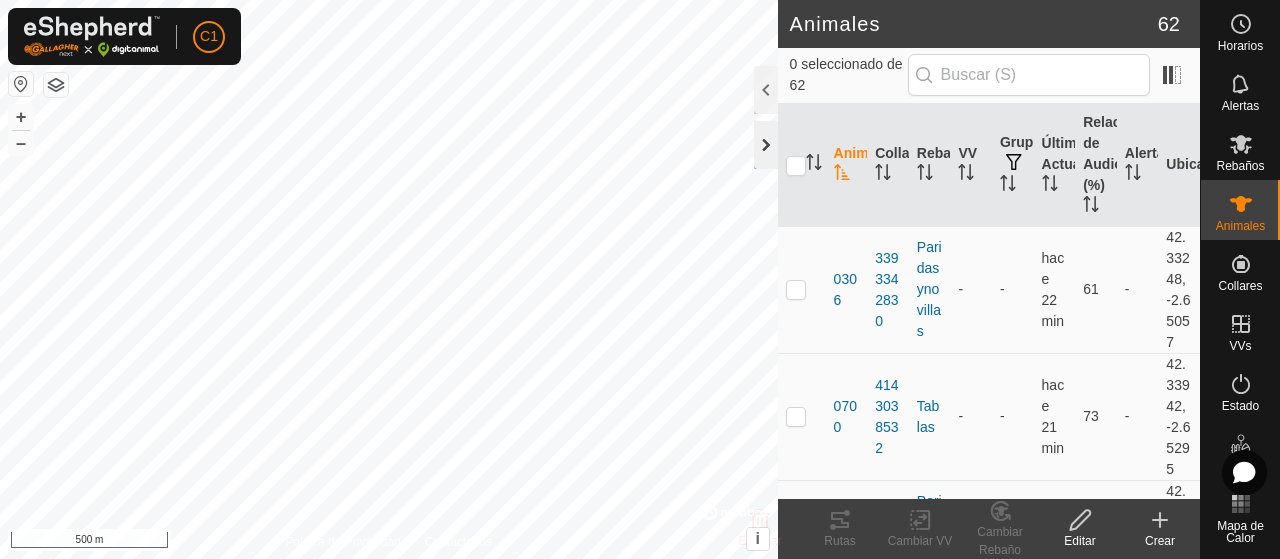 click 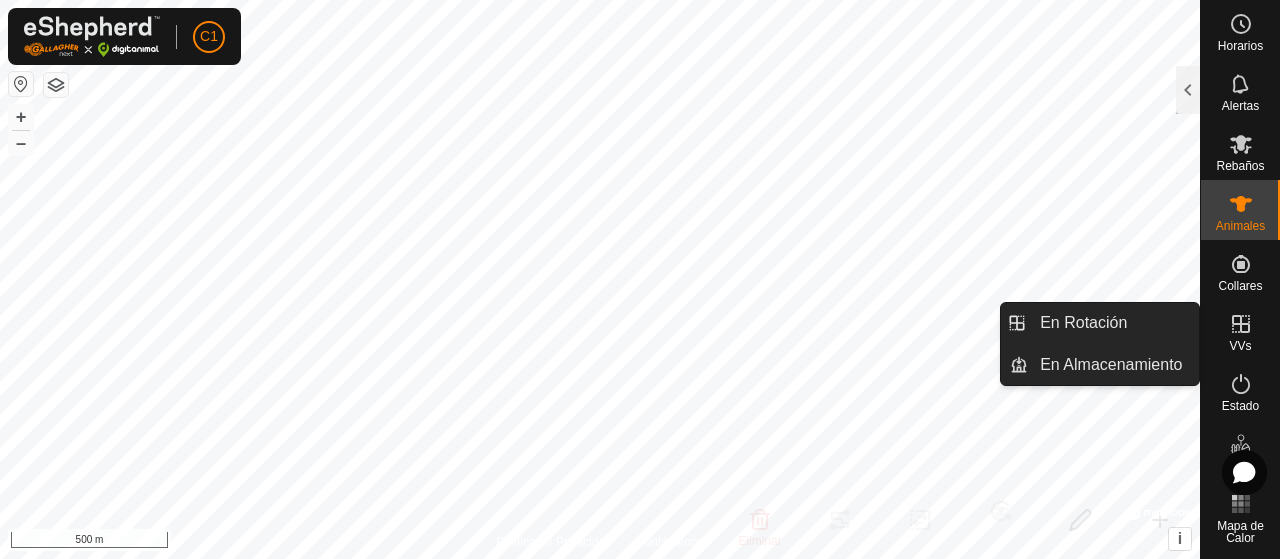 click 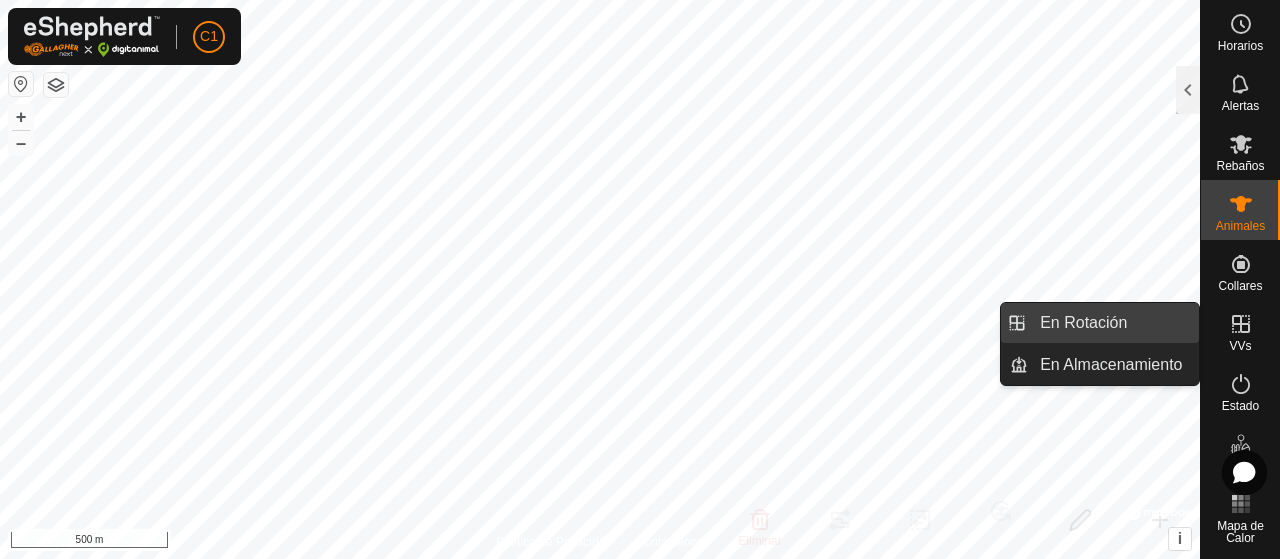 click on "En Rotación" at bounding box center [1113, 323] 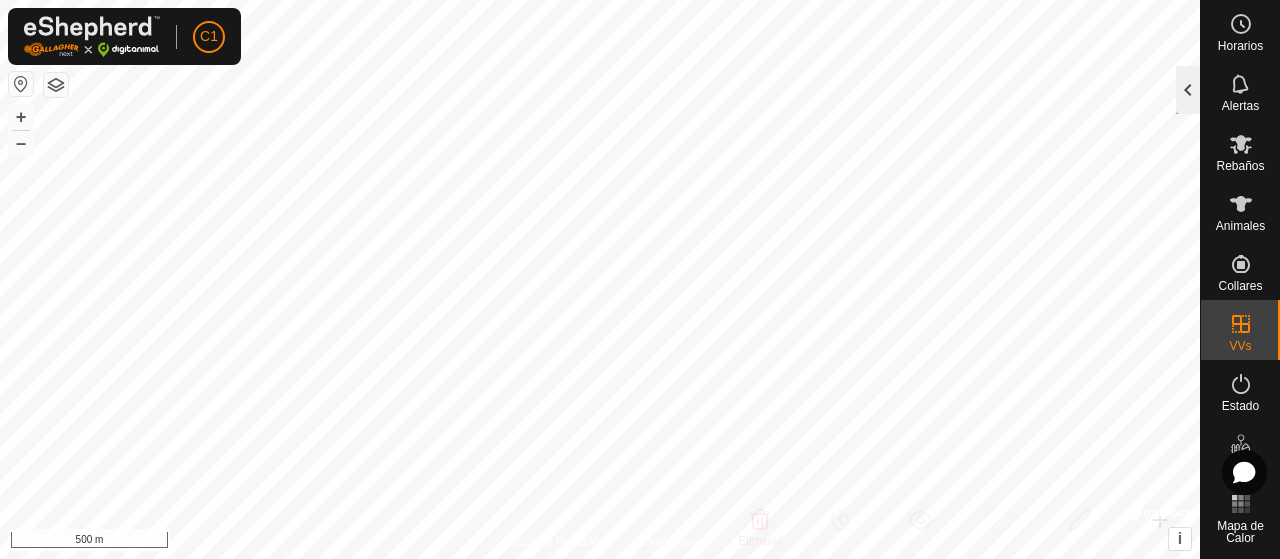 click 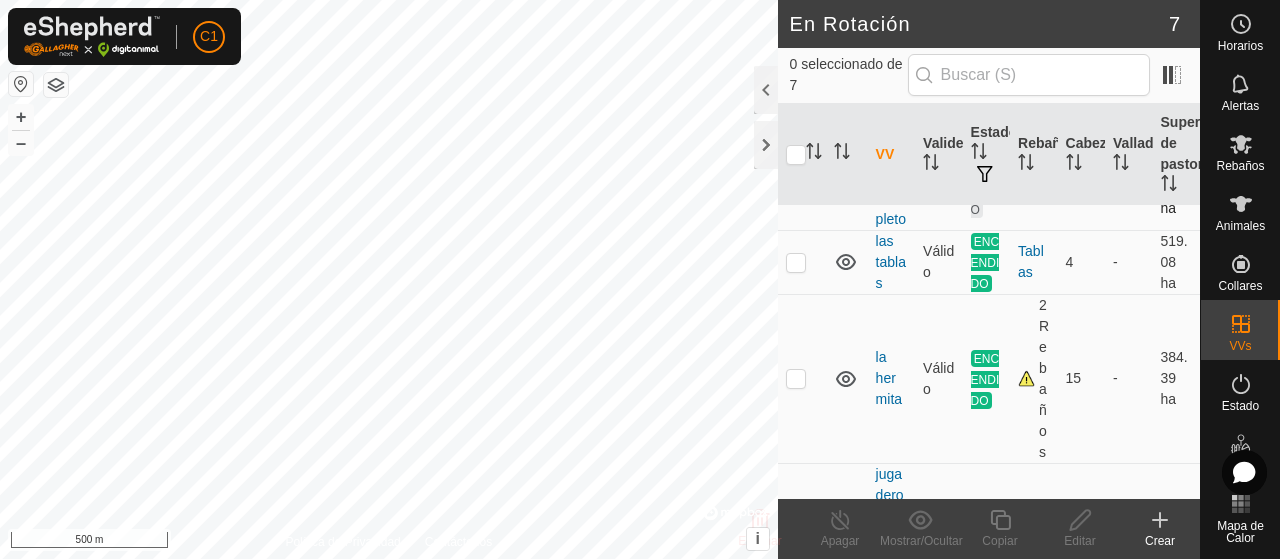 scroll, scrollTop: 0, scrollLeft: 0, axis: both 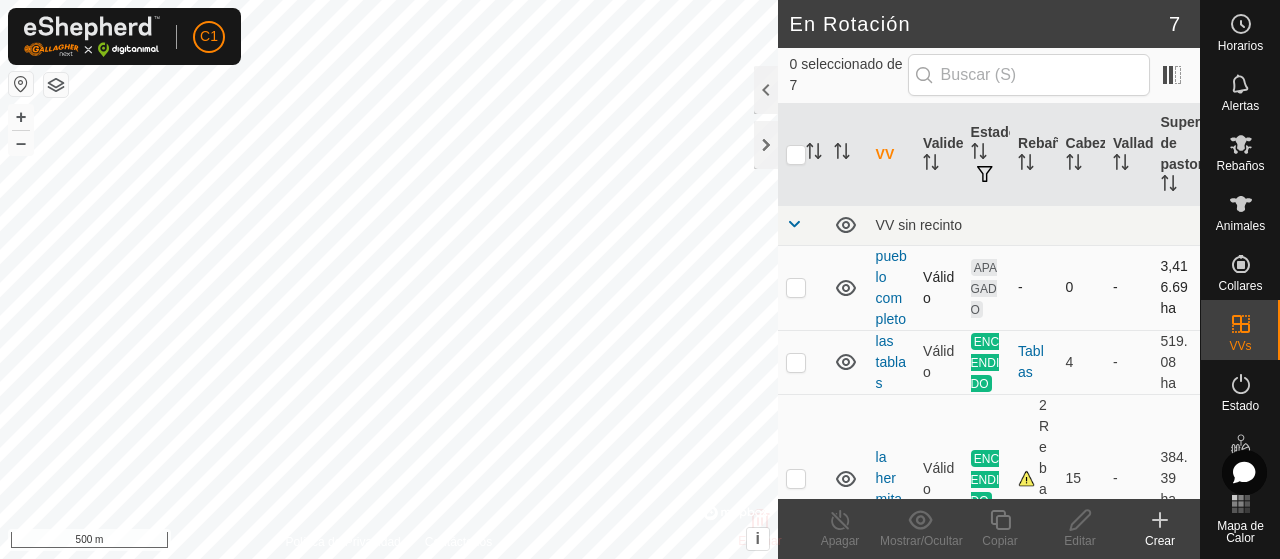 click at bounding box center (796, 287) 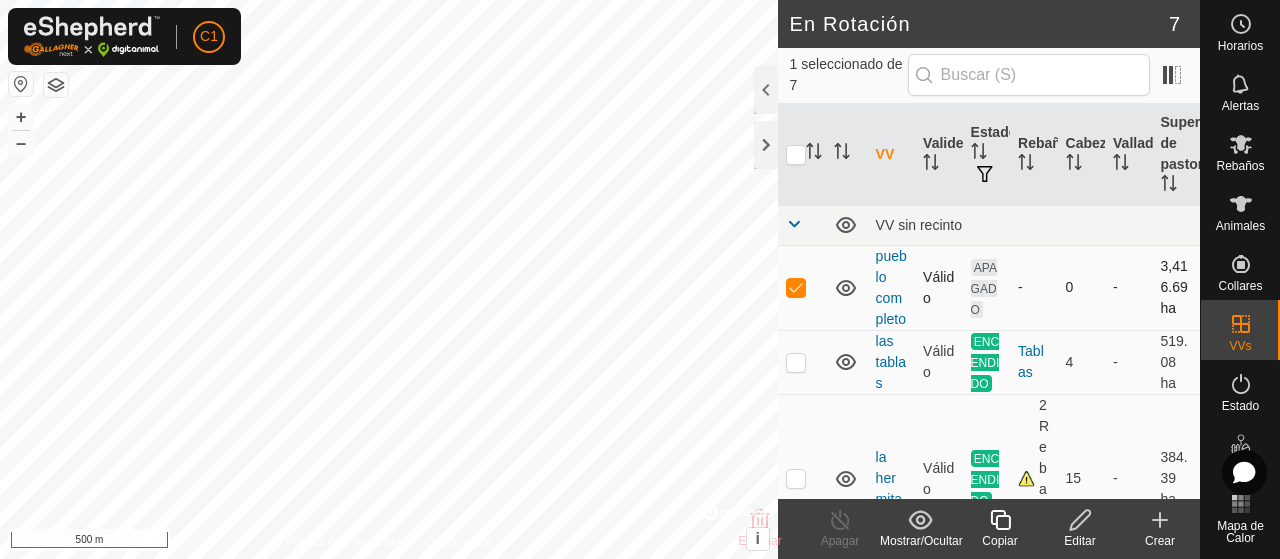 click at bounding box center [796, 287] 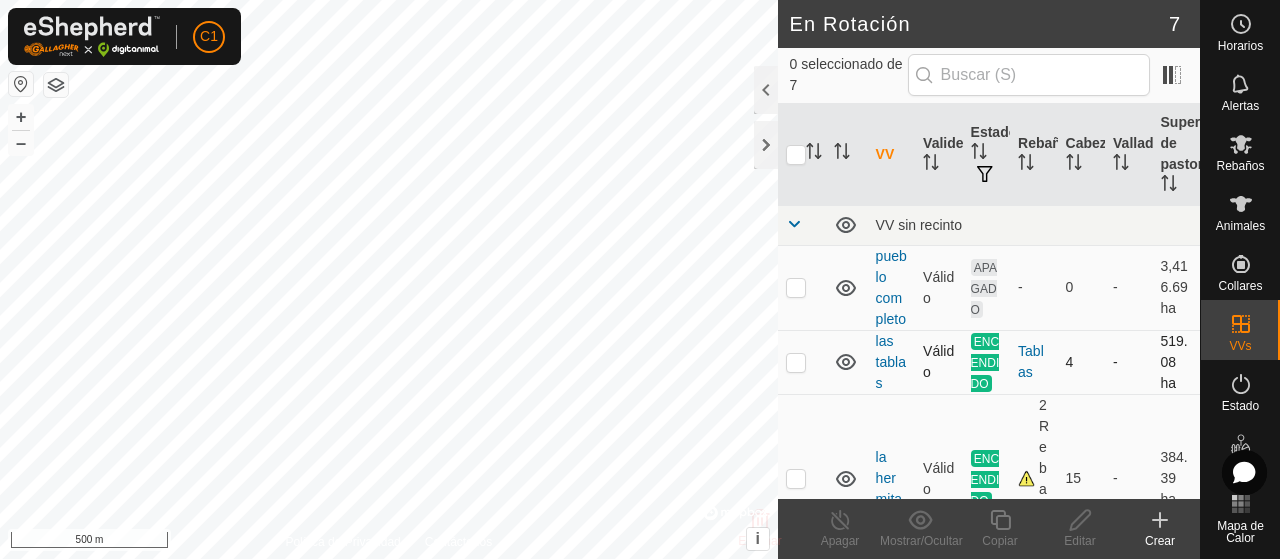 click at bounding box center [796, 362] 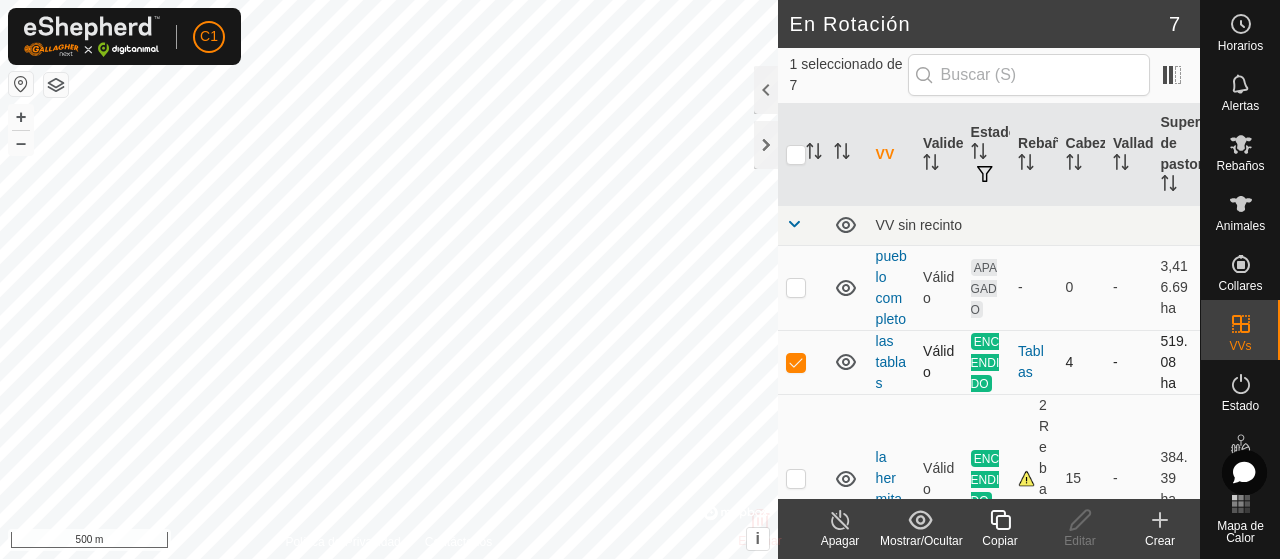 click at bounding box center [796, 362] 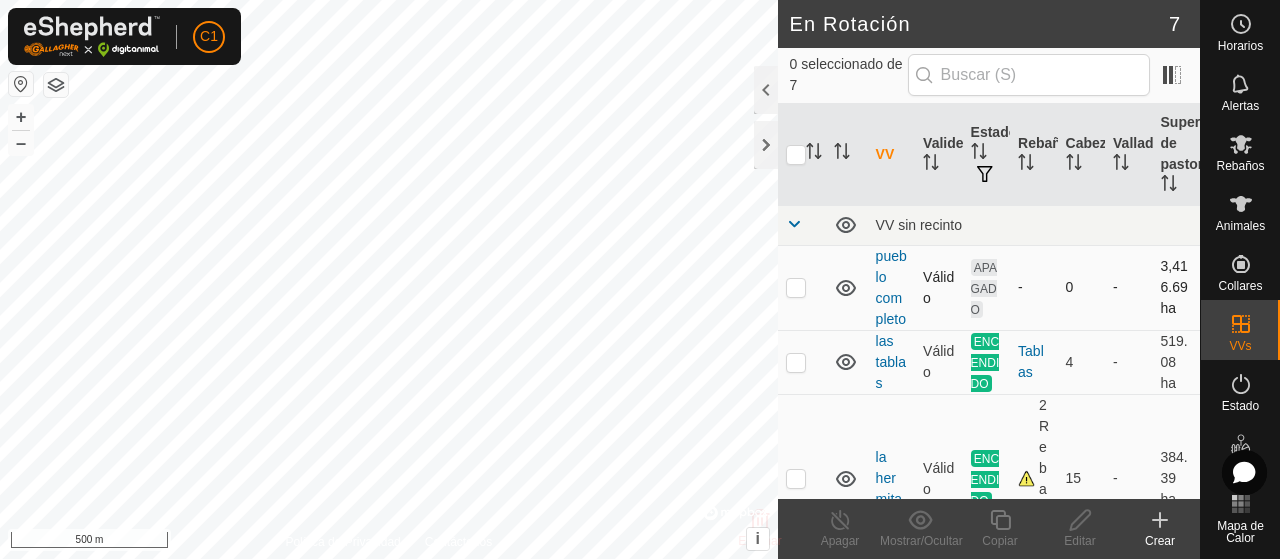 click at bounding box center [796, 287] 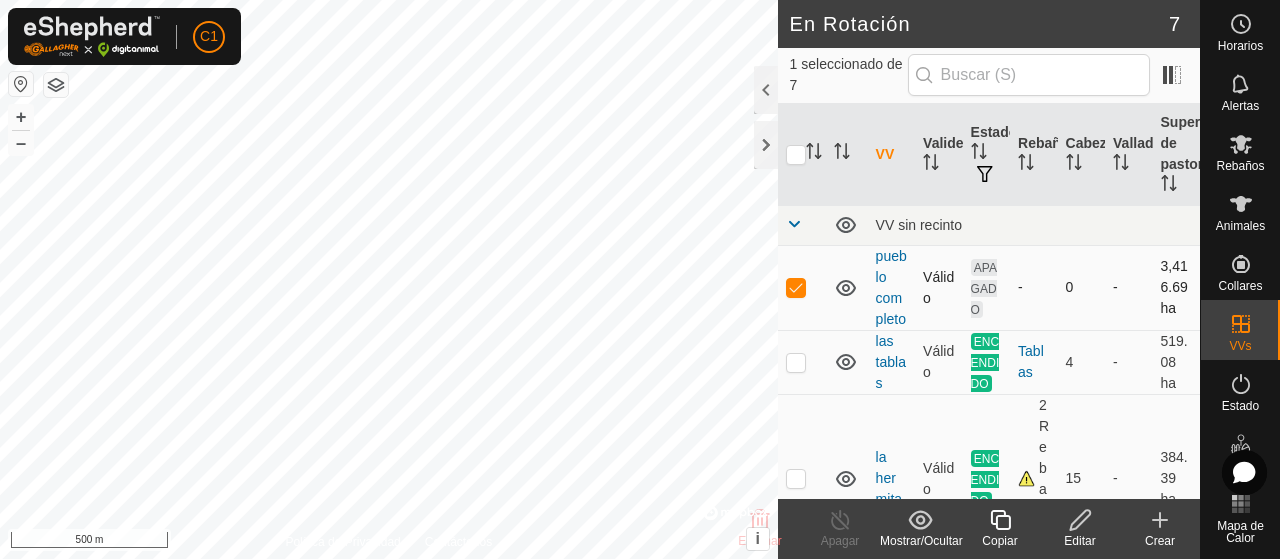 click at bounding box center (796, 287) 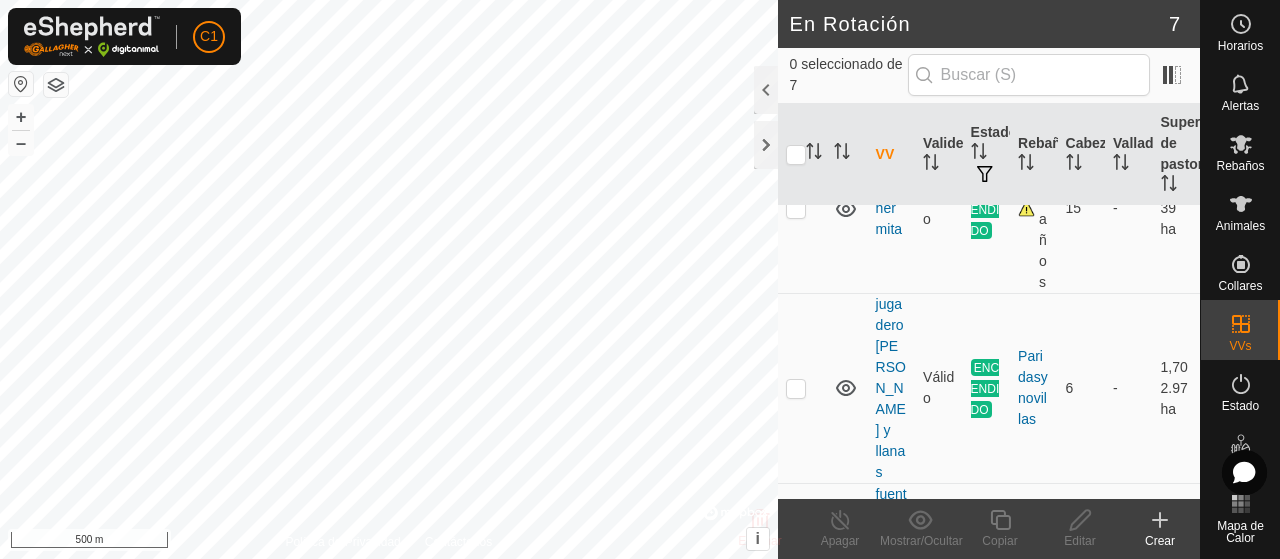 scroll, scrollTop: 300, scrollLeft: 0, axis: vertical 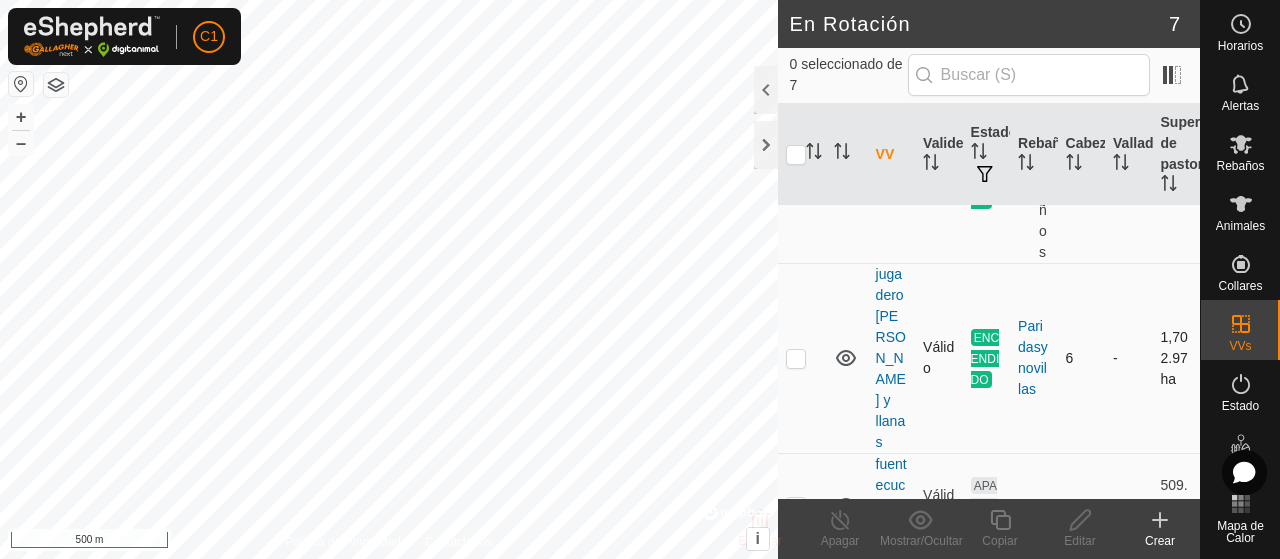 click at bounding box center [796, 358] 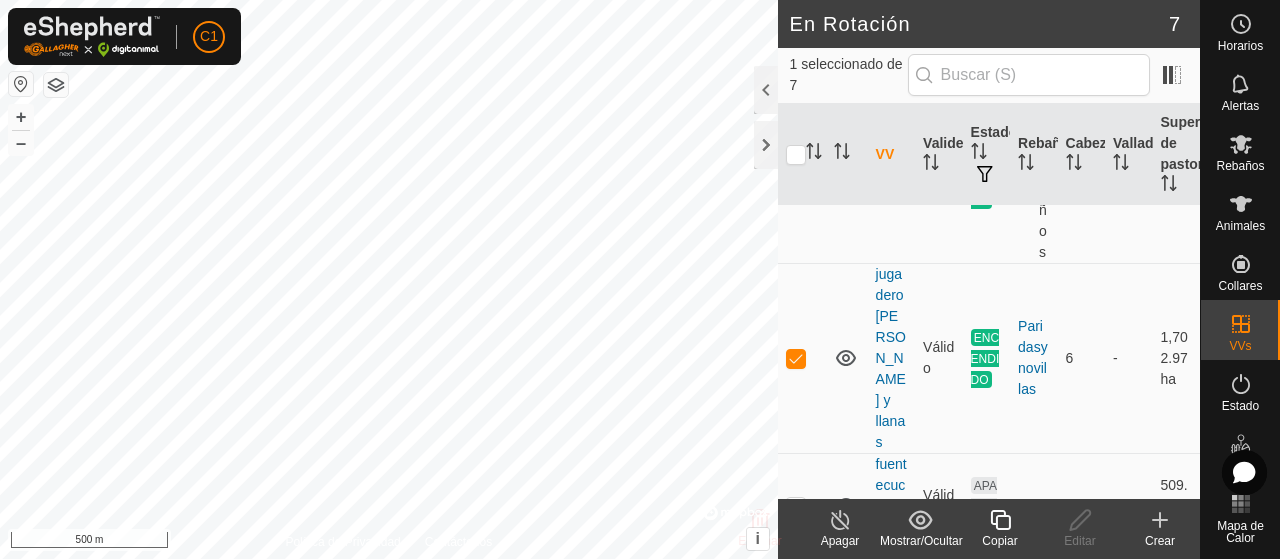 click 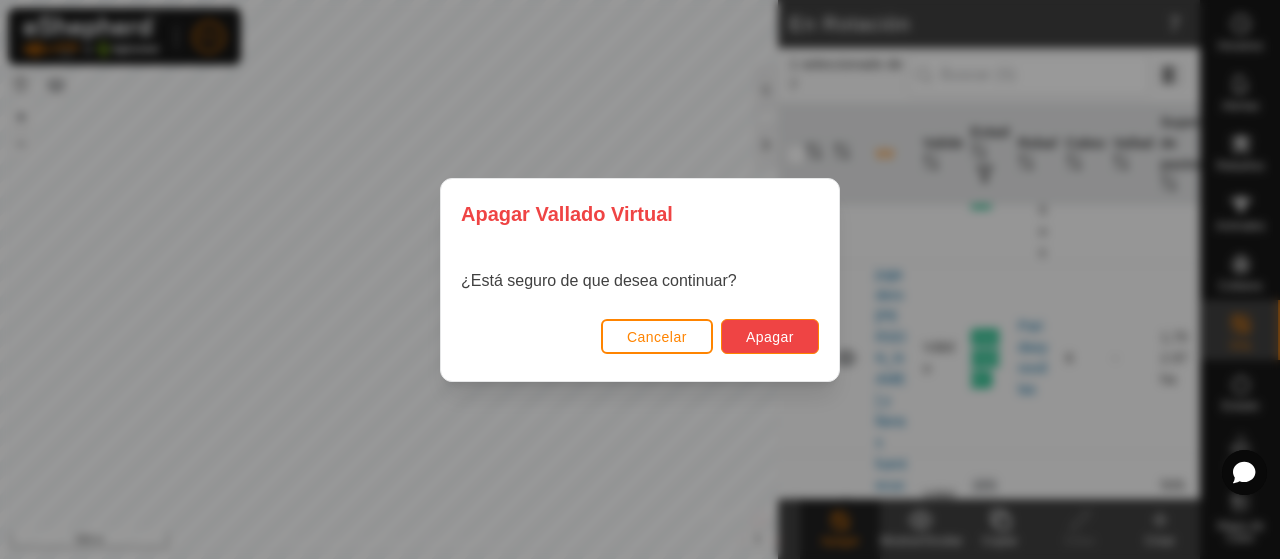 click on "Apagar" at bounding box center [770, 336] 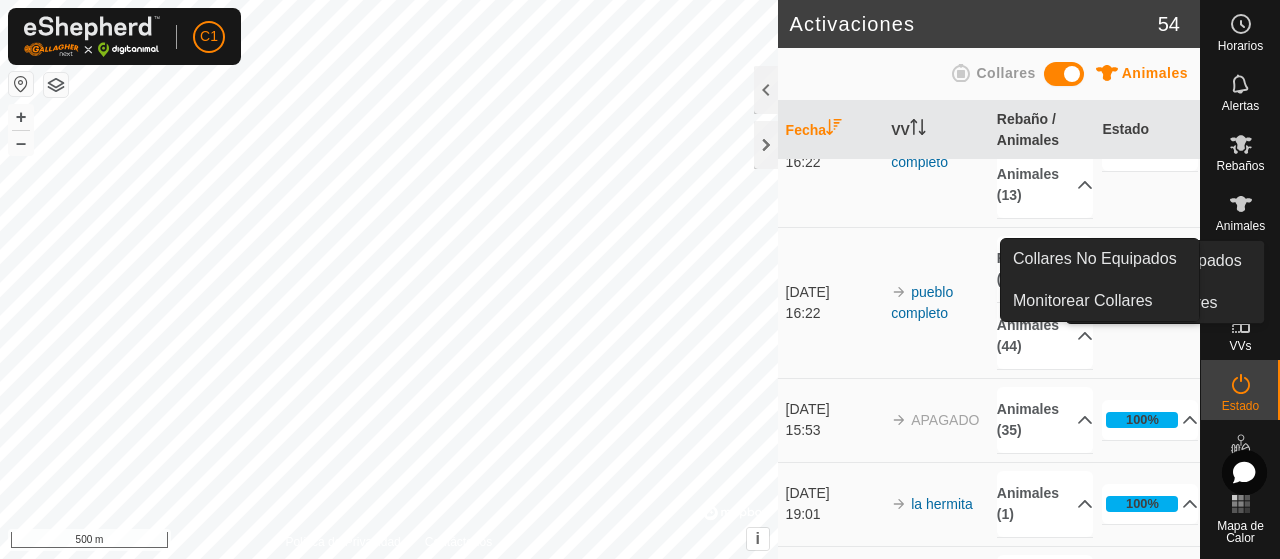scroll, scrollTop: 1600, scrollLeft: 0, axis: vertical 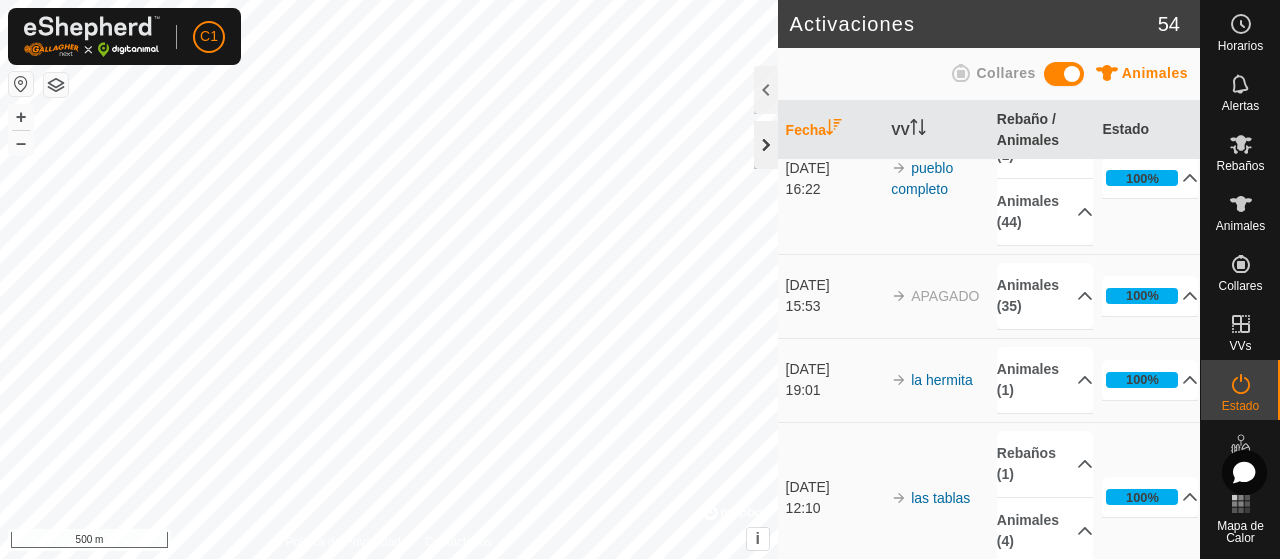 click 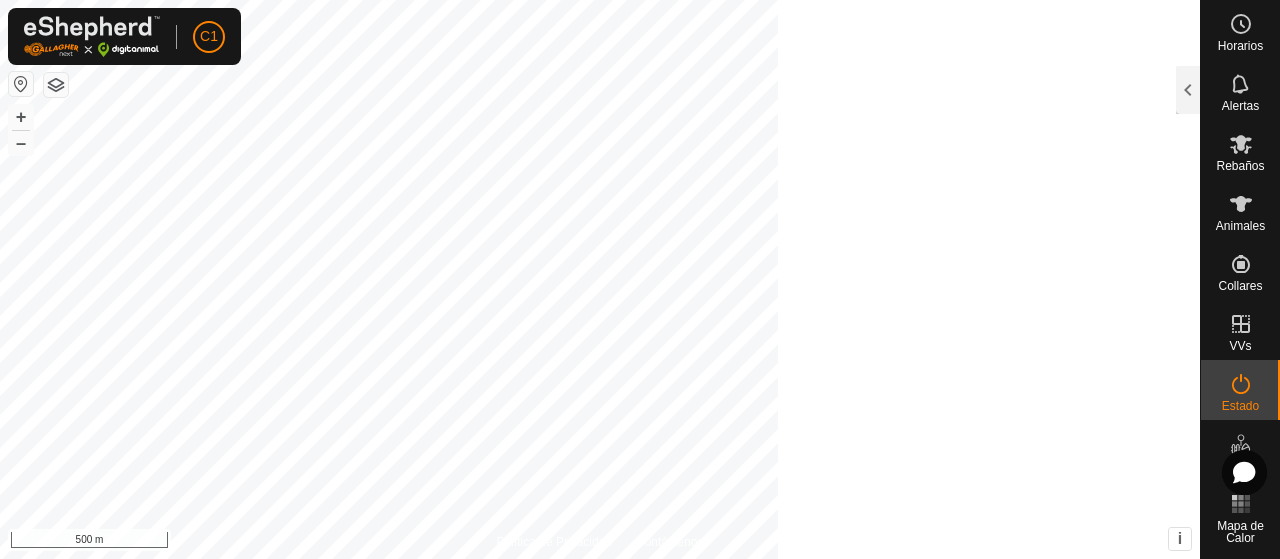 scroll, scrollTop: 4613, scrollLeft: 0, axis: vertical 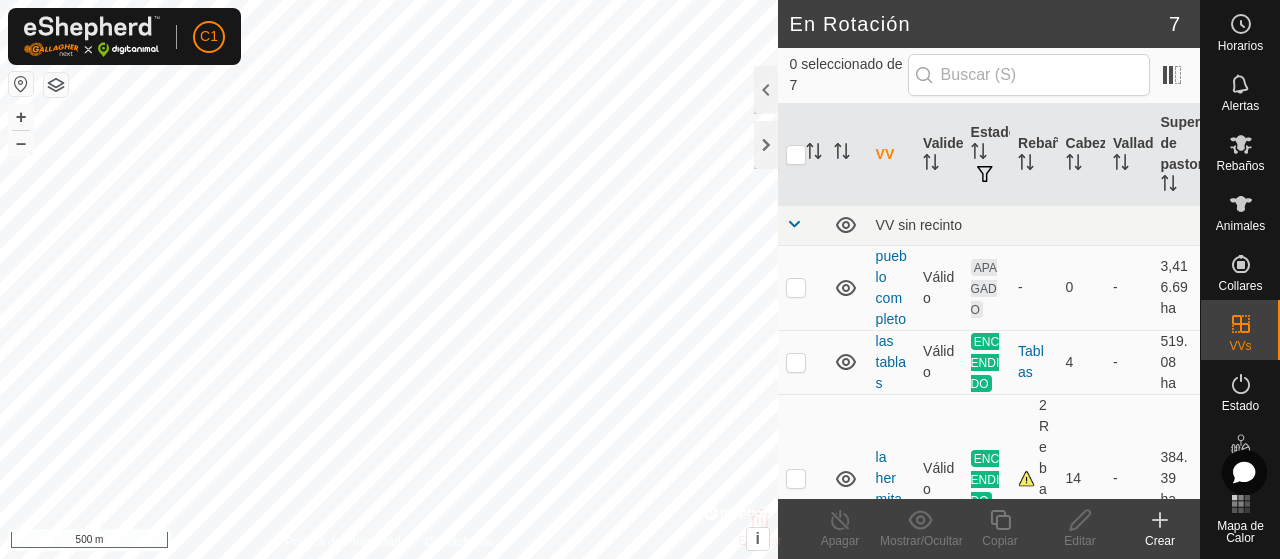 click 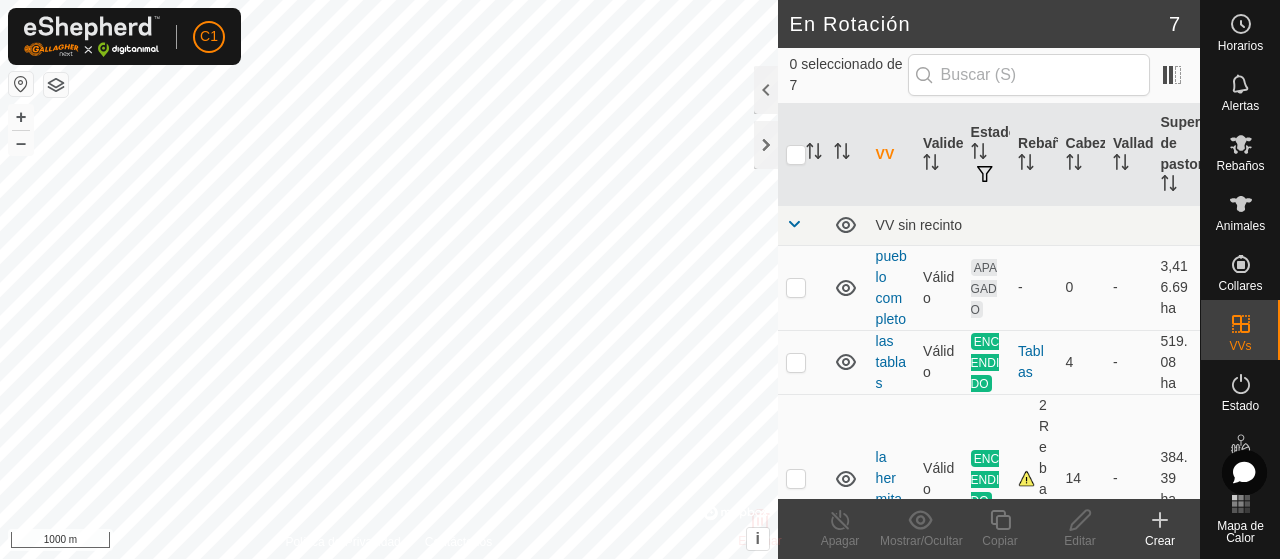 scroll, scrollTop: 0, scrollLeft: 0, axis: both 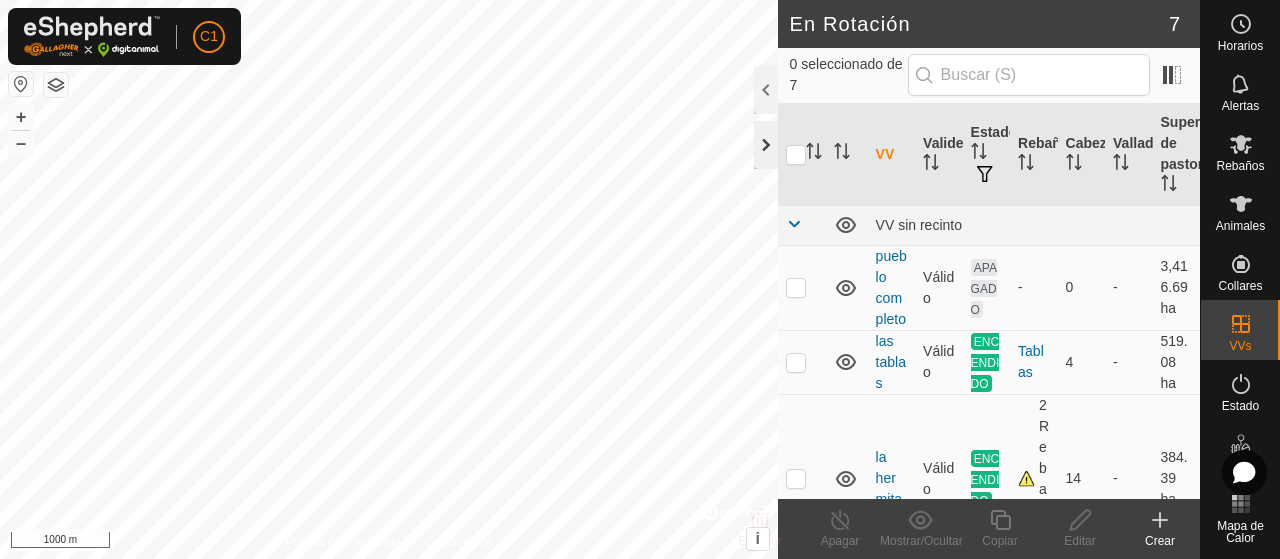 click 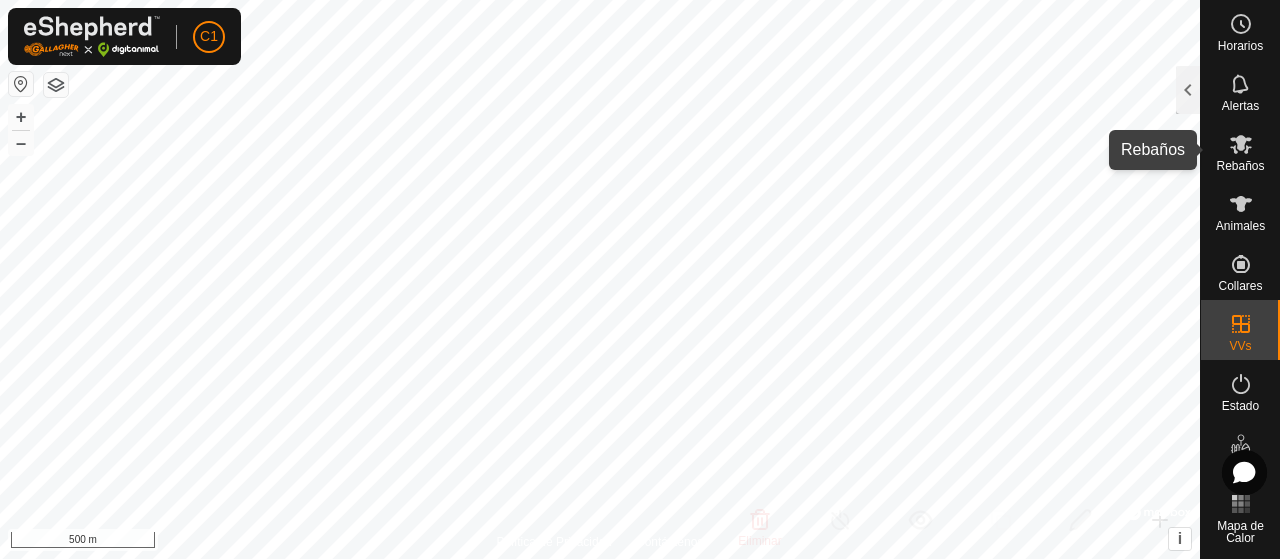 click 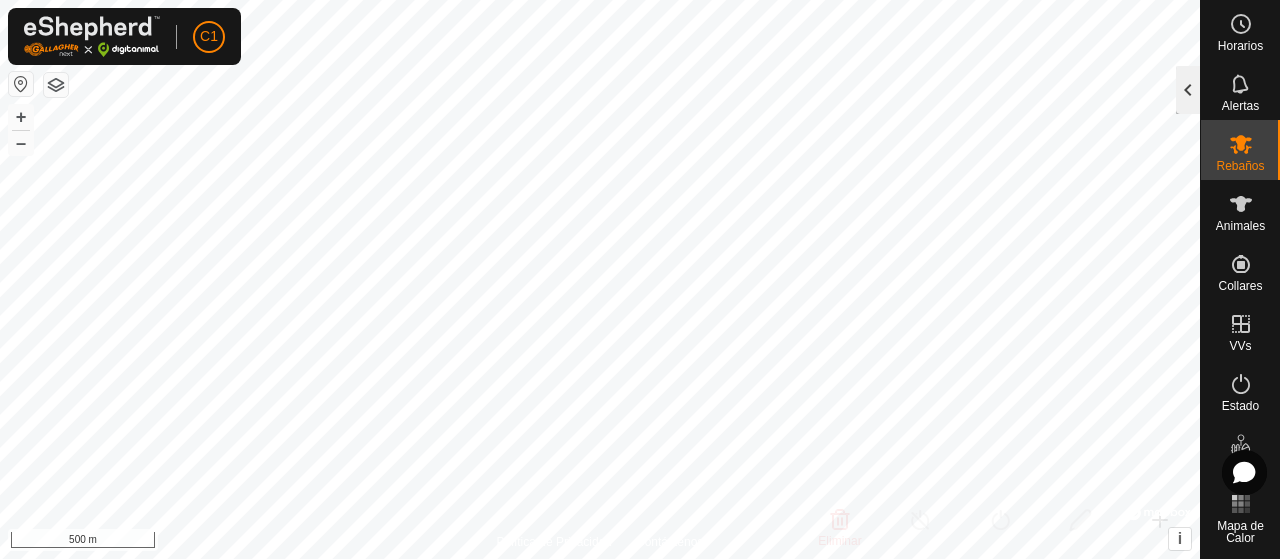click 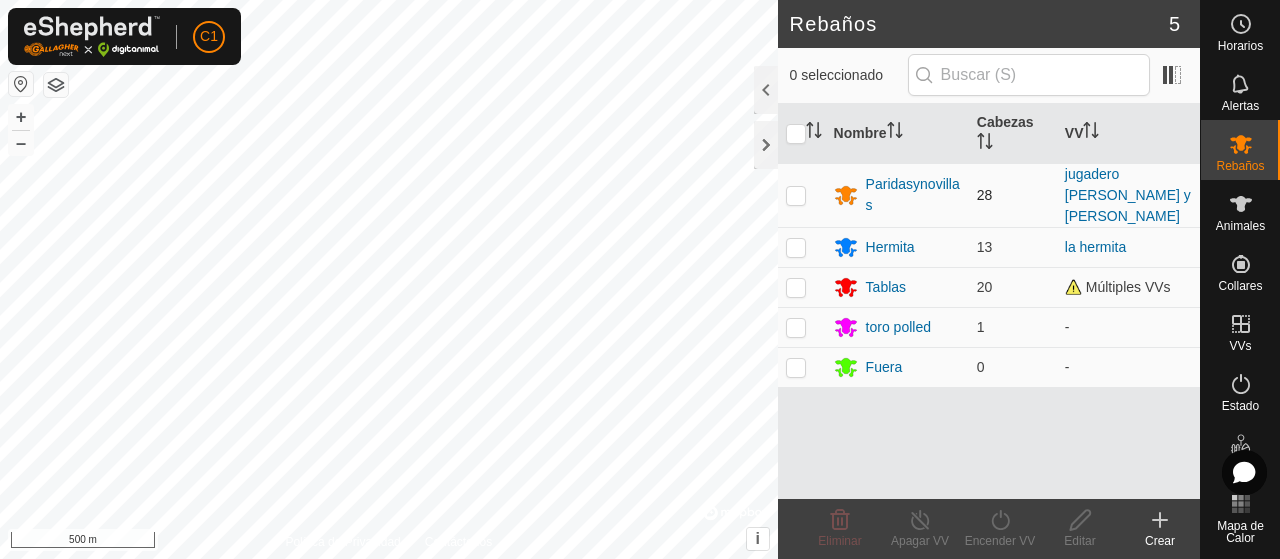 click at bounding box center [796, 195] 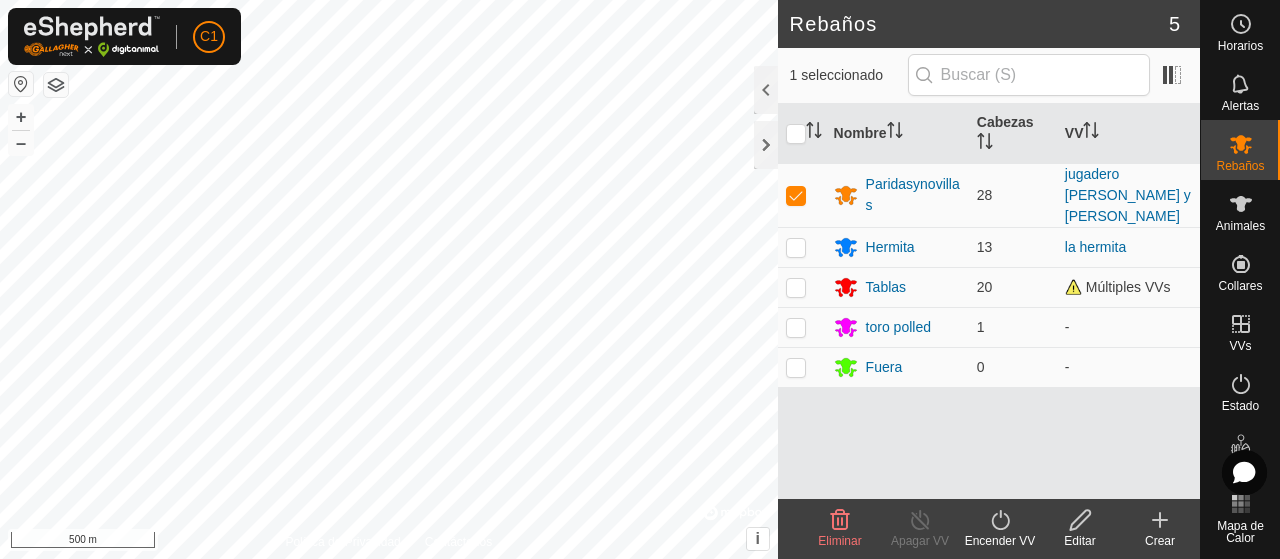 click 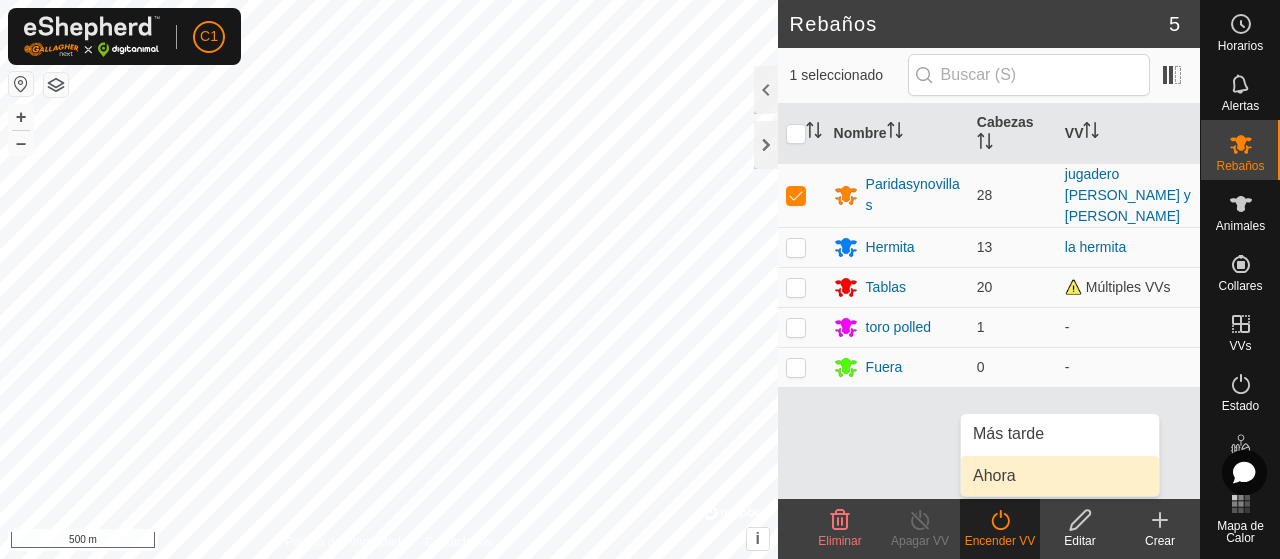 click on "Ahora" at bounding box center [1060, 476] 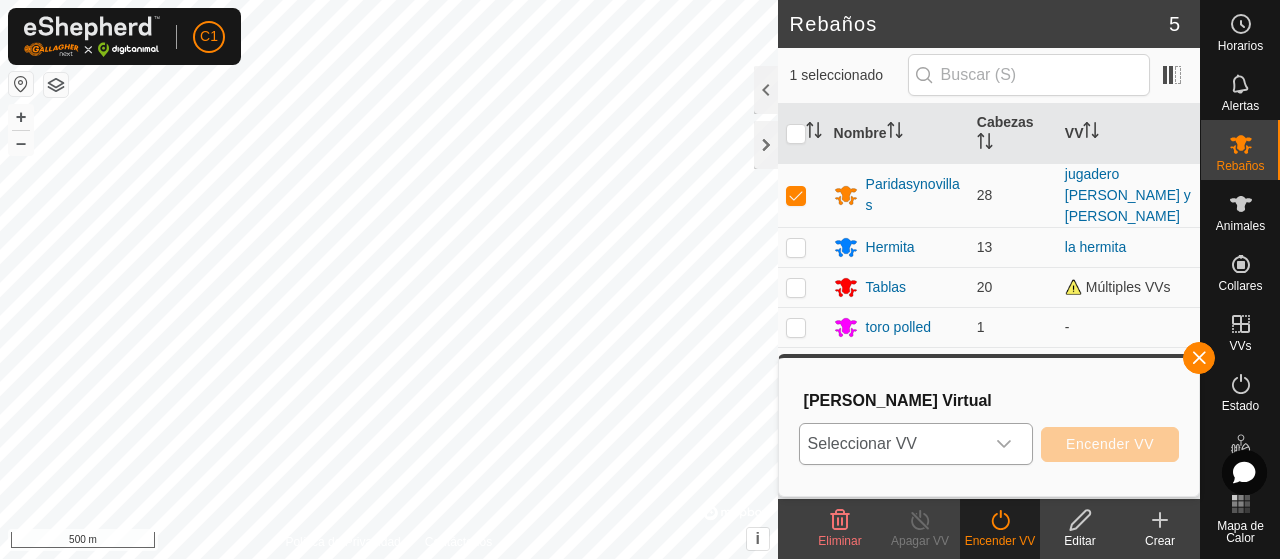 click at bounding box center [1004, 444] 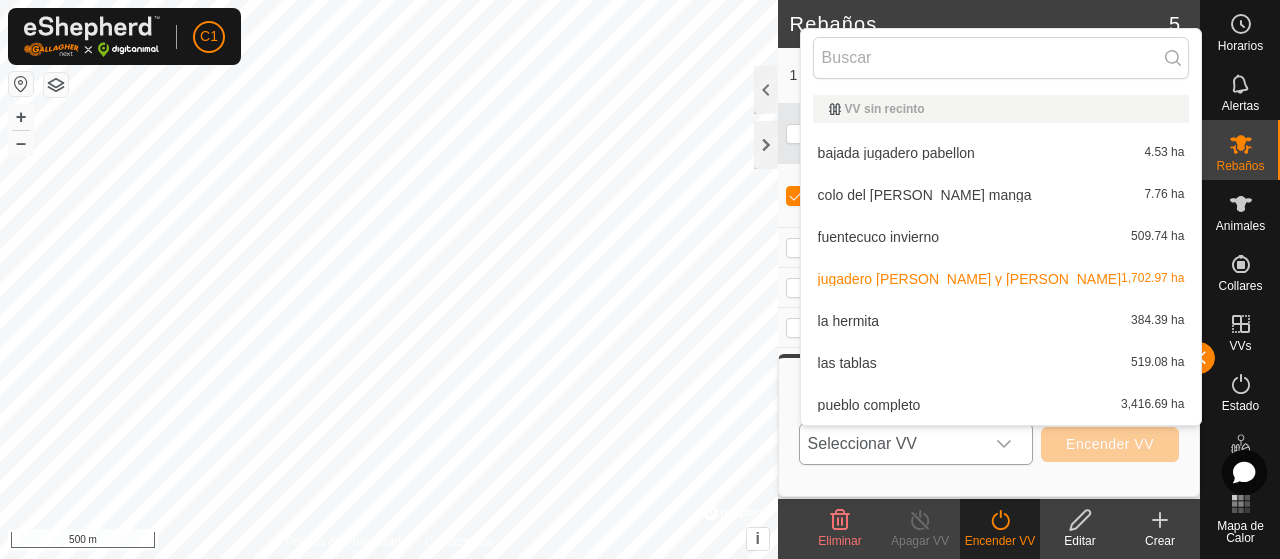 click on "pueblo completo  3,416.69 ha" at bounding box center [1001, 405] 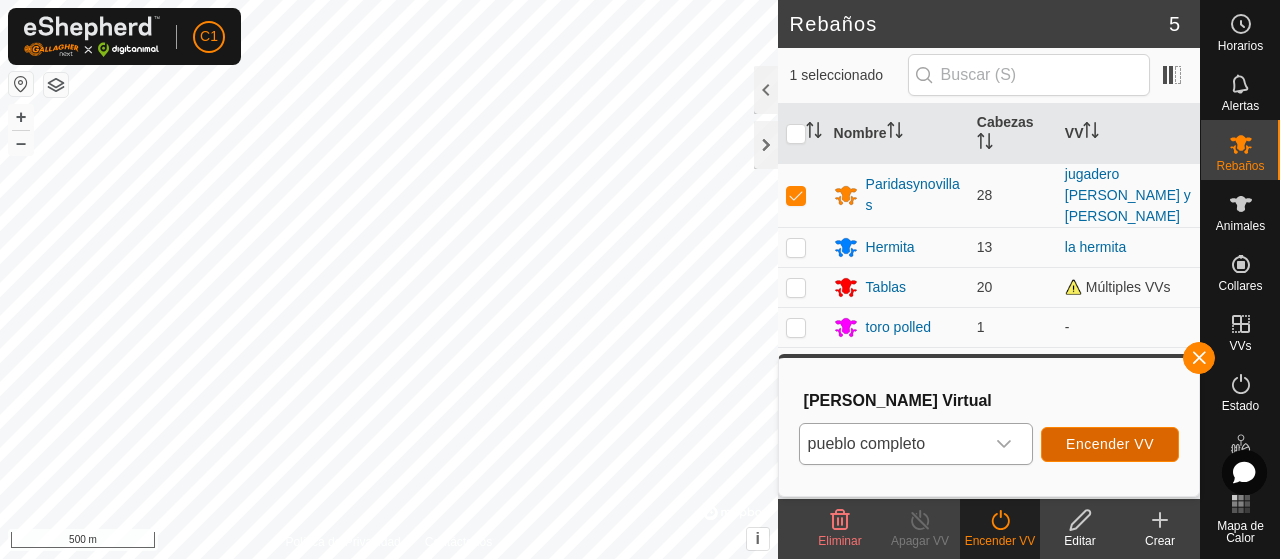 click on "Encender VV" at bounding box center (1110, 444) 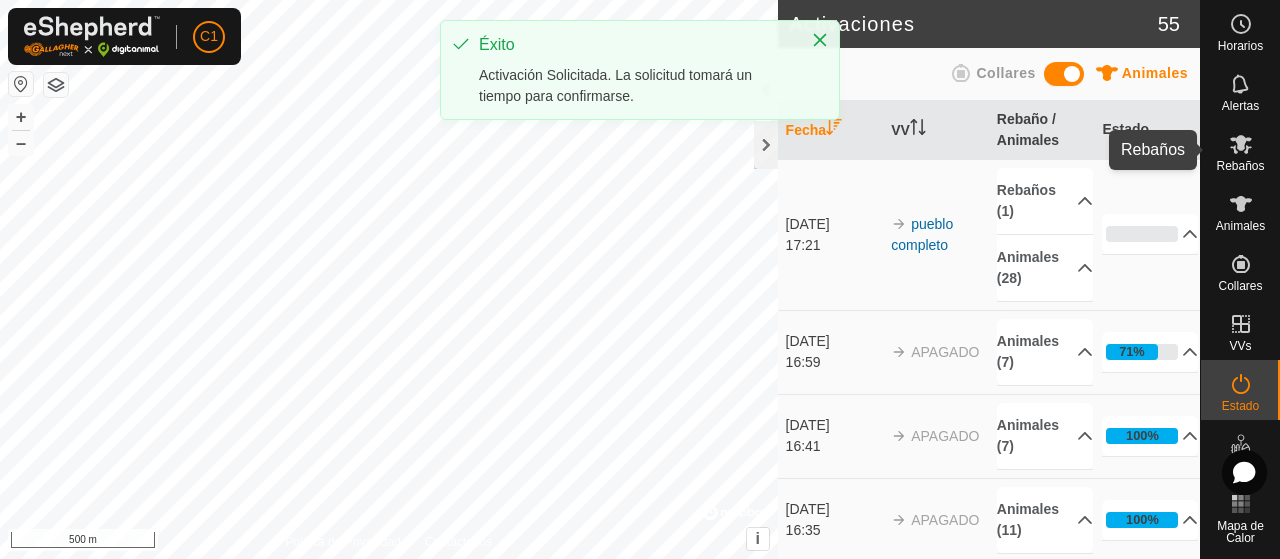 click at bounding box center (1241, 144) 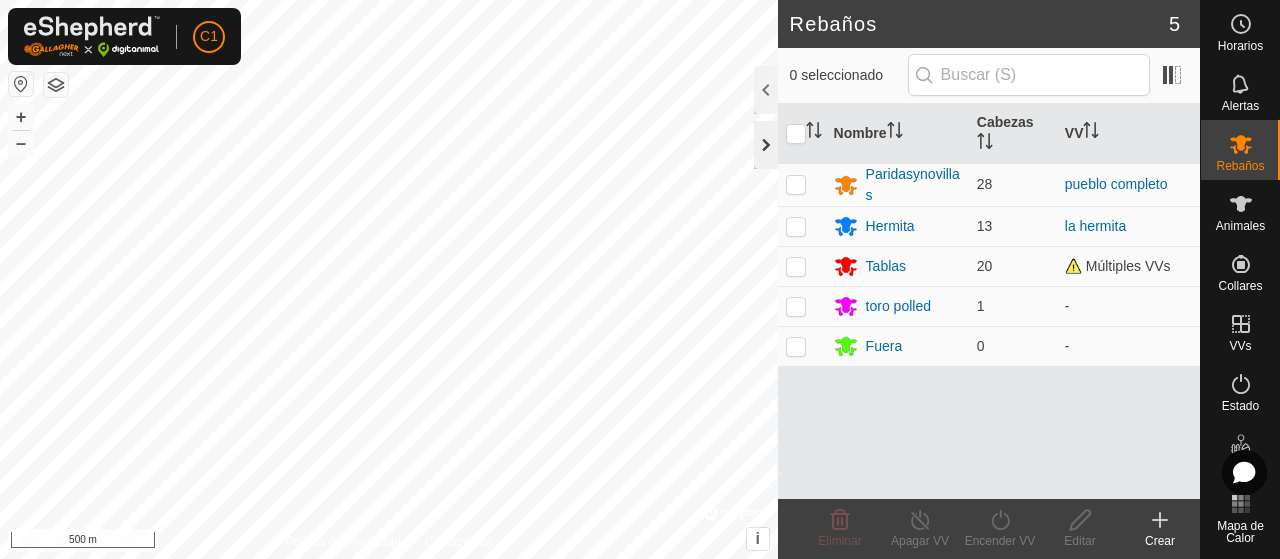 click 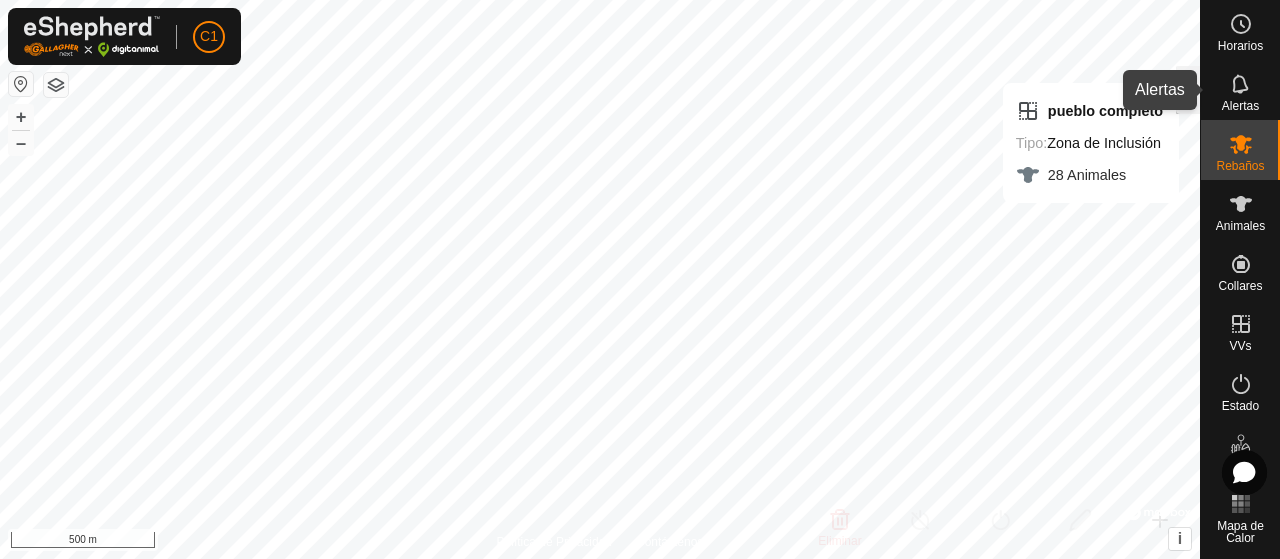 click at bounding box center [1241, 84] 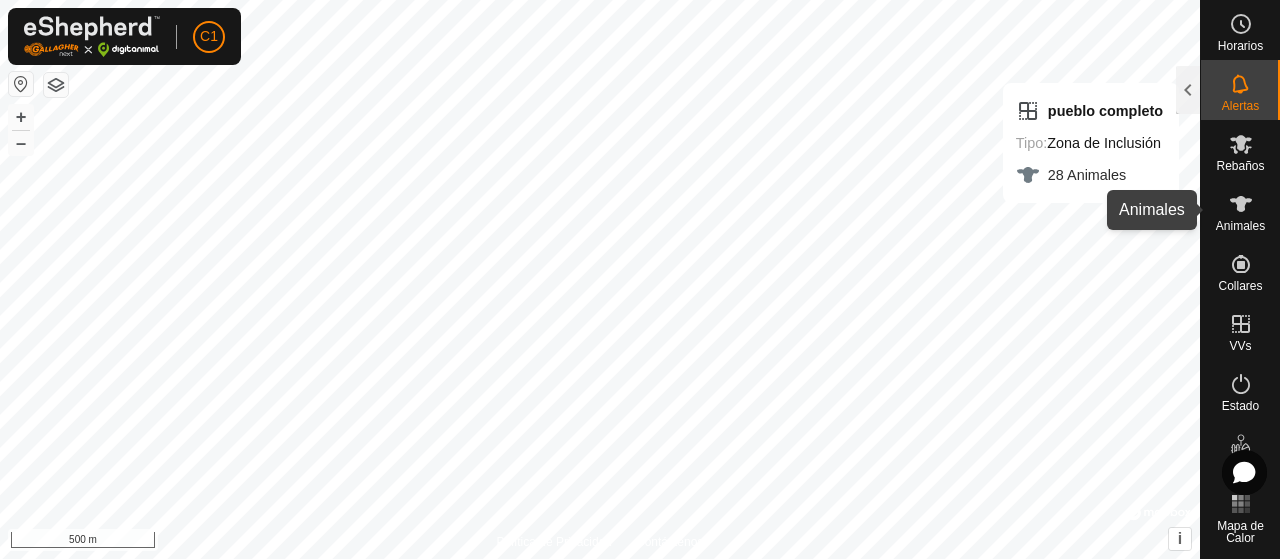 click 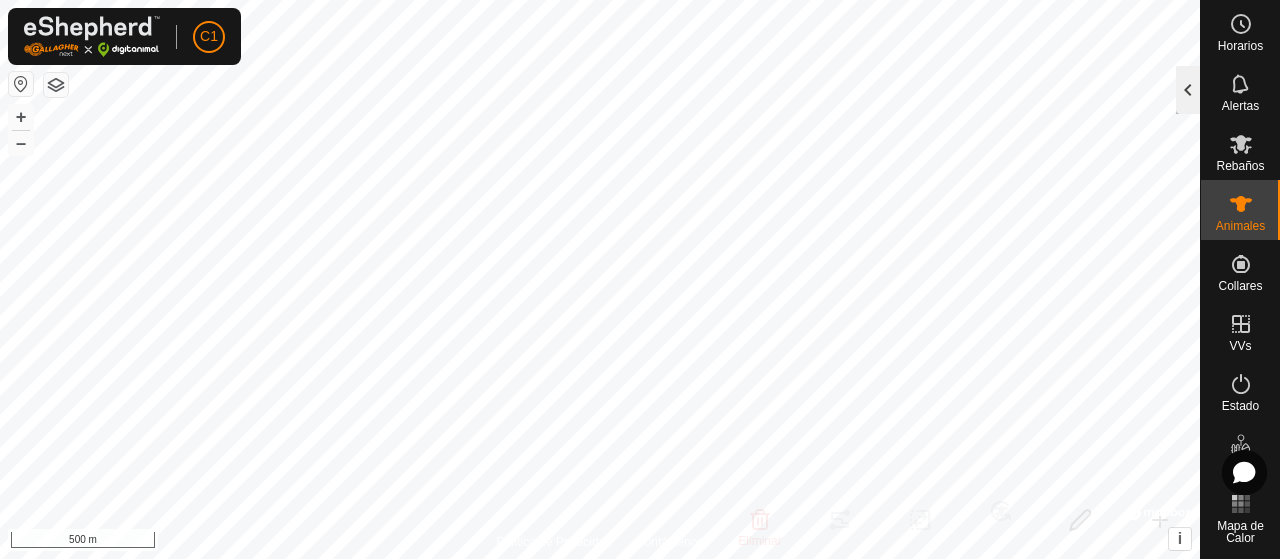 click 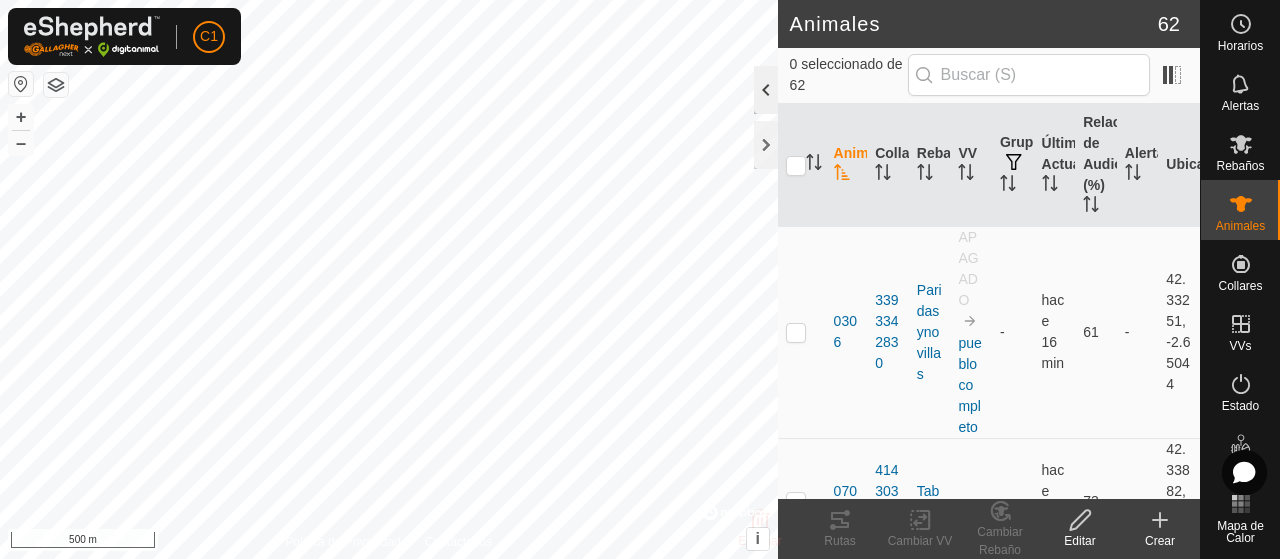 click 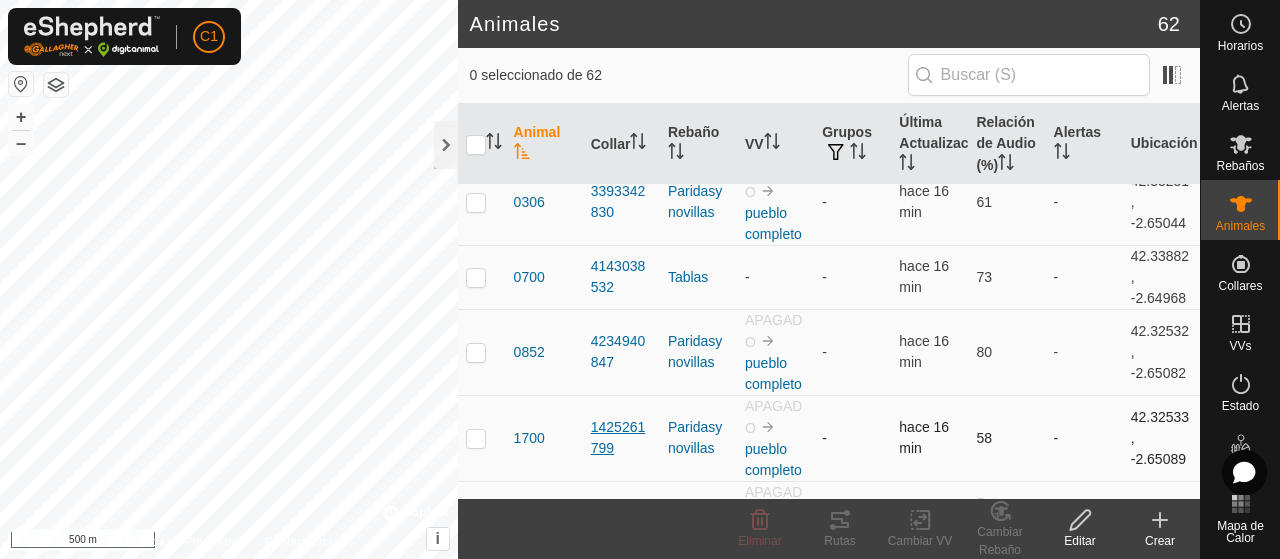 scroll, scrollTop: 0, scrollLeft: 0, axis: both 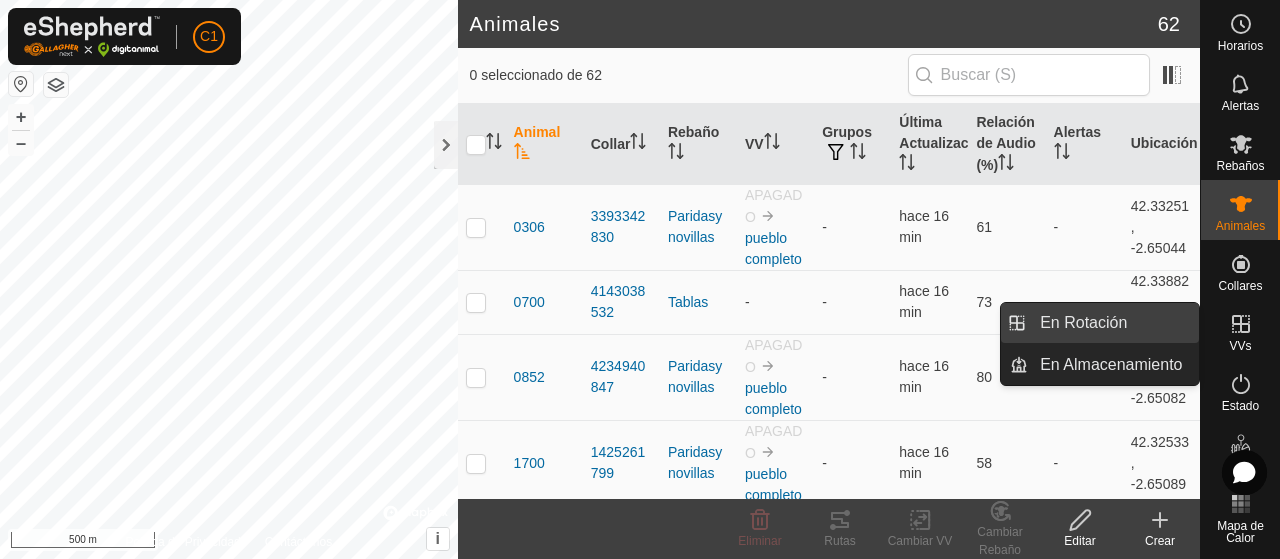 click on "En Rotación" at bounding box center [1113, 323] 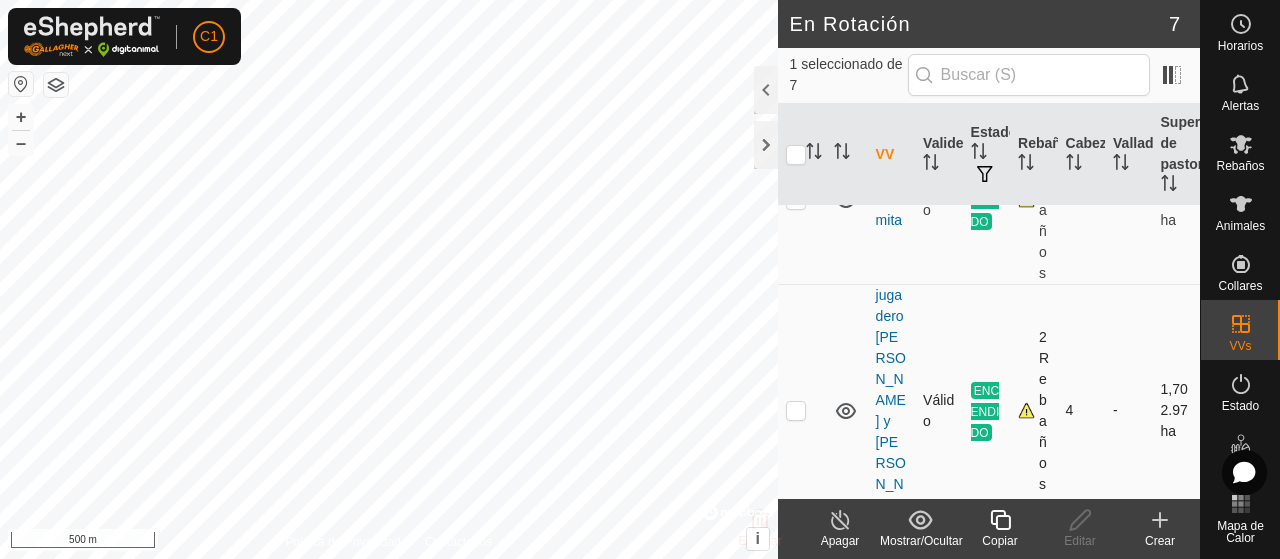 scroll, scrollTop: 300, scrollLeft: 0, axis: vertical 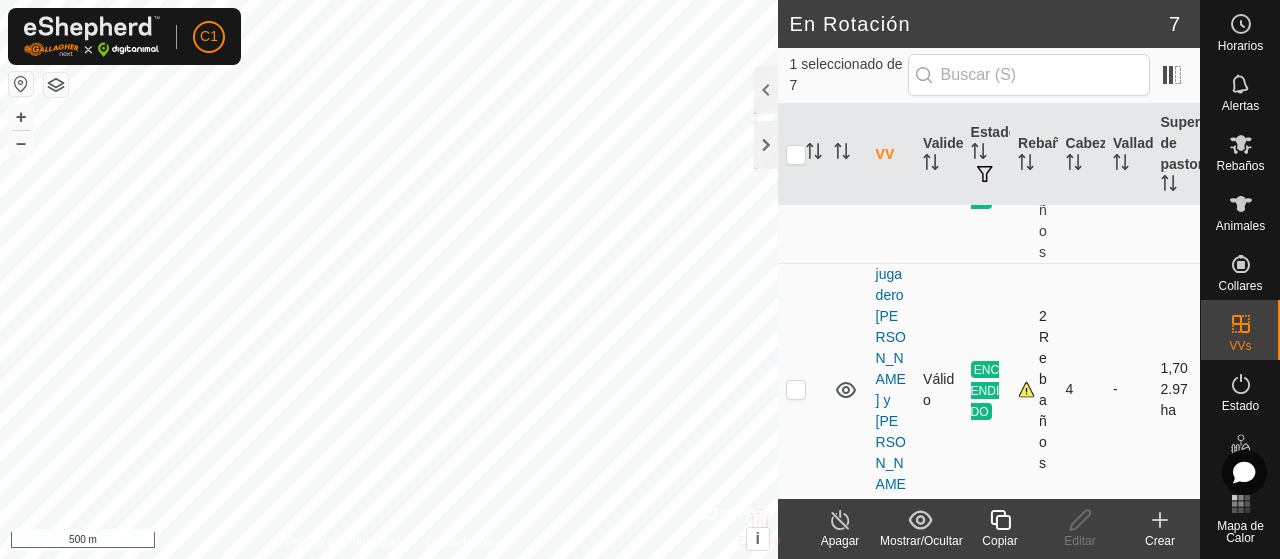 click on "2 Rebaños" at bounding box center [1033, 390] 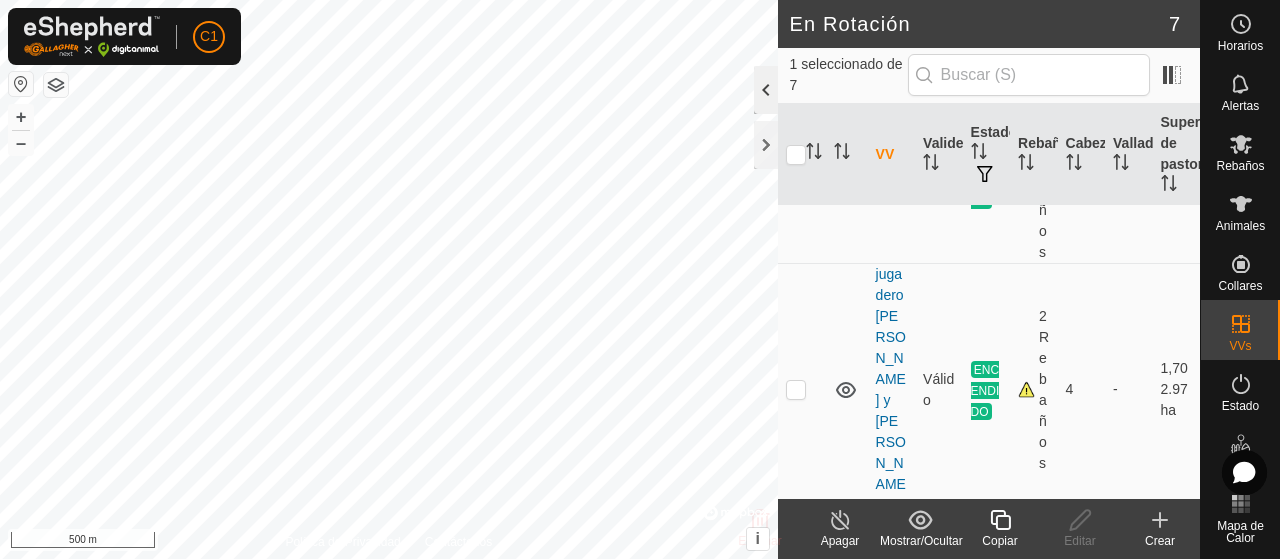 click 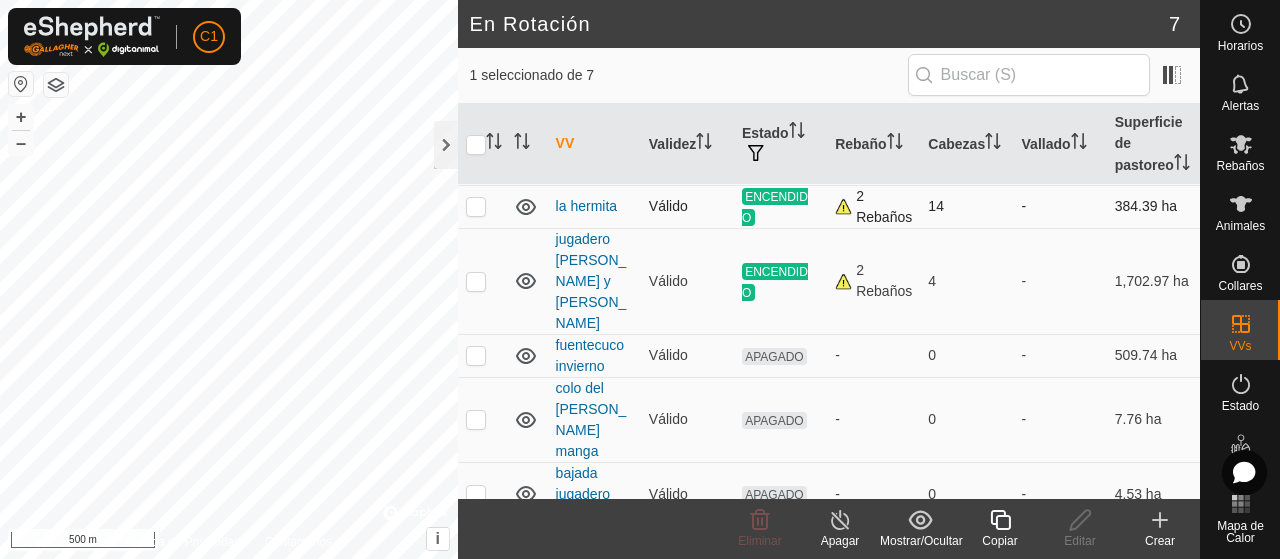 scroll, scrollTop: 132, scrollLeft: 0, axis: vertical 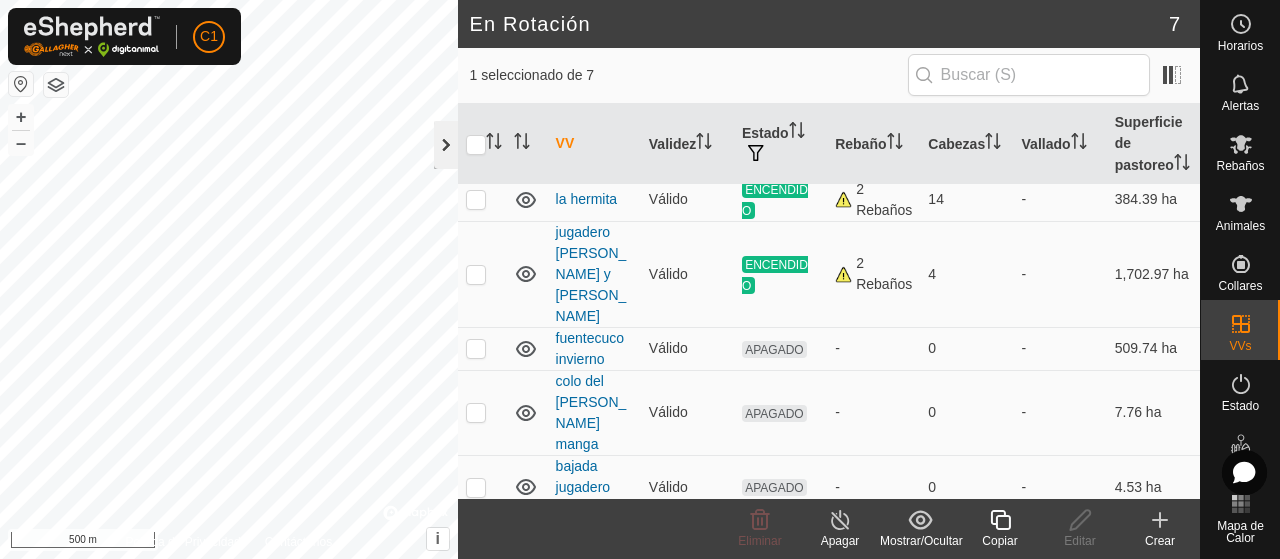click 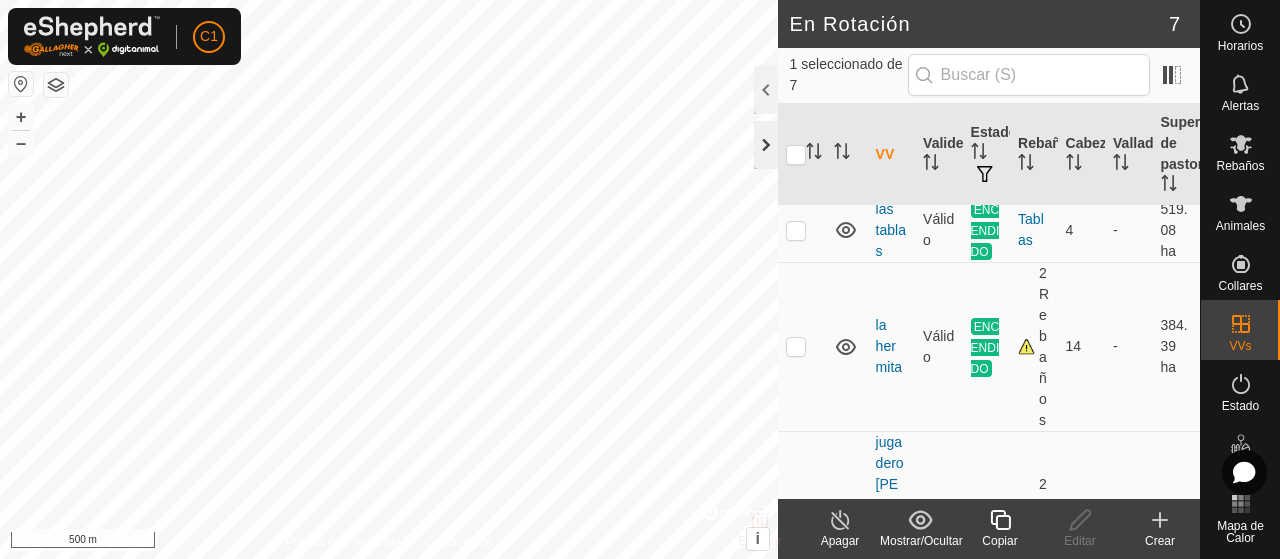click 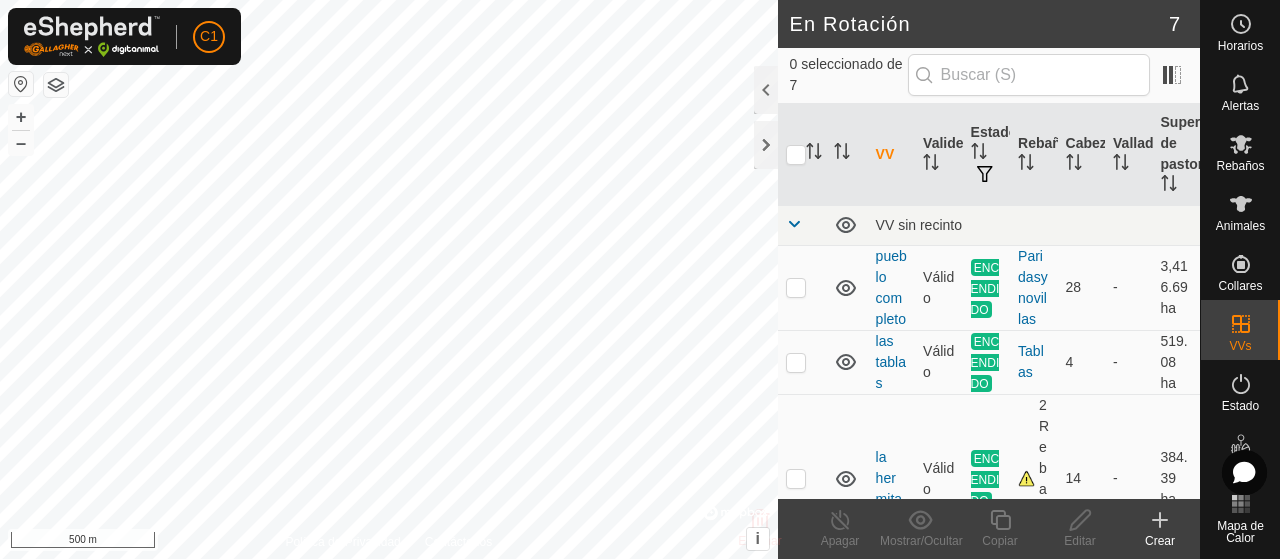 scroll, scrollTop: 0, scrollLeft: 0, axis: both 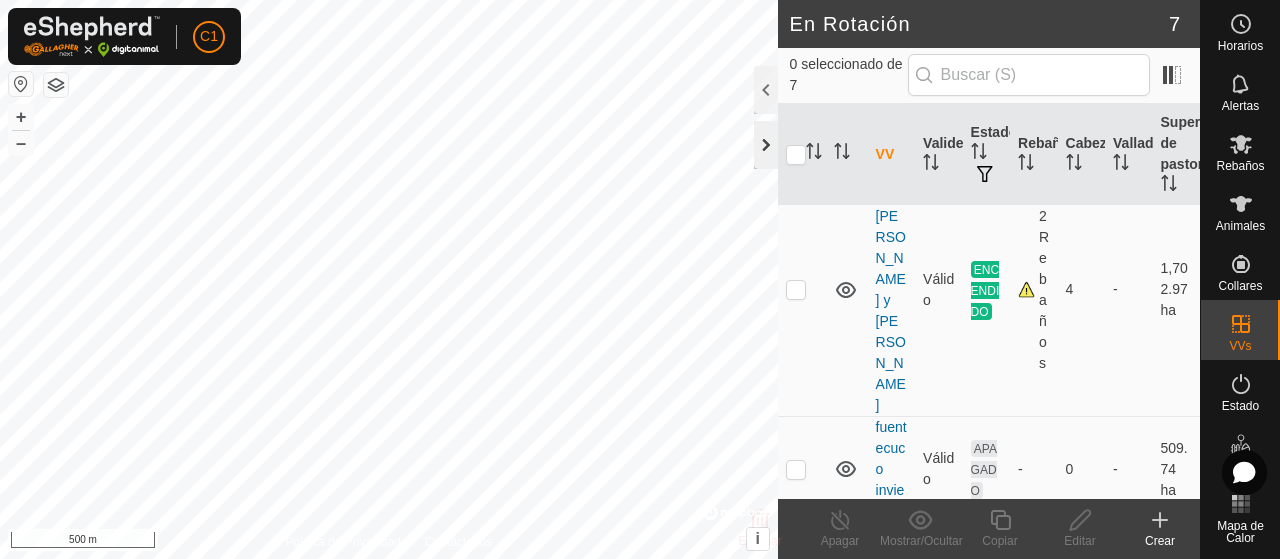 click 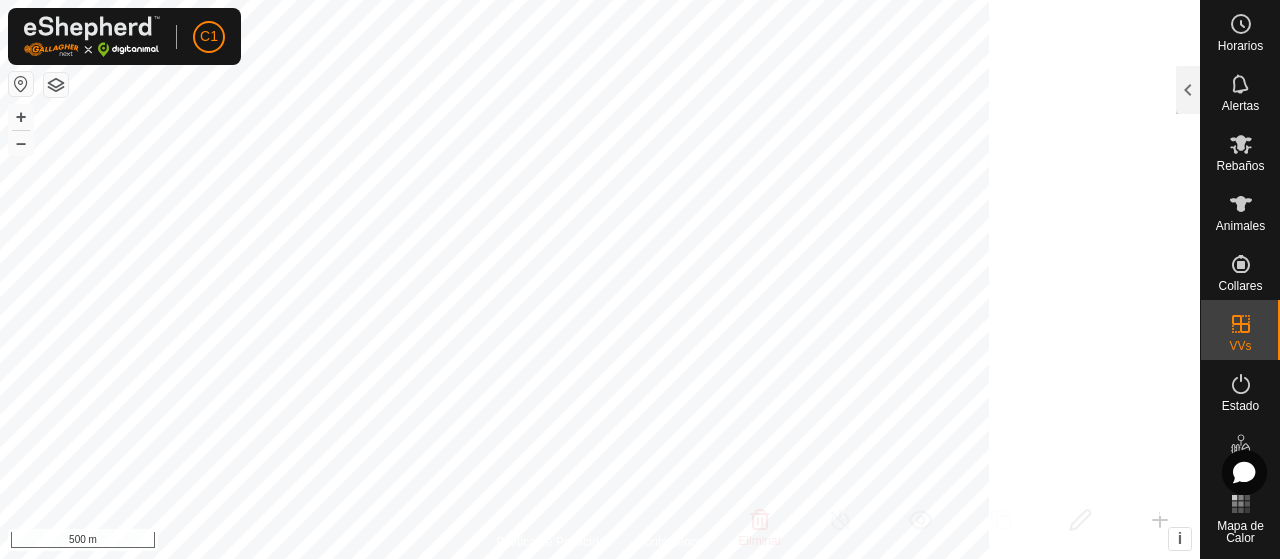 scroll, scrollTop: 920, scrollLeft: 0, axis: vertical 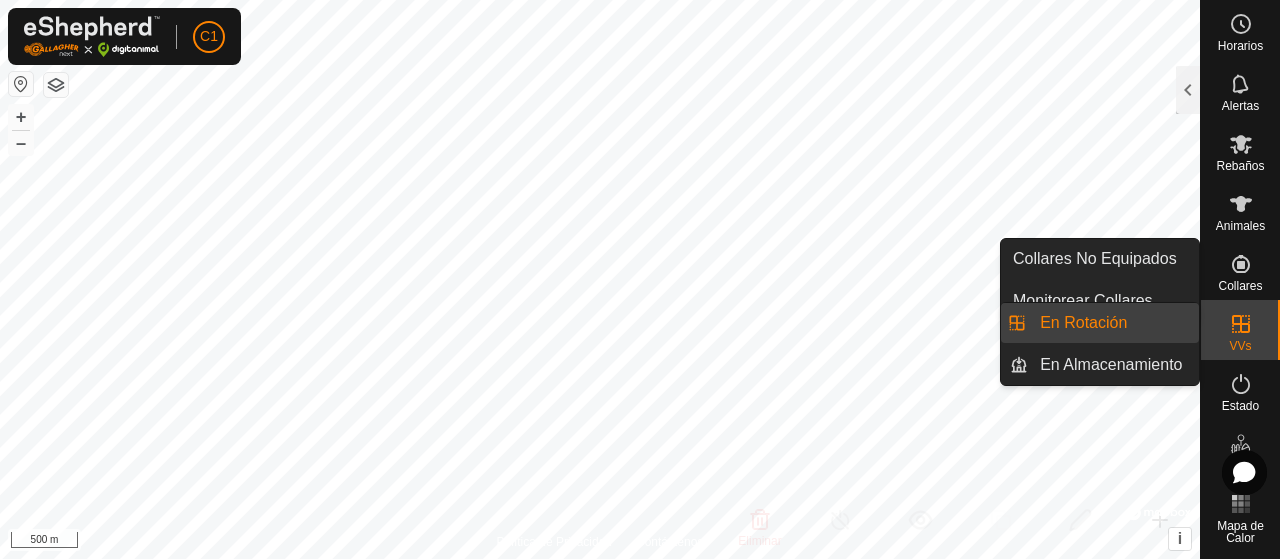 click 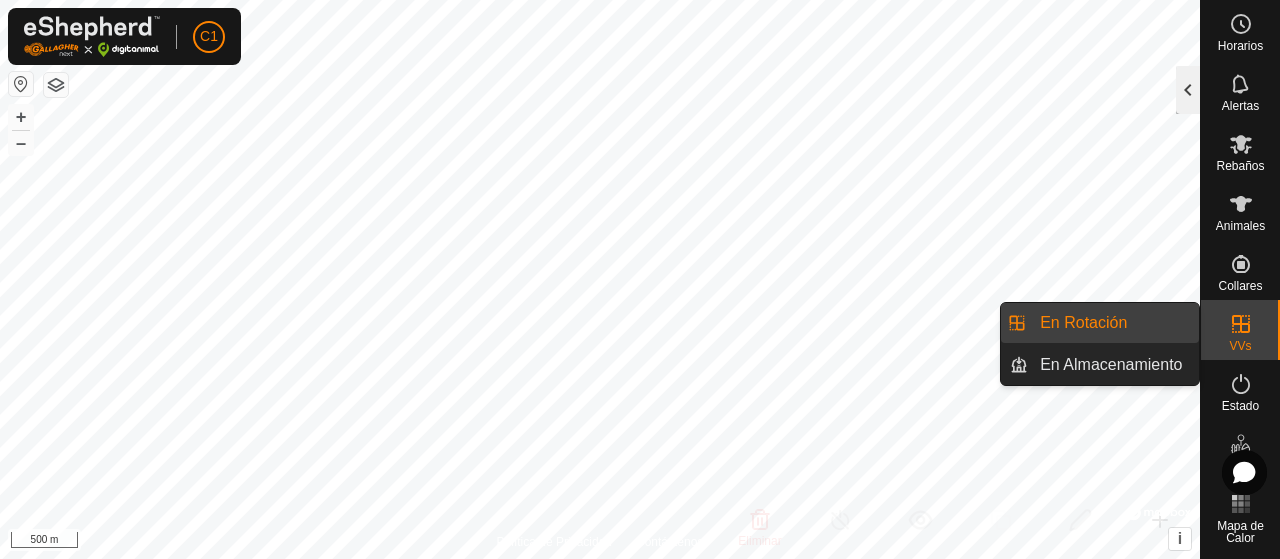 click 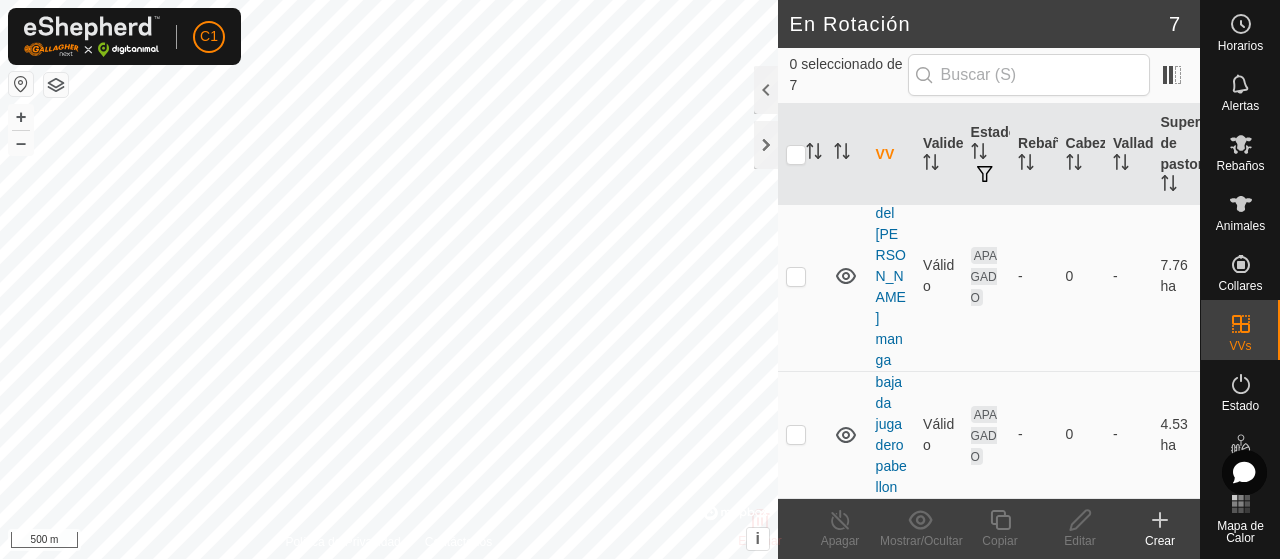 scroll, scrollTop: 400, scrollLeft: 0, axis: vertical 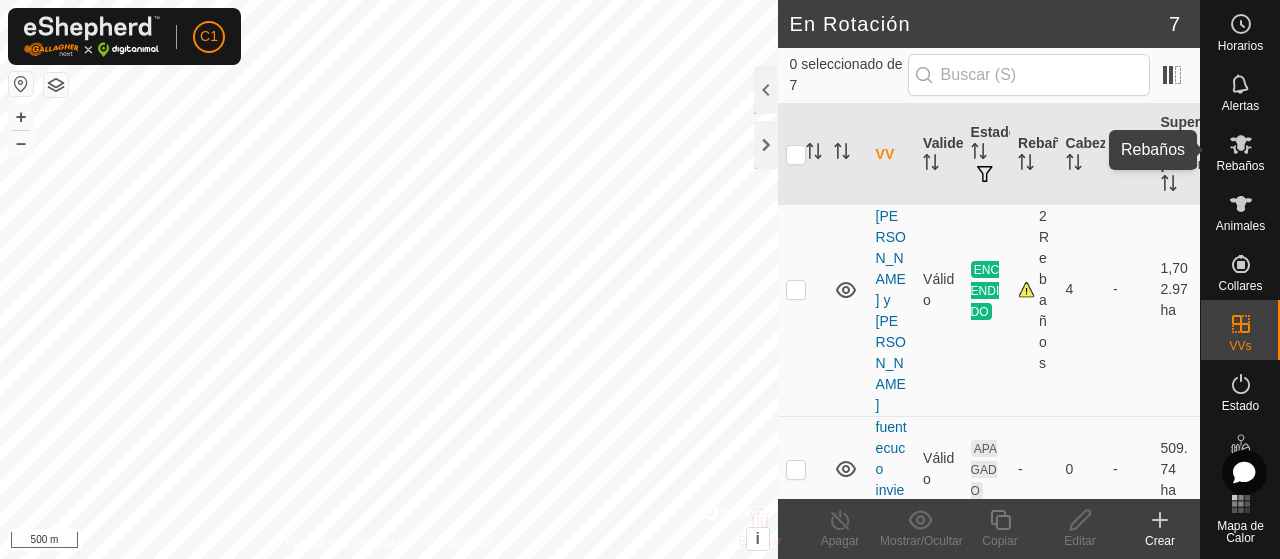 click 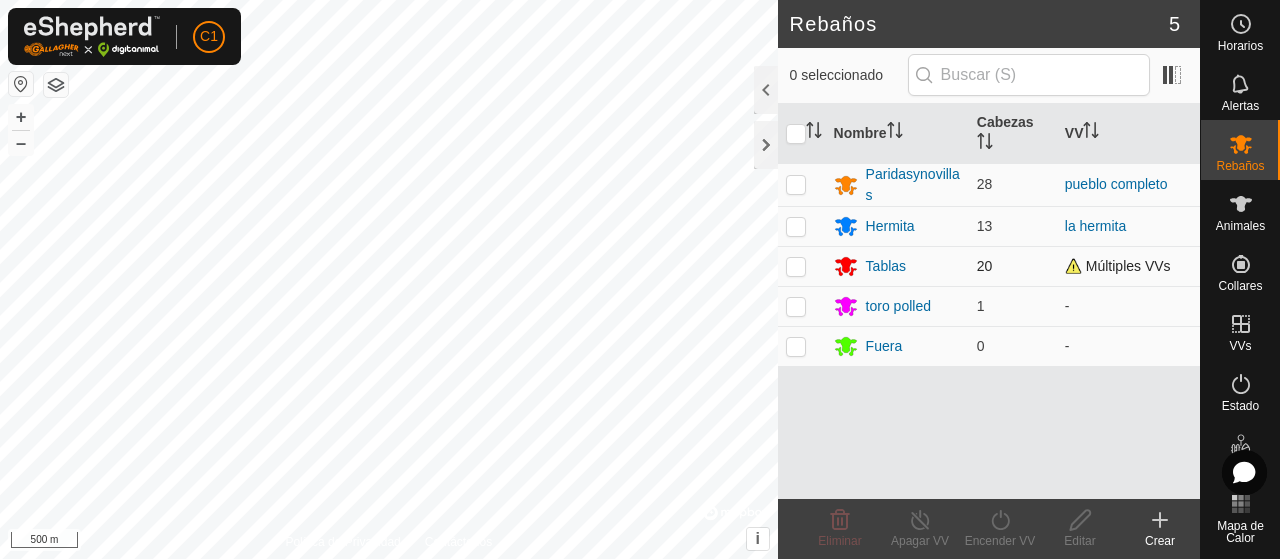 click at bounding box center [796, 266] 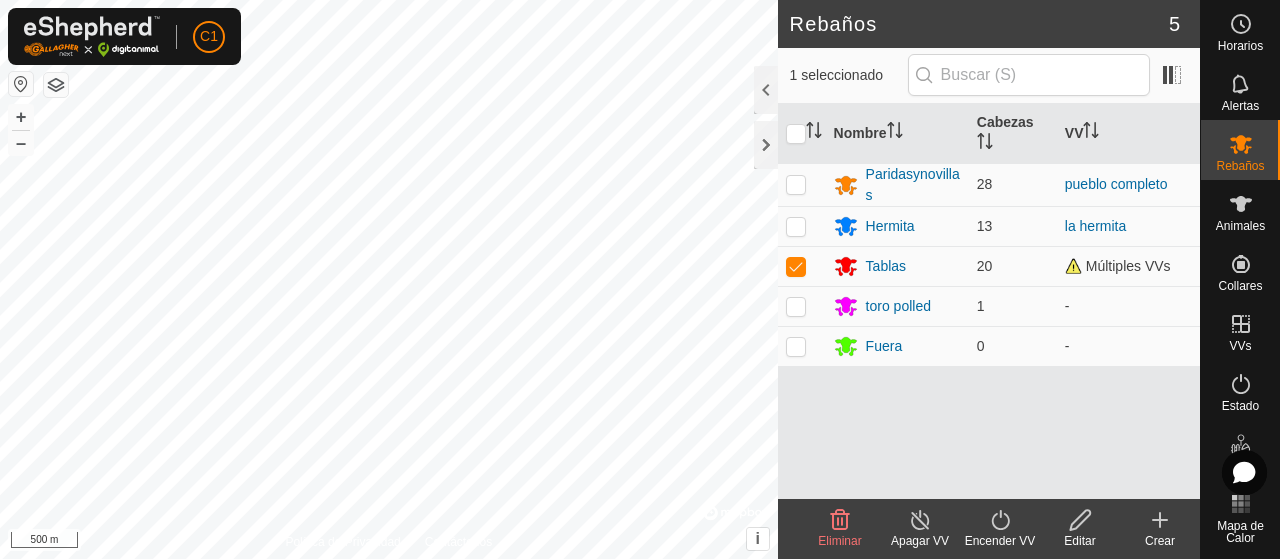click 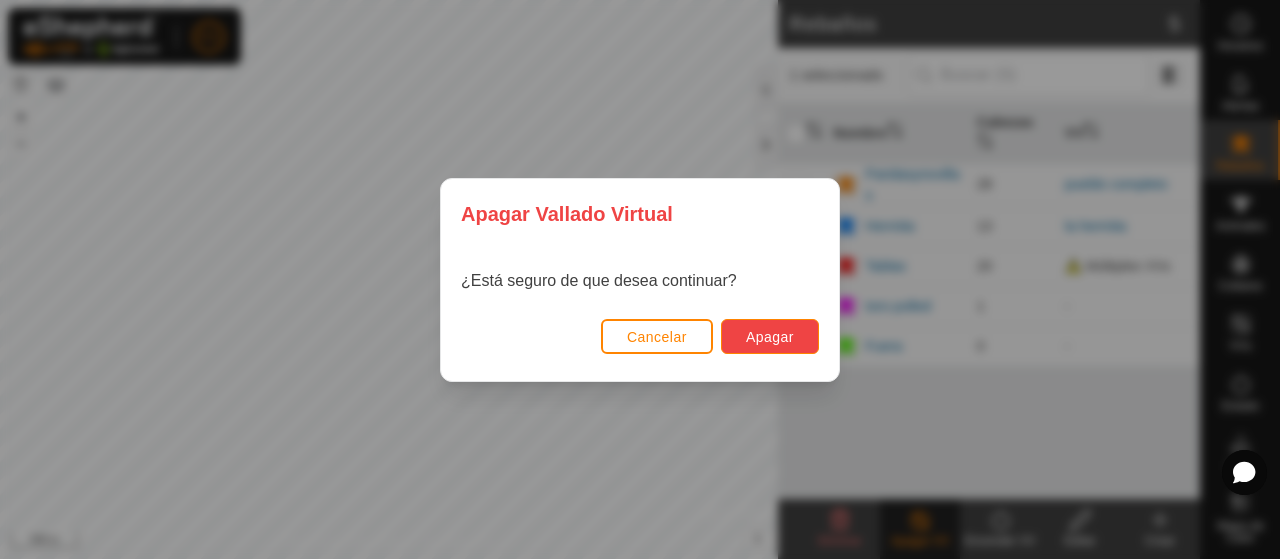 click on "Apagar" at bounding box center [770, 337] 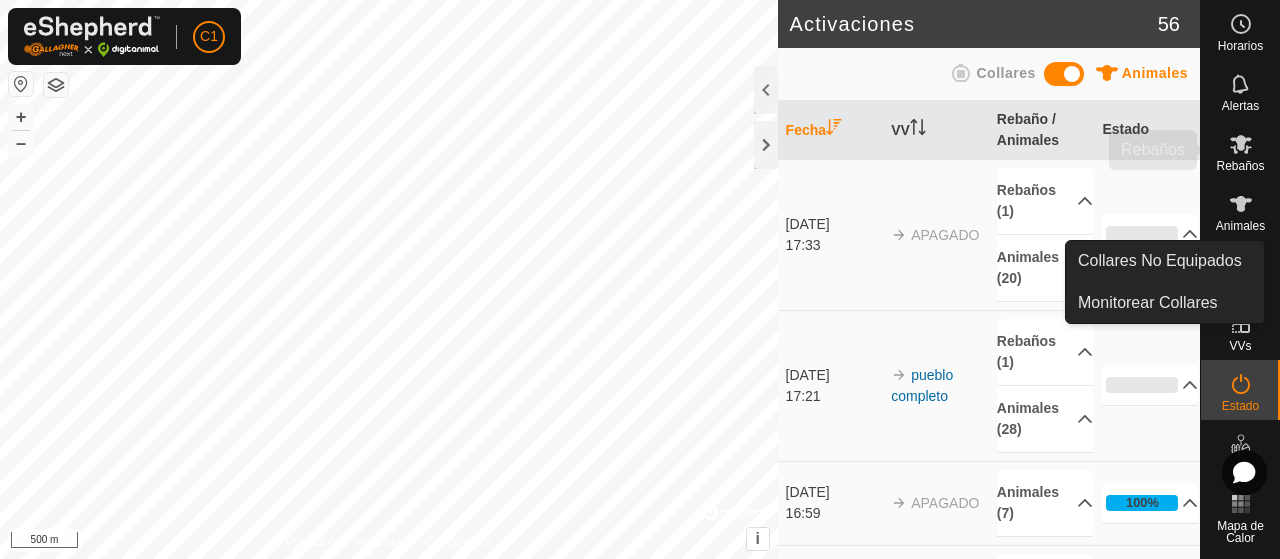 click at bounding box center (1241, 144) 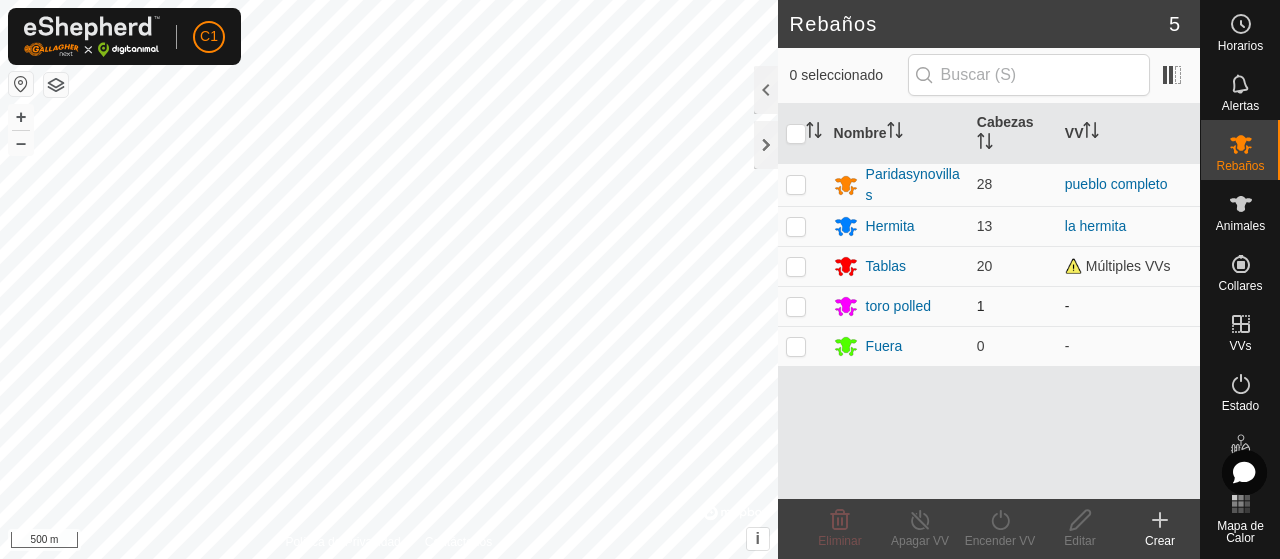 click at bounding box center [796, 306] 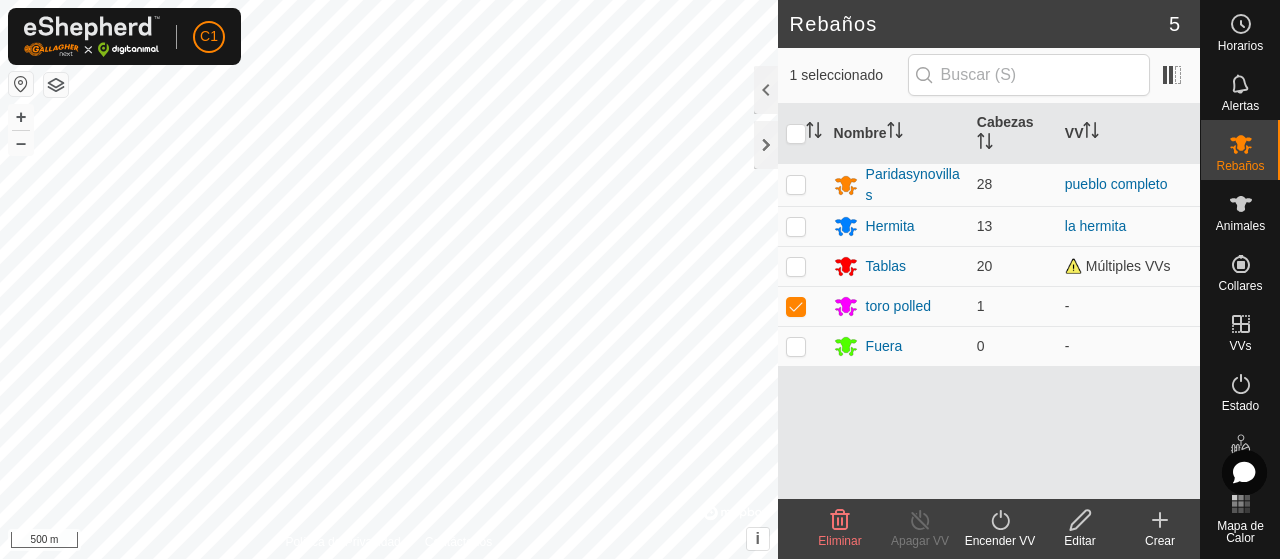 click 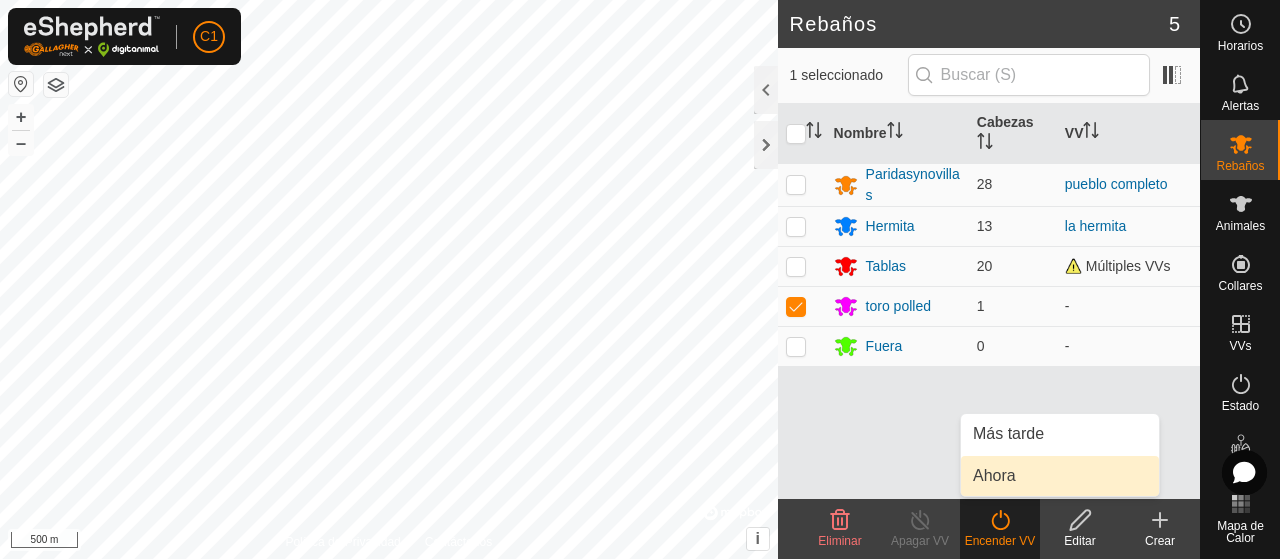 click on "Ahora" at bounding box center (1060, 476) 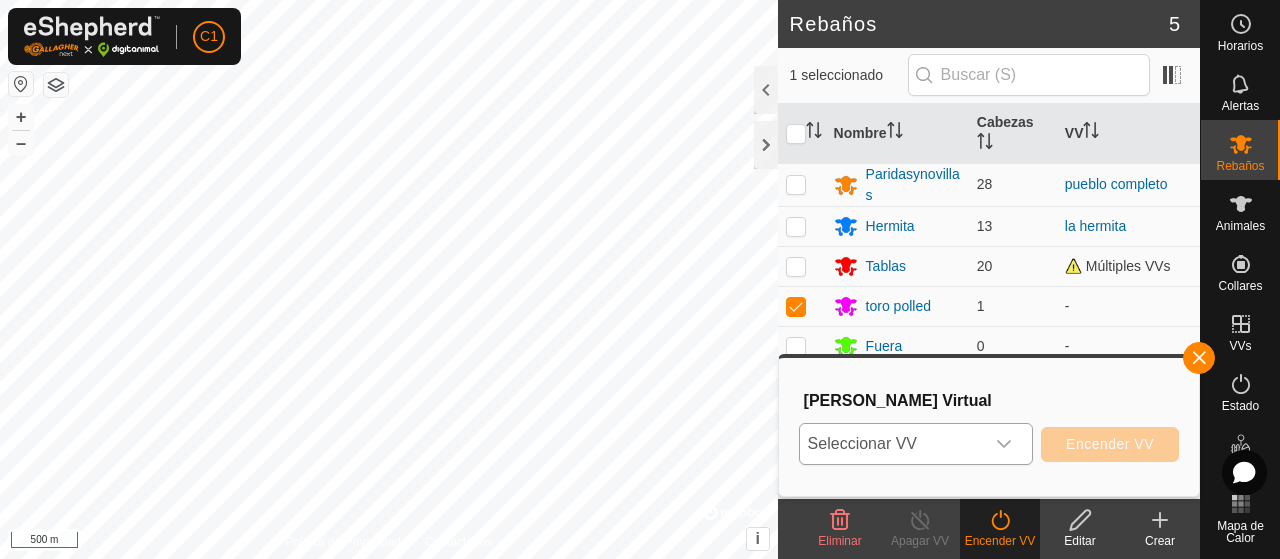 click at bounding box center [1004, 444] 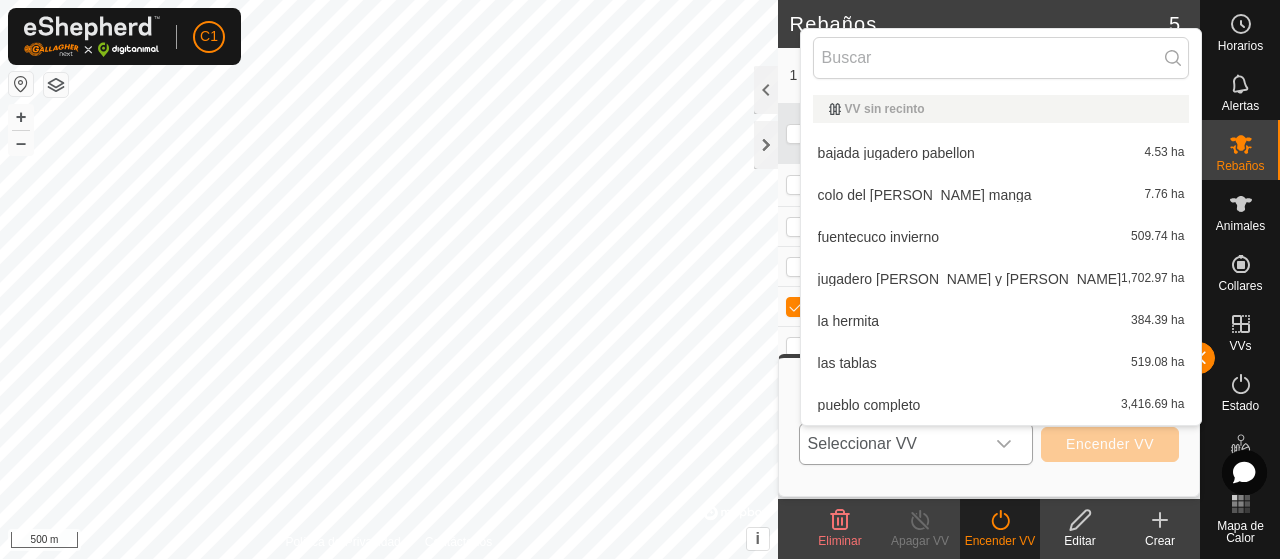 click on "las tablas  519.08 ha" at bounding box center (1001, 363) 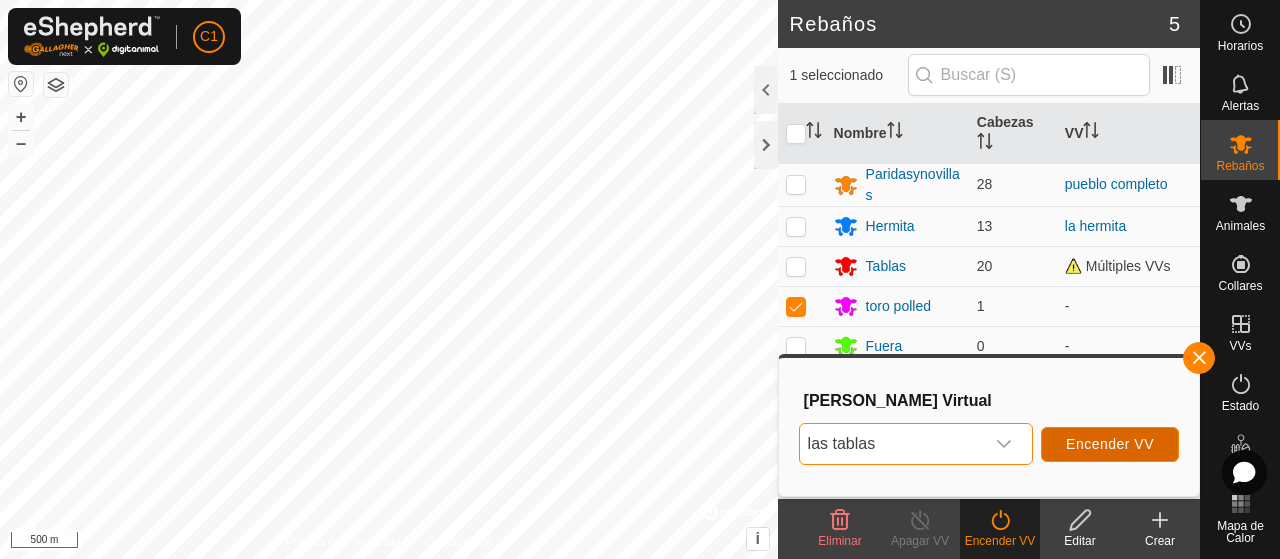 click on "Encender VV" at bounding box center (1110, 444) 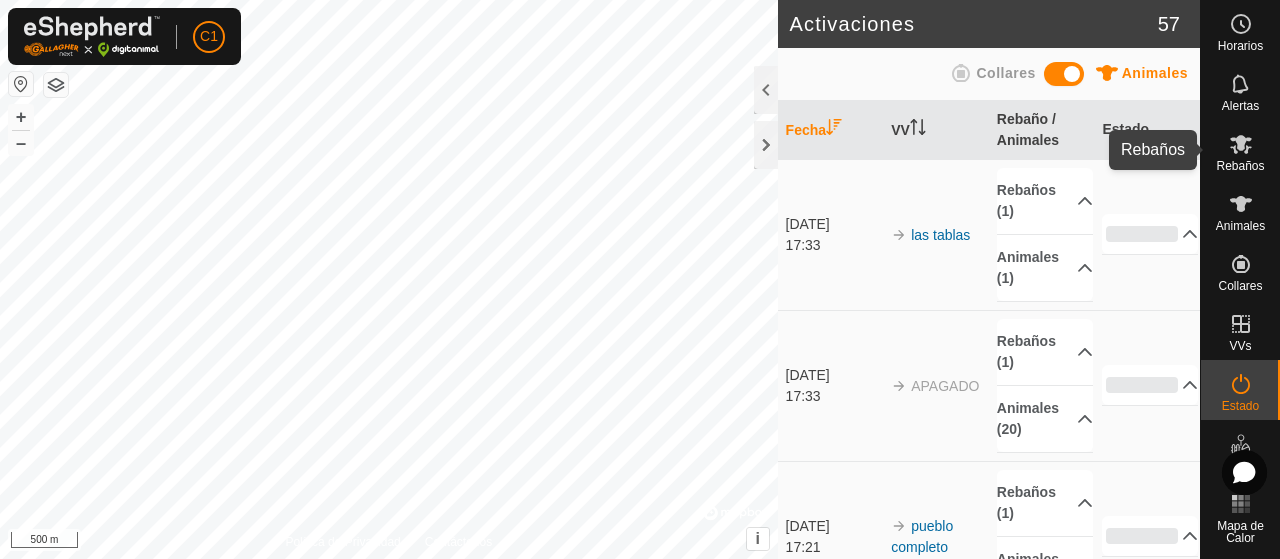 click 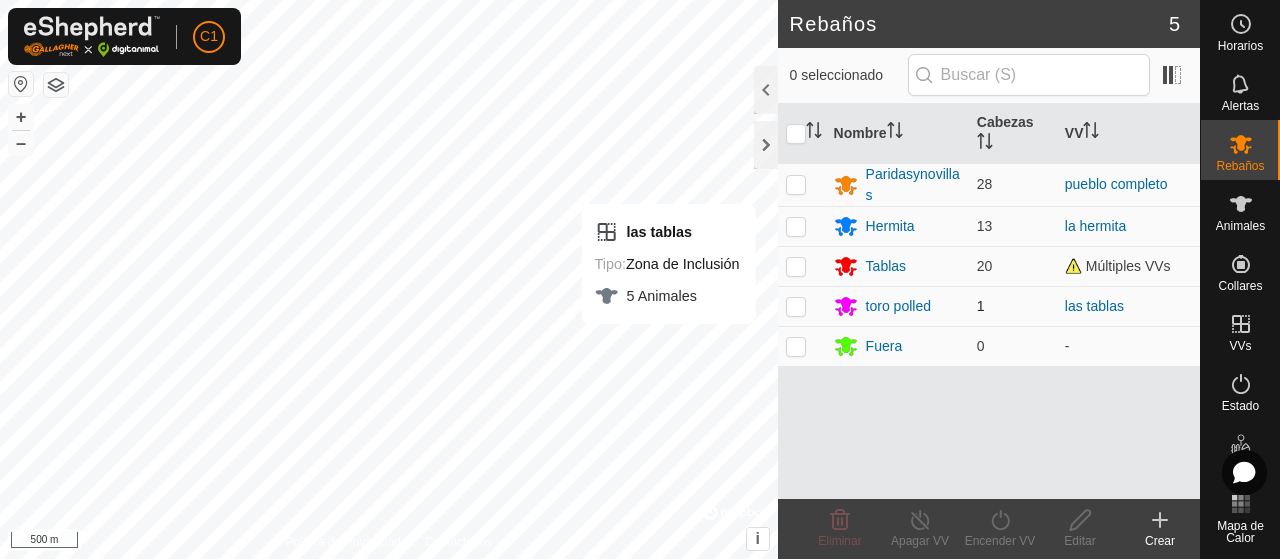 click at bounding box center (796, 306) 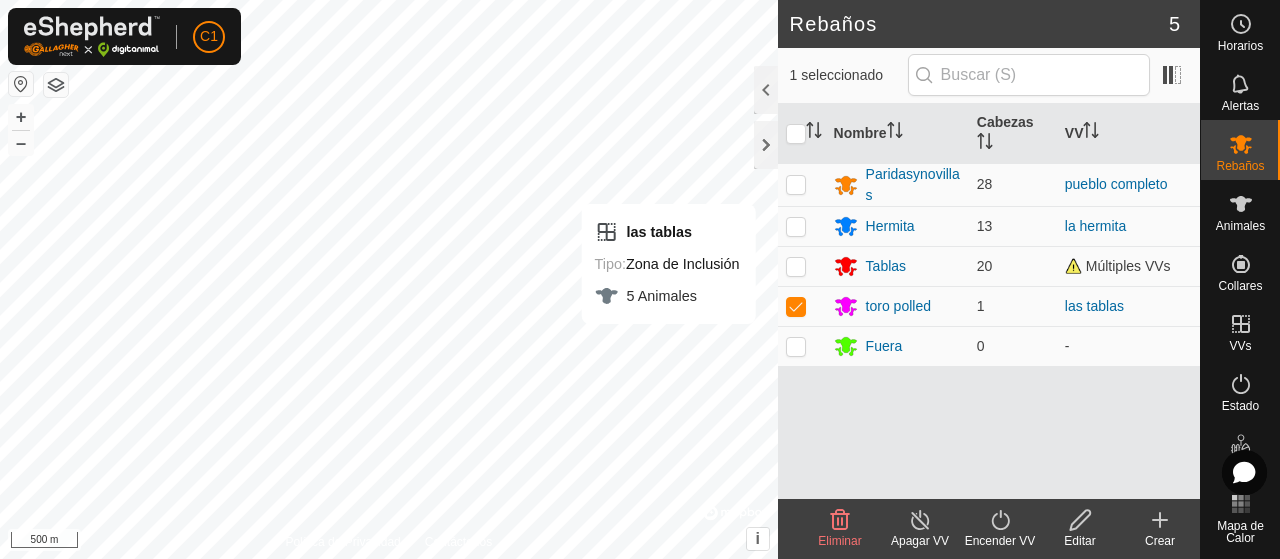 click 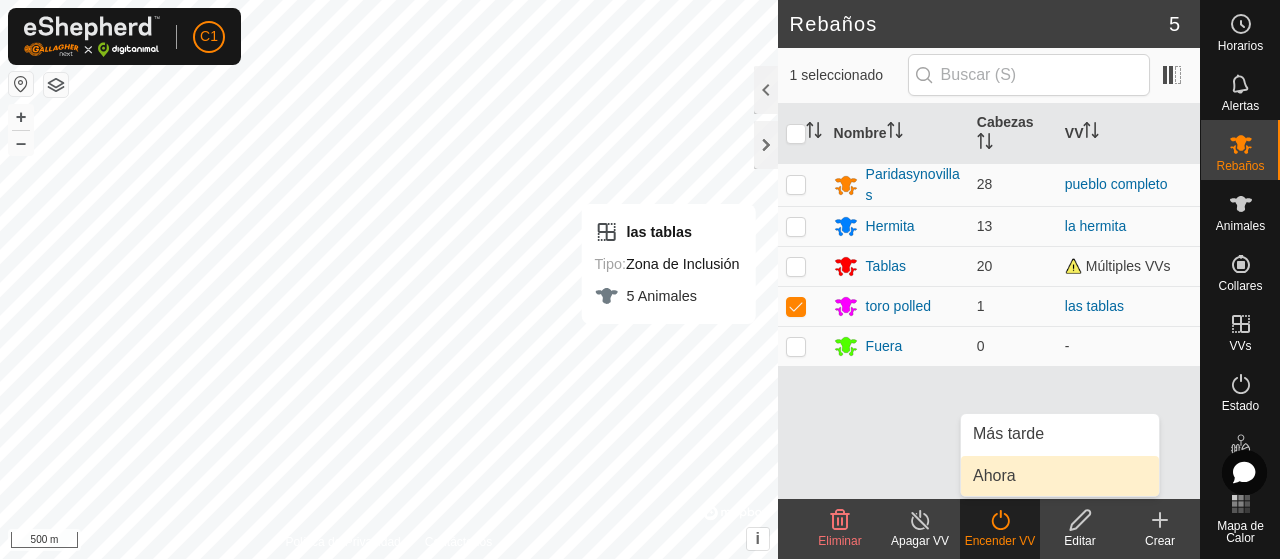 click on "Ahora" at bounding box center [1060, 476] 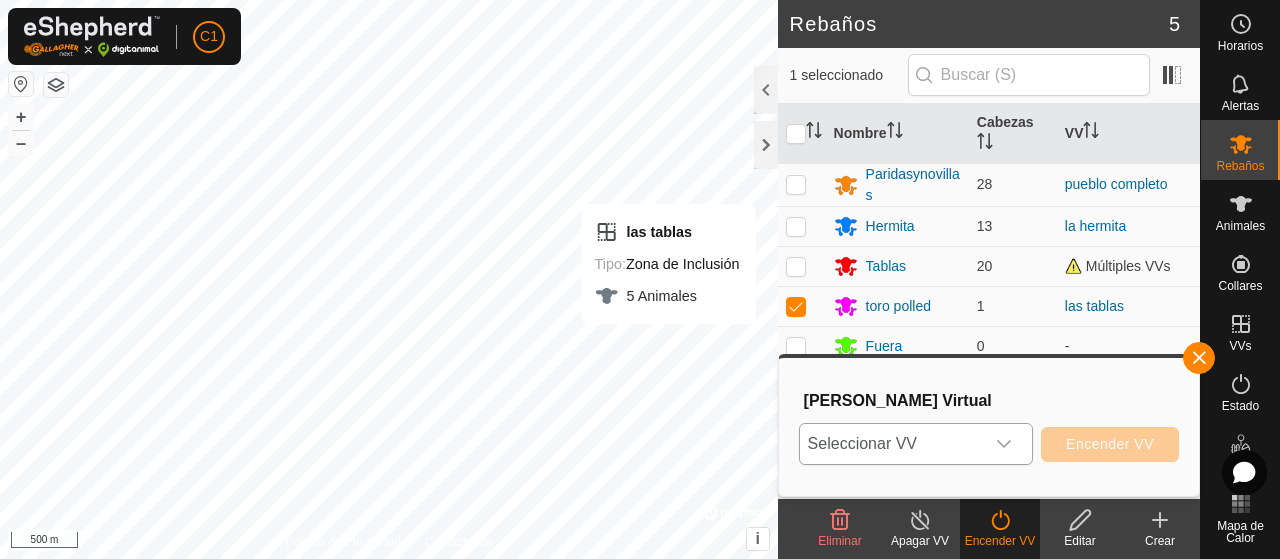 click at bounding box center [1004, 444] 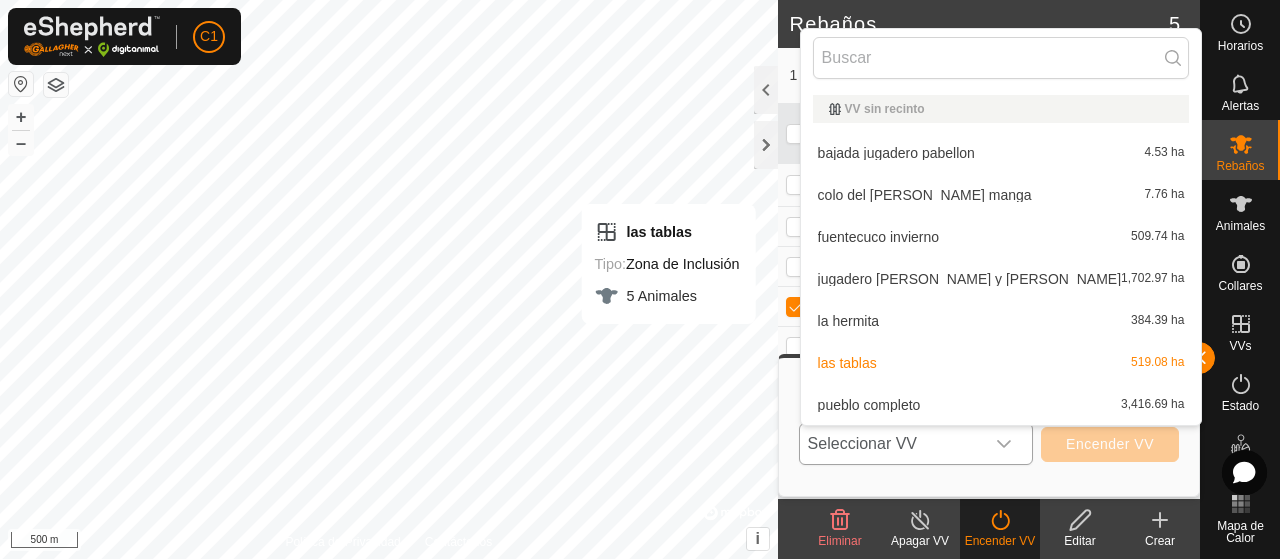 click on "pueblo completo  3,416.69 ha" at bounding box center (1001, 405) 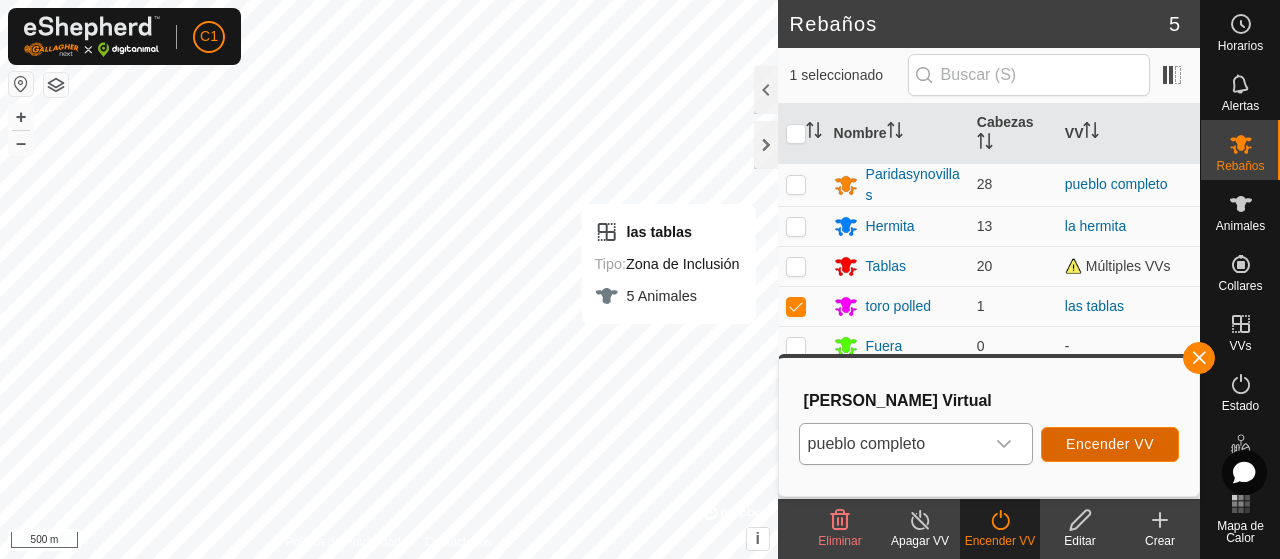 click on "Encender VV" at bounding box center [1110, 444] 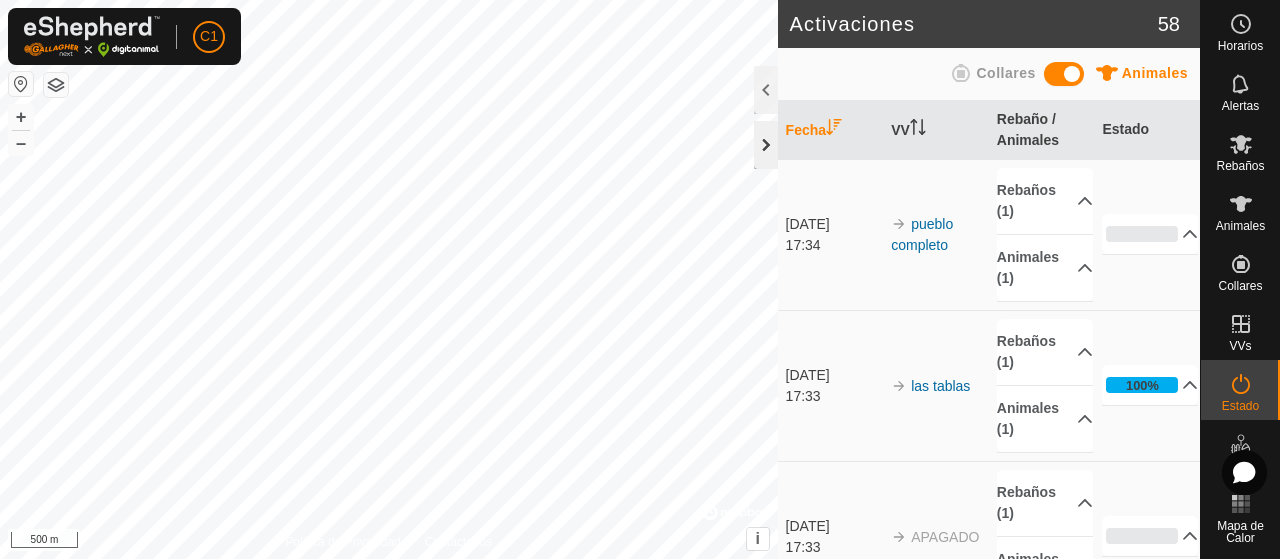 click 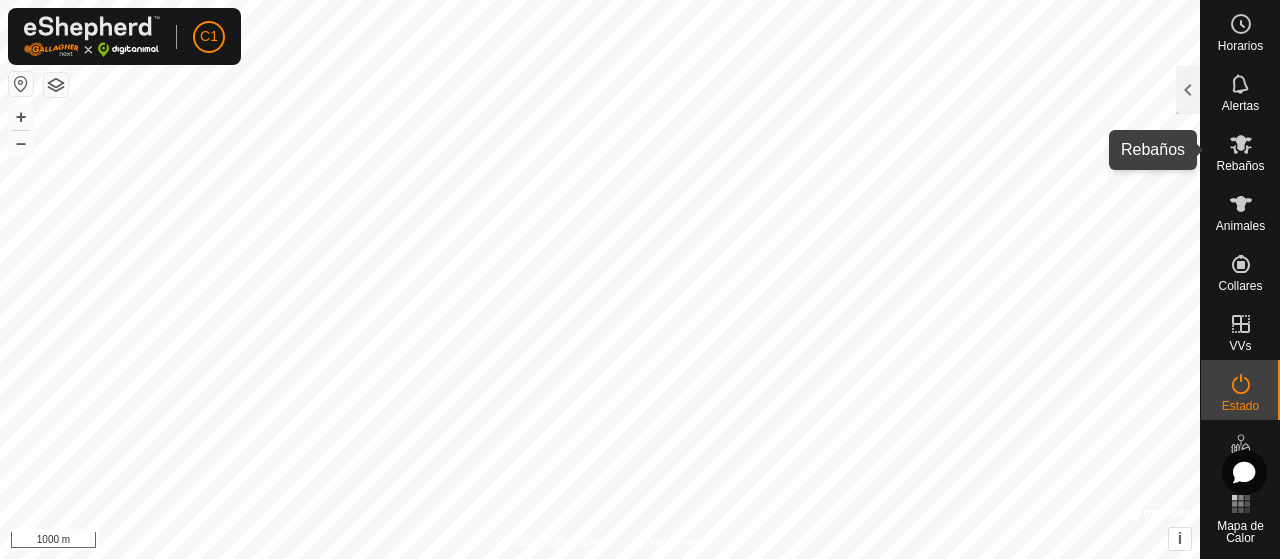 click 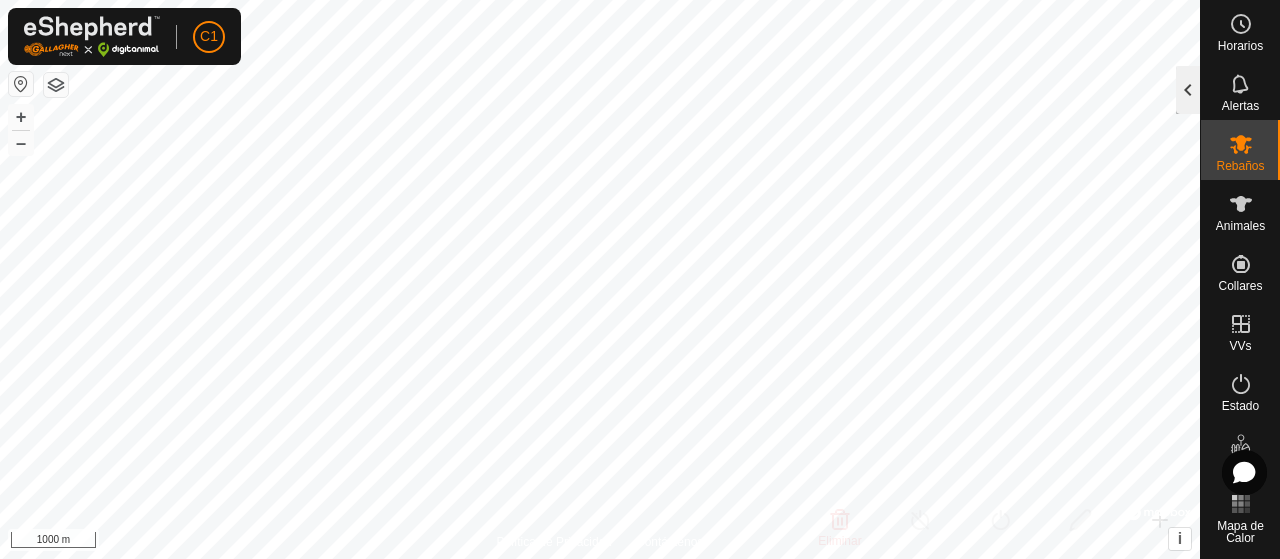 click 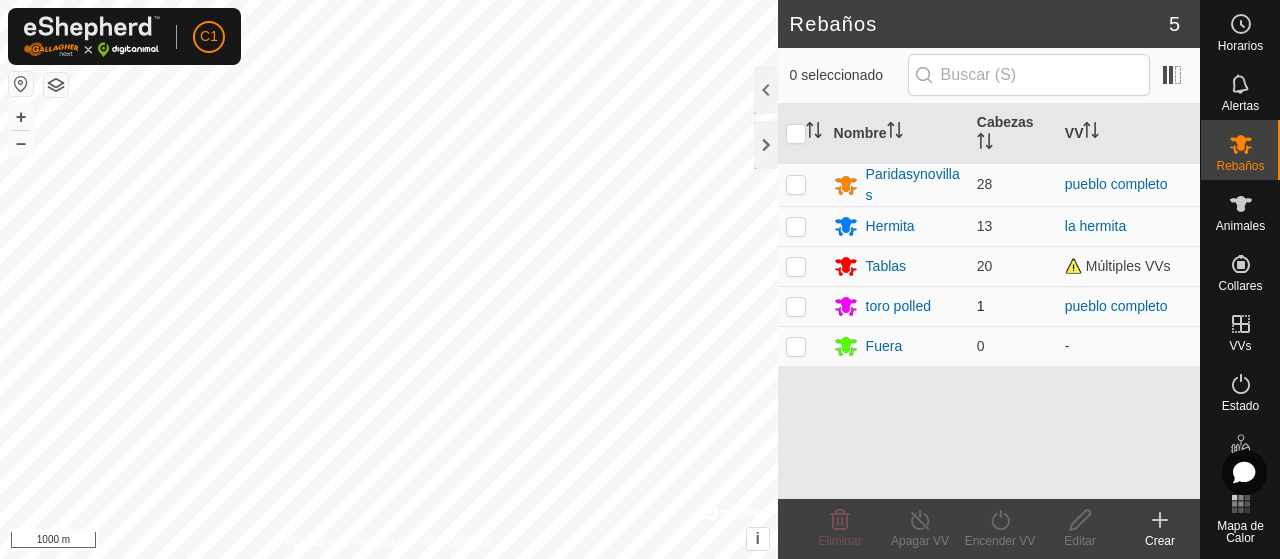 click at bounding box center [796, 306] 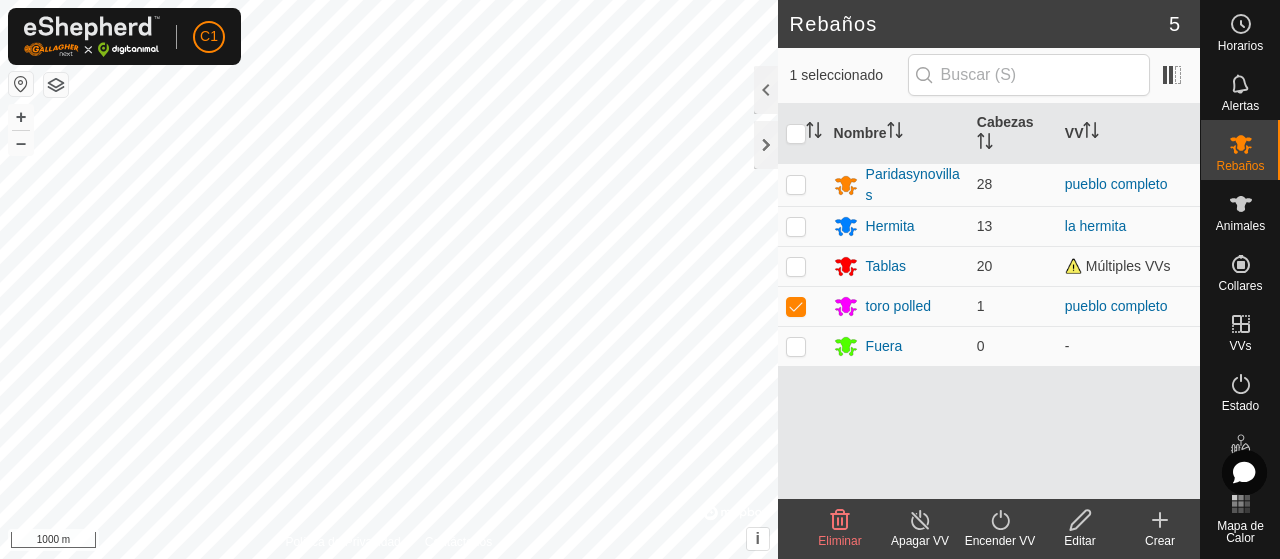 click 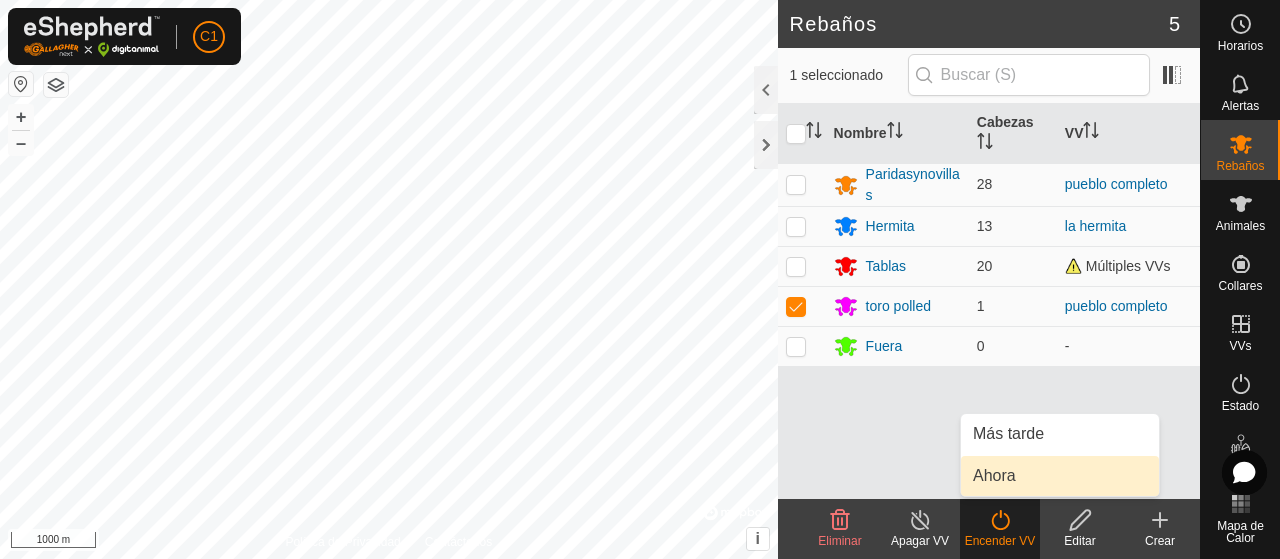 click on "Ahora" at bounding box center (1060, 476) 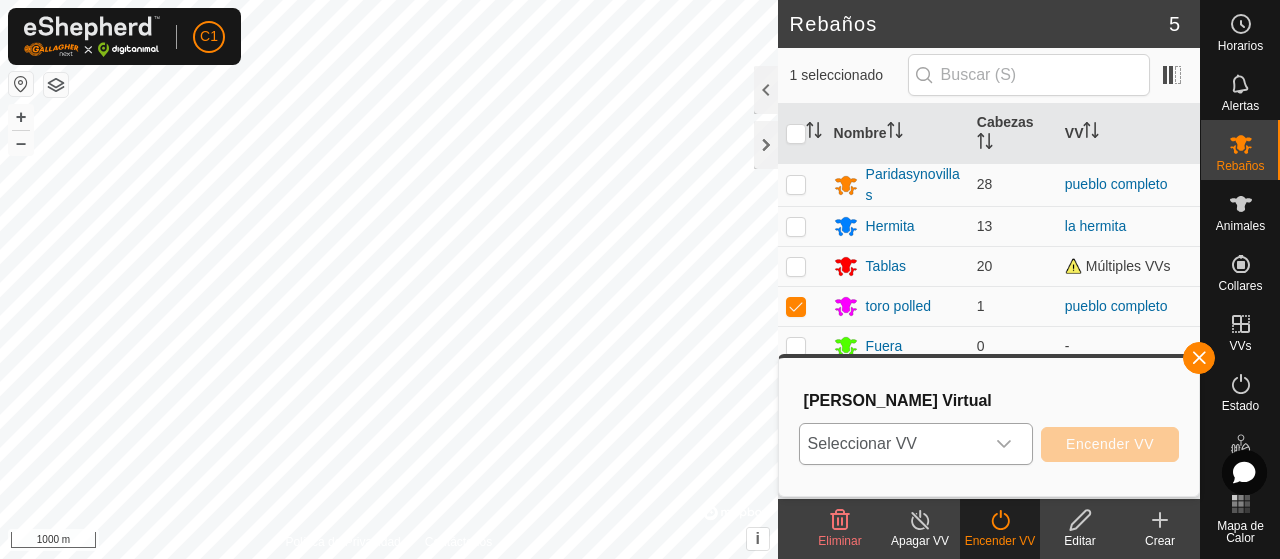 click 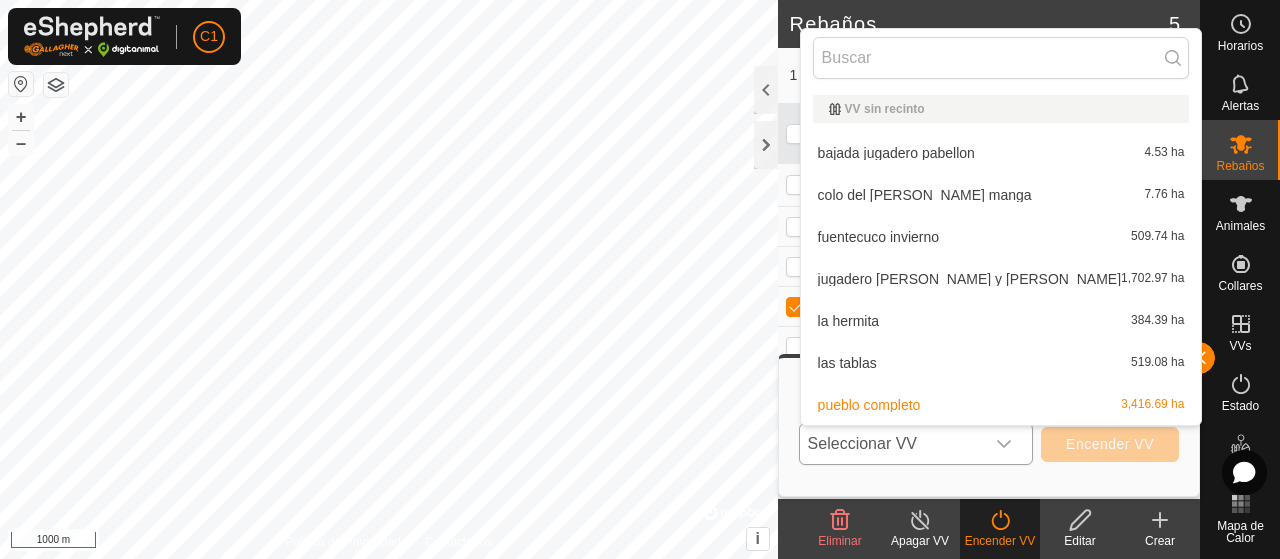 click on "las tablas  519.08 ha" at bounding box center [1001, 363] 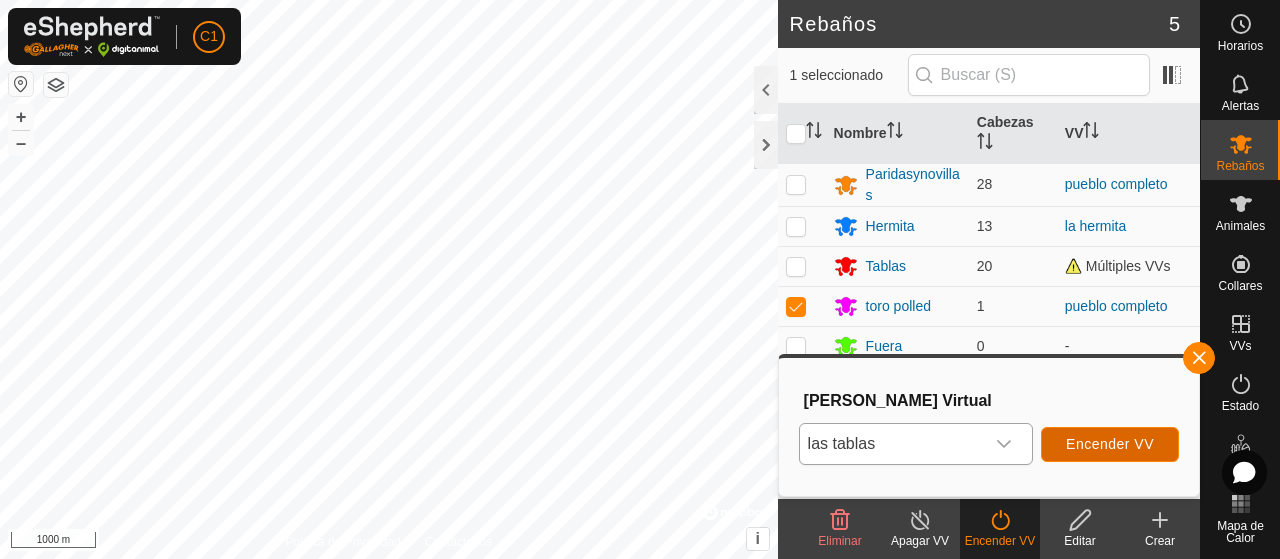 click on "Encender VV" at bounding box center (1110, 444) 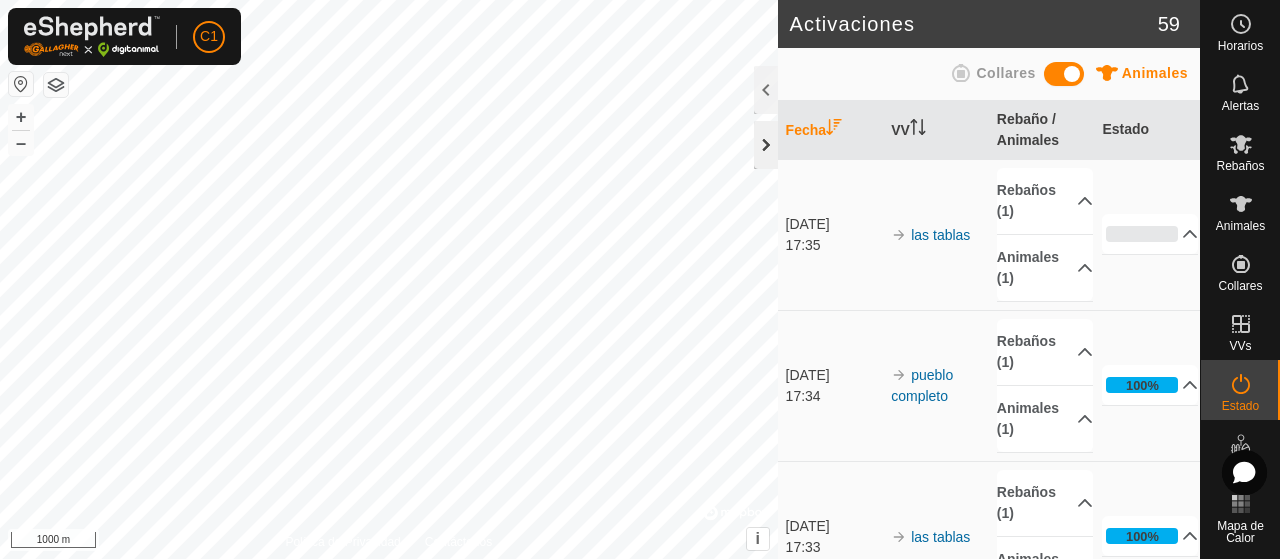 click 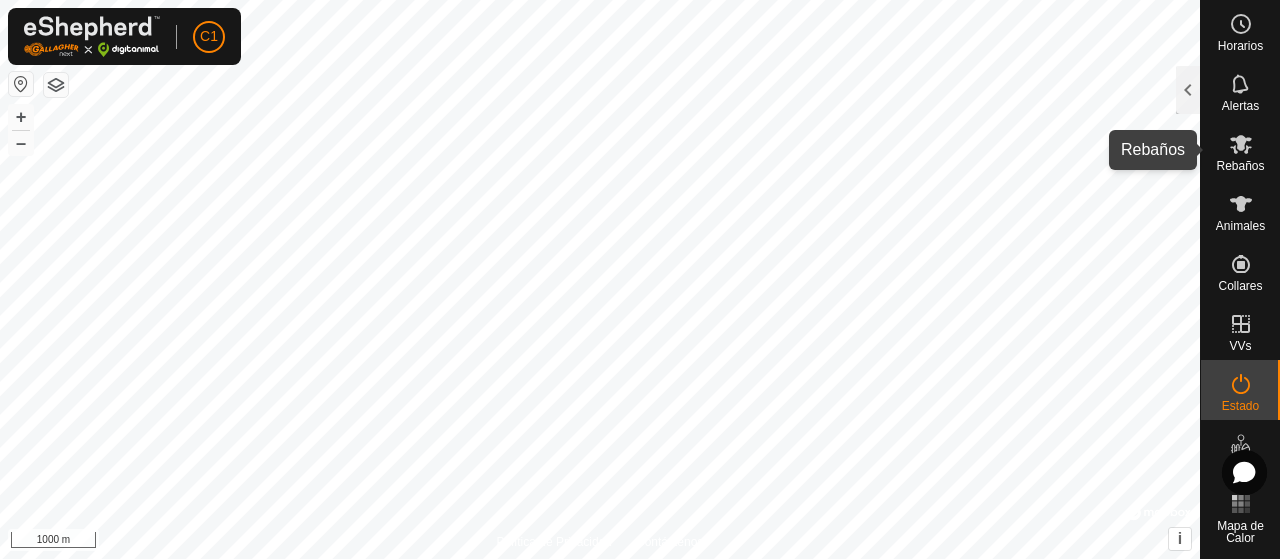click at bounding box center [1241, 144] 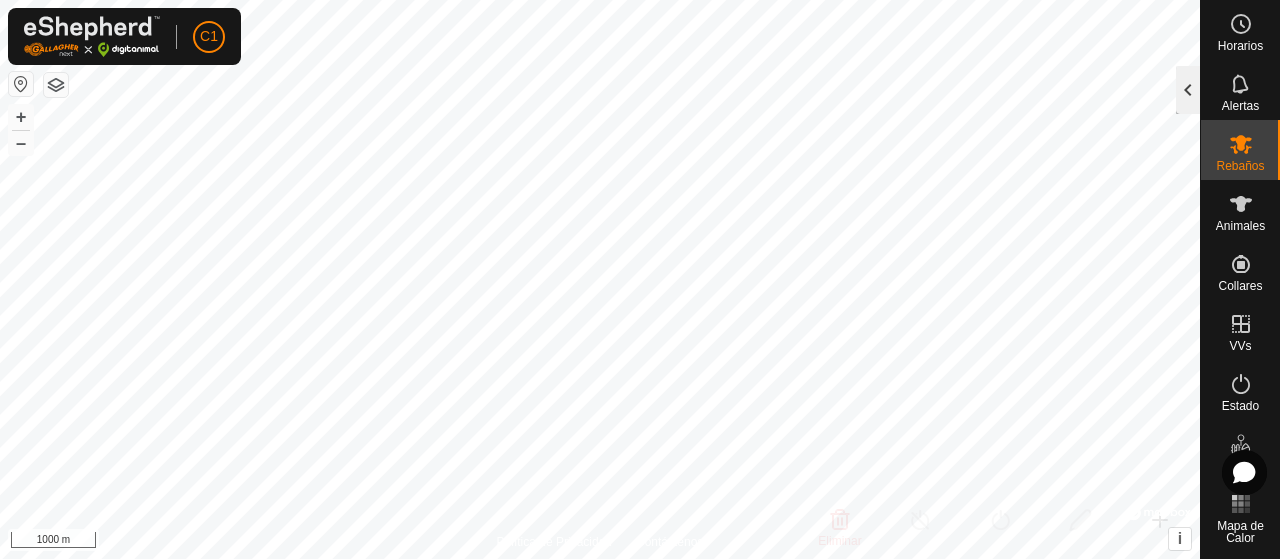 click 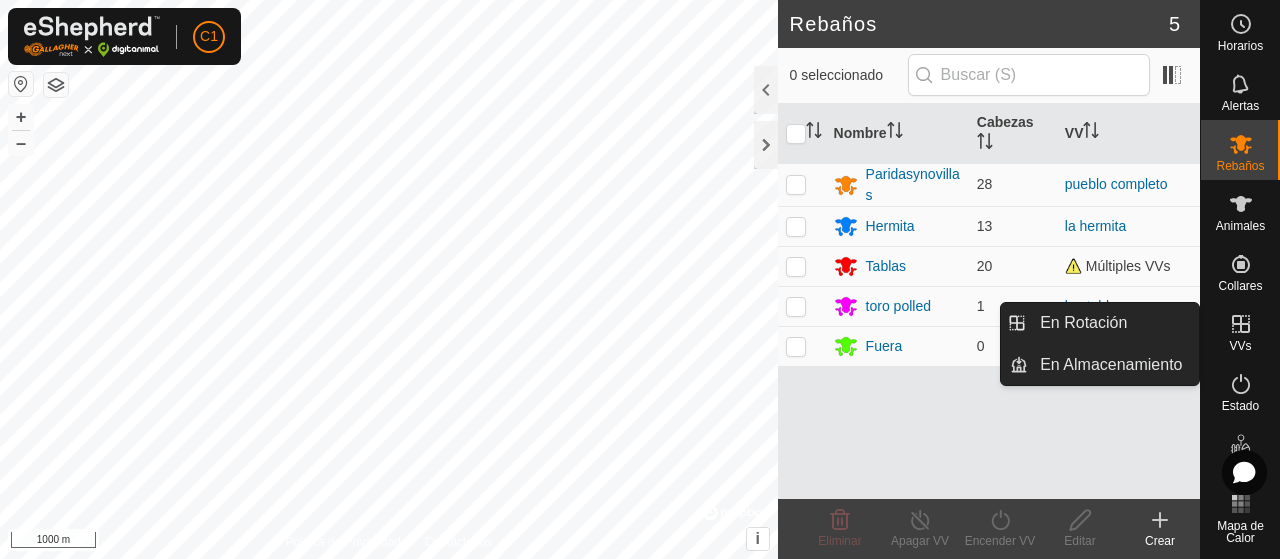click 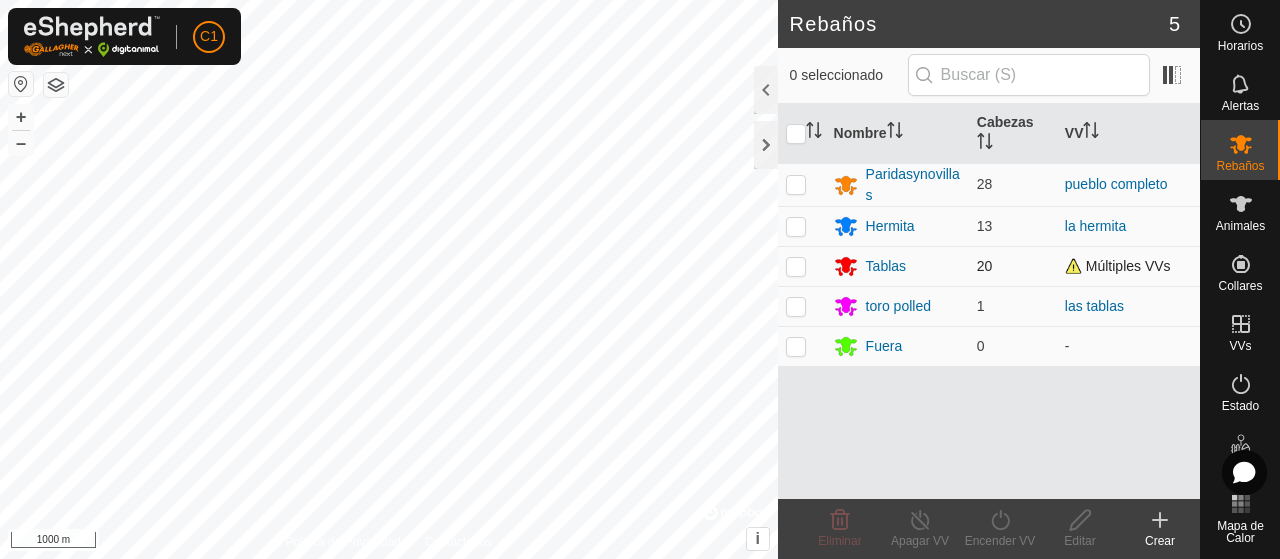 click at bounding box center [796, 266] 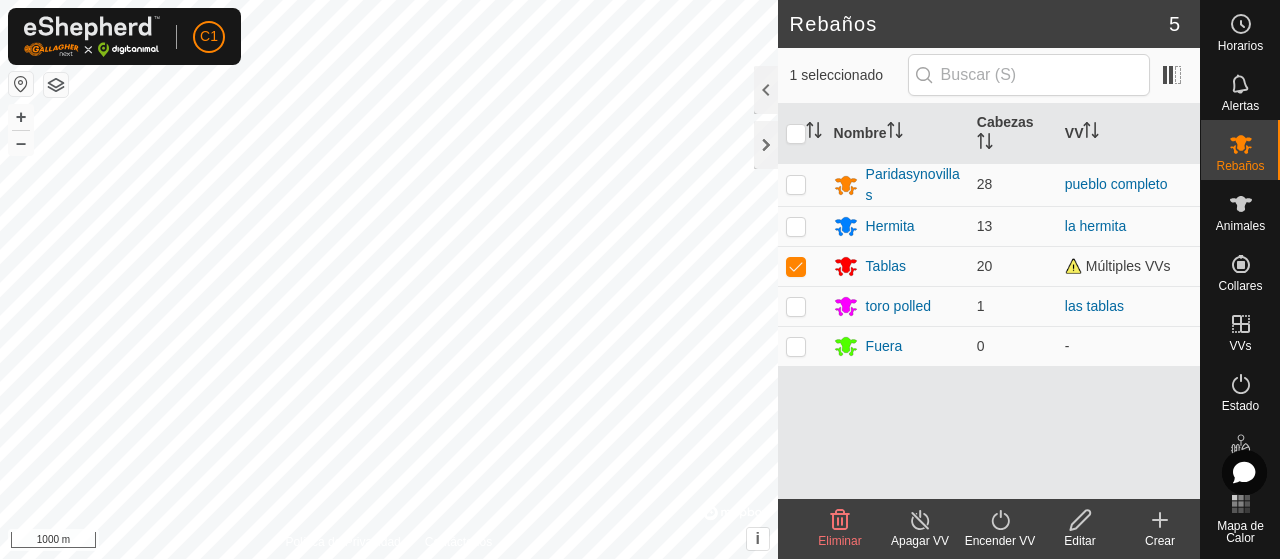 click 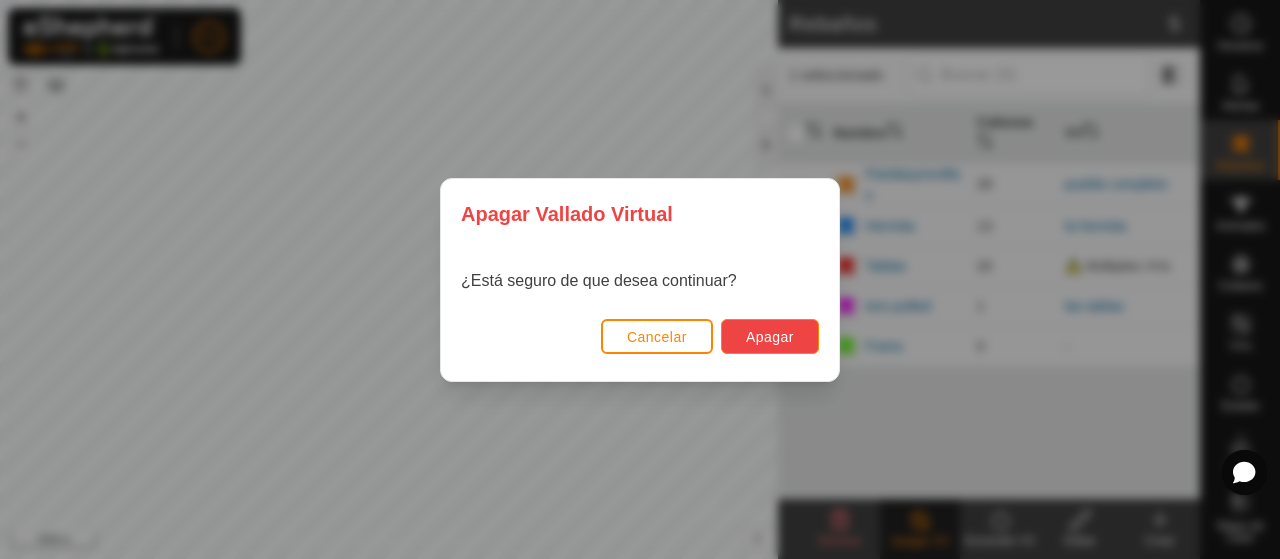 click on "Apagar" at bounding box center (770, 337) 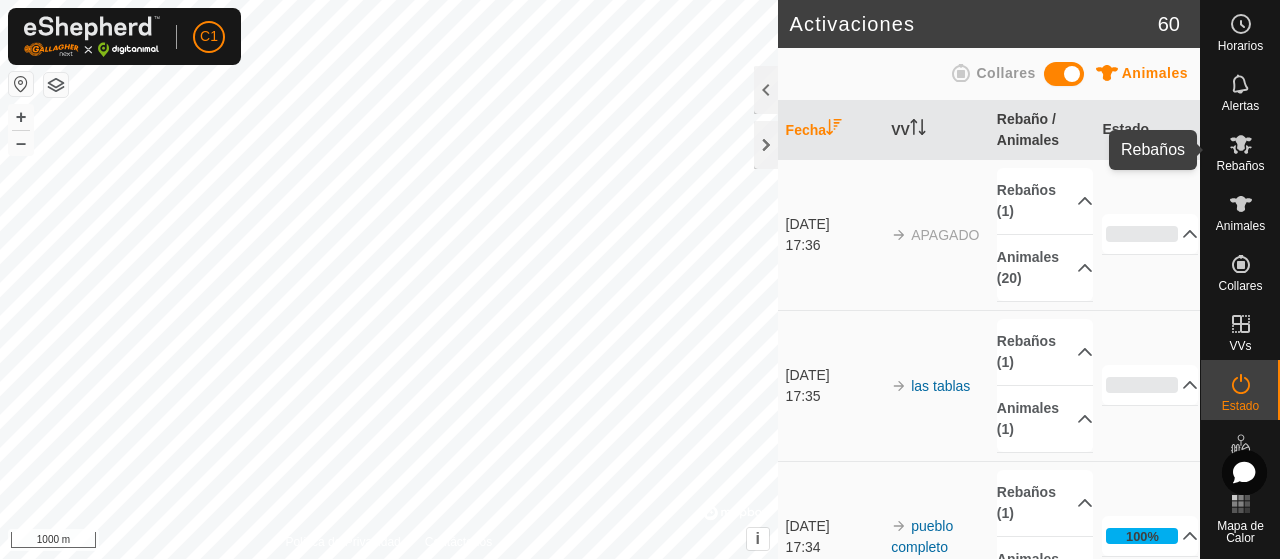 click on "Rebaños" at bounding box center [1240, 150] 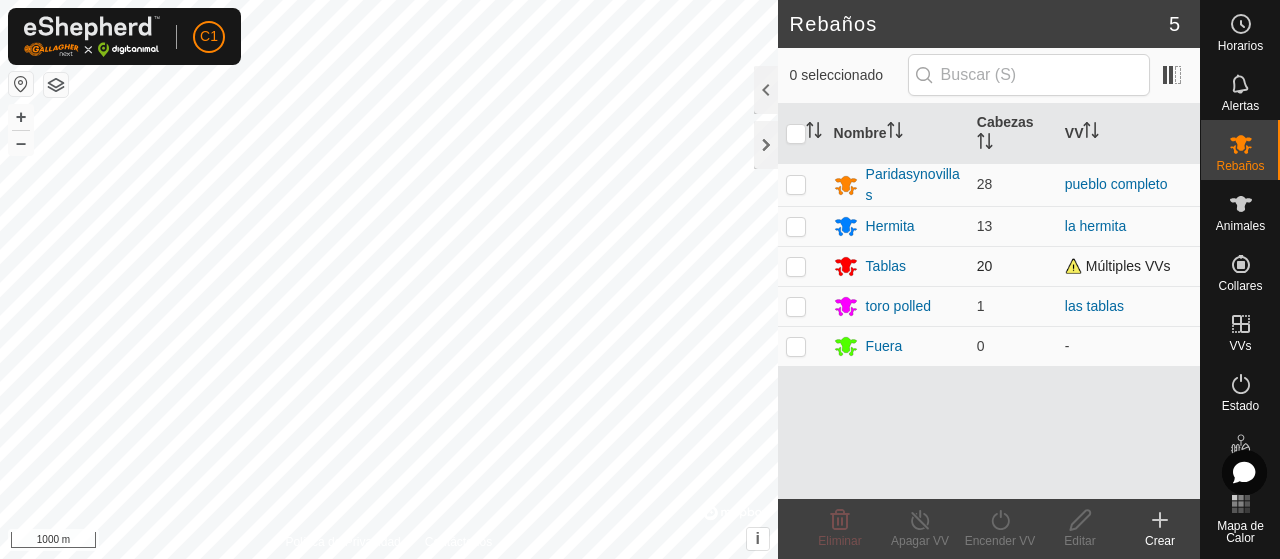 click at bounding box center [796, 266] 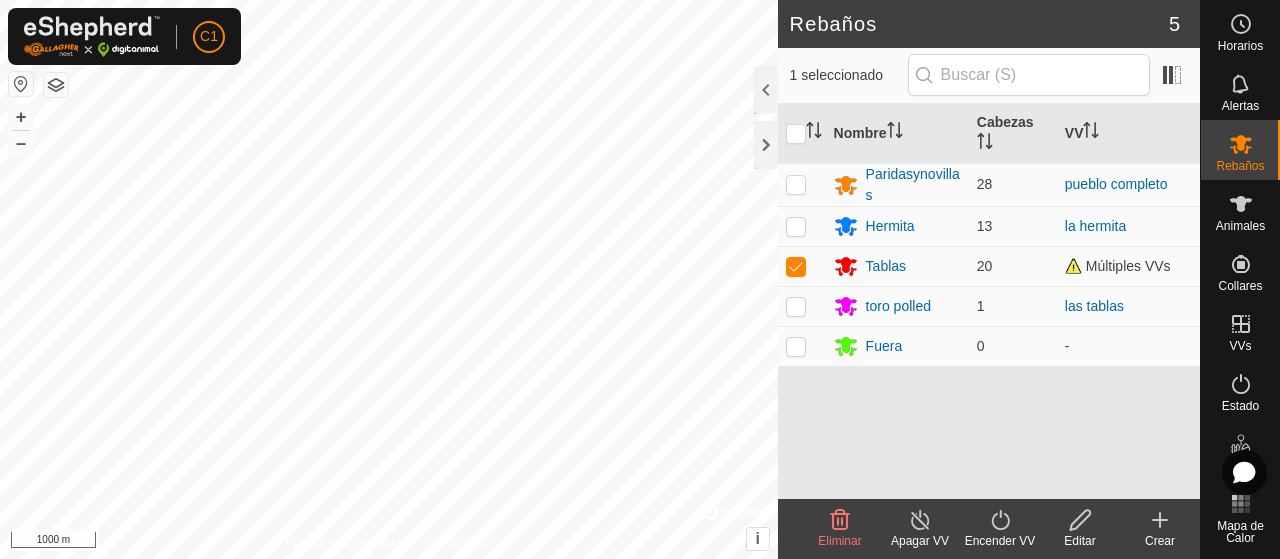 click 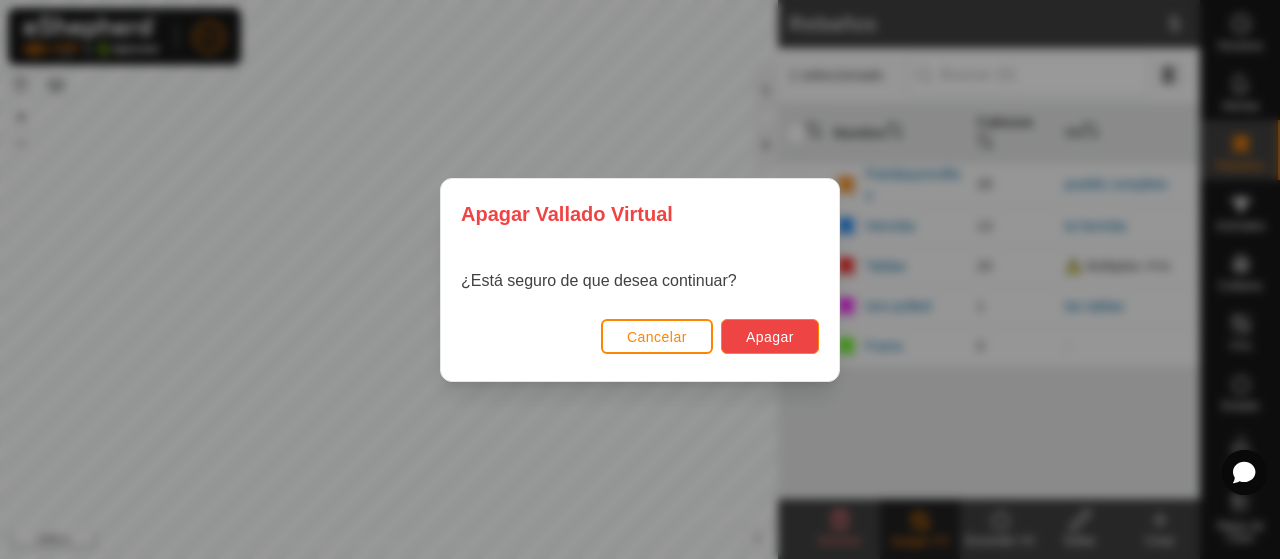 click on "Apagar" at bounding box center [770, 337] 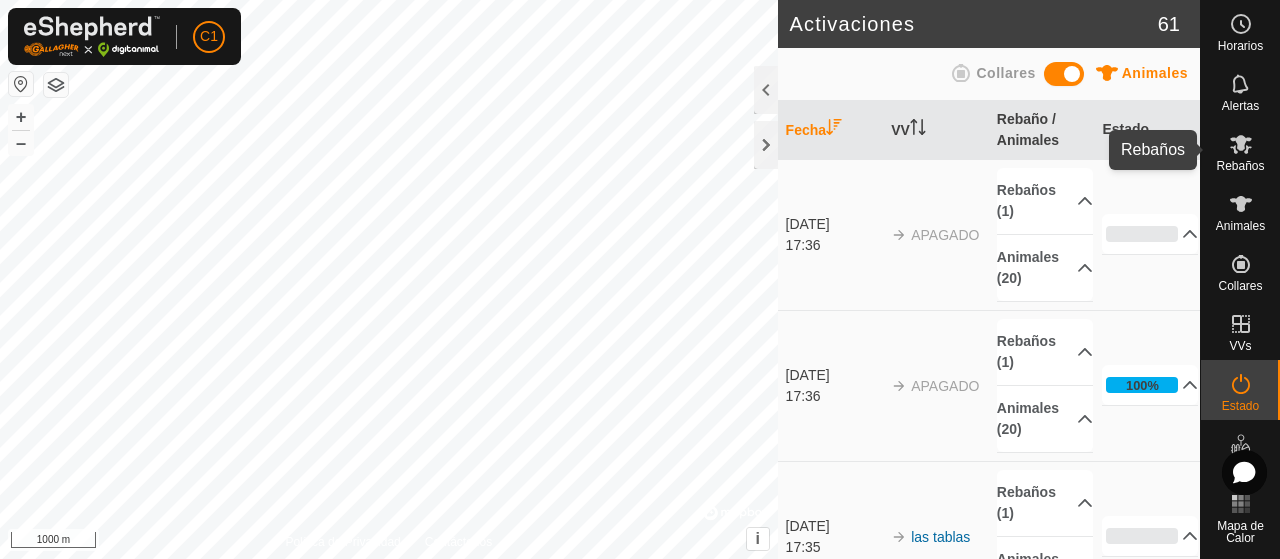click 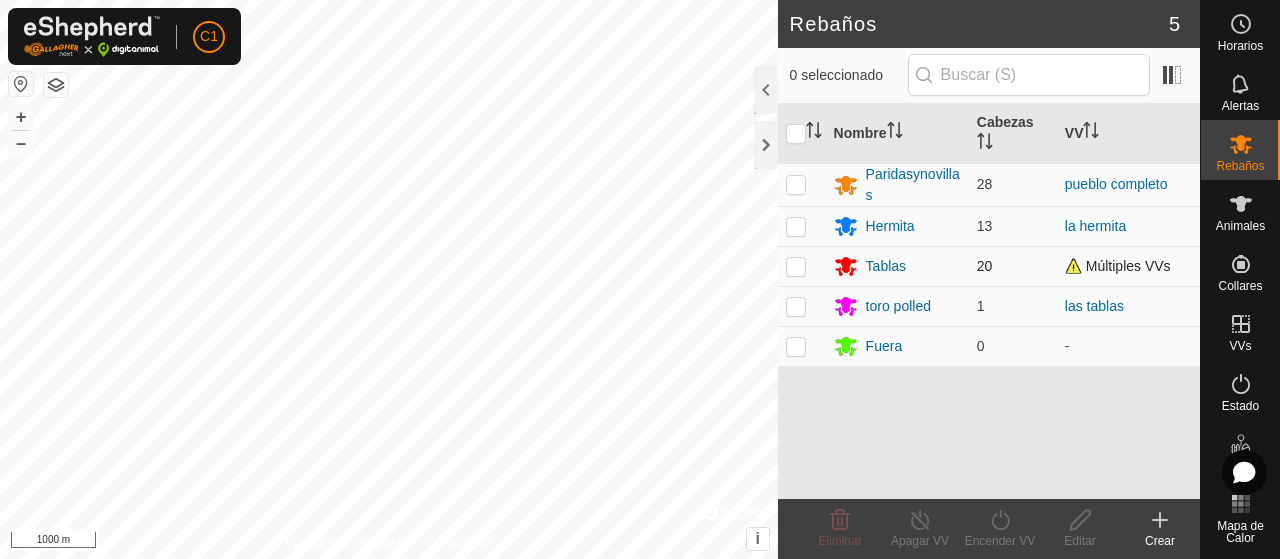 click at bounding box center (796, 266) 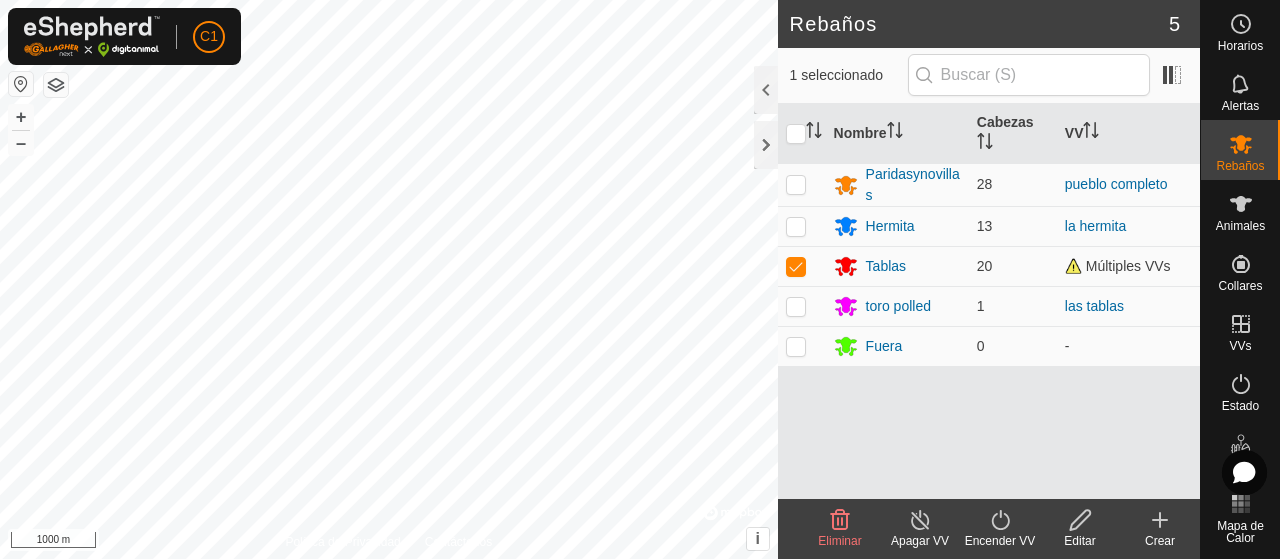 click 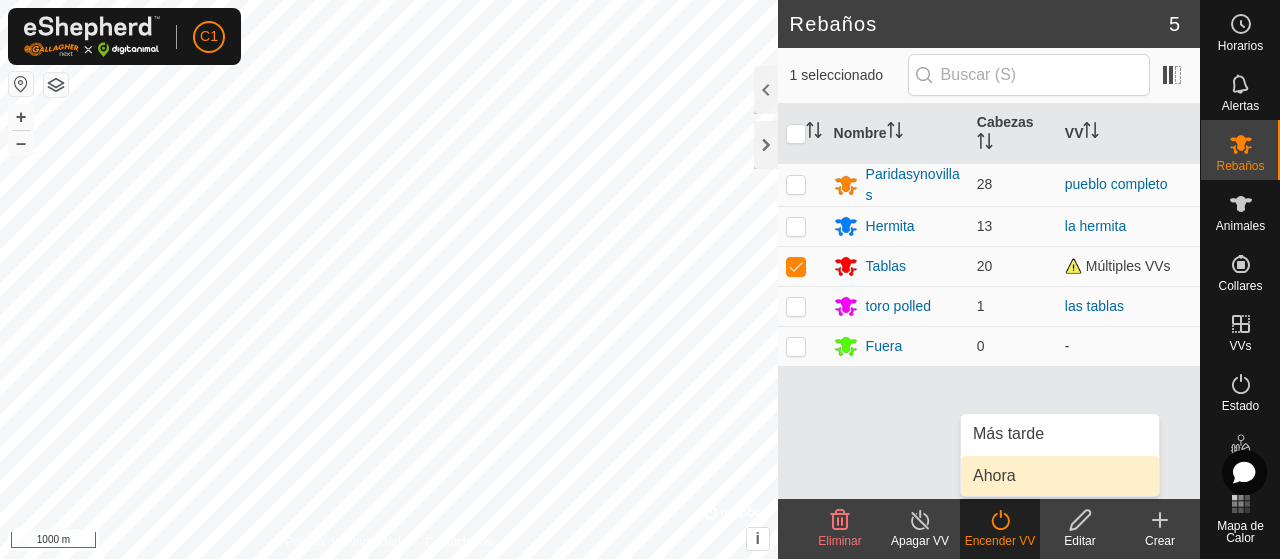 click on "Ahora" at bounding box center [1060, 476] 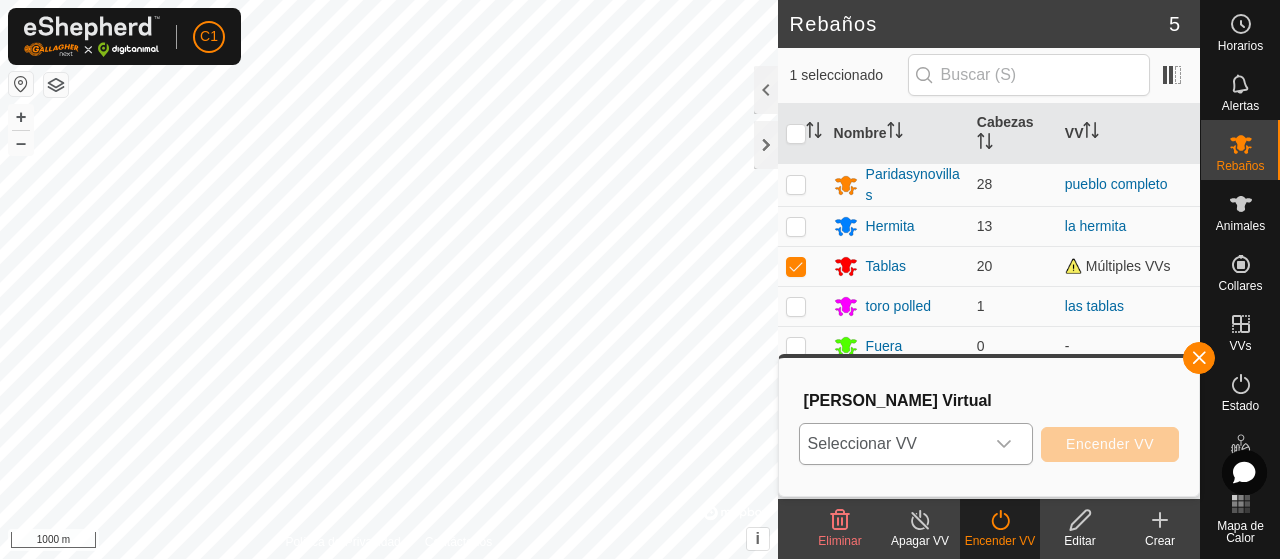 click 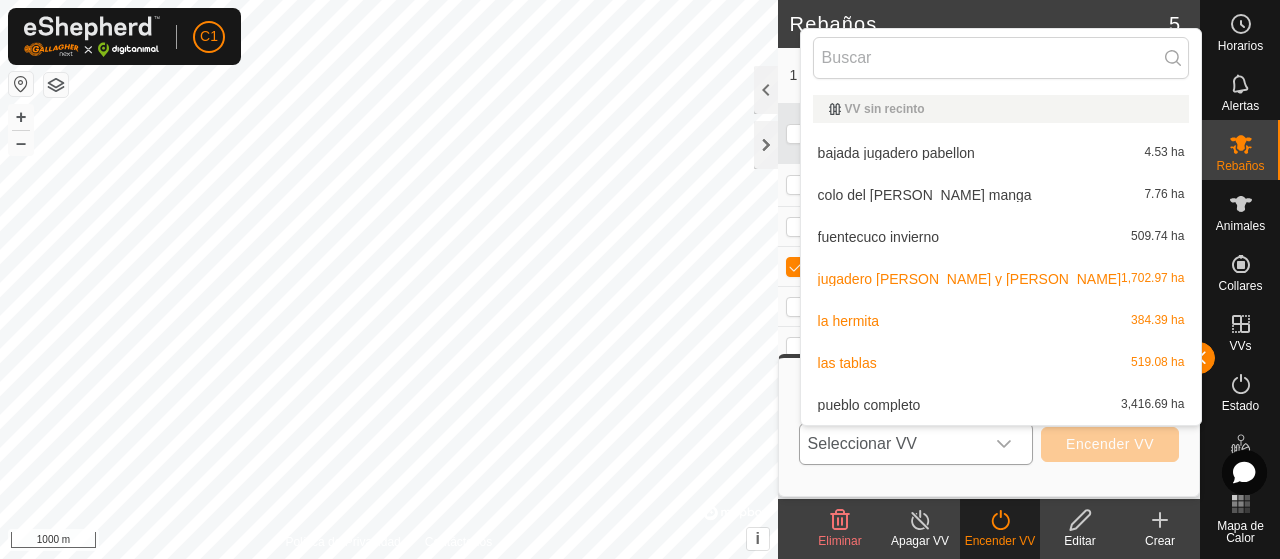 click on "las tablas  519.08 ha" at bounding box center (1001, 363) 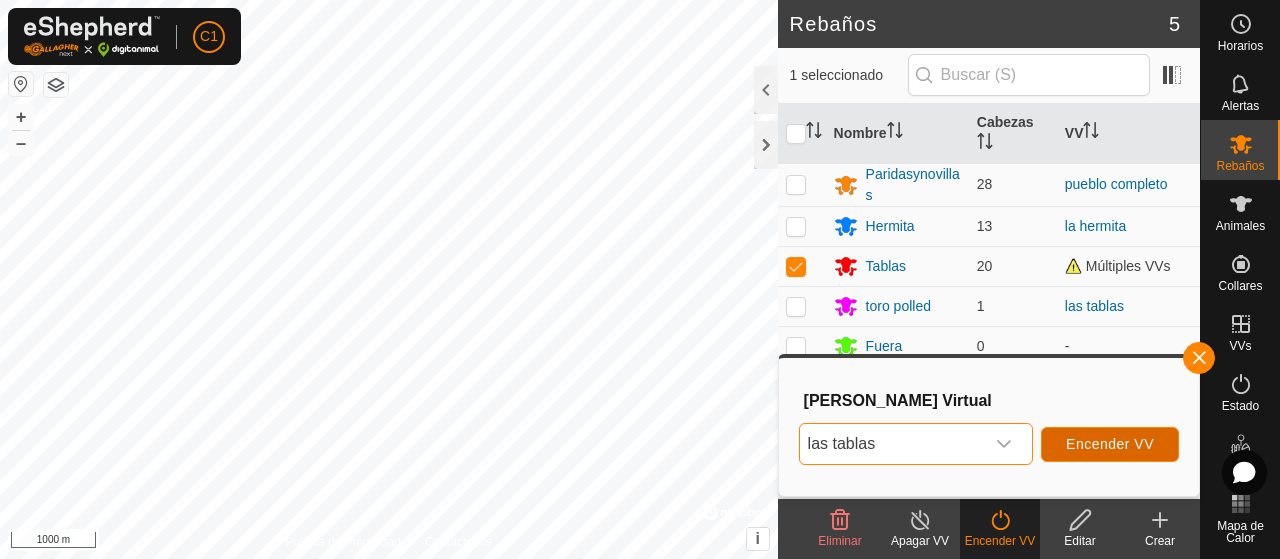 click on "Encender VV" at bounding box center [1110, 444] 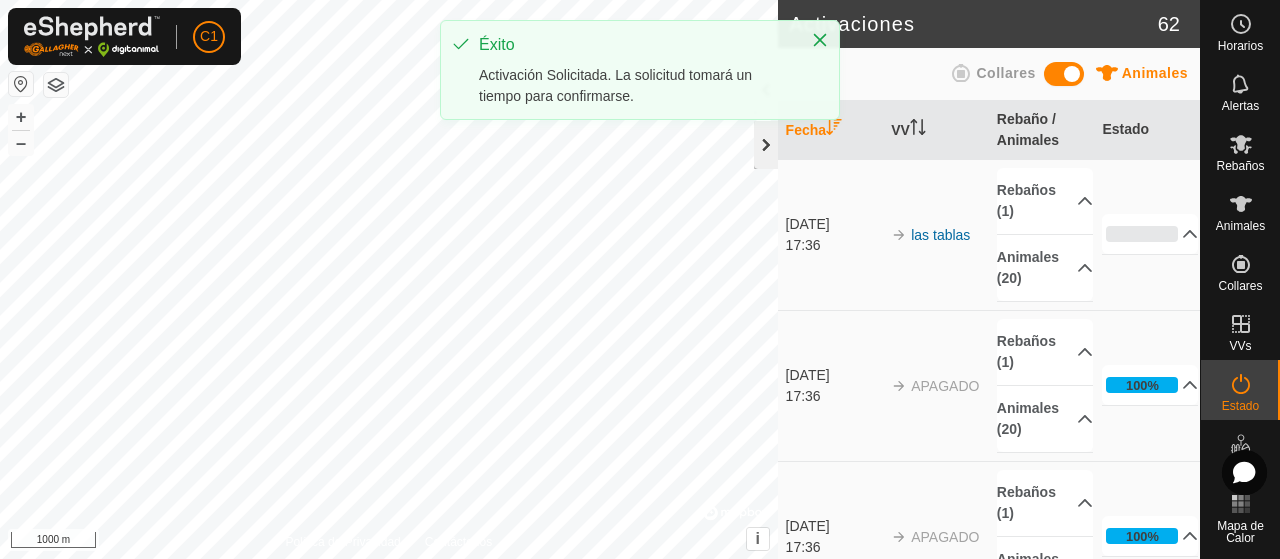 click 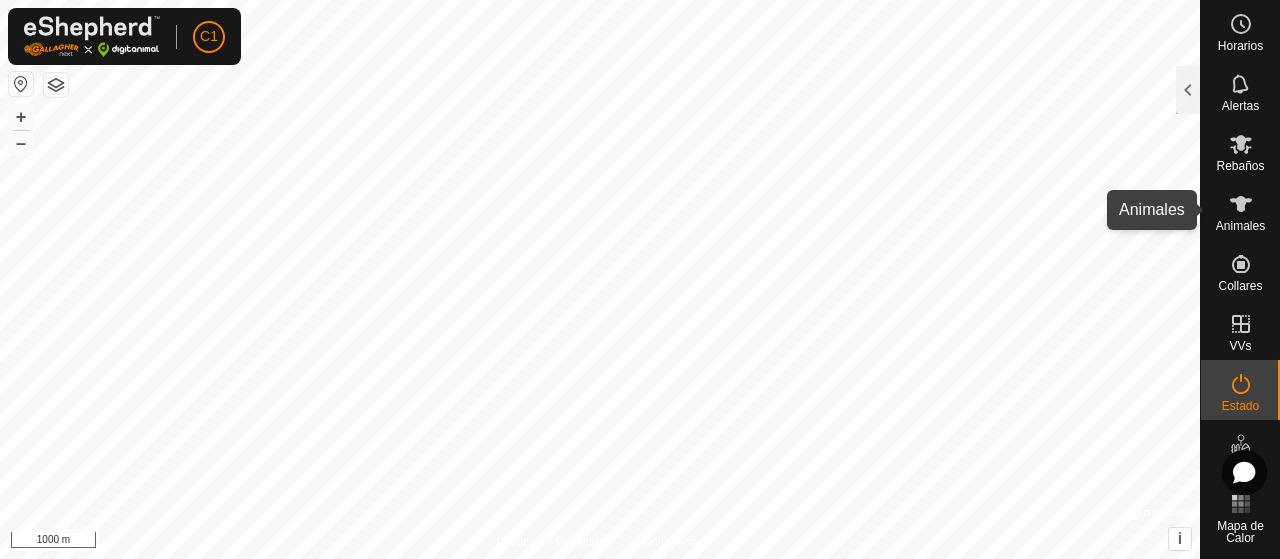 click on "Animales" at bounding box center [1240, 226] 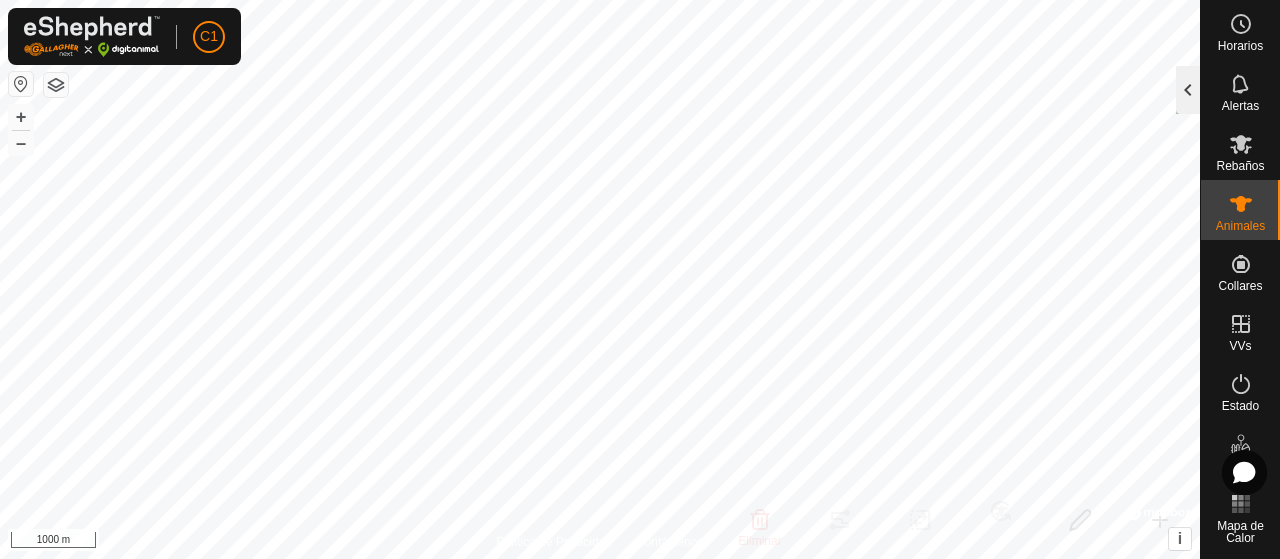 click 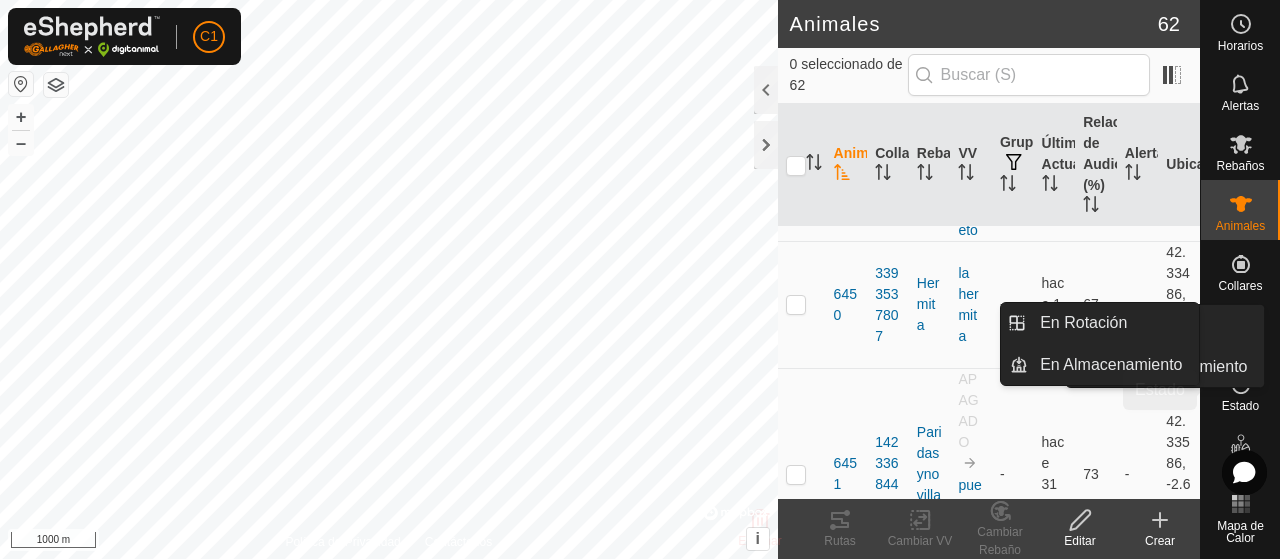 scroll, scrollTop: 3000, scrollLeft: 0, axis: vertical 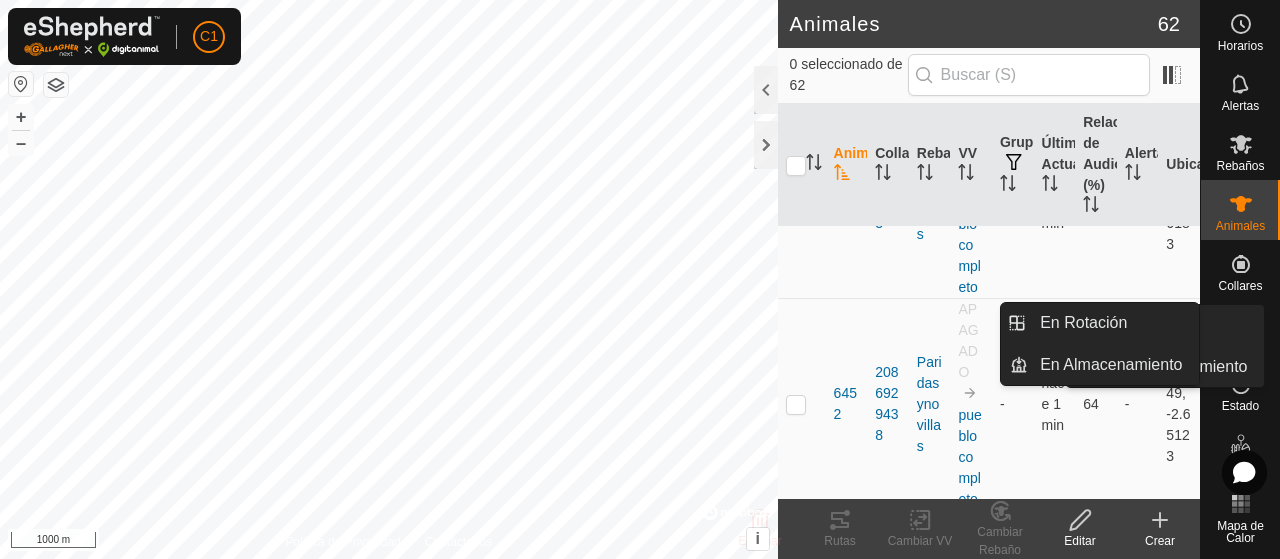 drag, startPoint x: 1222, startPoint y: 359, endPoint x: 1227, endPoint y: 324, distance: 35.35534 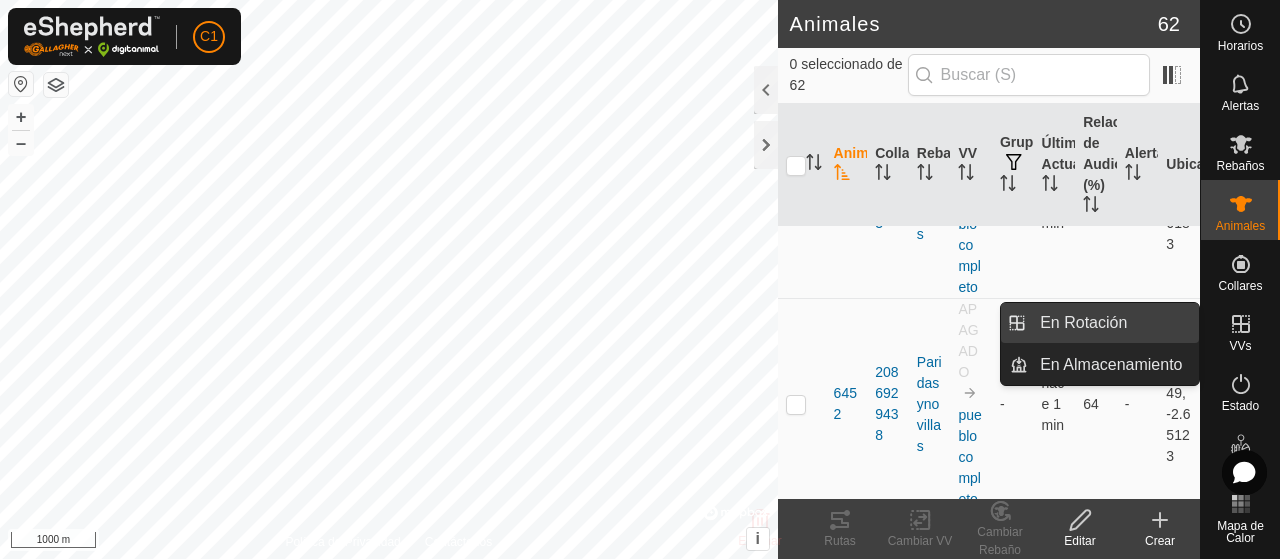 click on "En Rotación" at bounding box center (1113, 323) 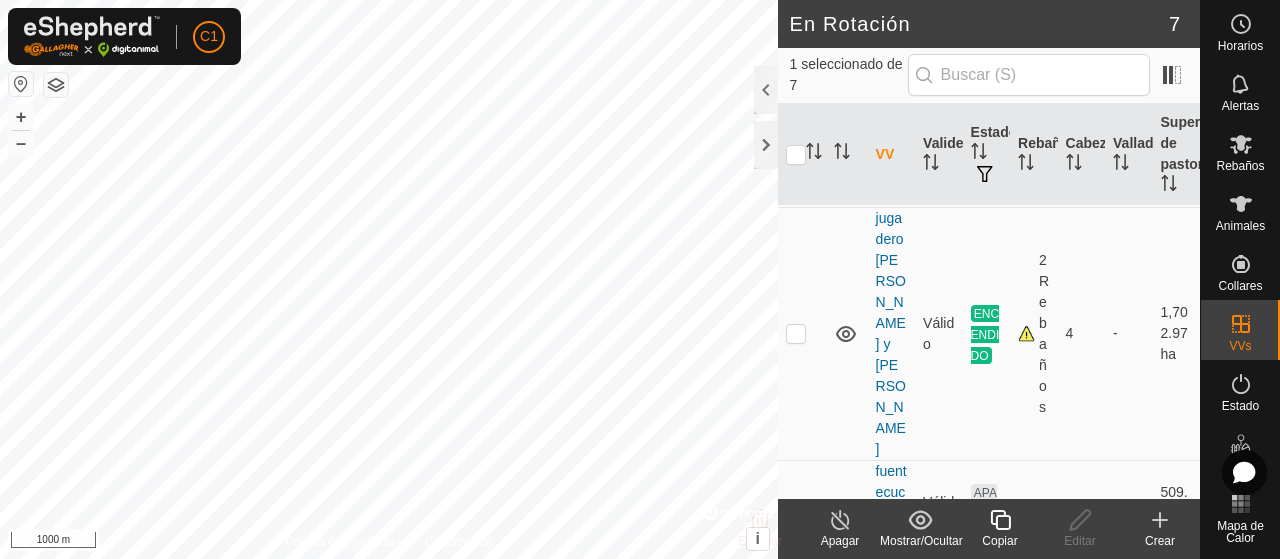 scroll, scrollTop: 500, scrollLeft: 0, axis: vertical 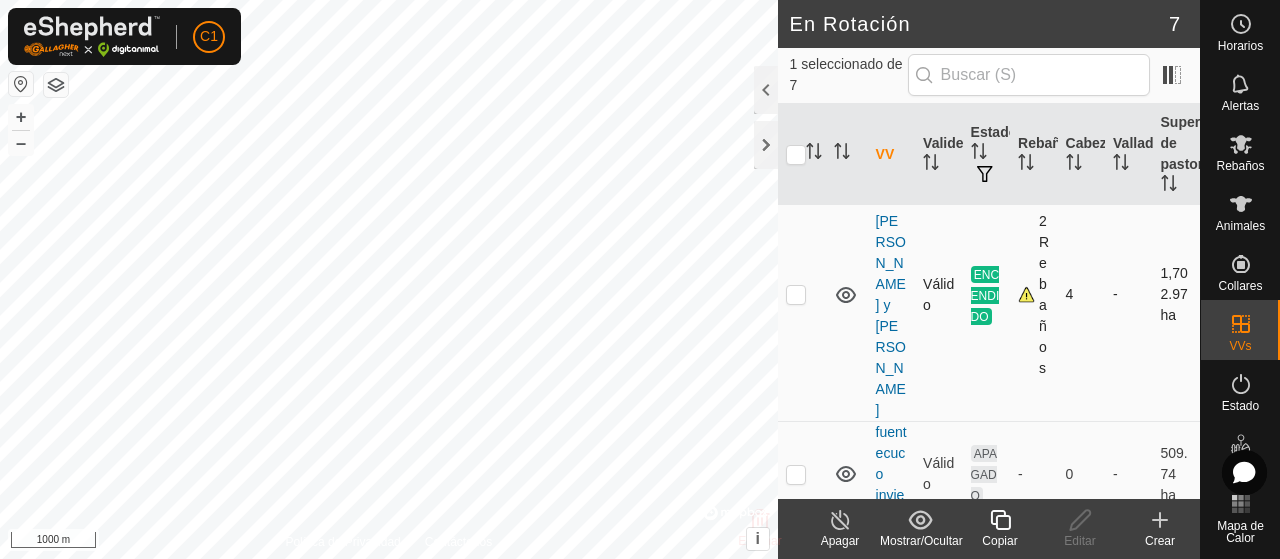 click at bounding box center (796, 294) 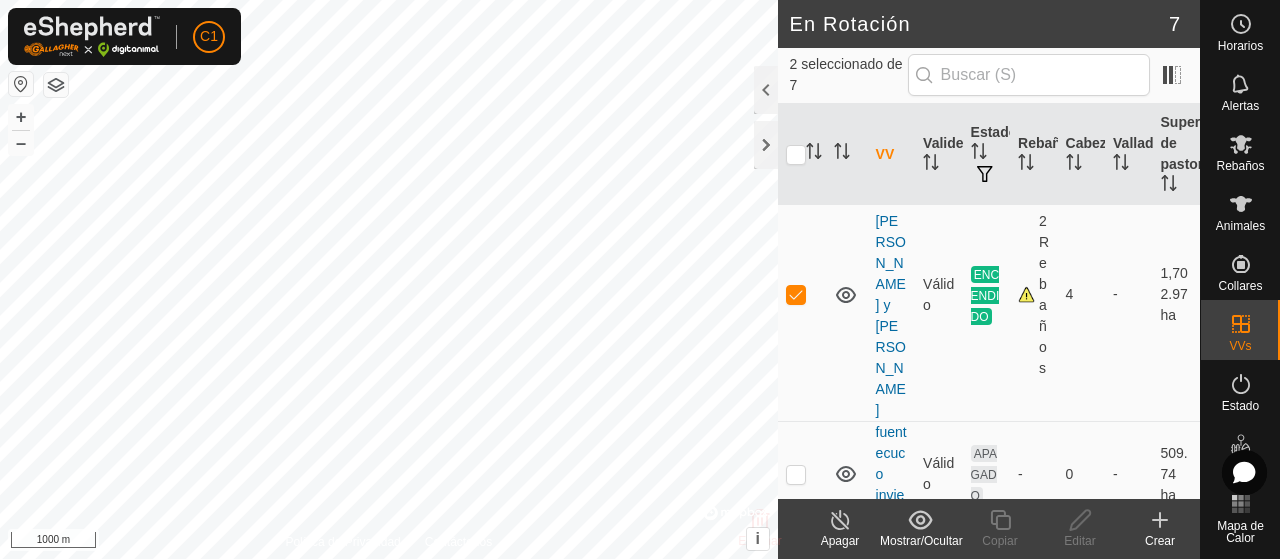click 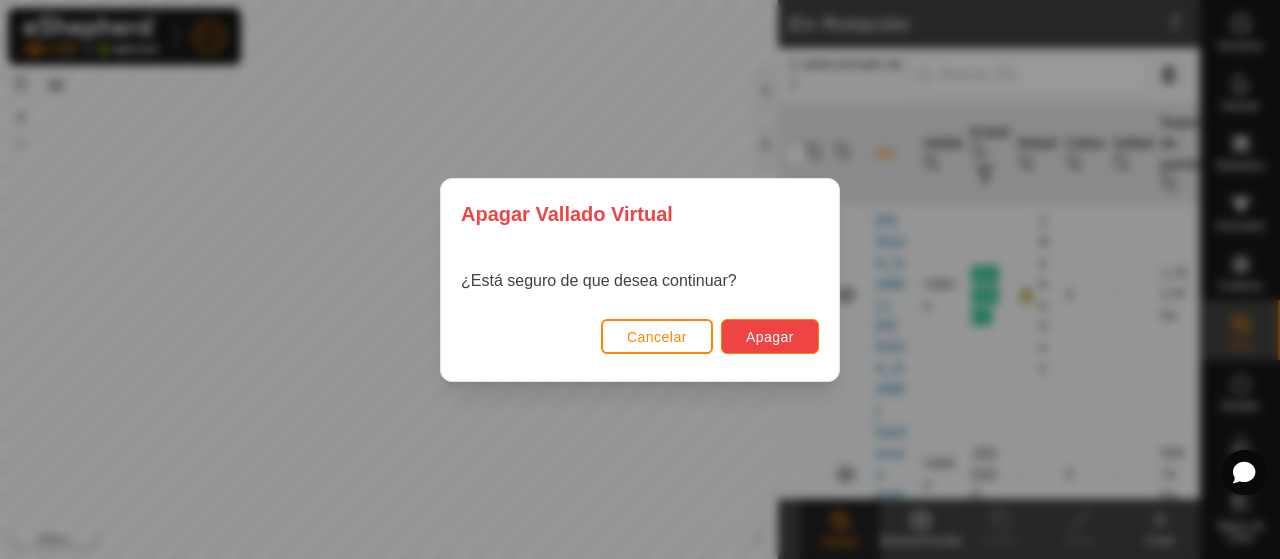 click on "Apagar" at bounding box center (770, 337) 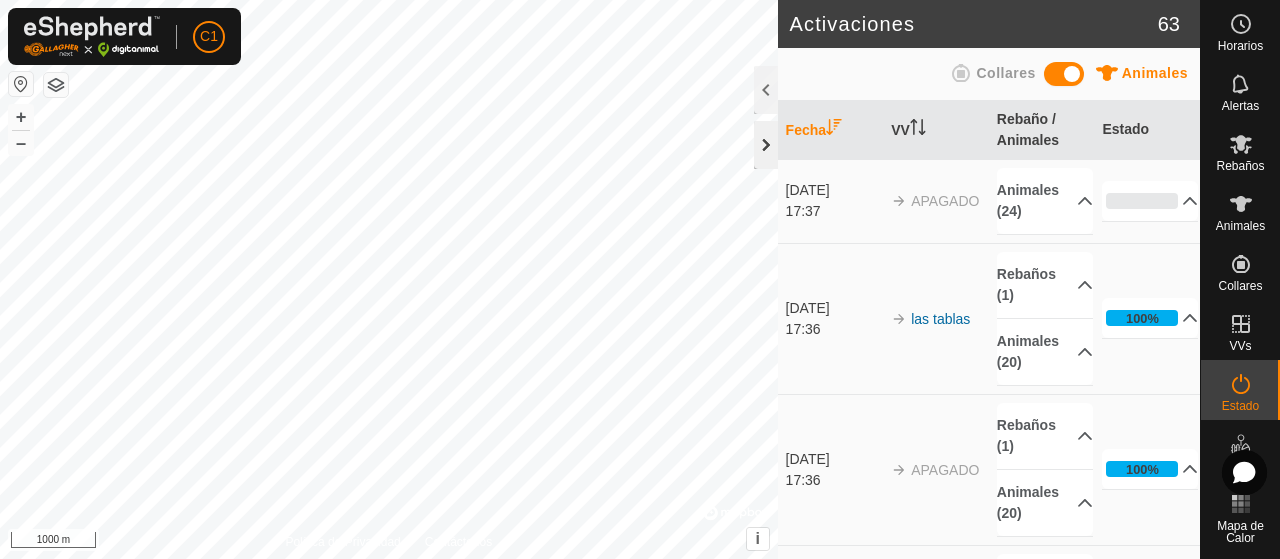 click 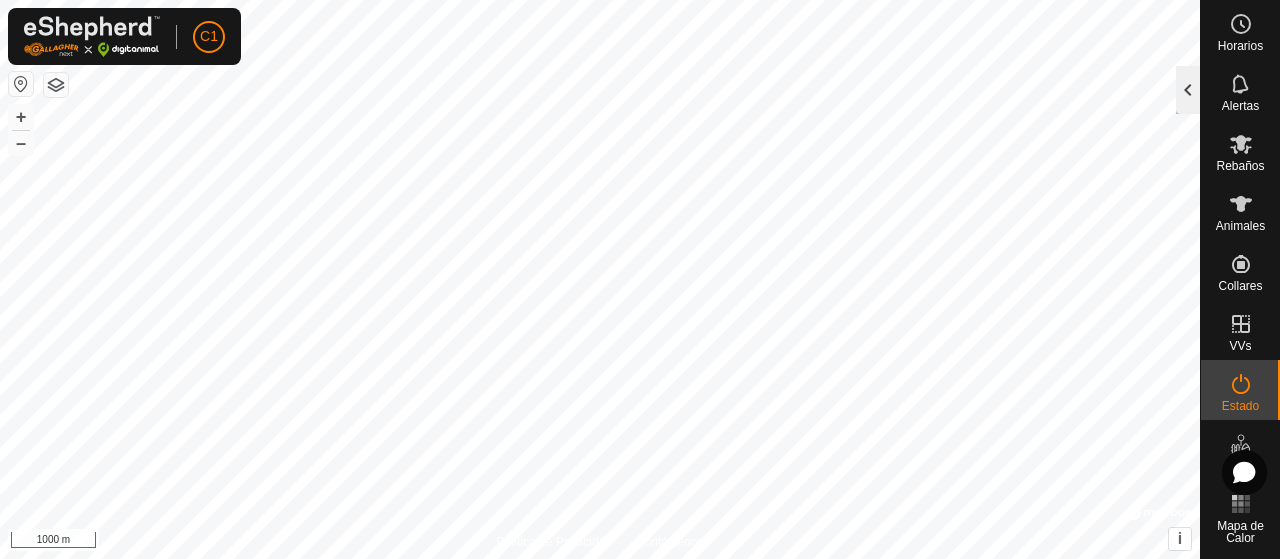 click 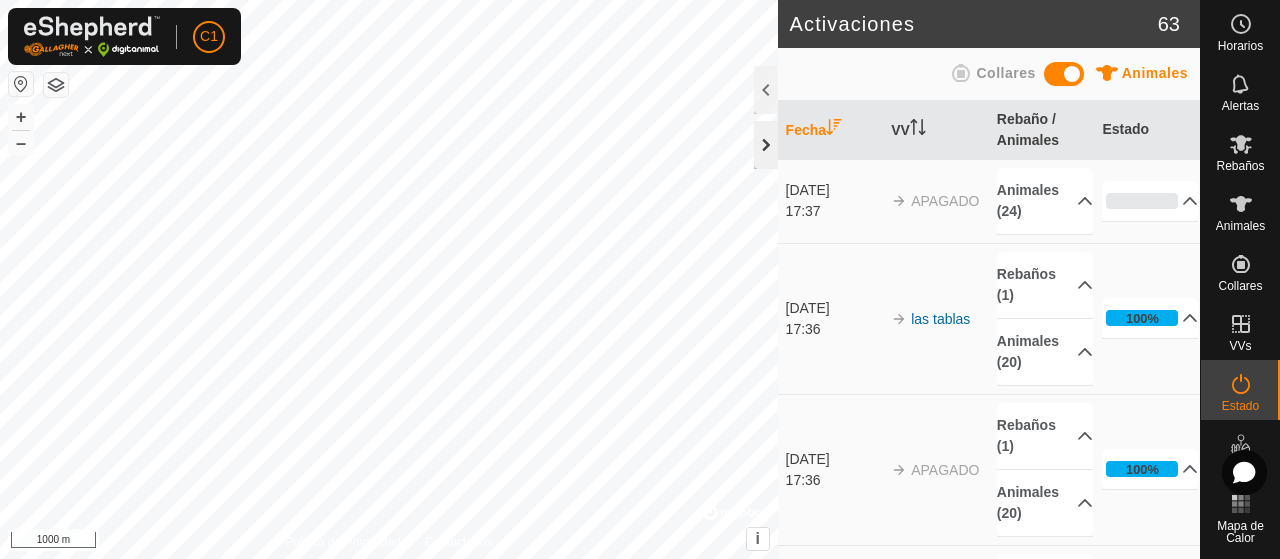 click 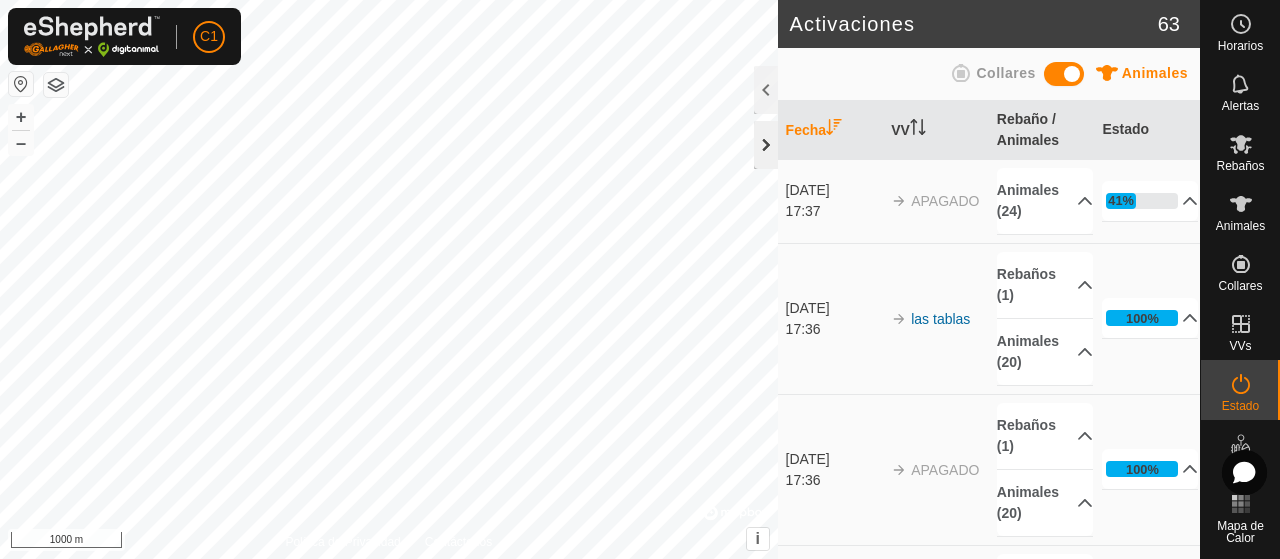 scroll, scrollTop: 0, scrollLeft: 0, axis: both 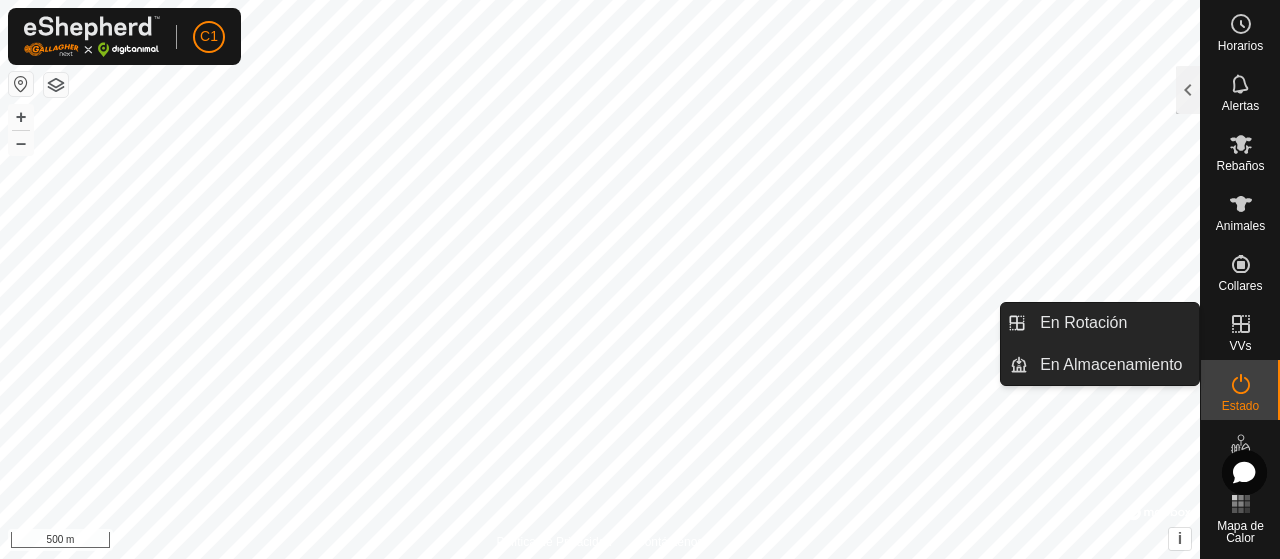 click 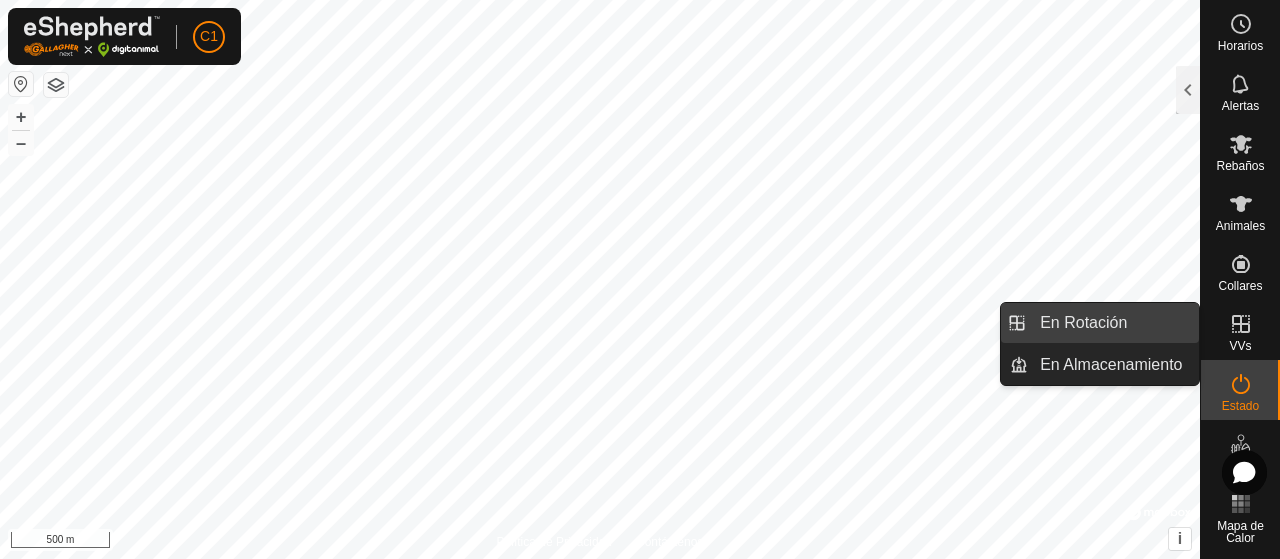click on "En Rotación" at bounding box center (1113, 323) 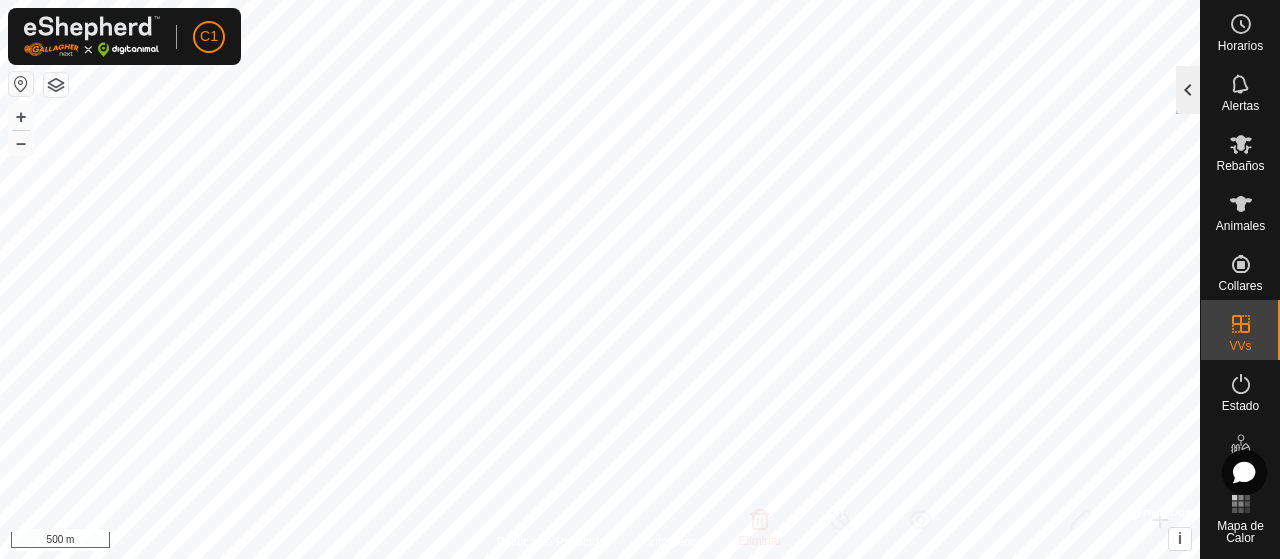 click 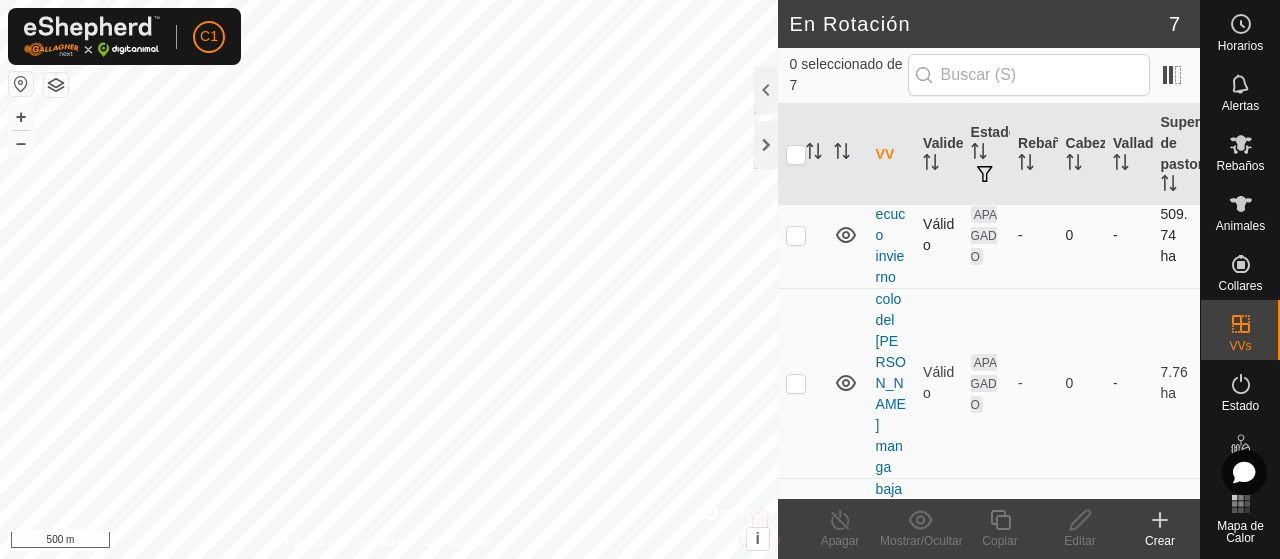 scroll, scrollTop: 636, scrollLeft: 0, axis: vertical 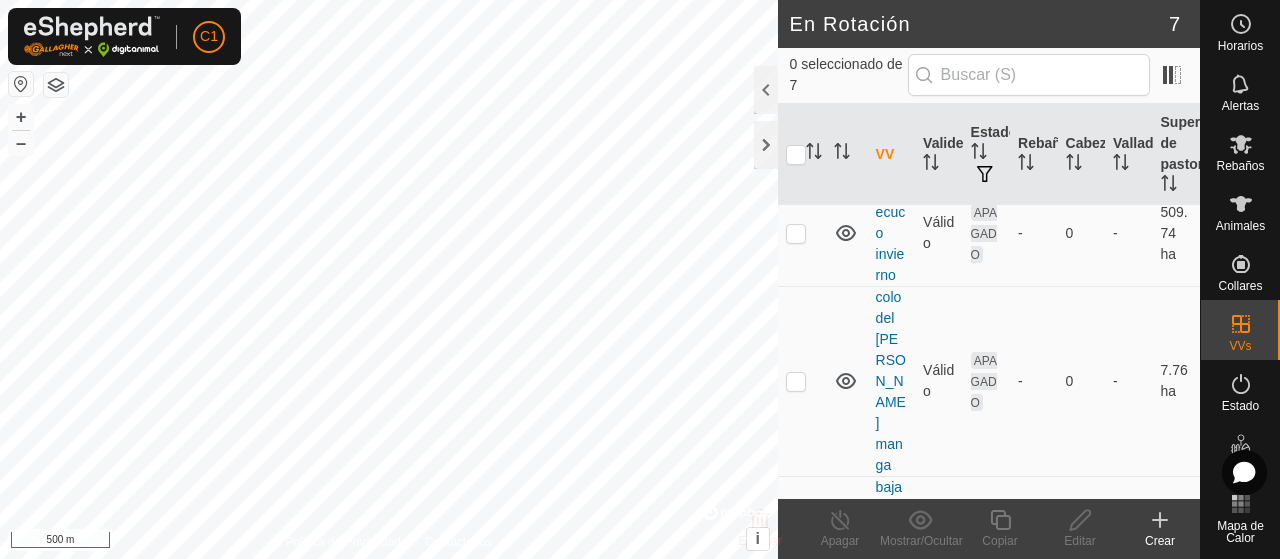 click at bounding box center (796, 539) 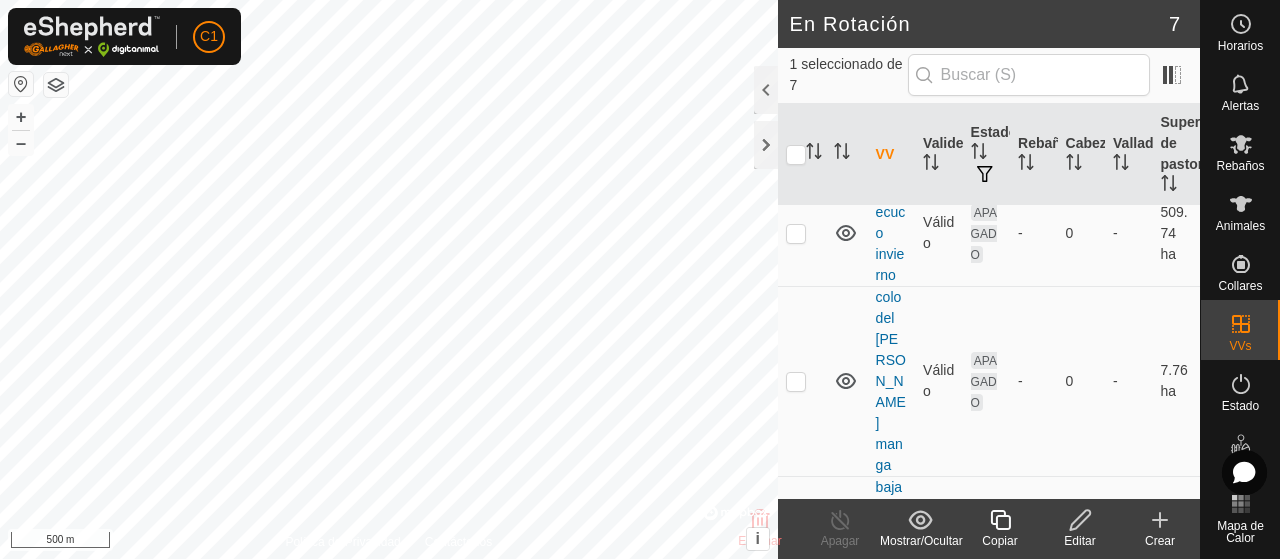 click at bounding box center [796, 539] 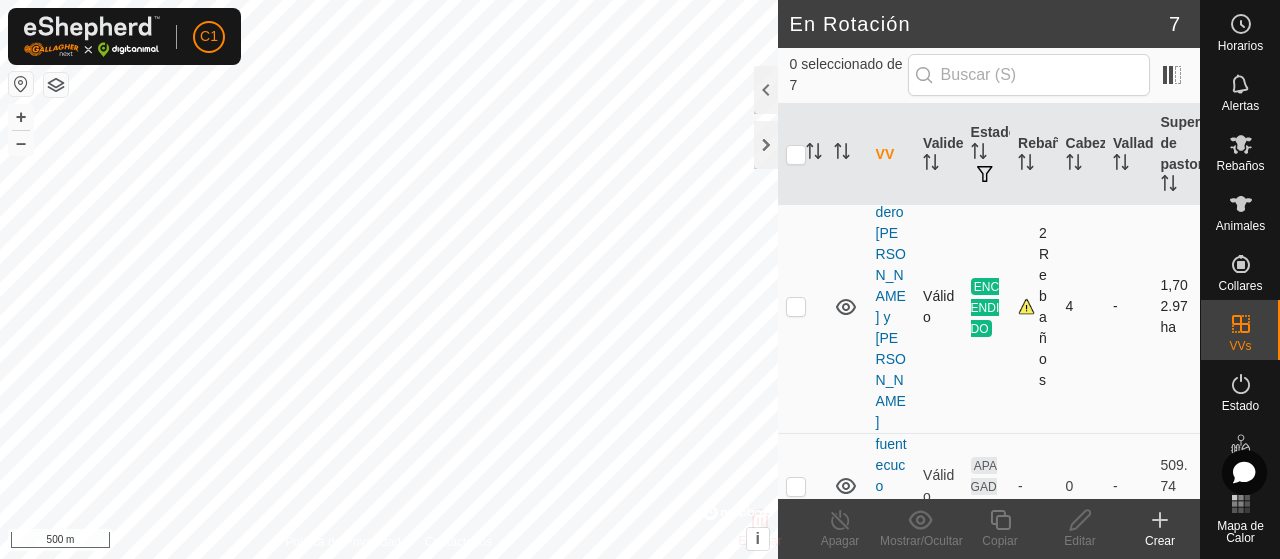 scroll, scrollTop: 336, scrollLeft: 0, axis: vertical 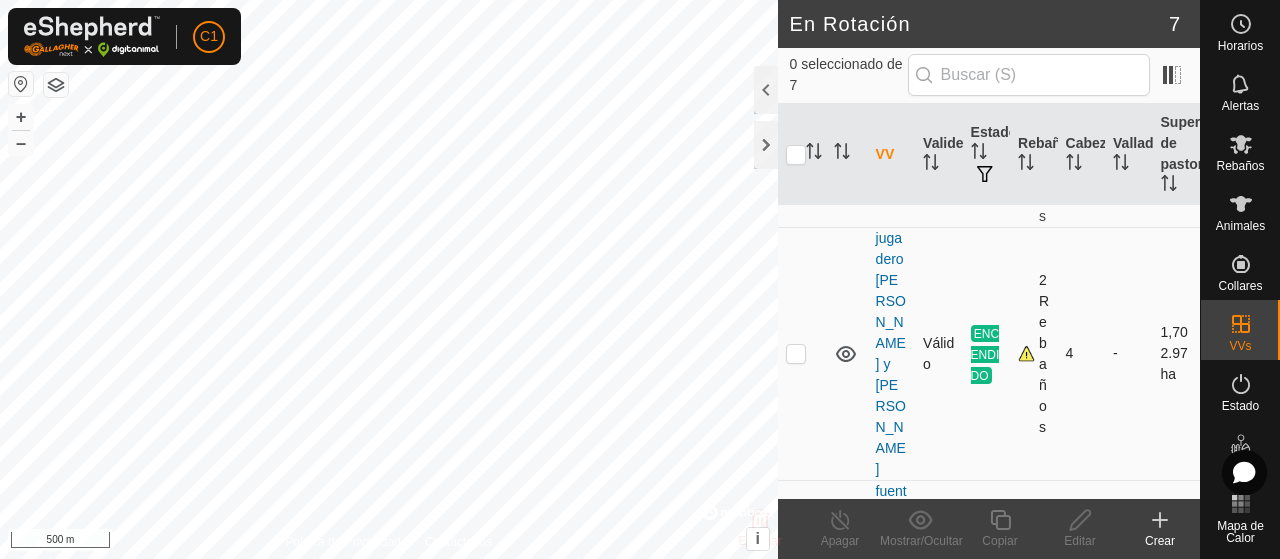 click at bounding box center [796, 353] 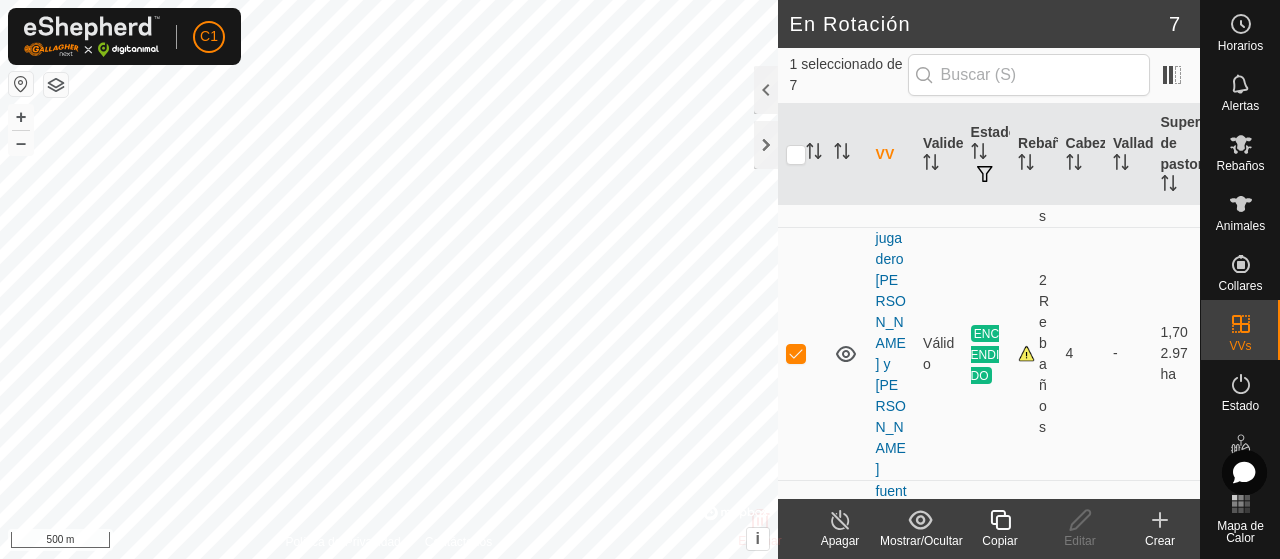 click 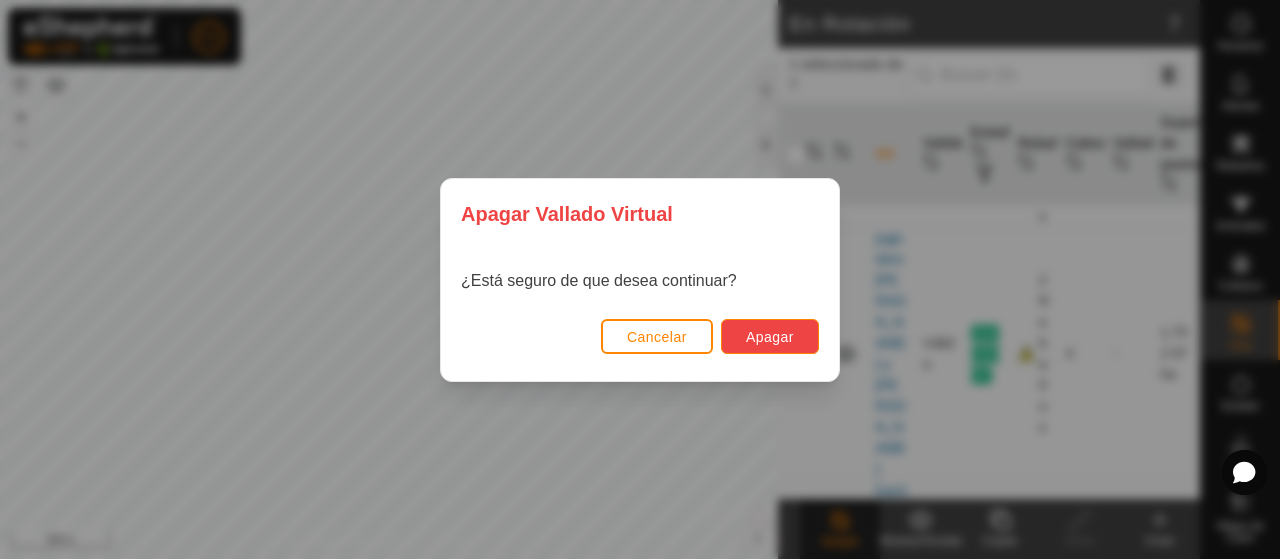 click on "Apagar" at bounding box center [770, 337] 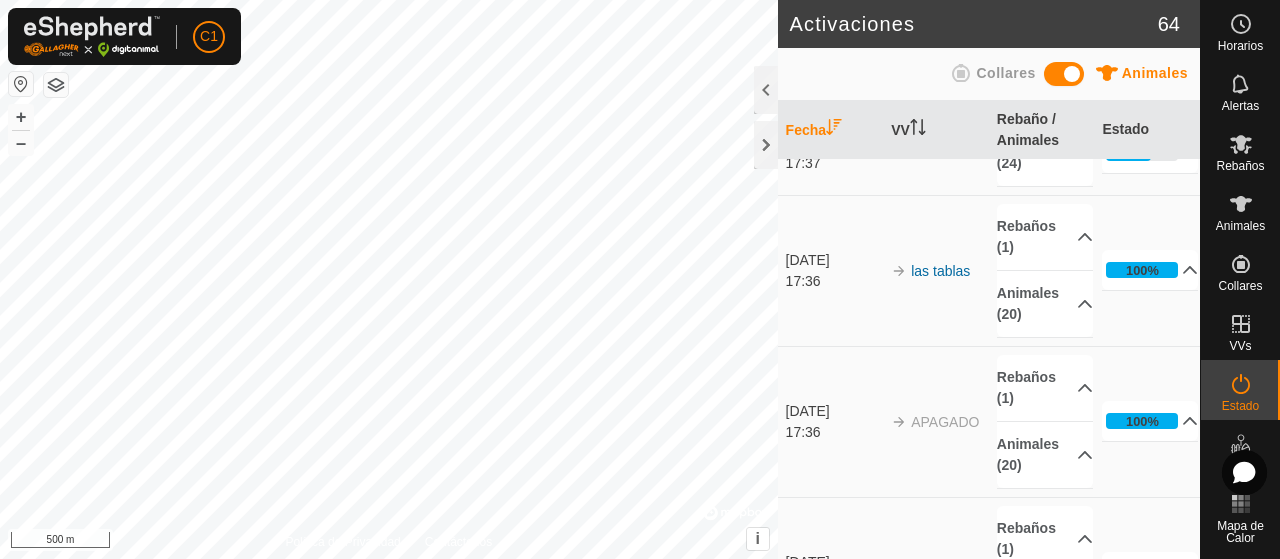 scroll, scrollTop: 0, scrollLeft: 0, axis: both 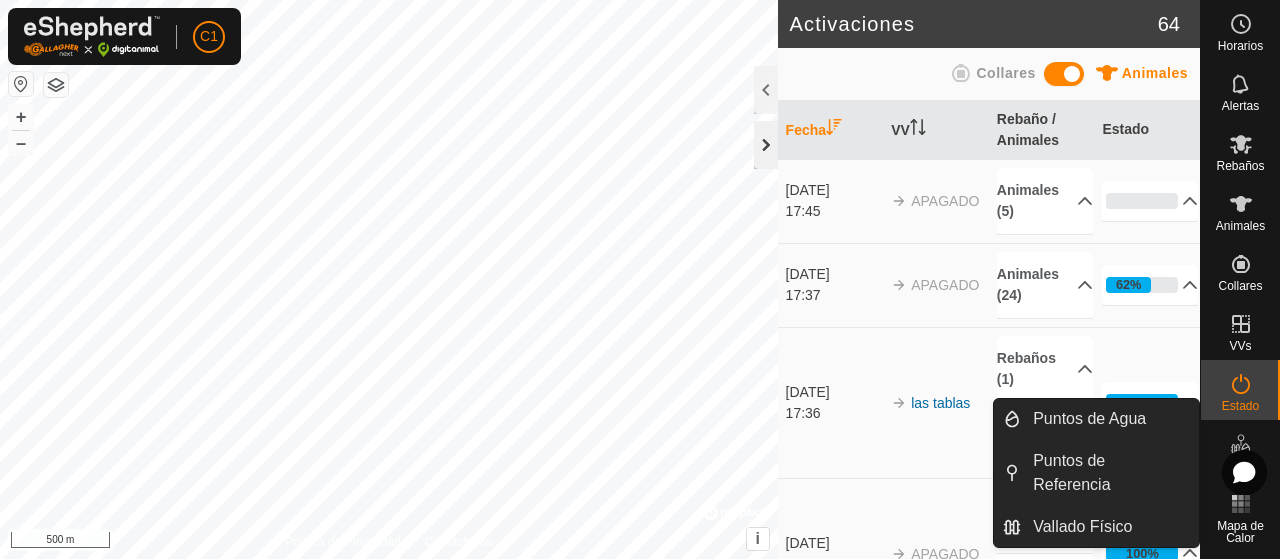 click 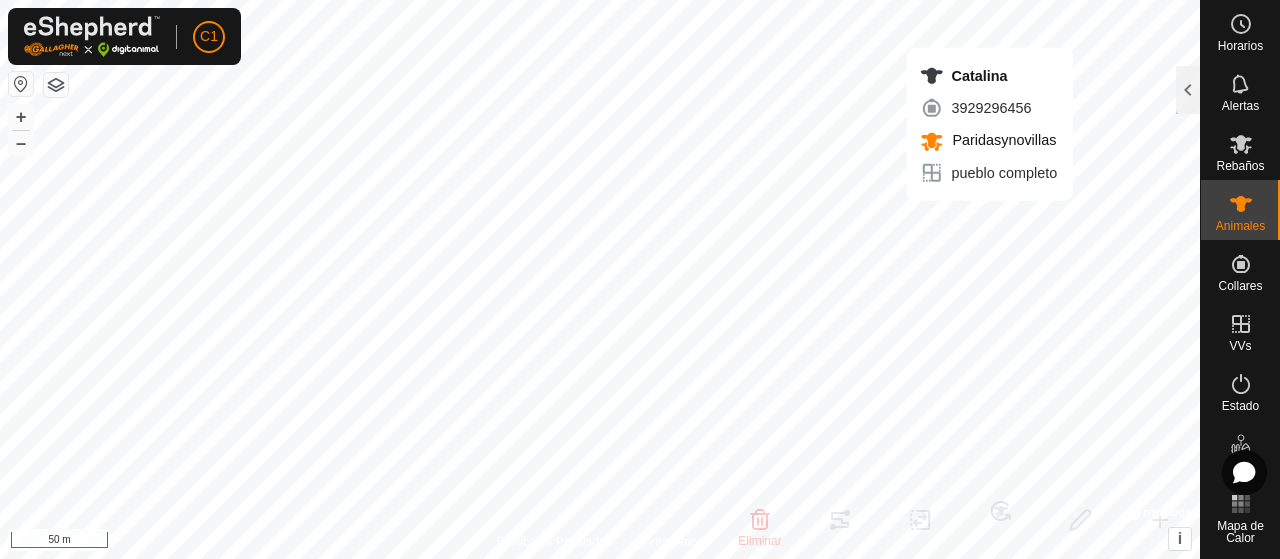 checkbox on "true" 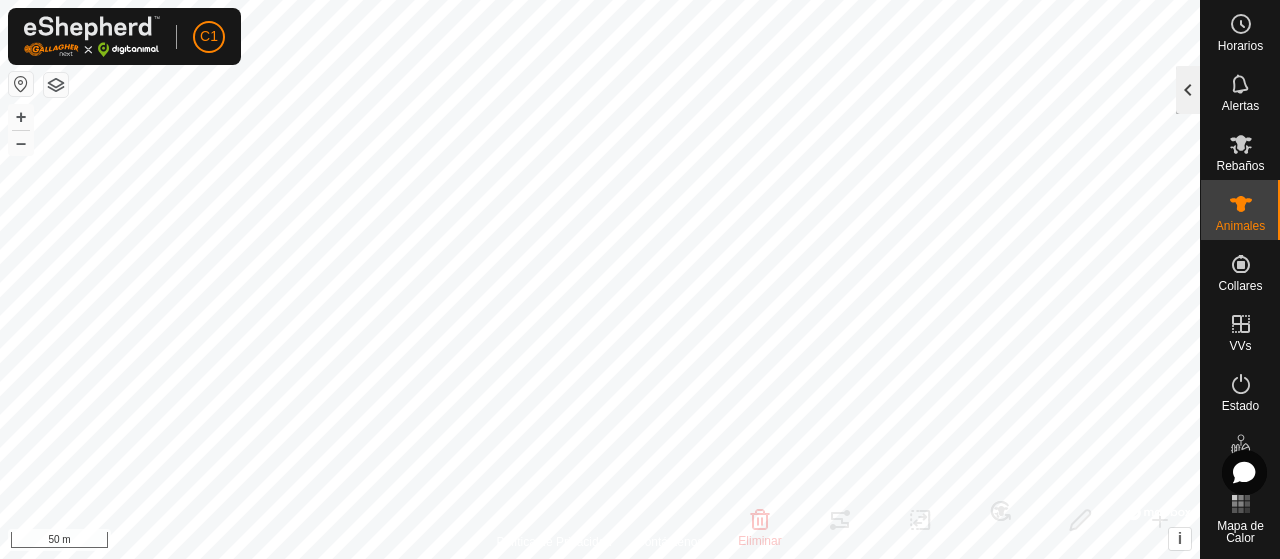click 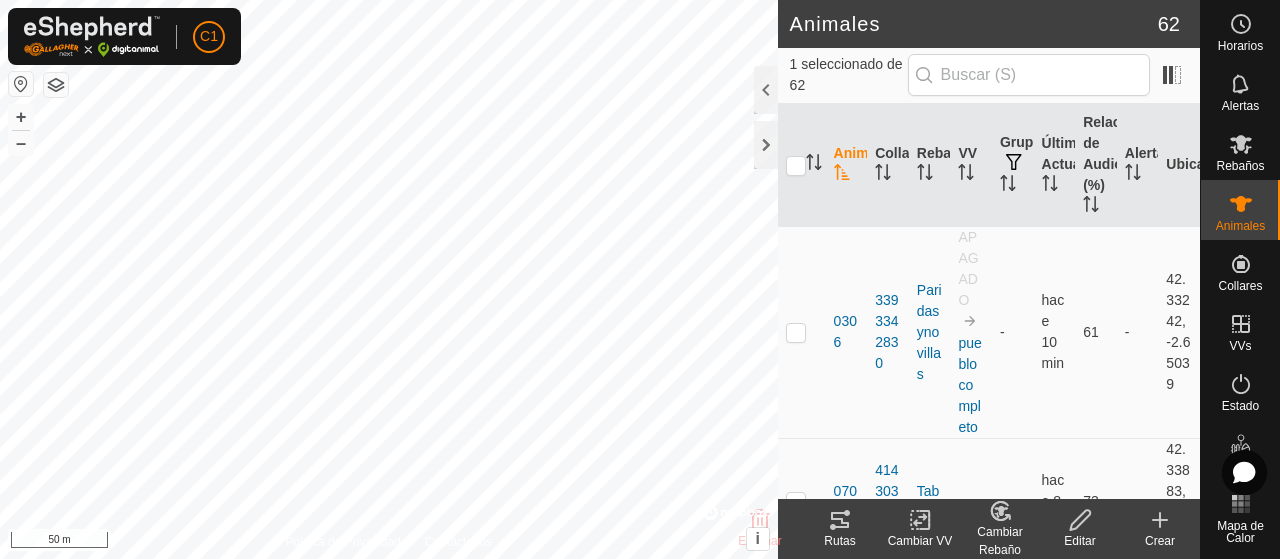 click 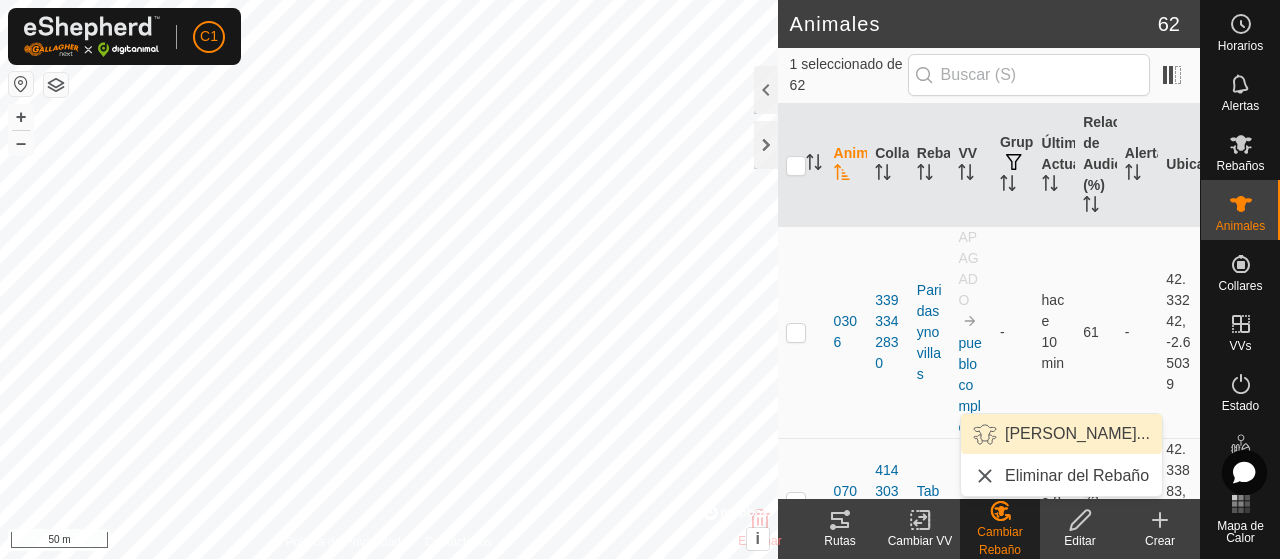 click on "[PERSON_NAME]..." at bounding box center [1061, 434] 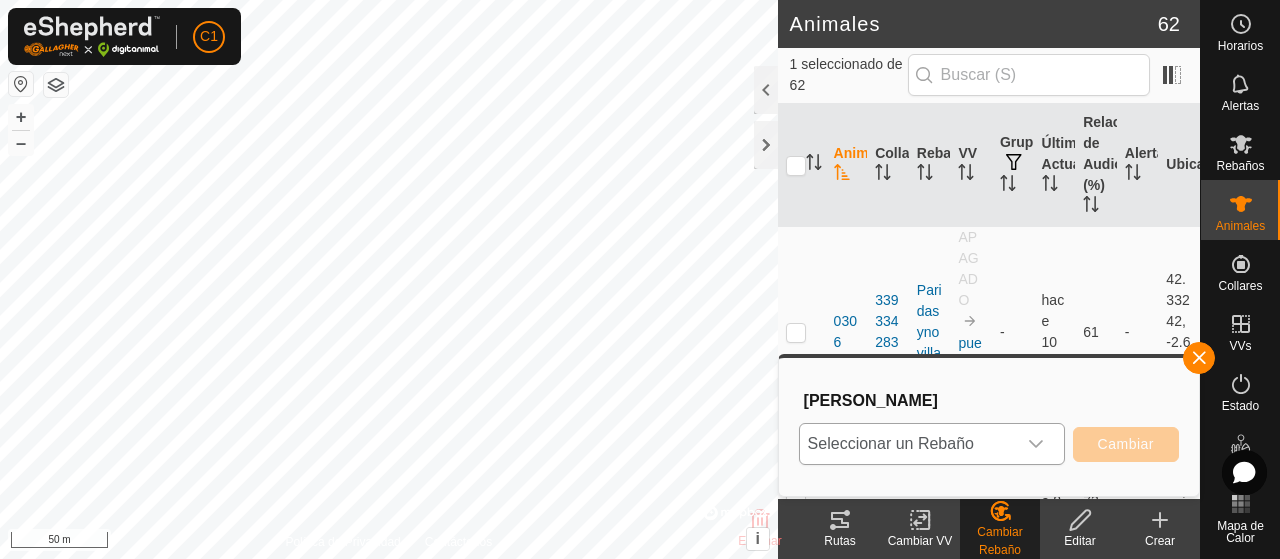 click at bounding box center [1036, 444] 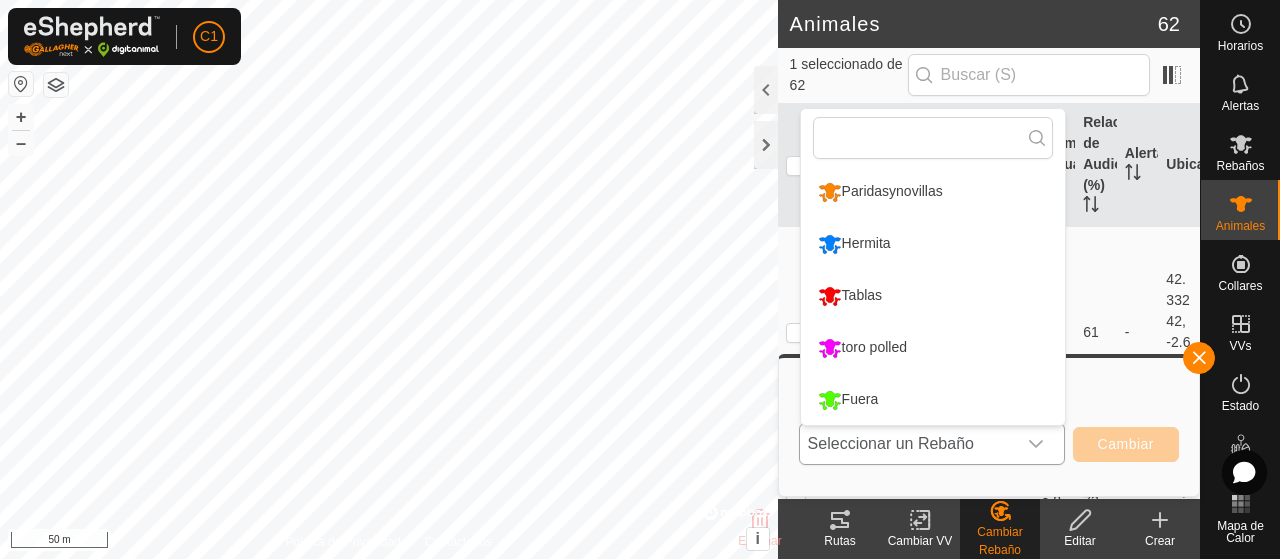 click on "Tablas" at bounding box center [933, 296] 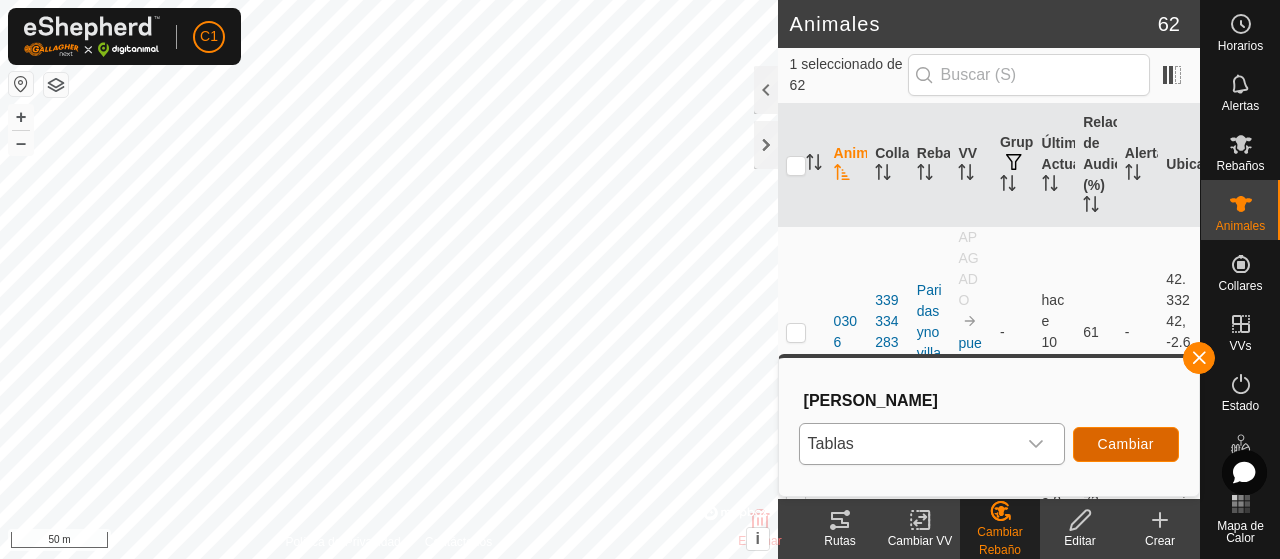 click on "Cambiar" at bounding box center (1126, 444) 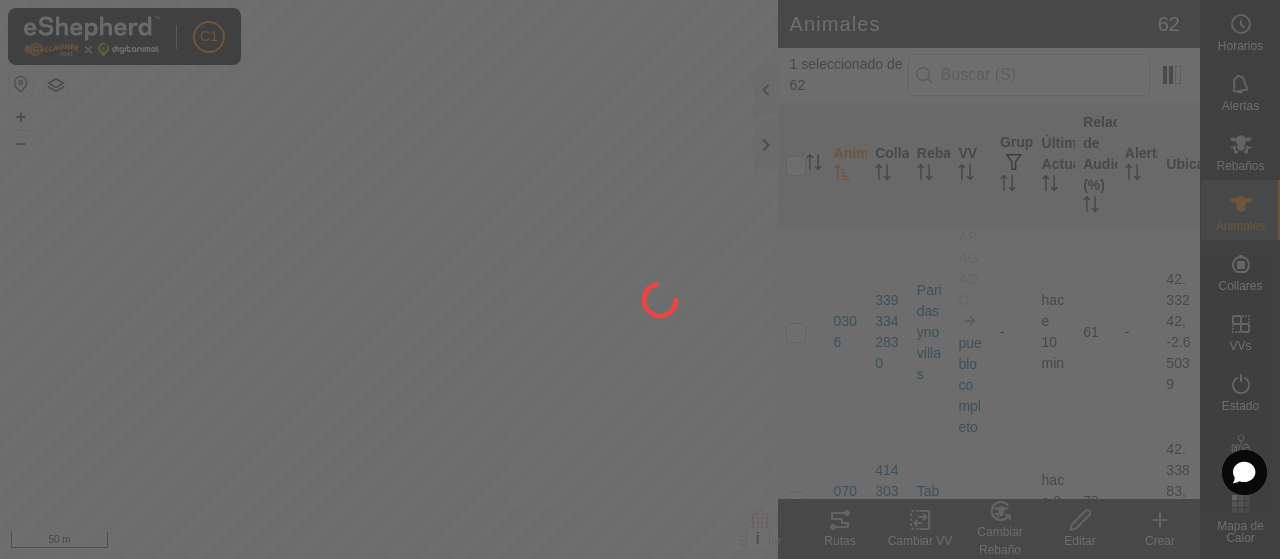 checkbox on "false" 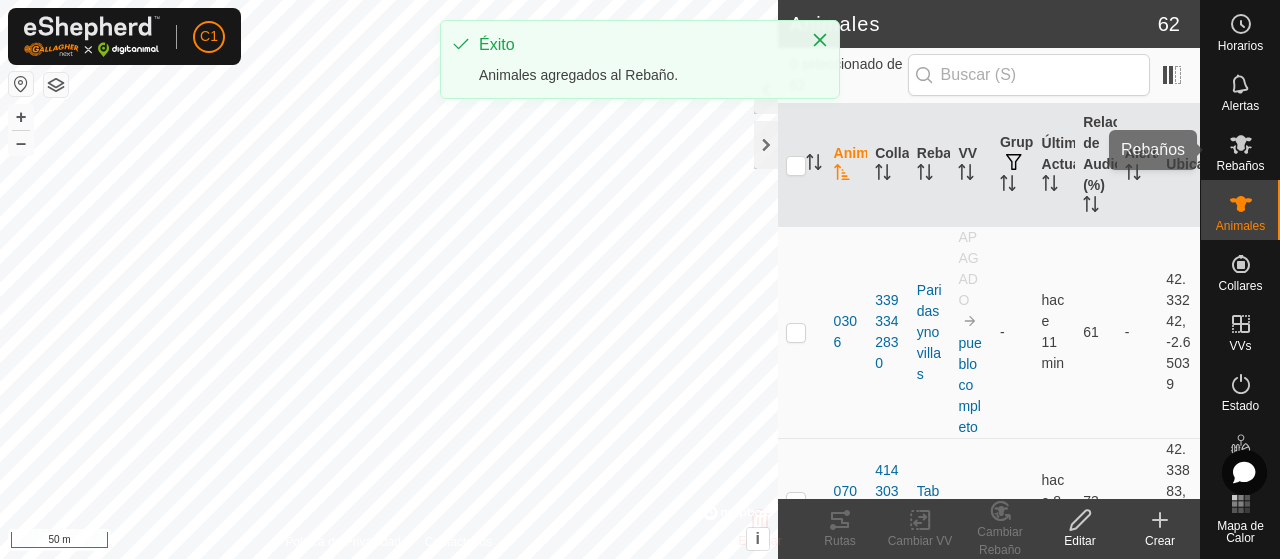 click 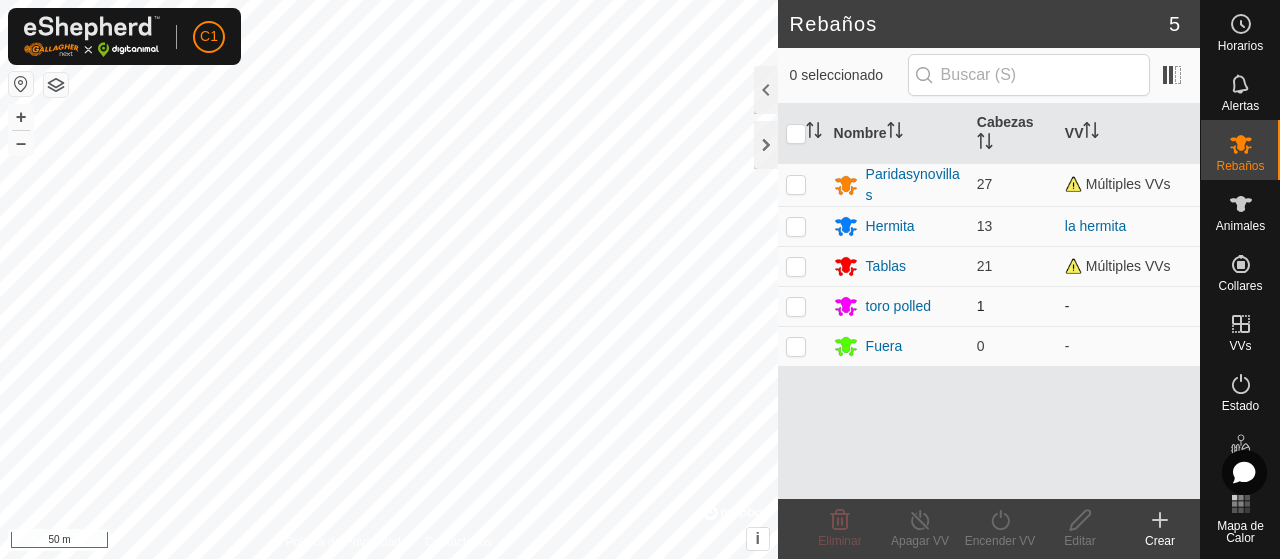 click at bounding box center [796, 306] 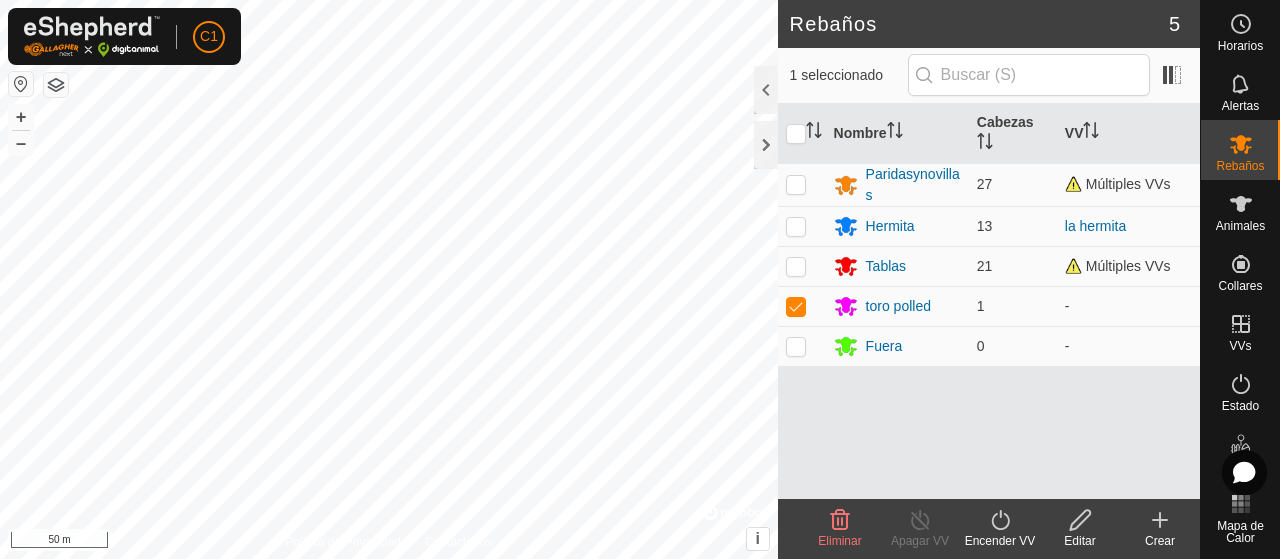 click 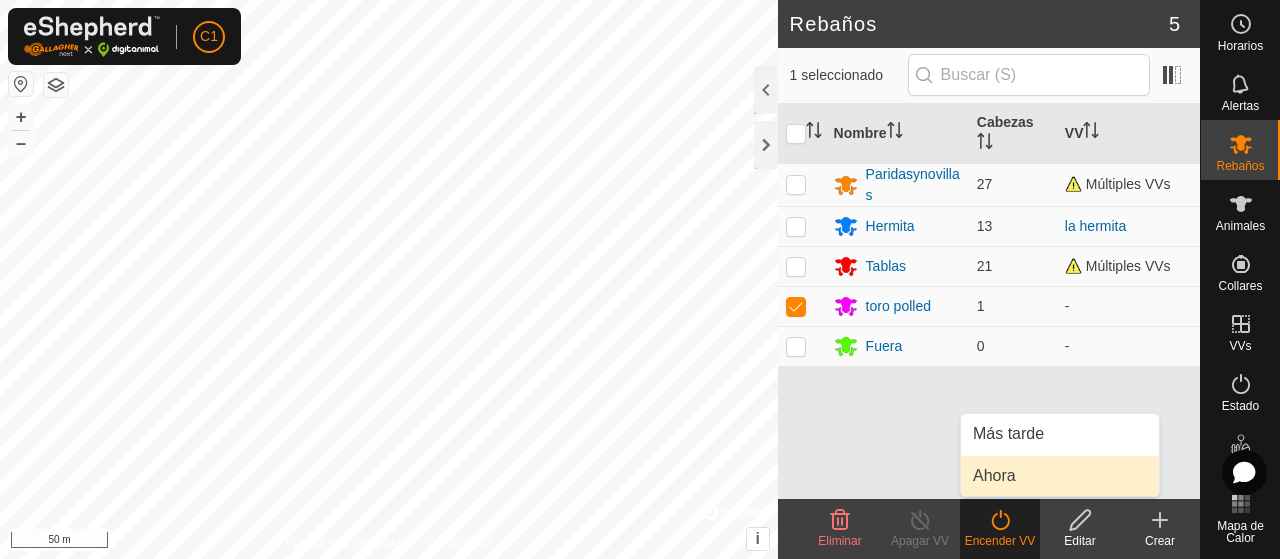click on "Ahora" at bounding box center (1060, 476) 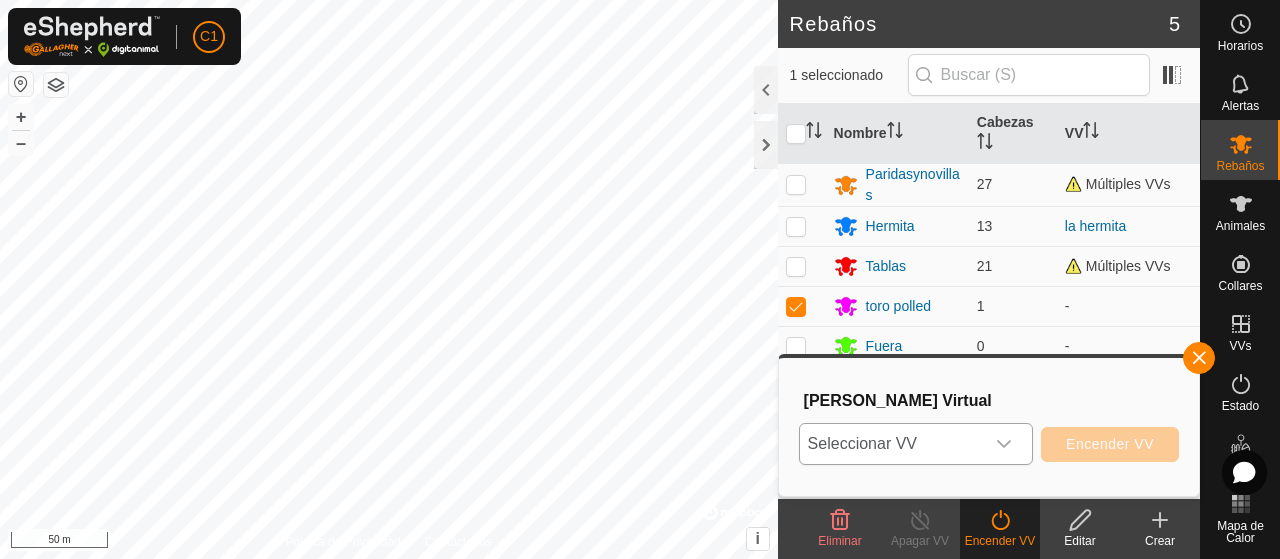 click at bounding box center (1004, 444) 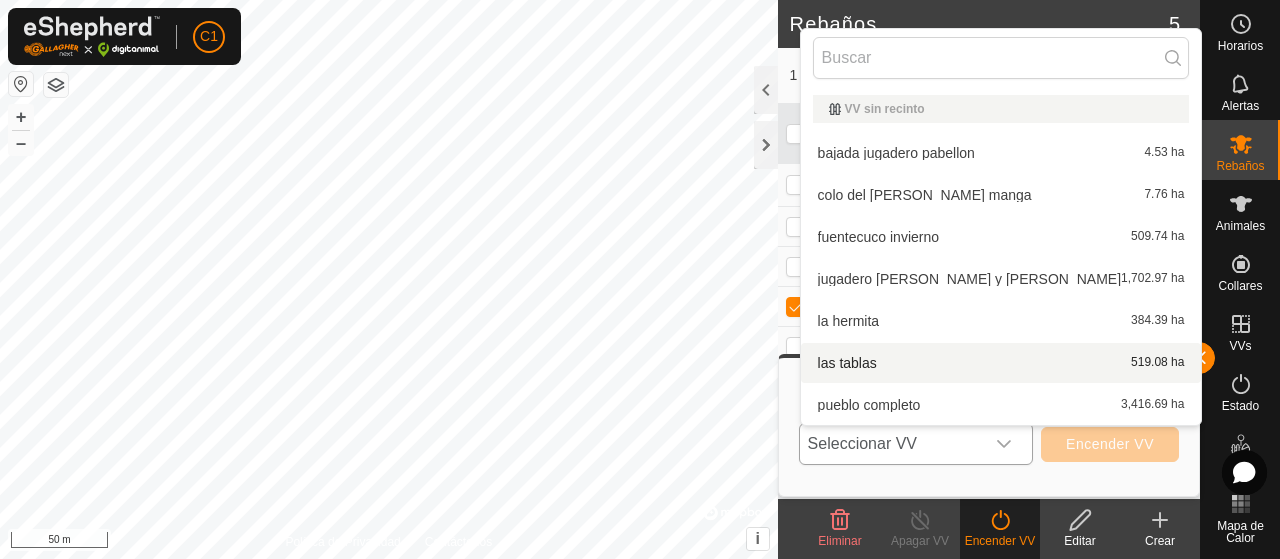 click on "las tablas  519.08 ha" at bounding box center [1001, 363] 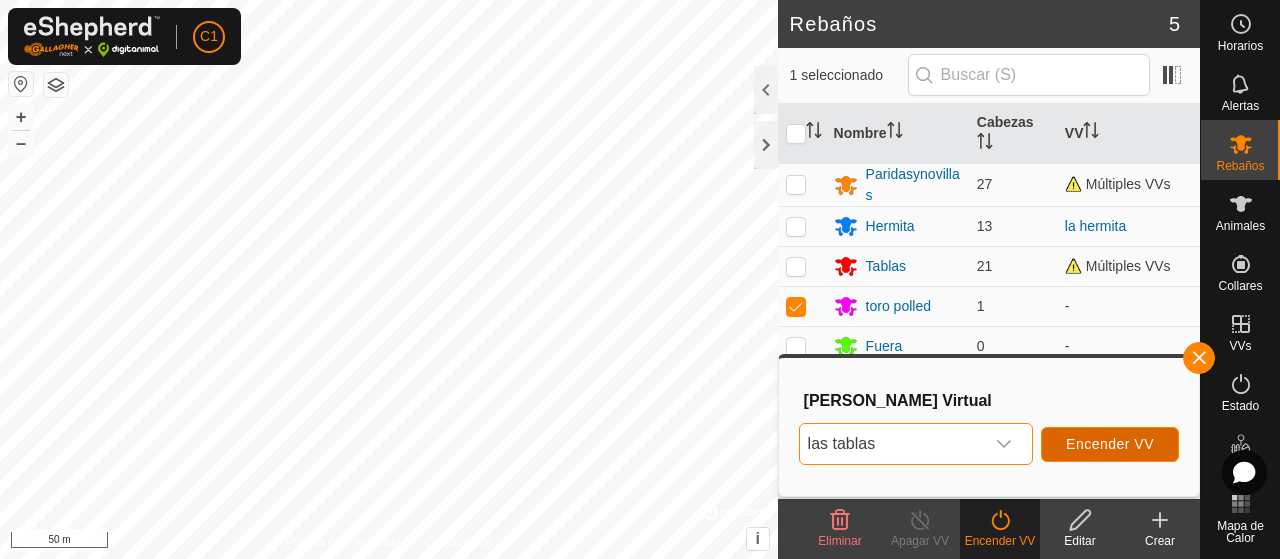 click on "Encender VV" at bounding box center (1110, 444) 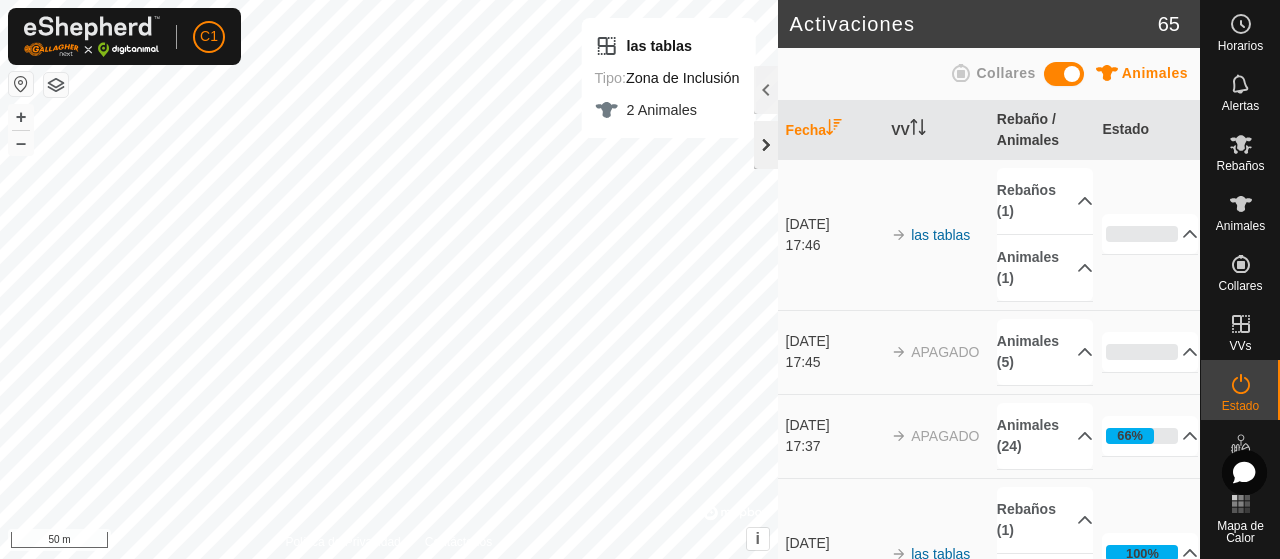 click 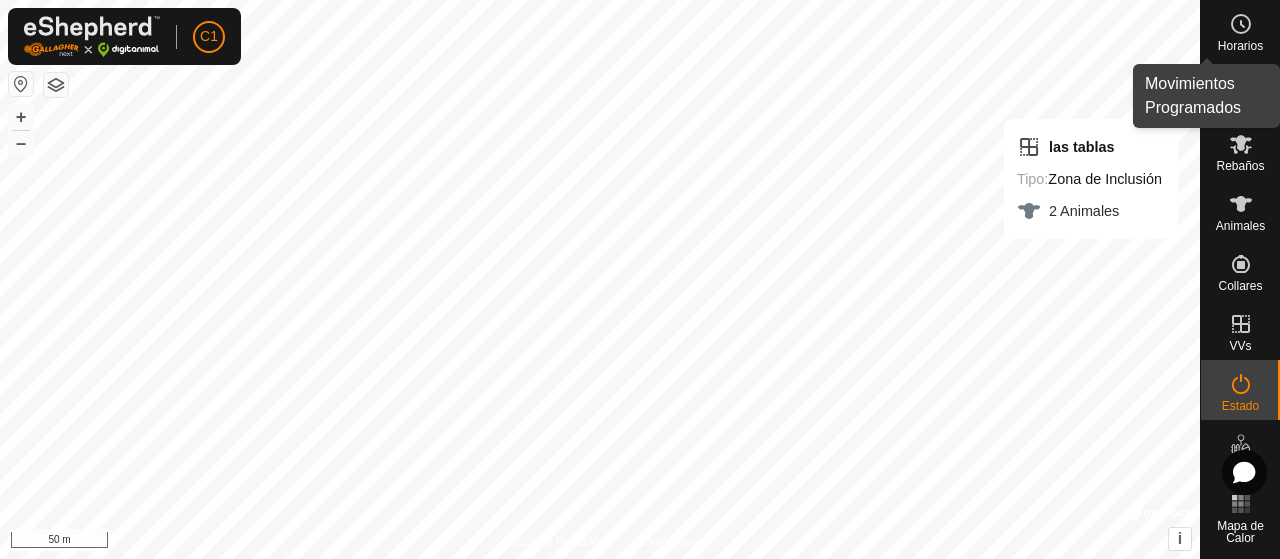 click at bounding box center [1241, 24] 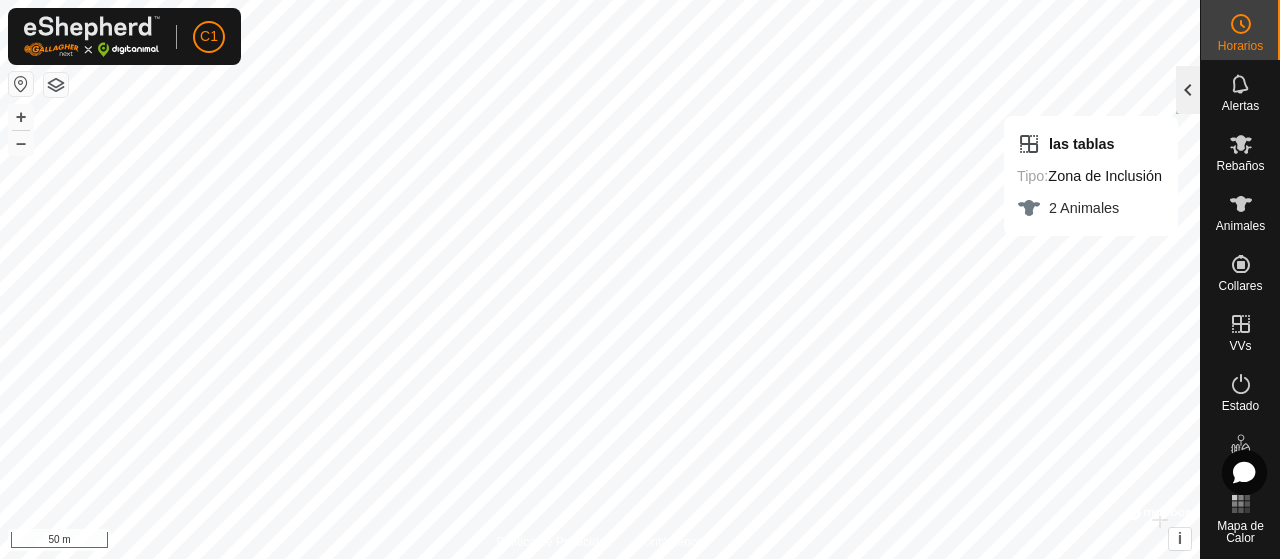 click 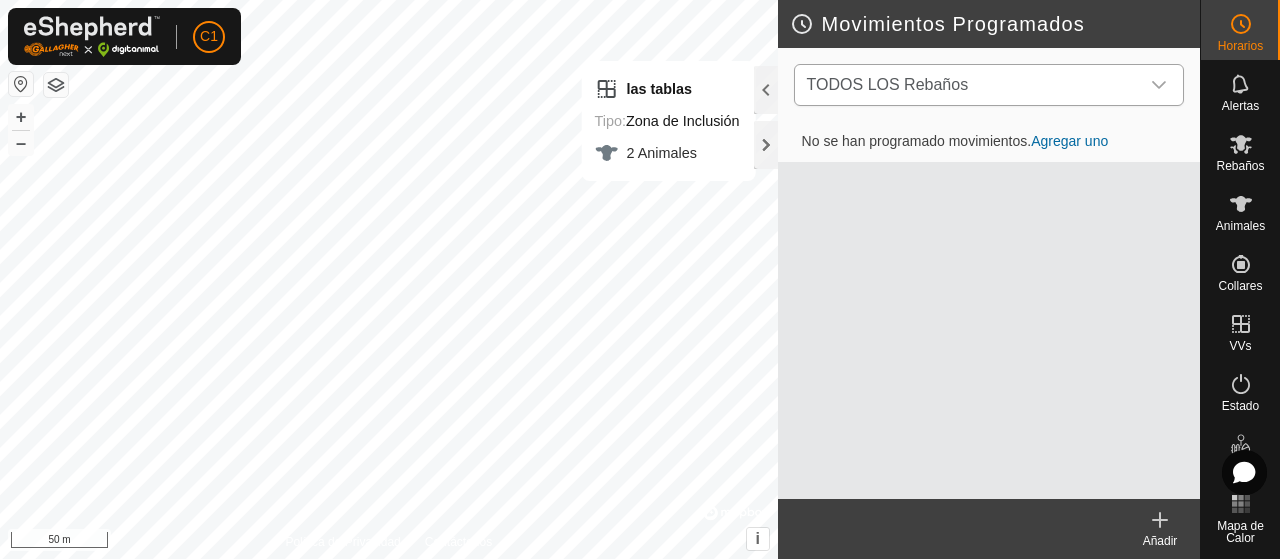 click 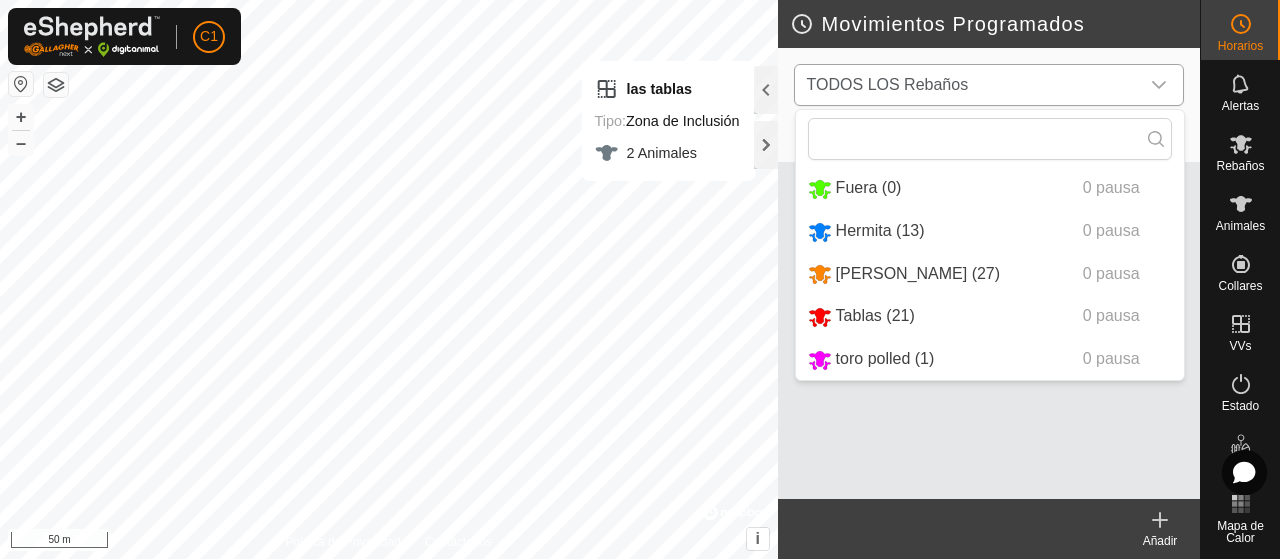 click on "Fuera (0) 0 pausa" at bounding box center [990, 188] 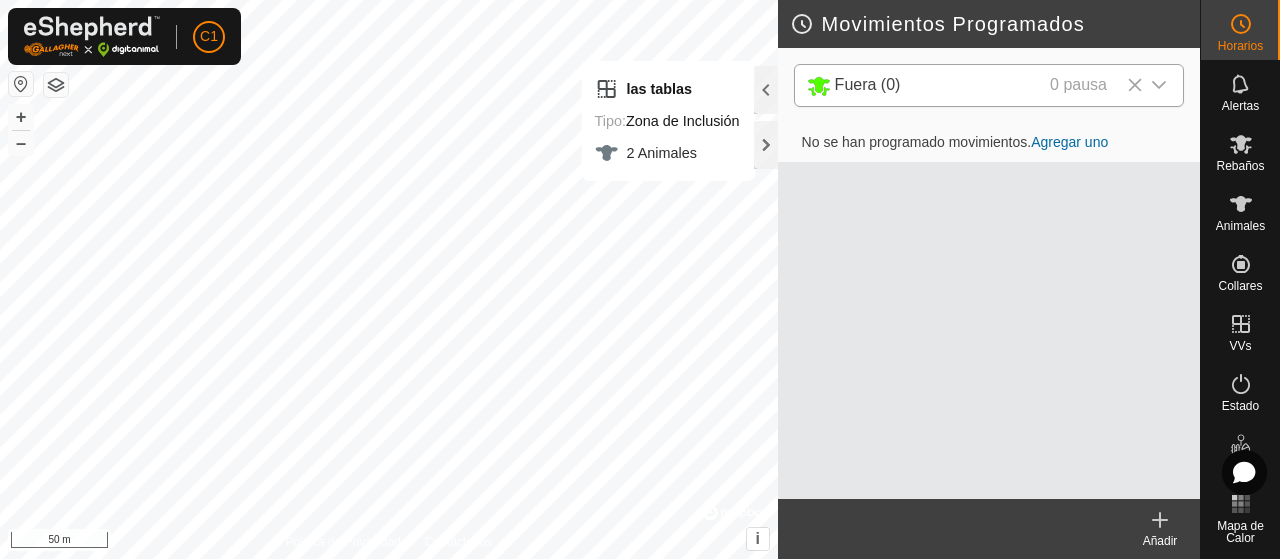 click on "Agregar uno" at bounding box center (1069, 142) 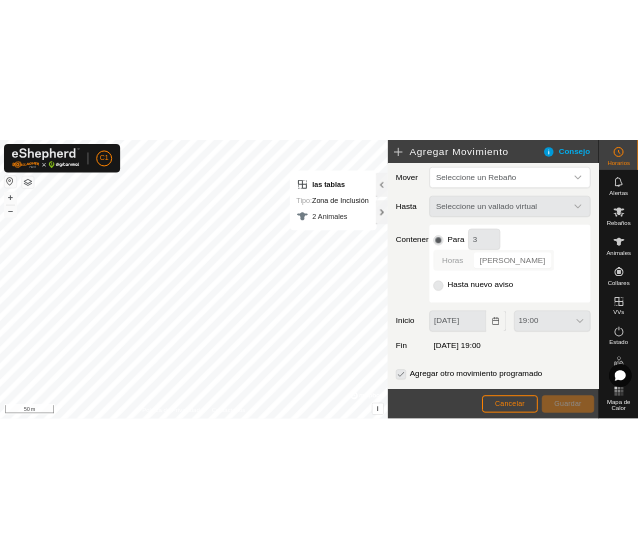 scroll, scrollTop: 13, scrollLeft: 0, axis: vertical 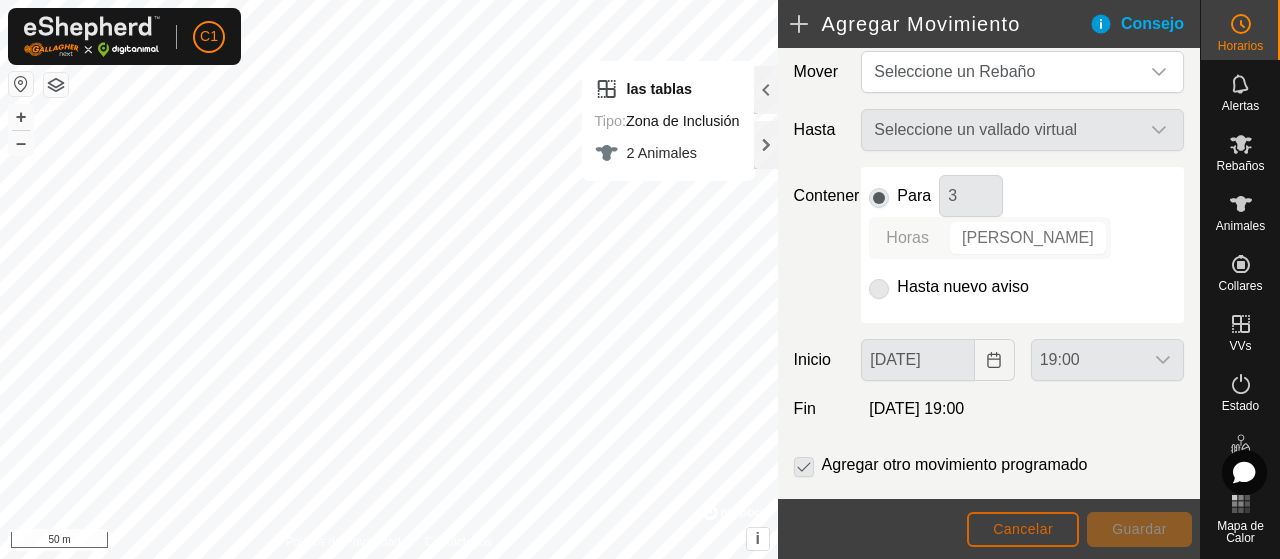 click on "Cancelar" 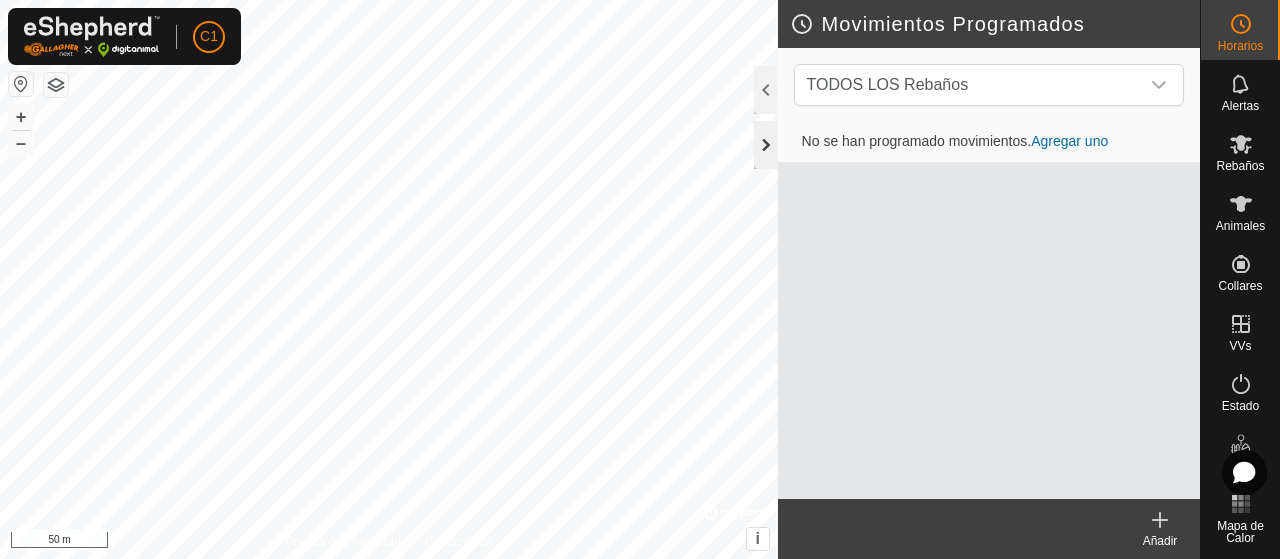 click 